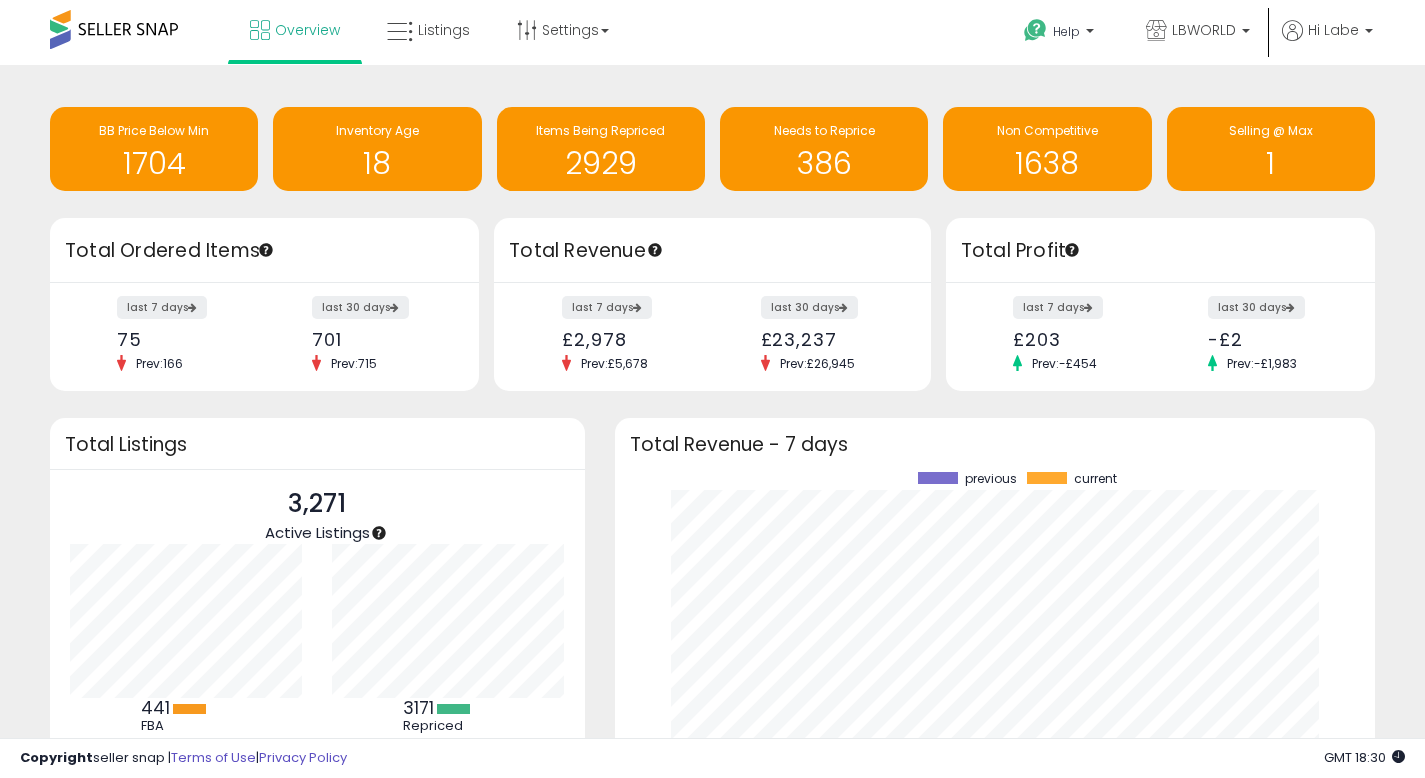scroll, scrollTop: 0, scrollLeft: 0, axis: both 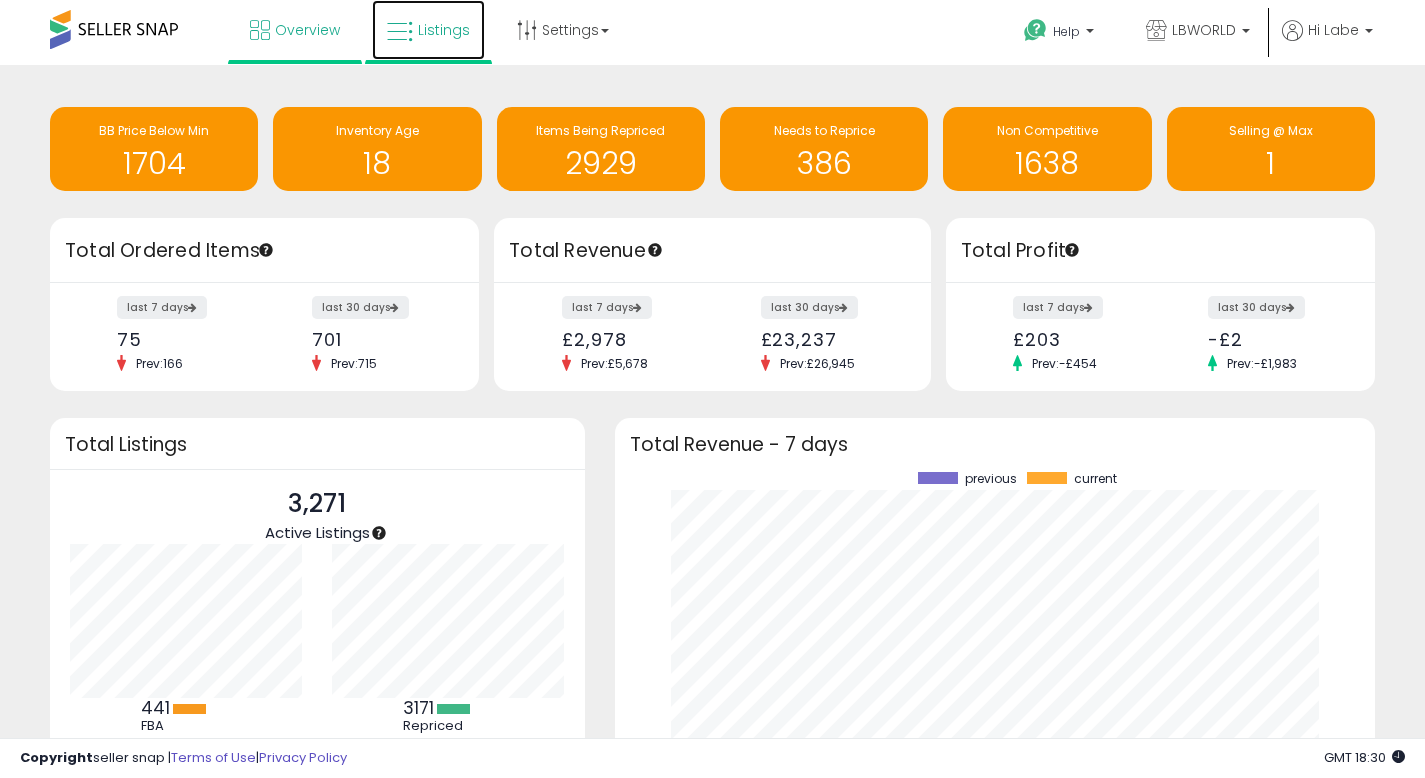 click on "Listings" at bounding box center (444, 30) 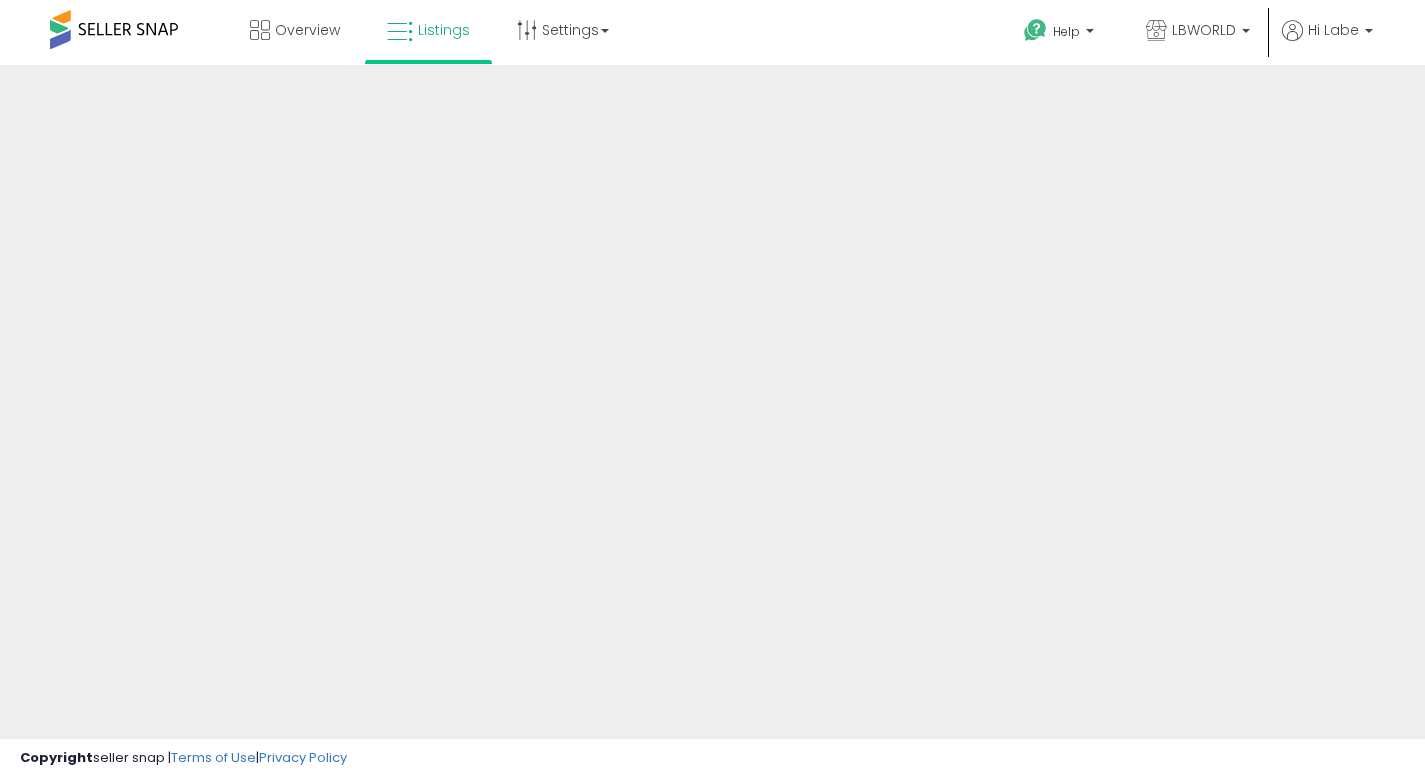 scroll, scrollTop: 0, scrollLeft: 0, axis: both 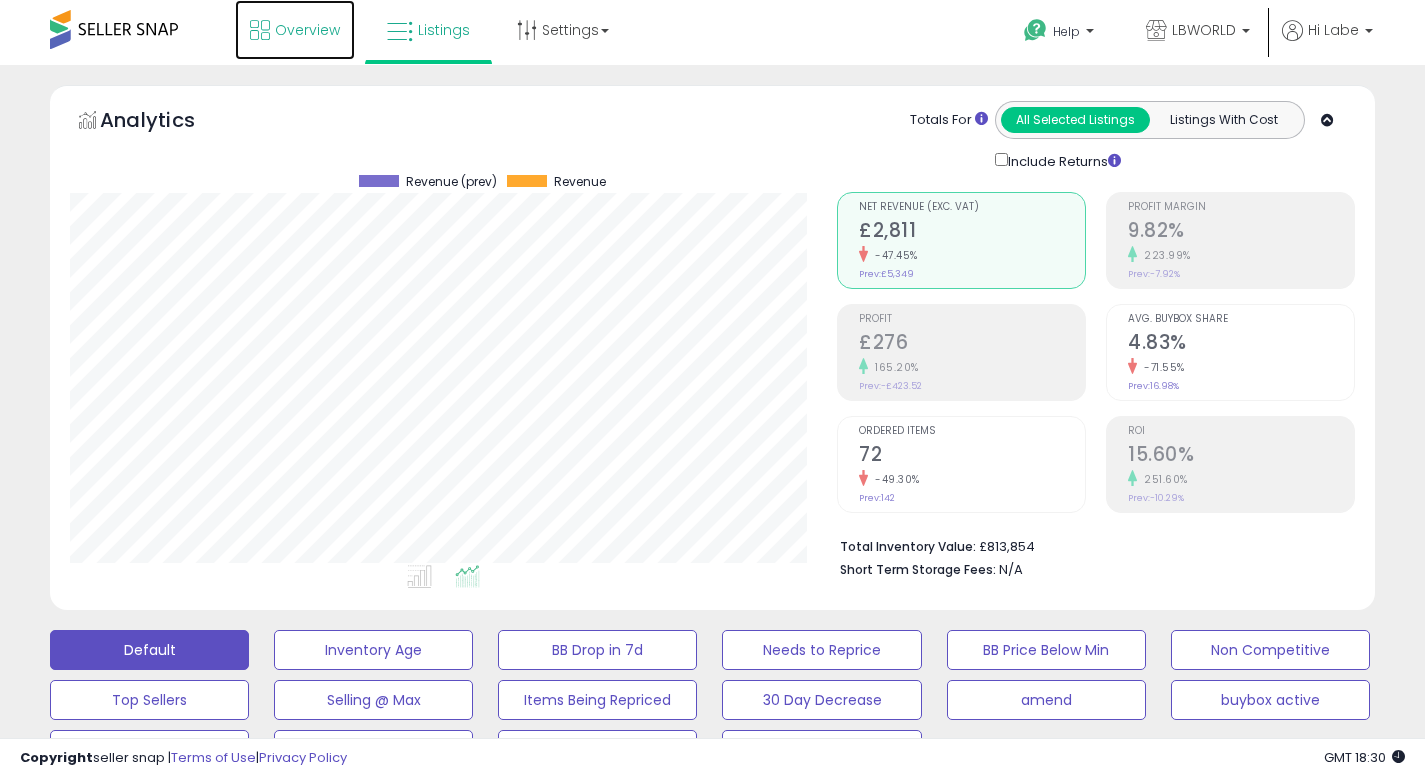 click on "Overview" at bounding box center [295, 30] 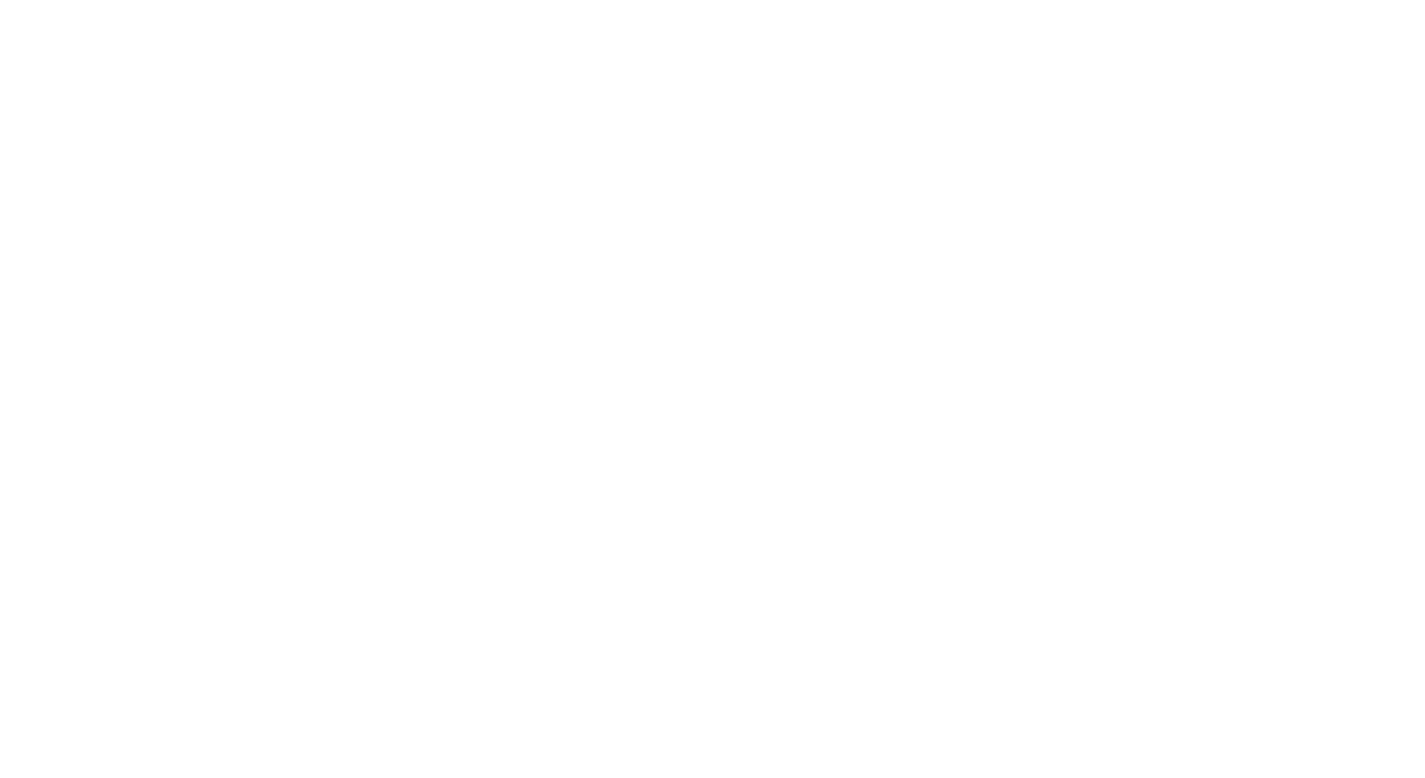 scroll, scrollTop: 0, scrollLeft: 0, axis: both 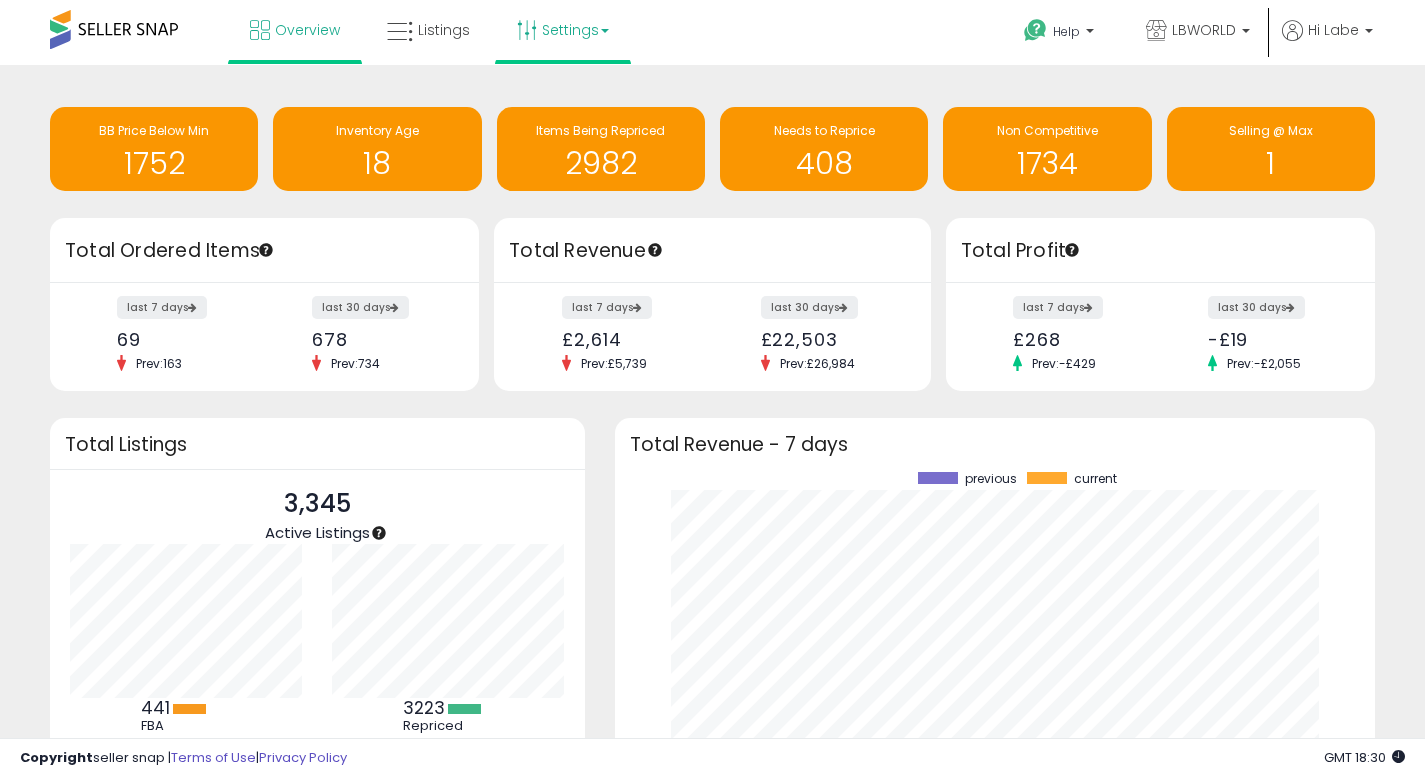 click at bounding box center (605, 31) 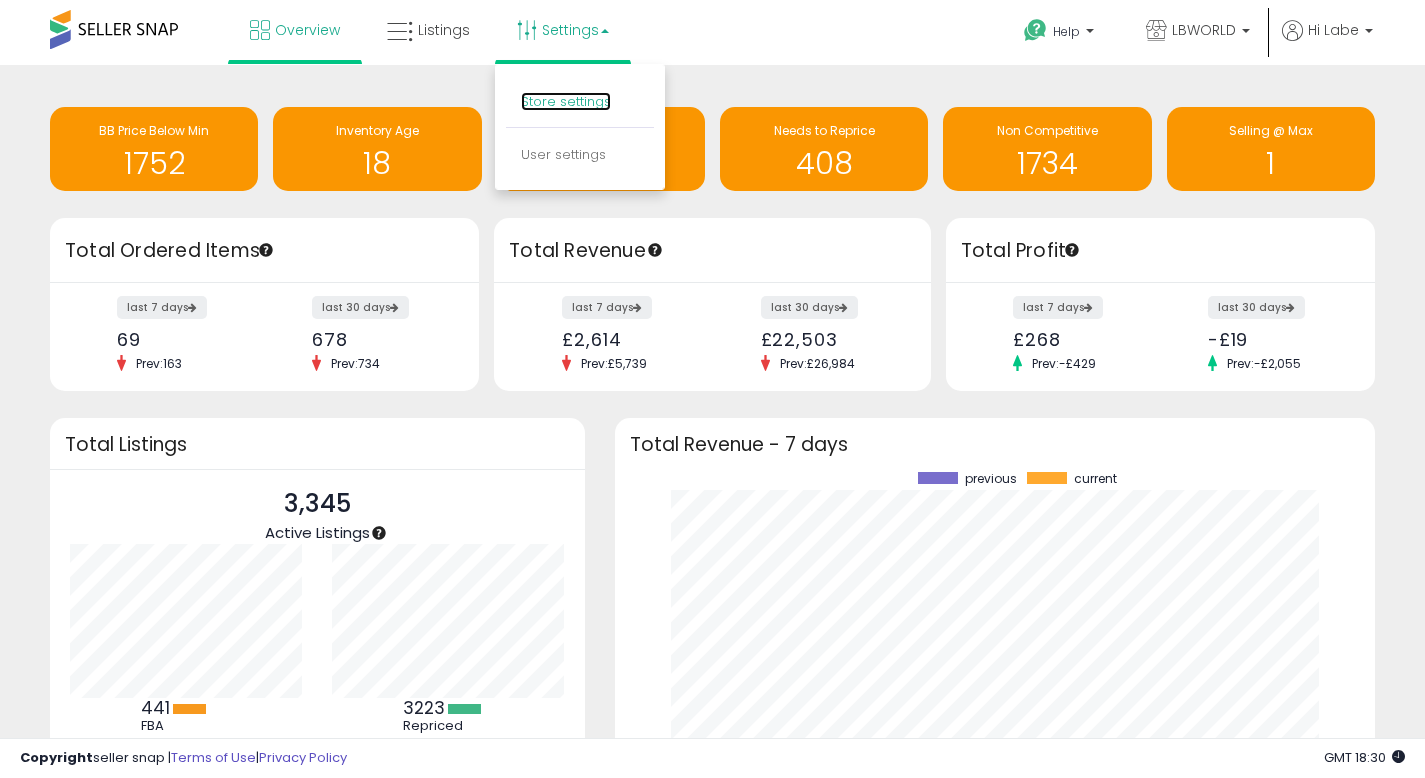 click on "Store
settings" at bounding box center [566, 101] 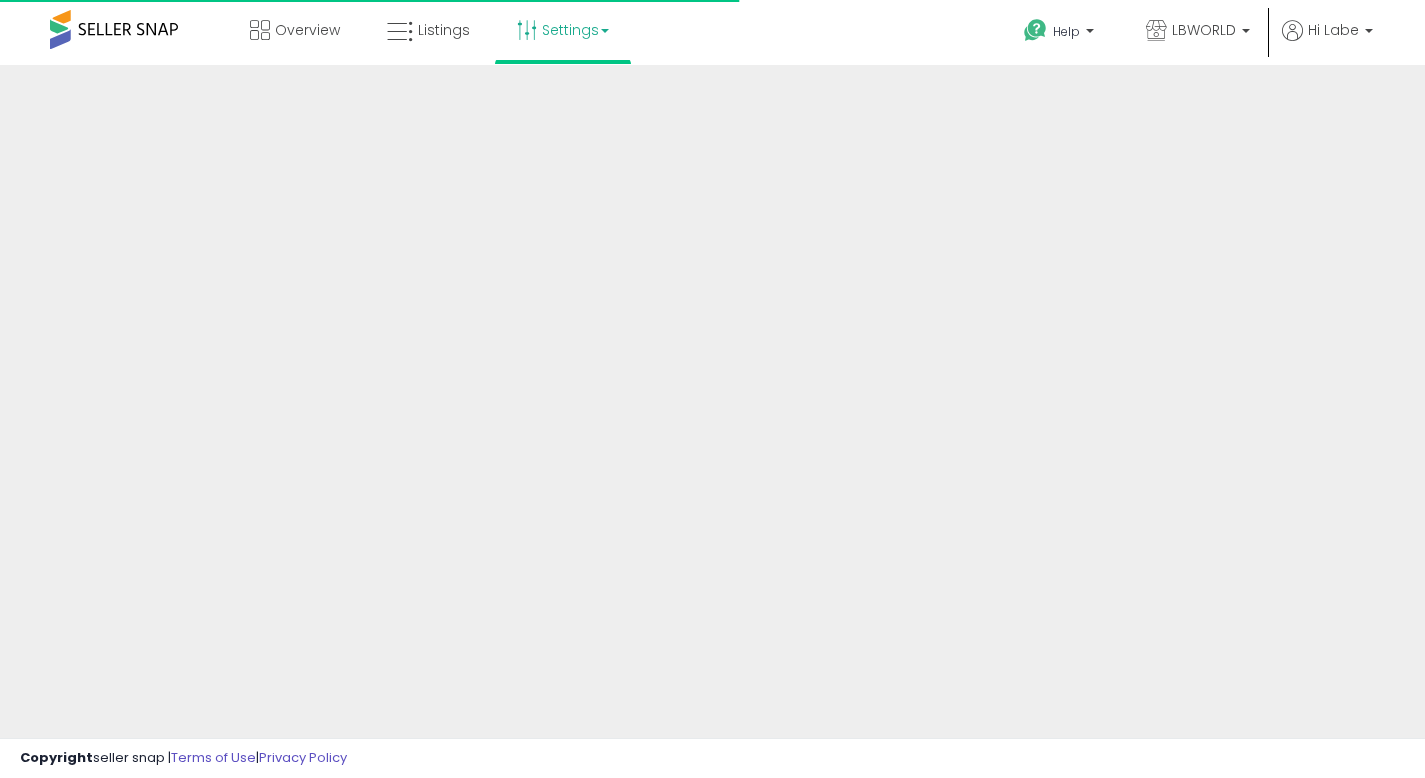 scroll, scrollTop: 0, scrollLeft: 0, axis: both 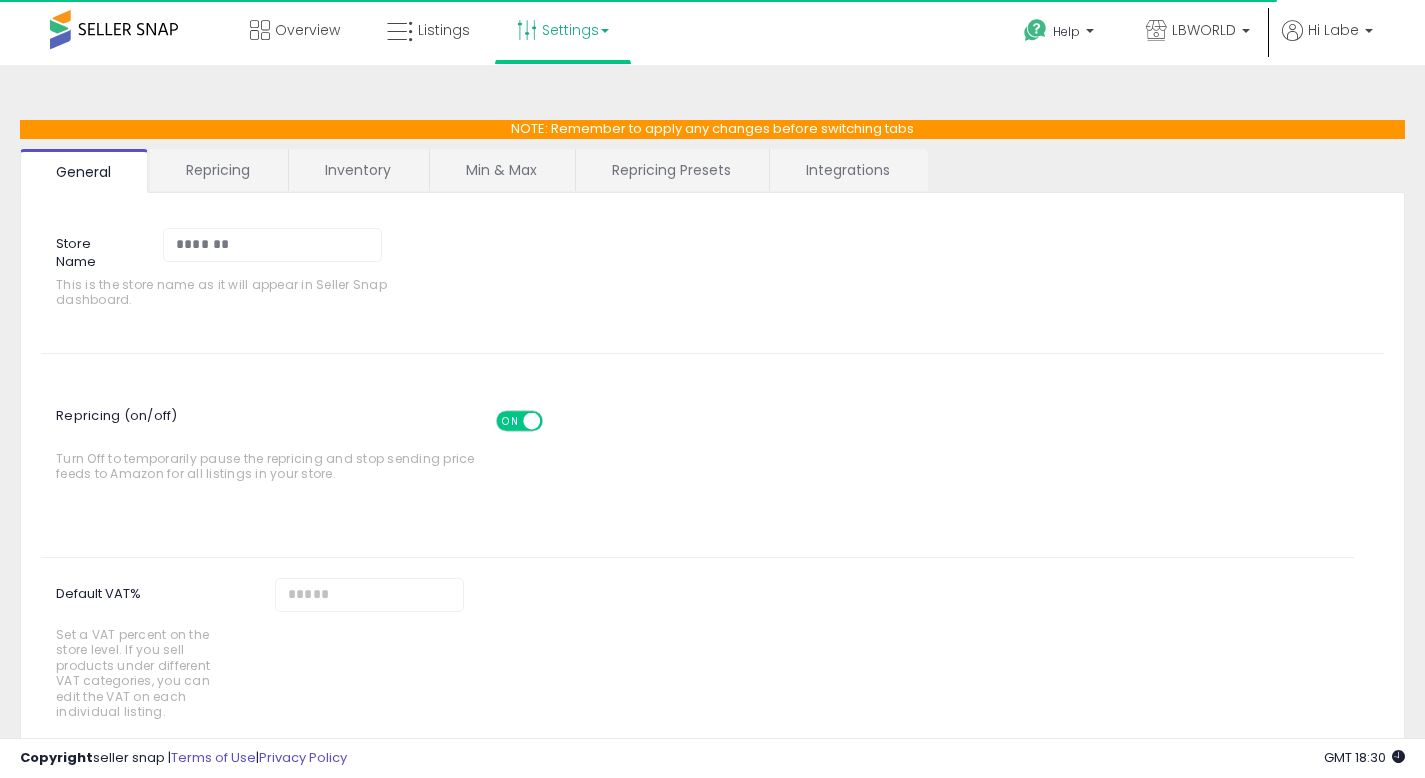 click on "Inventory" at bounding box center [358, 170] 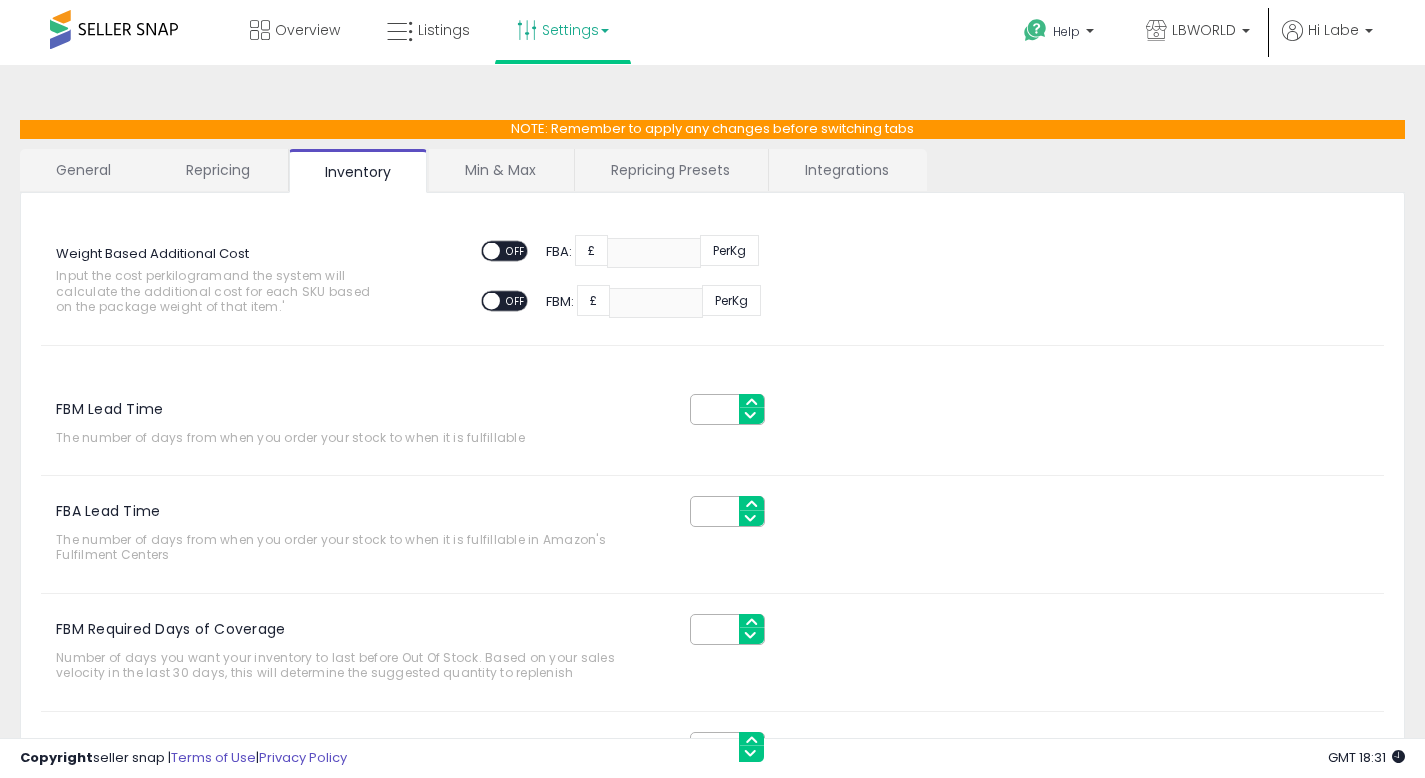 click on "Min & Max" at bounding box center (500, 170) 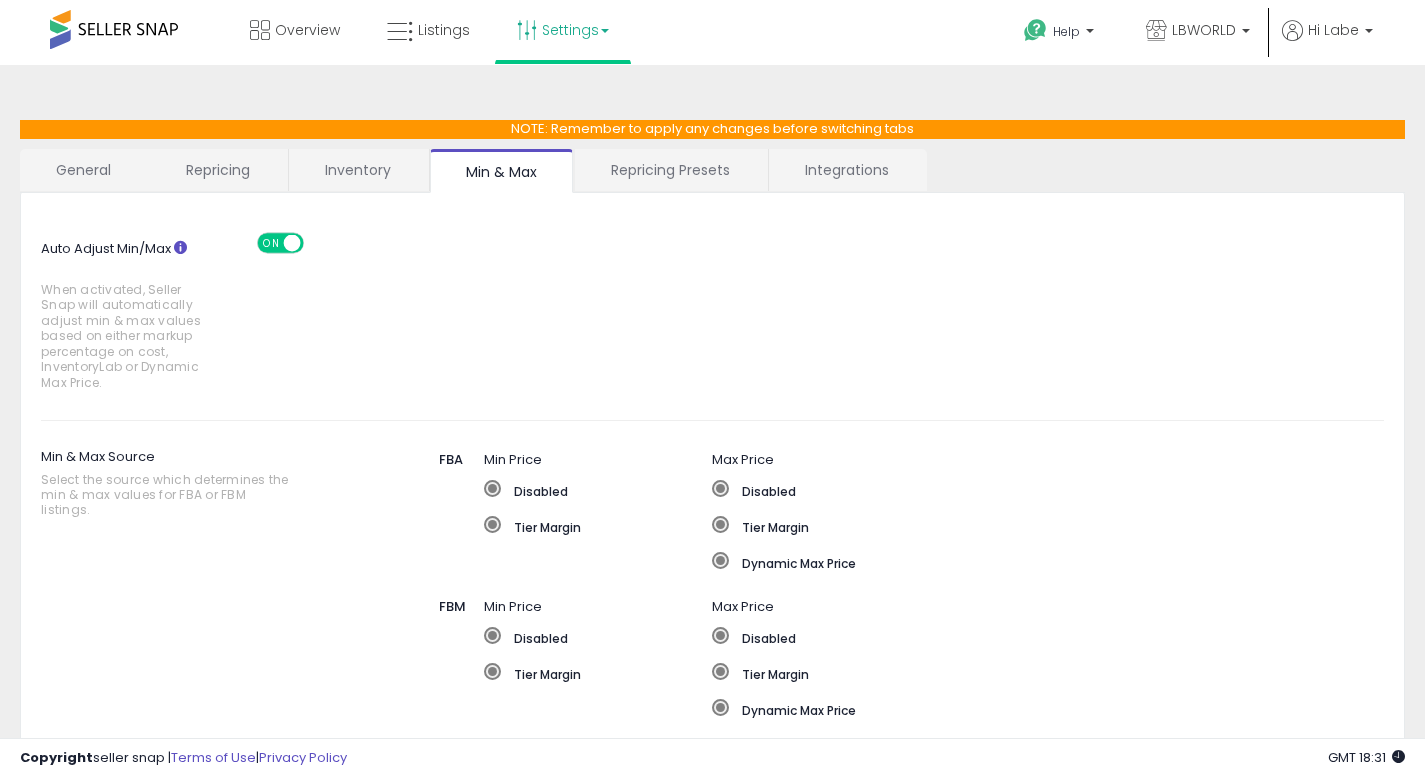 click on "General" at bounding box center (84, 170) 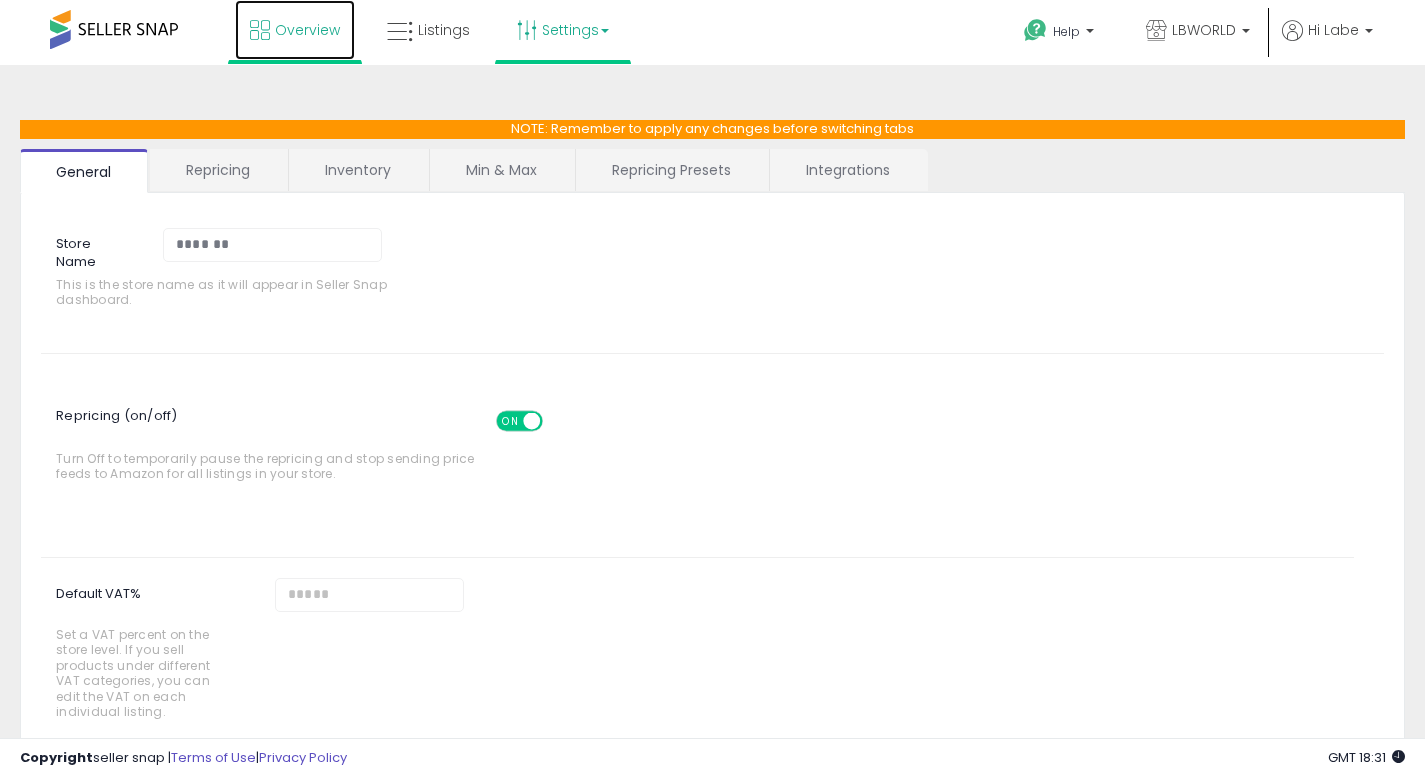 click on "Overview" at bounding box center [307, 30] 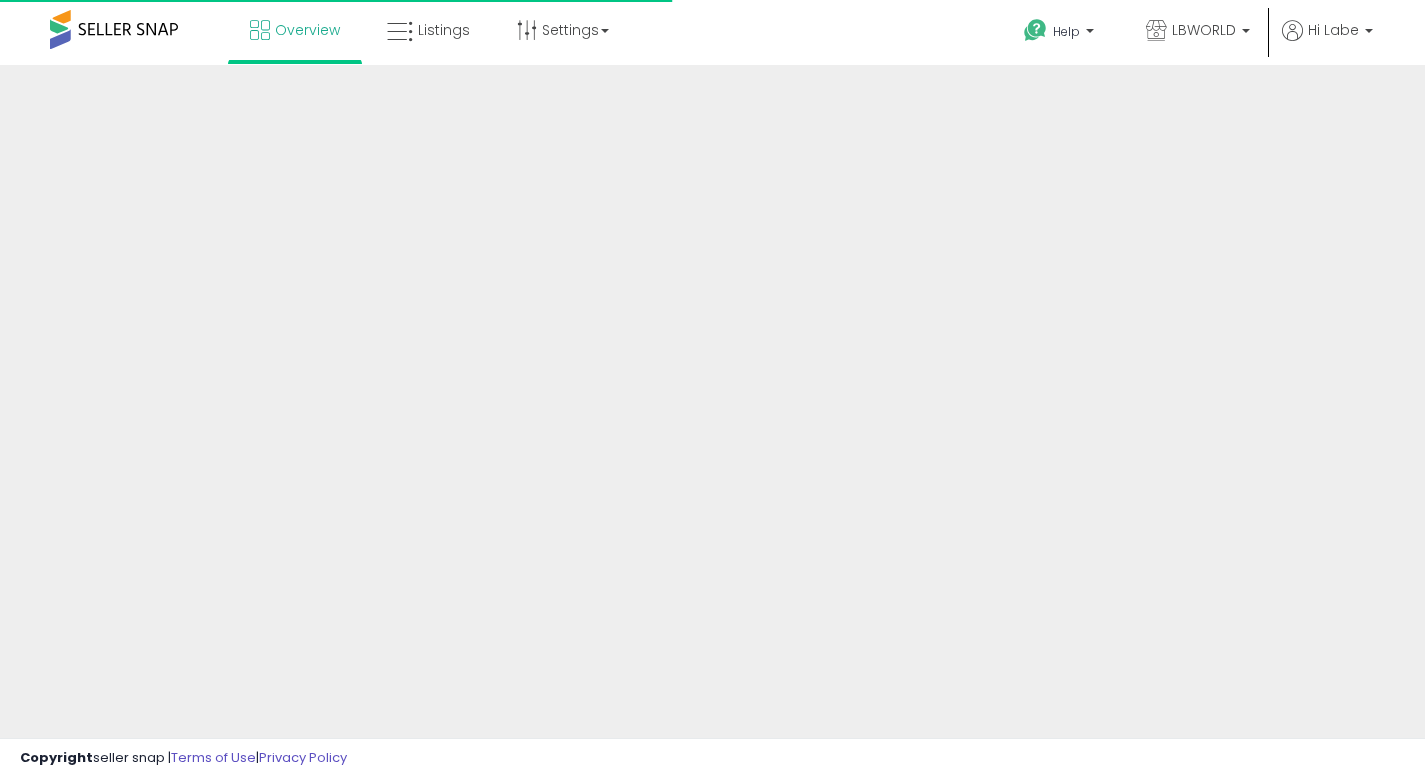 scroll, scrollTop: 0, scrollLeft: 0, axis: both 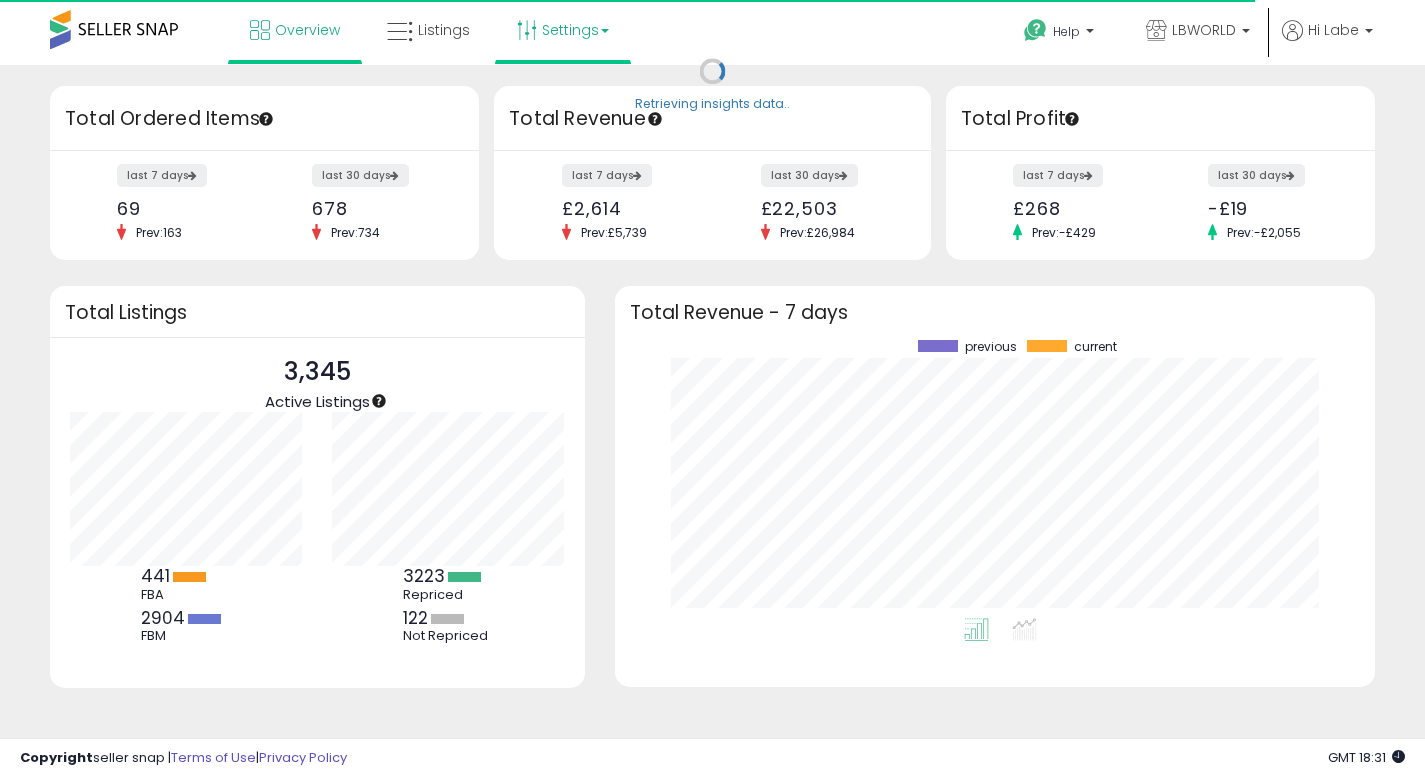 click on "Settings" at bounding box center [563, 30] 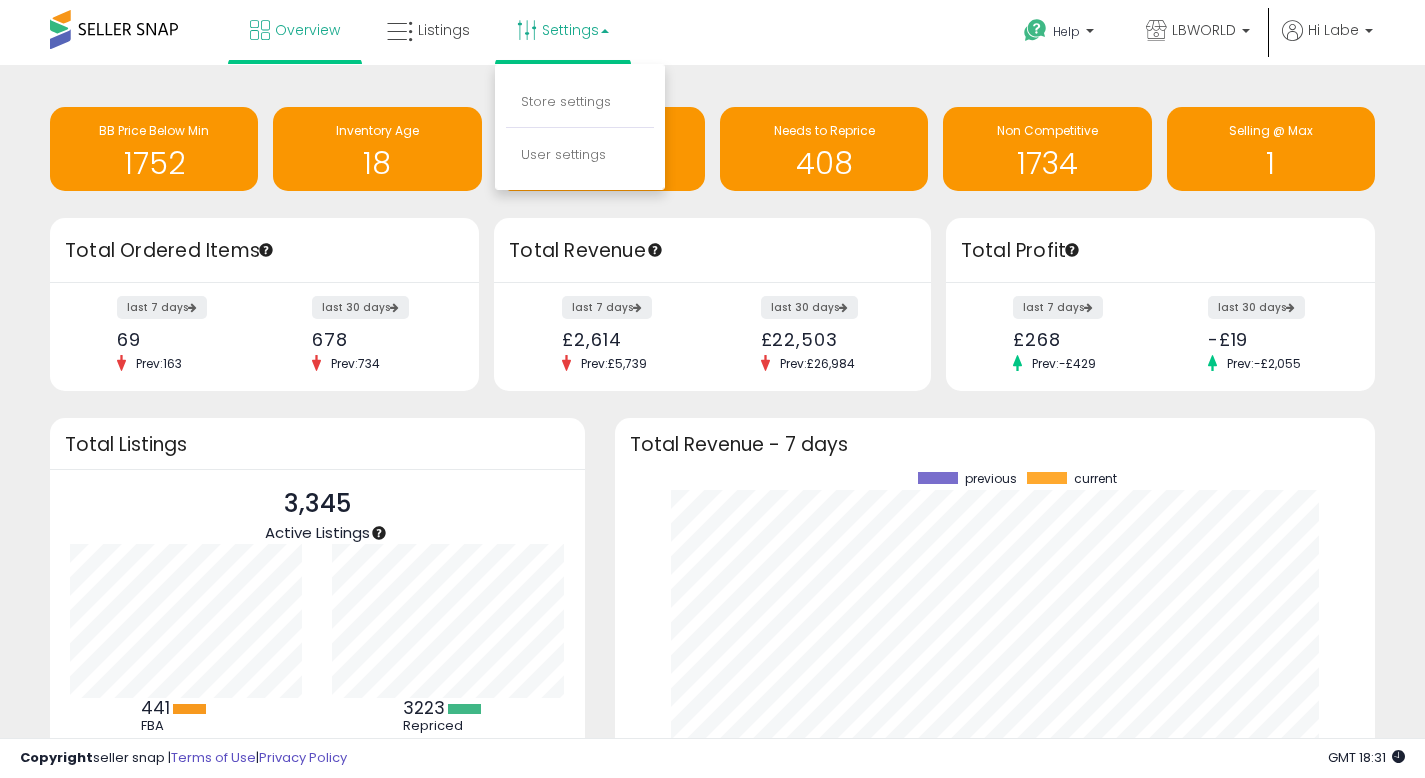 click on "Overview
Listings
Settings" at bounding box center (455, 42) 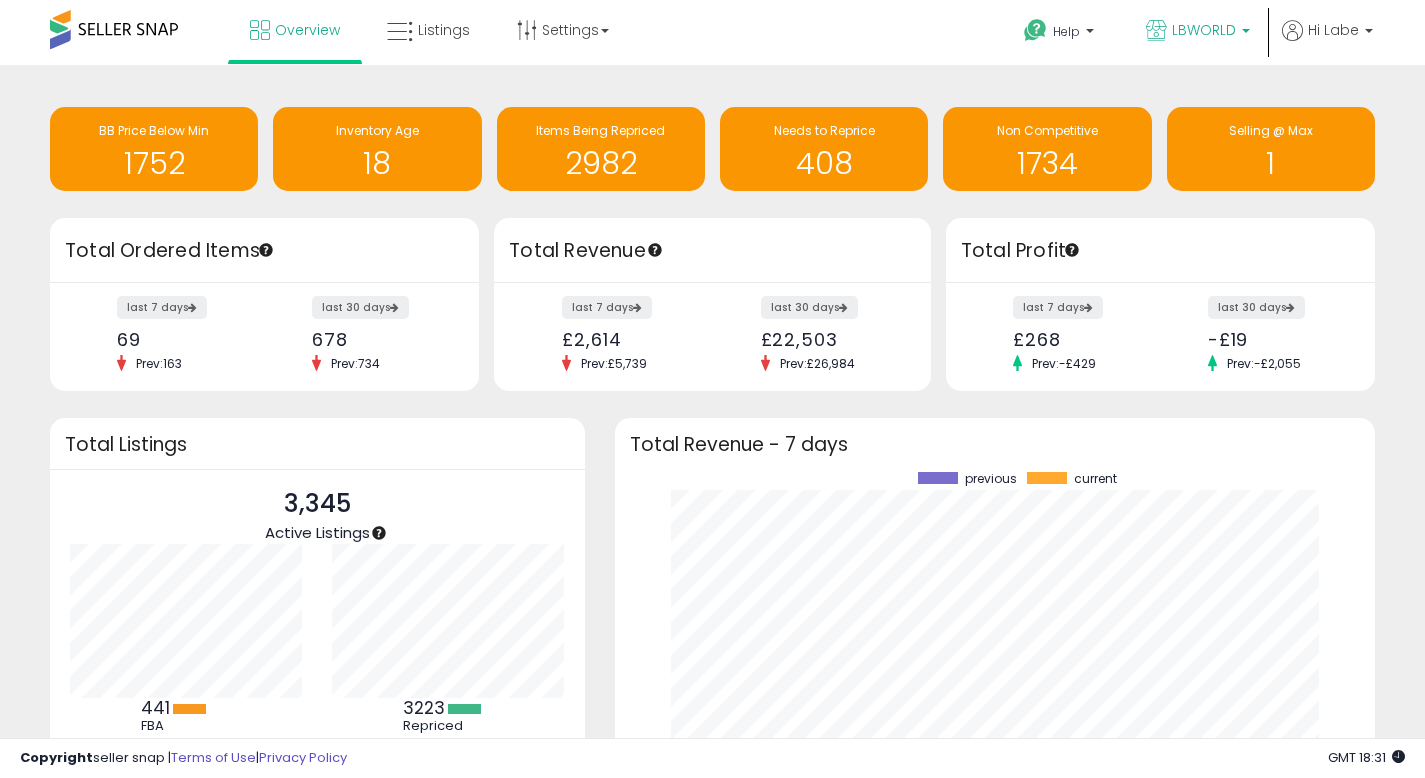 click on "LBWORLD" at bounding box center (1198, 32) 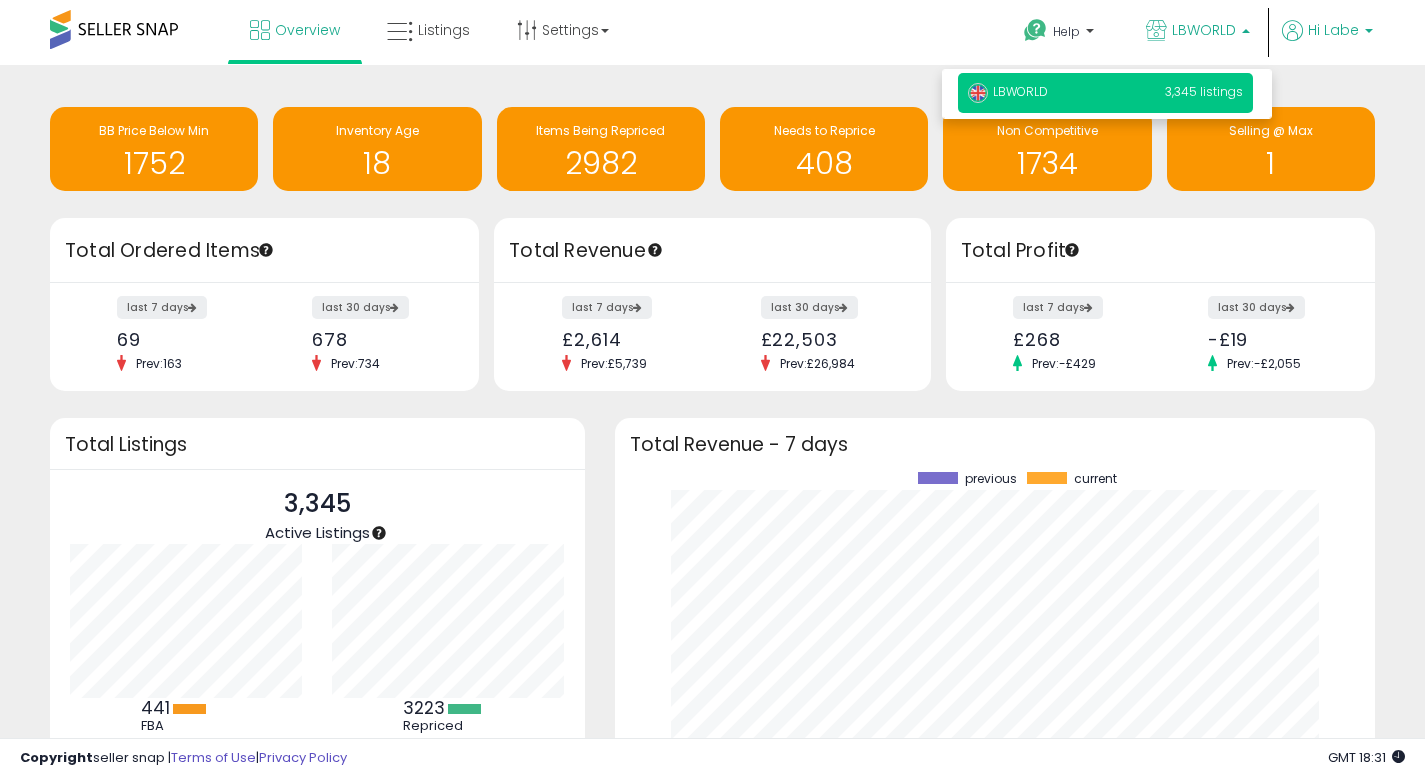 click on "Hi Labe" at bounding box center (1327, 32) 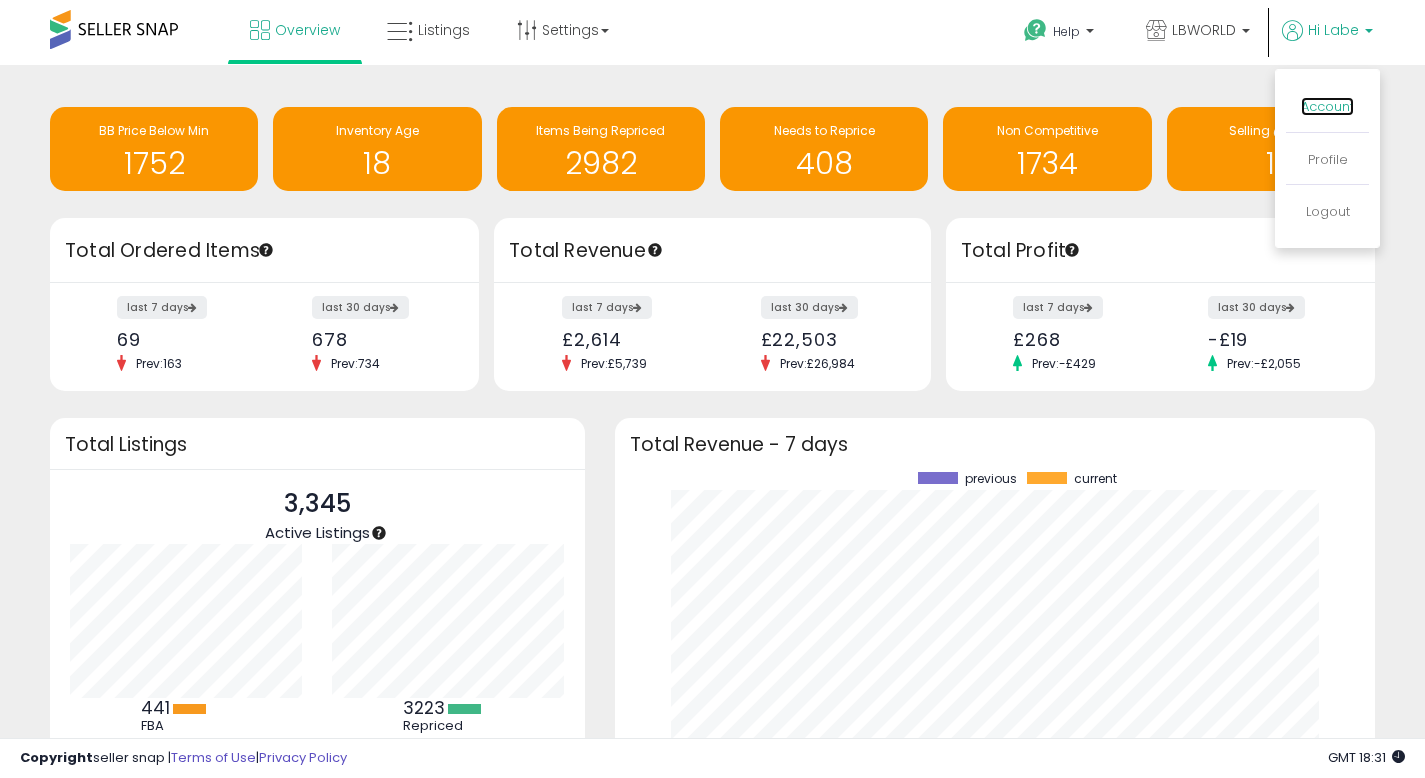 click on "Account" at bounding box center (1327, 106) 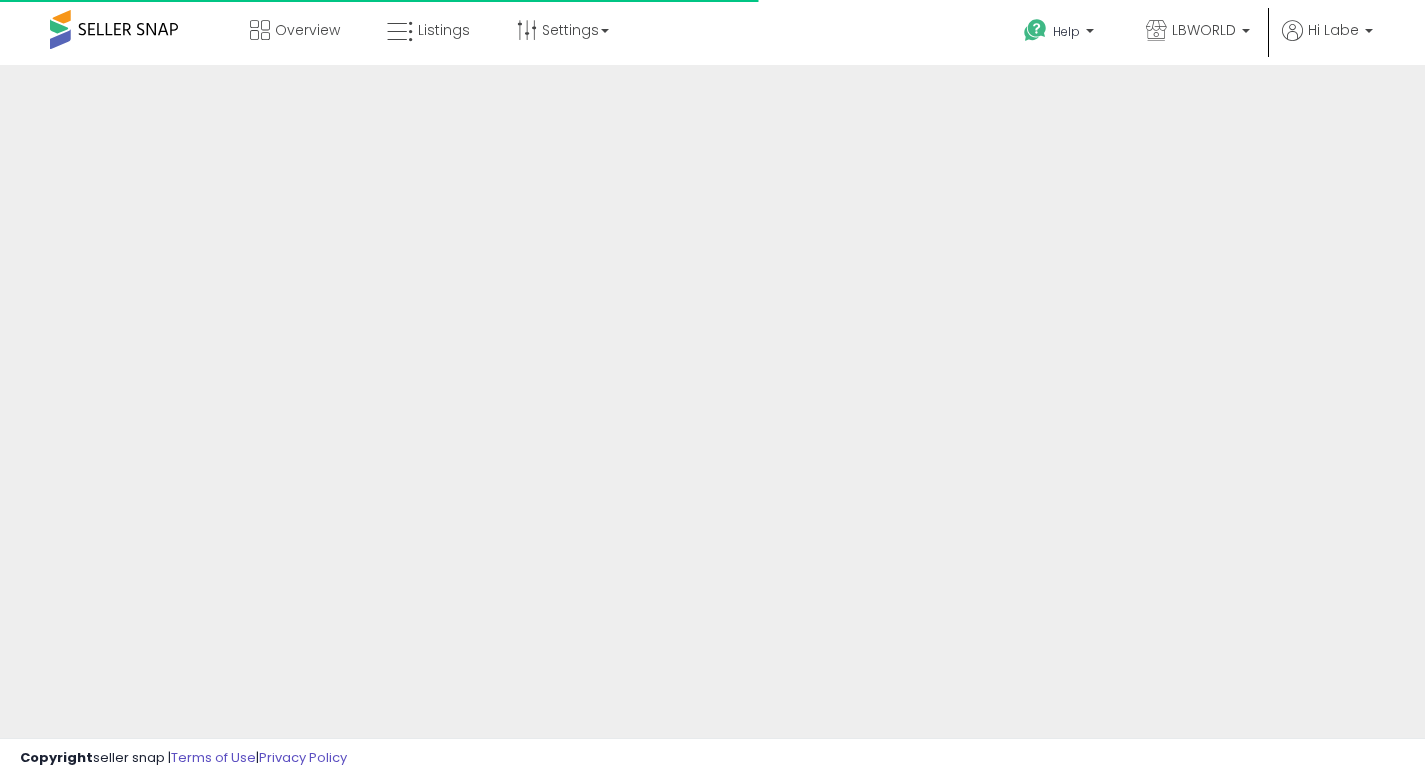 scroll, scrollTop: 0, scrollLeft: 0, axis: both 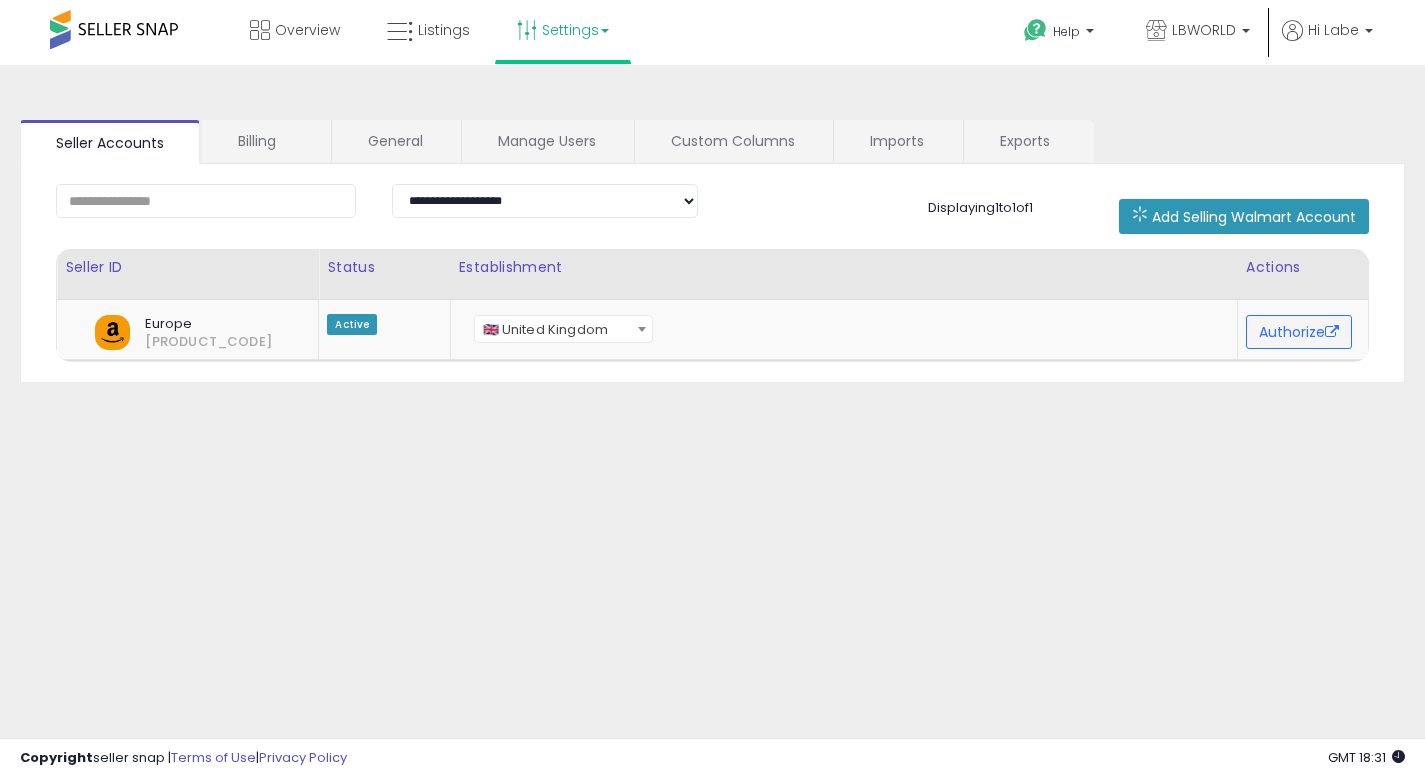click on "Settings" at bounding box center (563, 30) 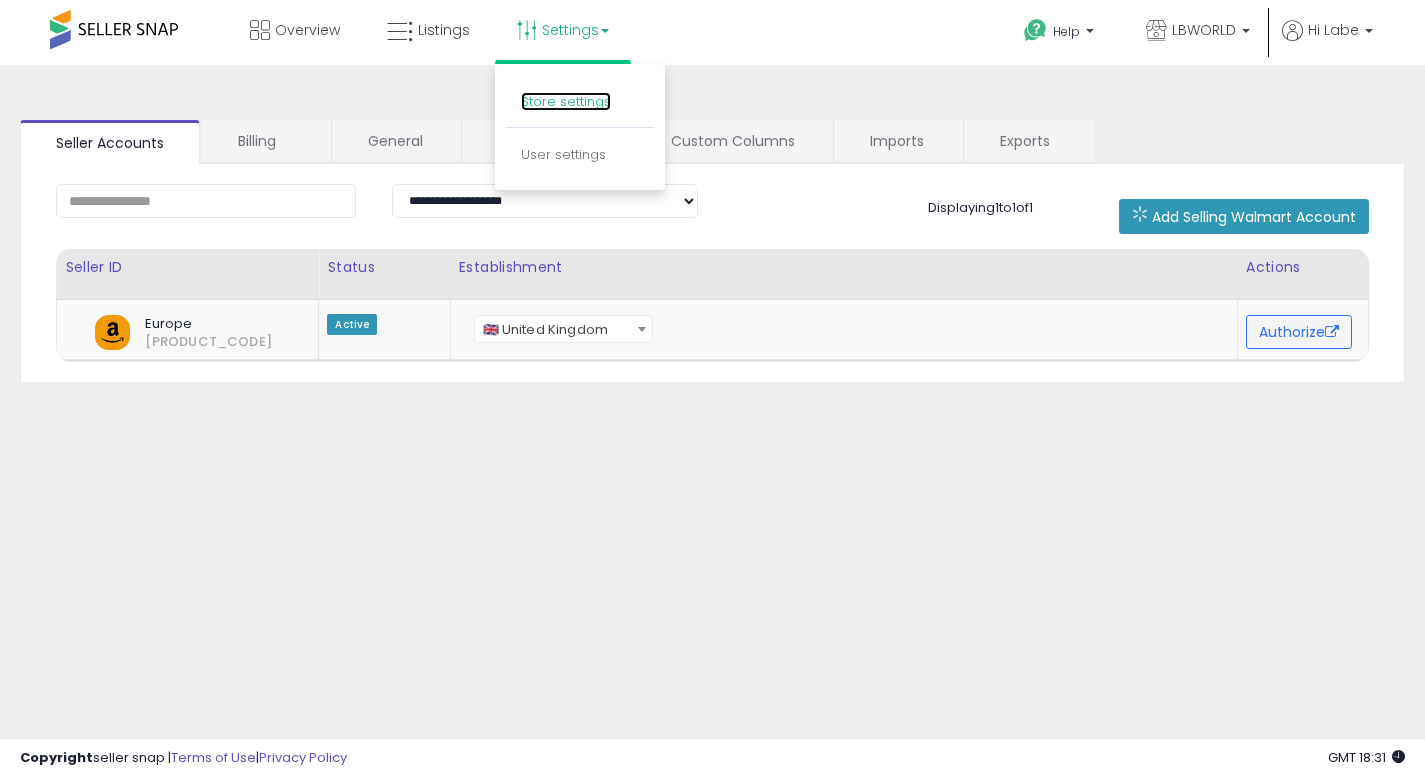 click on "Store
settings" at bounding box center (566, 101) 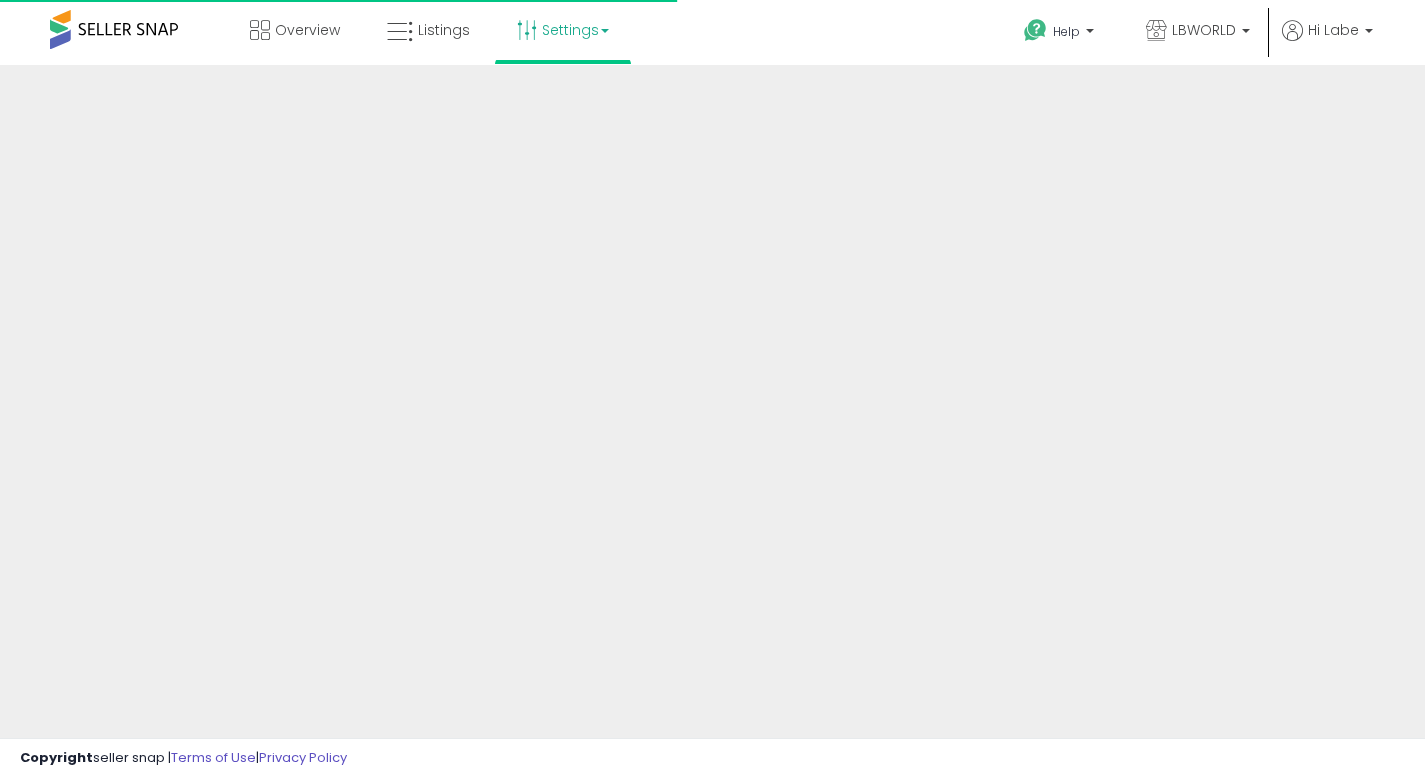 scroll, scrollTop: 0, scrollLeft: 0, axis: both 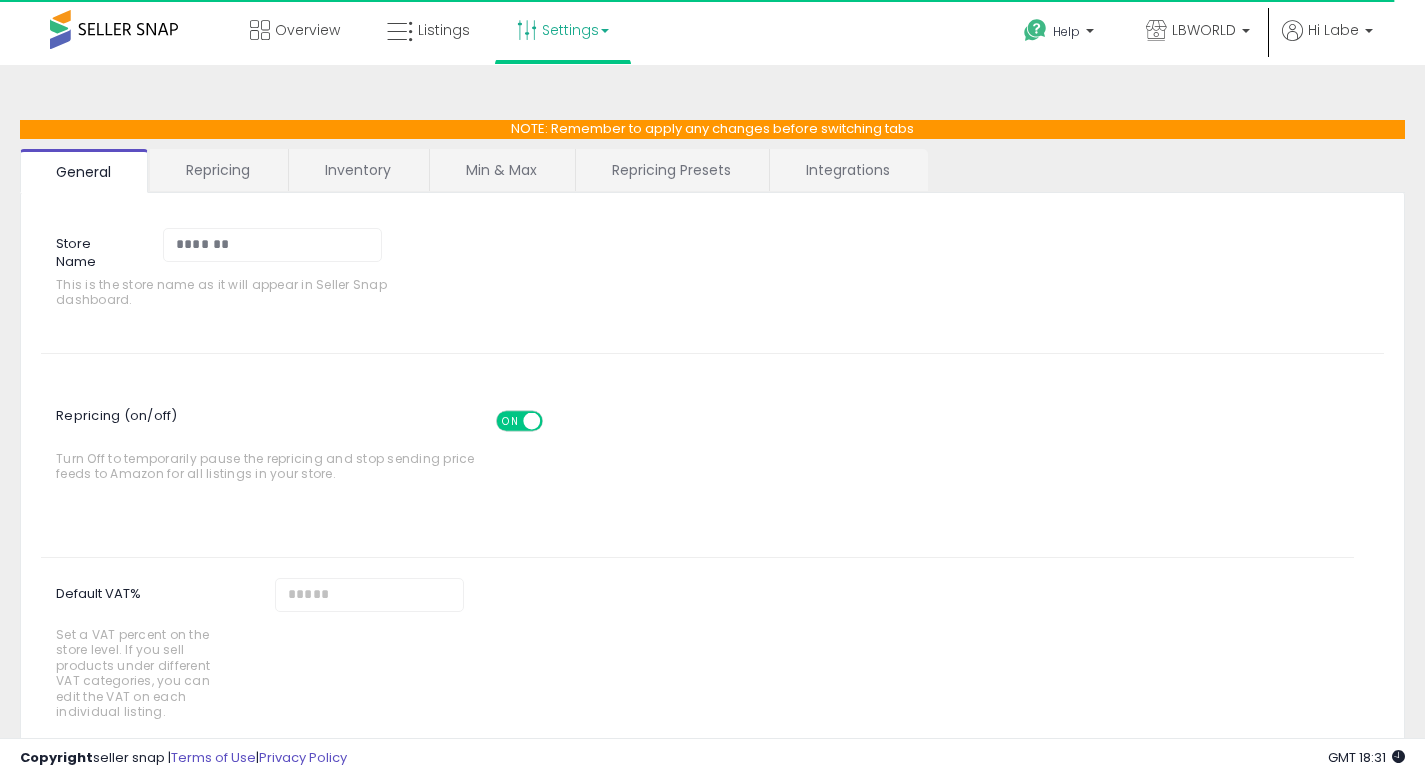 click on "Min & Max" at bounding box center [501, 170] 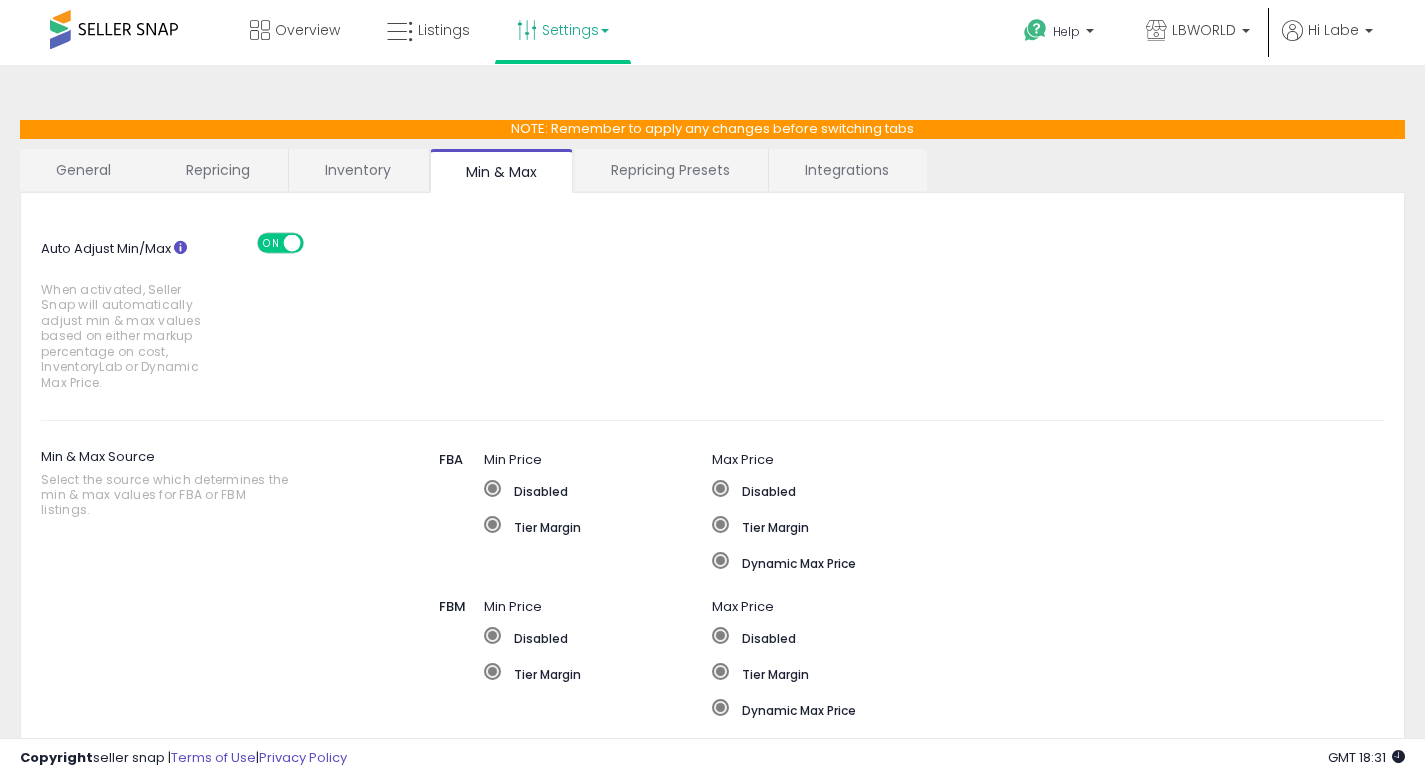 click on "Inventory" at bounding box center [358, 170] 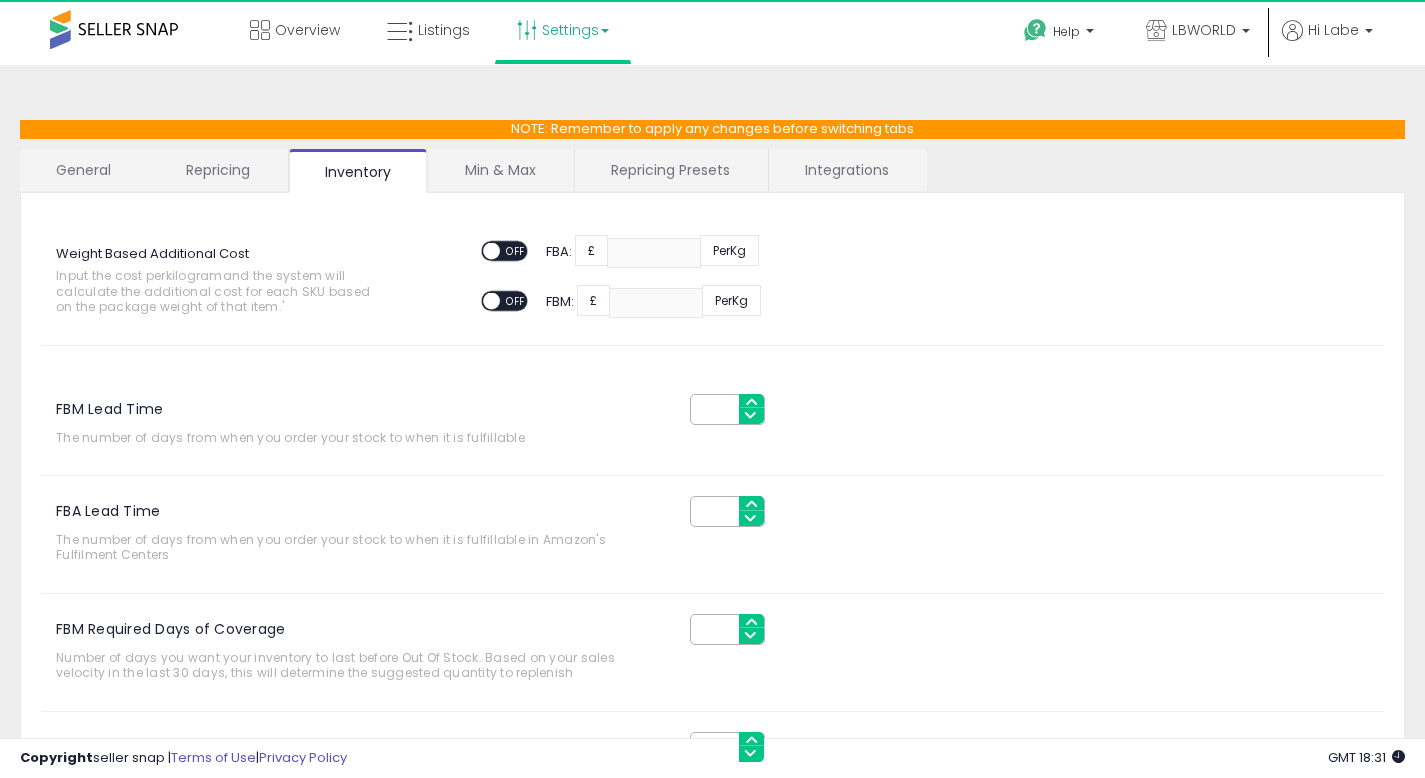 click on "Repricing" at bounding box center [218, 170] 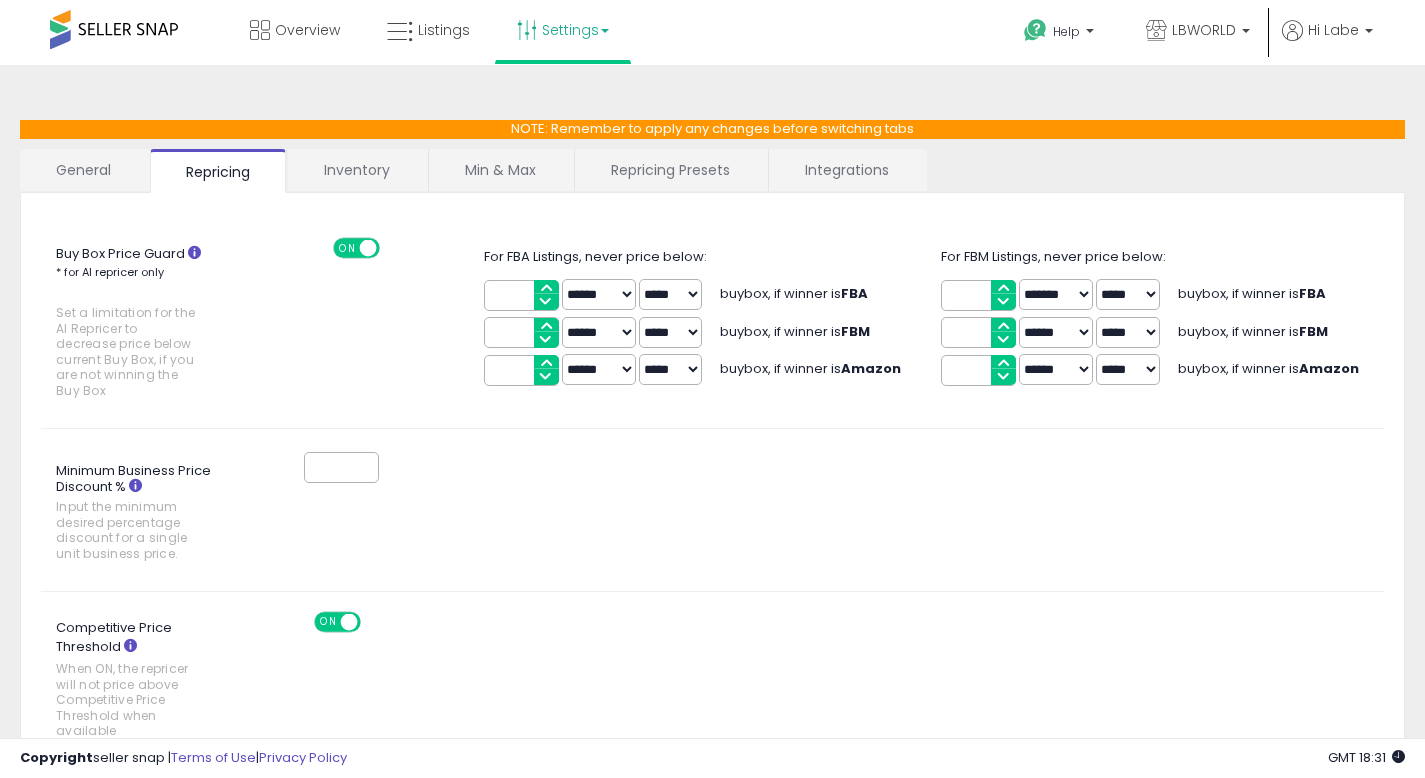 click on "Repricing Presets" at bounding box center [670, 170] 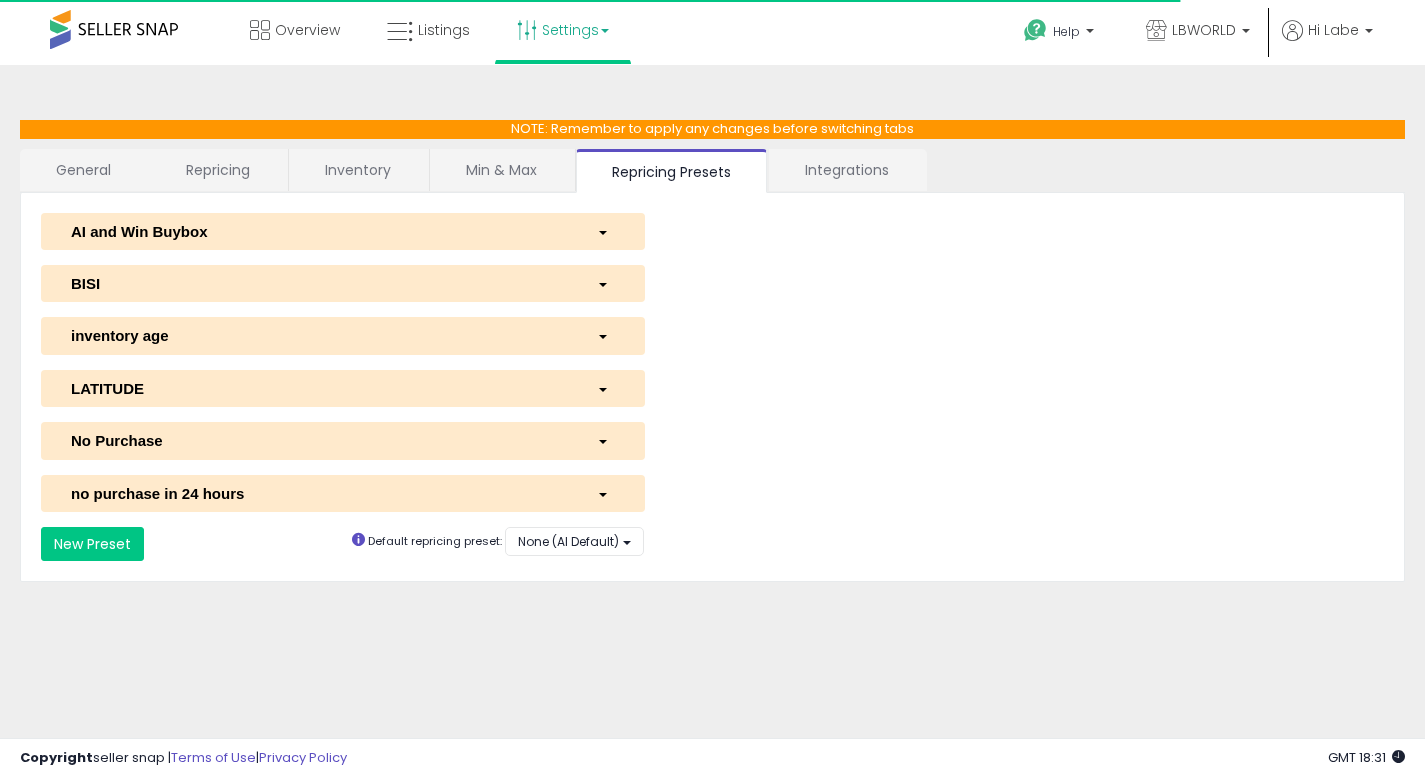 click on "General" at bounding box center [84, 170] 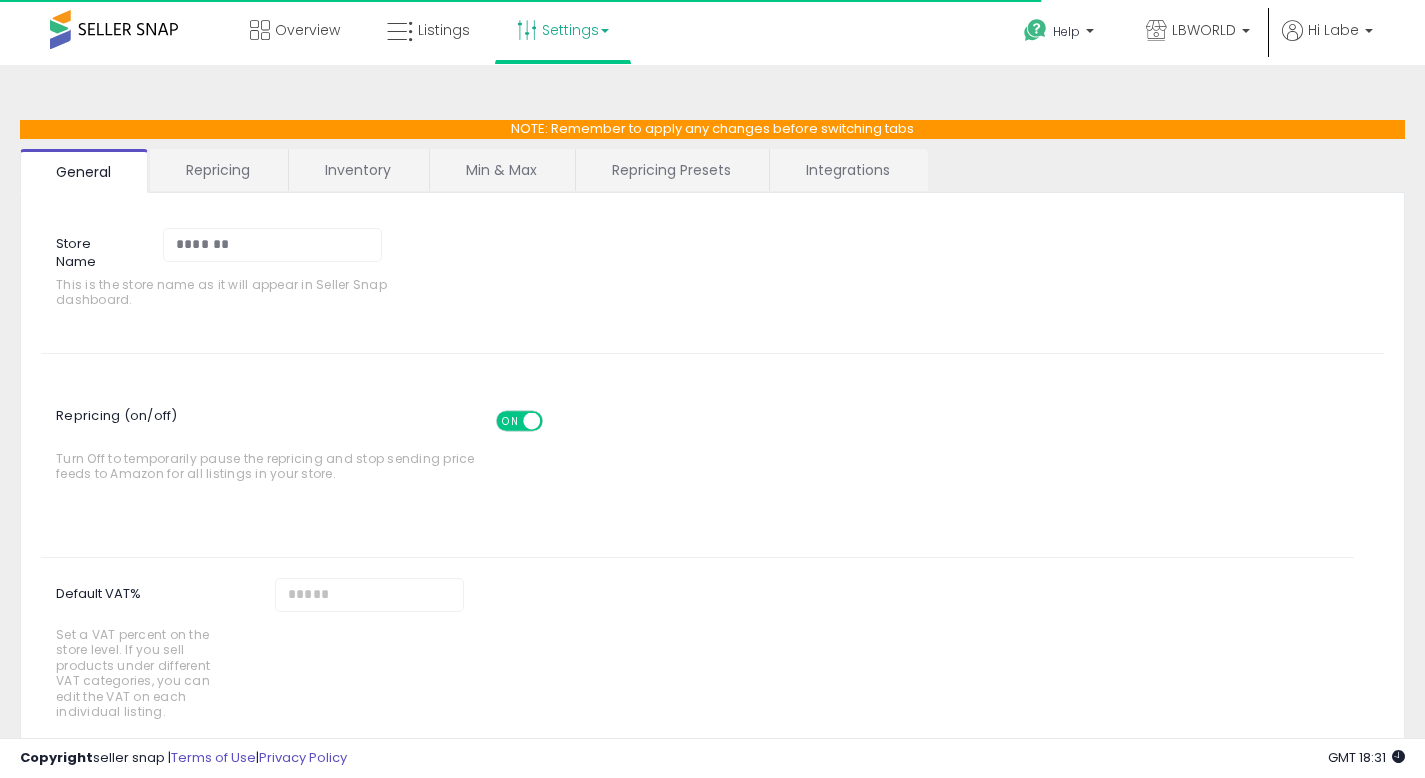click on "NOTE: Remember to apply any changes before switching tabs
General
Repricing
Inventory
Min & Max
Repricing Presets
Integrations
Store Name
*******
This is the store name as it will appear in Seller Snap dashboard.
Repricing (on/off)
ON   OFF
Turn Off to temporarily pause the repricing and stop sending price feeds to Amazon for all listings in your store." at bounding box center (712, 587) 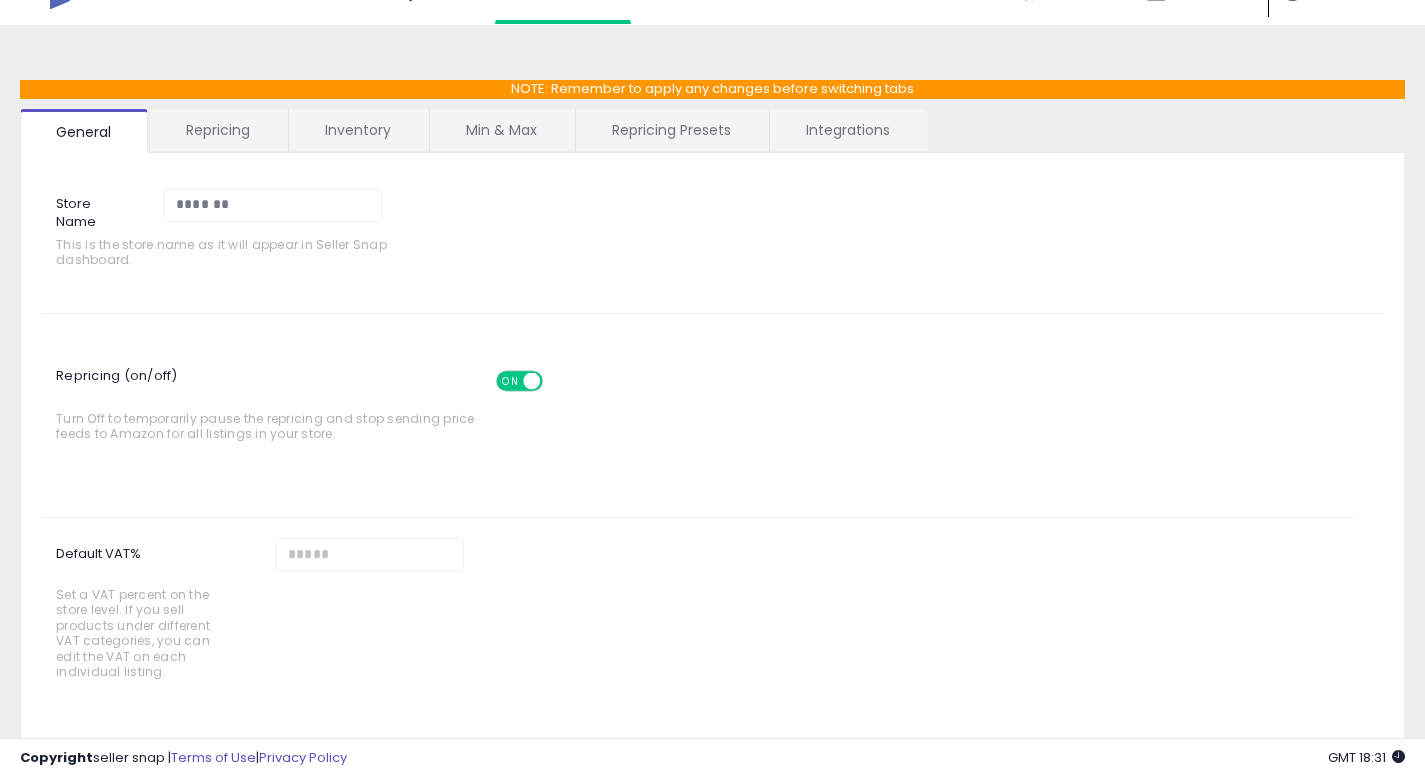 scroll, scrollTop: 0, scrollLeft: 0, axis: both 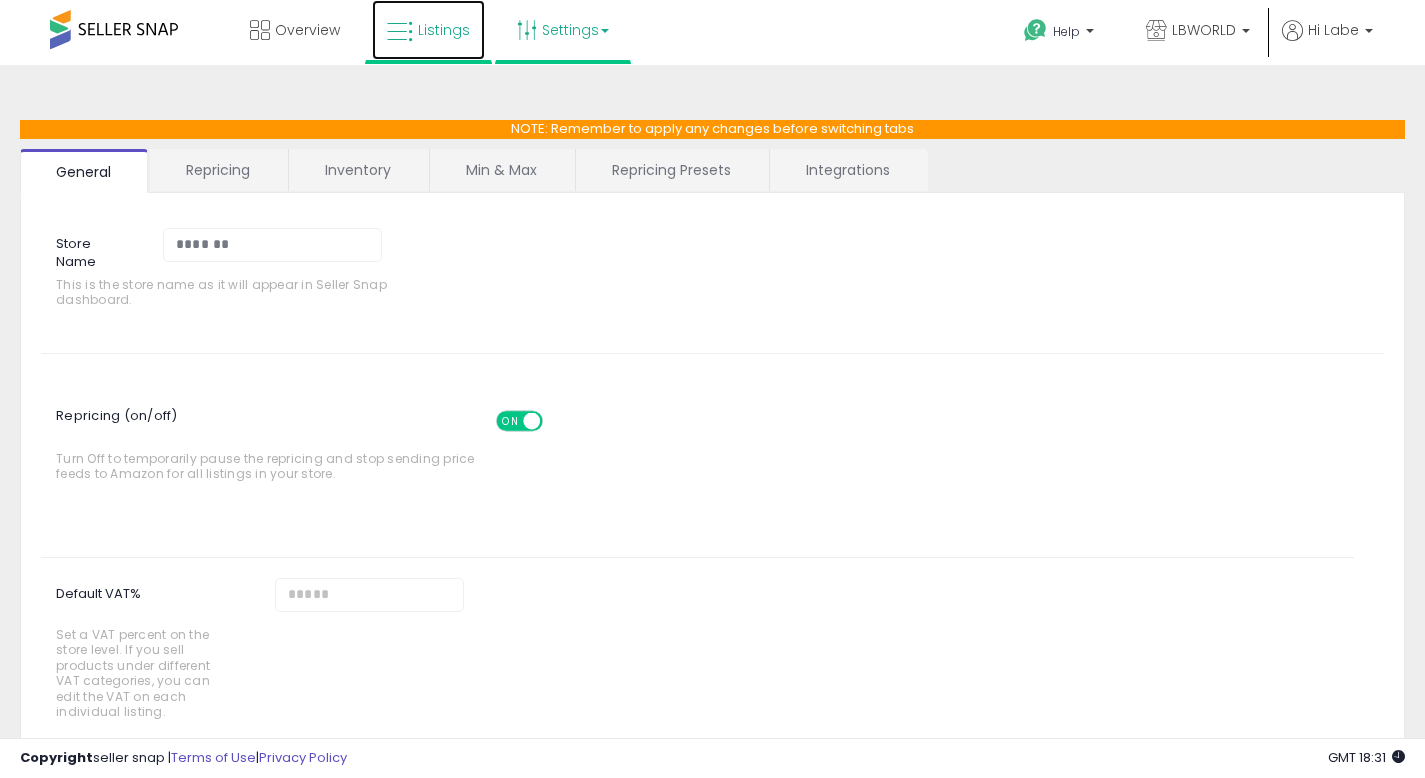click on "Listings" at bounding box center [444, 30] 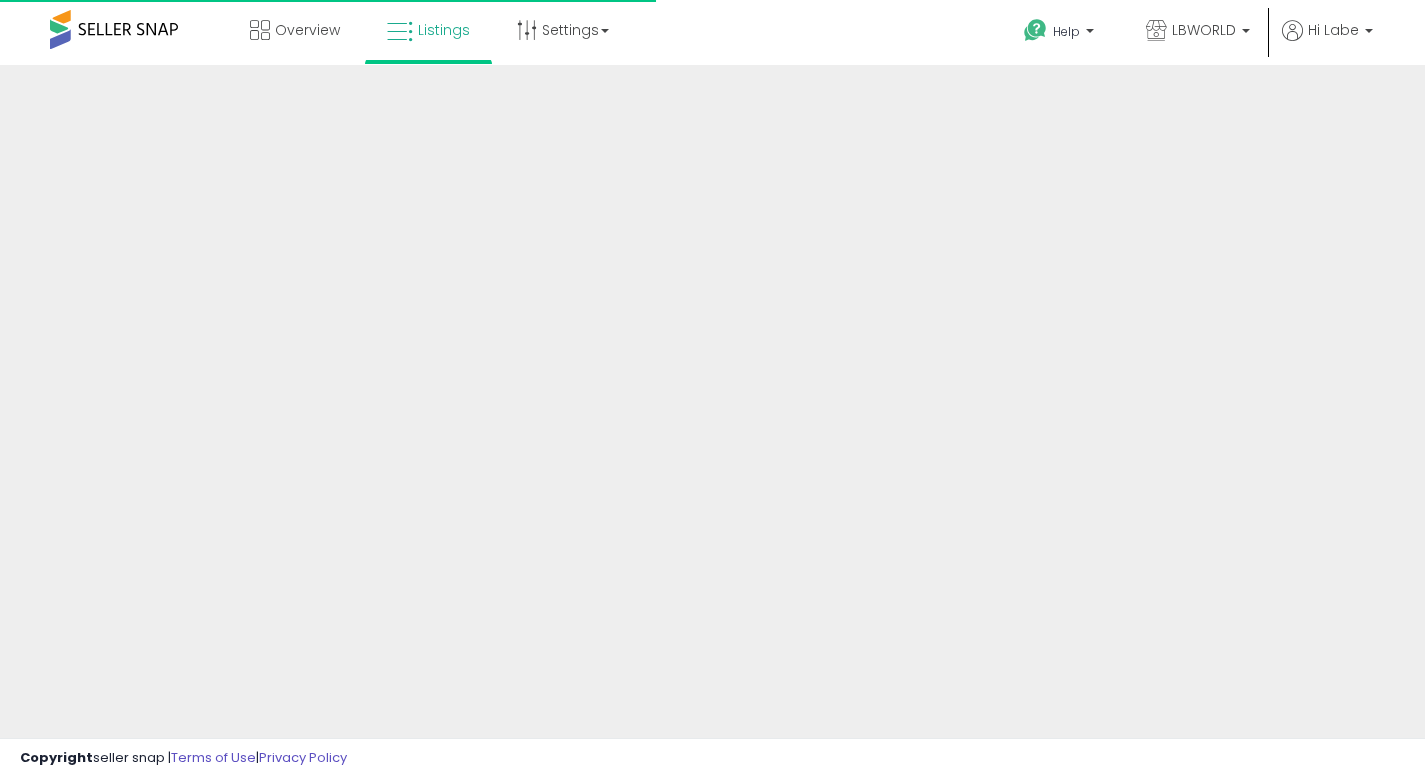 scroll, scrollTop: 0, scrollLeft: 0, axis: both 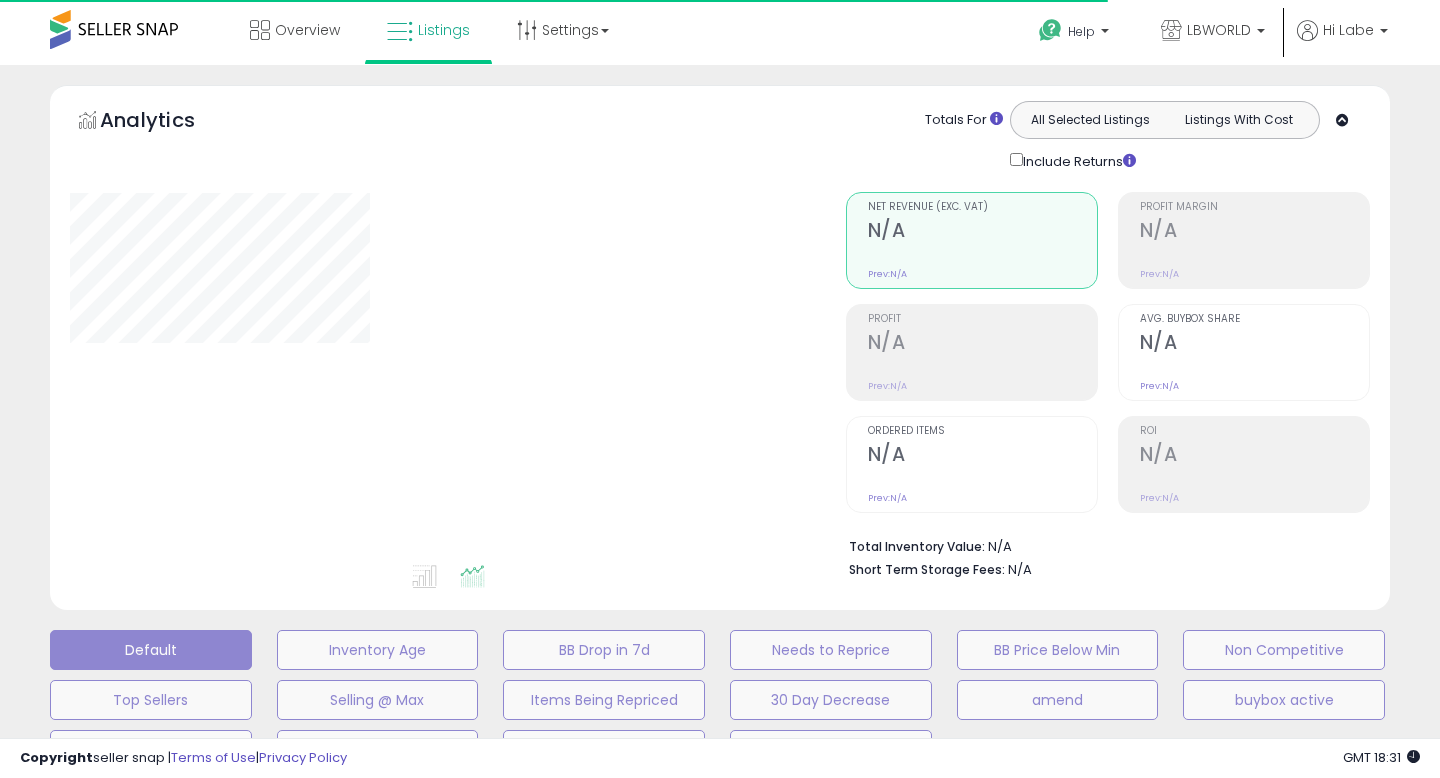 click at bounding box center [0, 0] 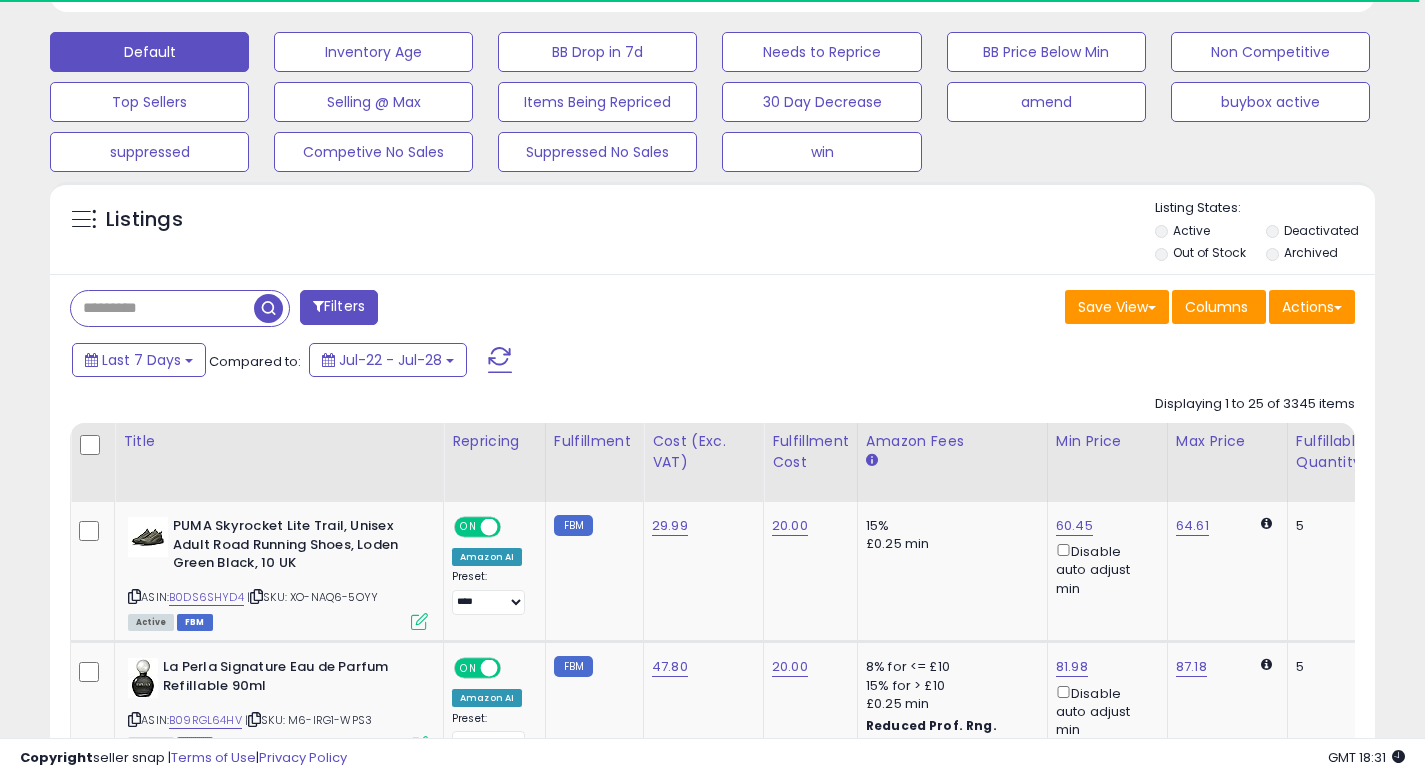 scroll, scrollTop: 600, scrollLeft: 0, axis: vertical 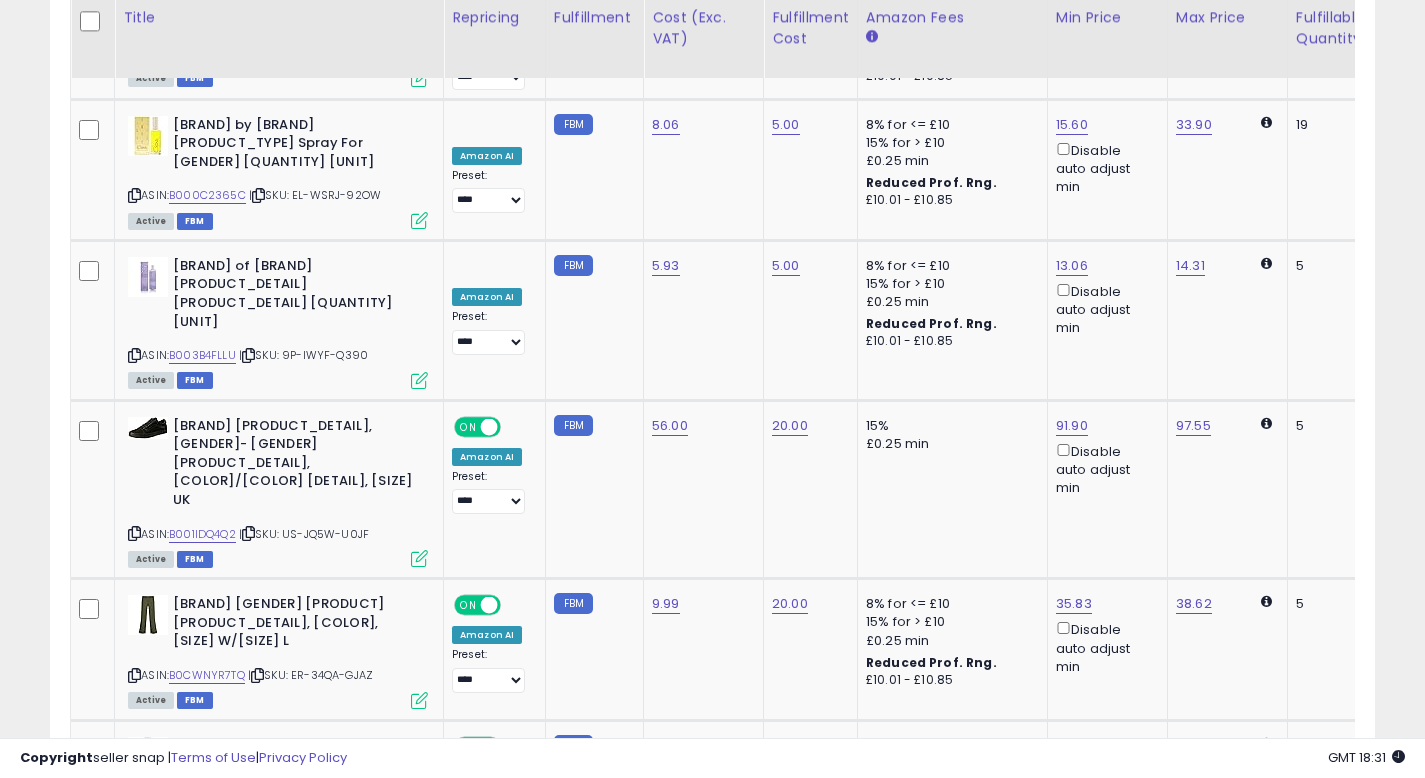 click on "**
**" at bounding box center (154, 974) 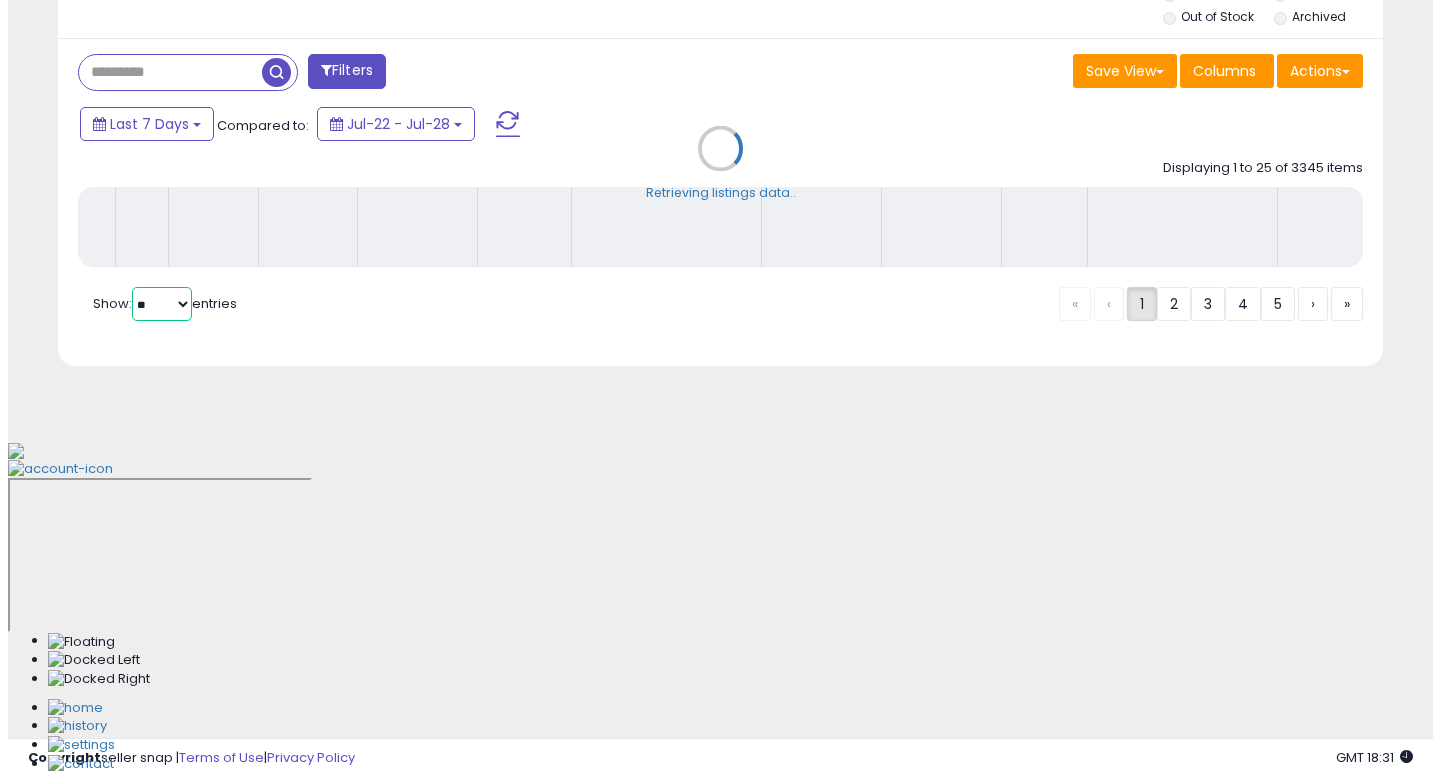 scroll, scrollTop: 512, scrollLeft: 0, axis: vertical 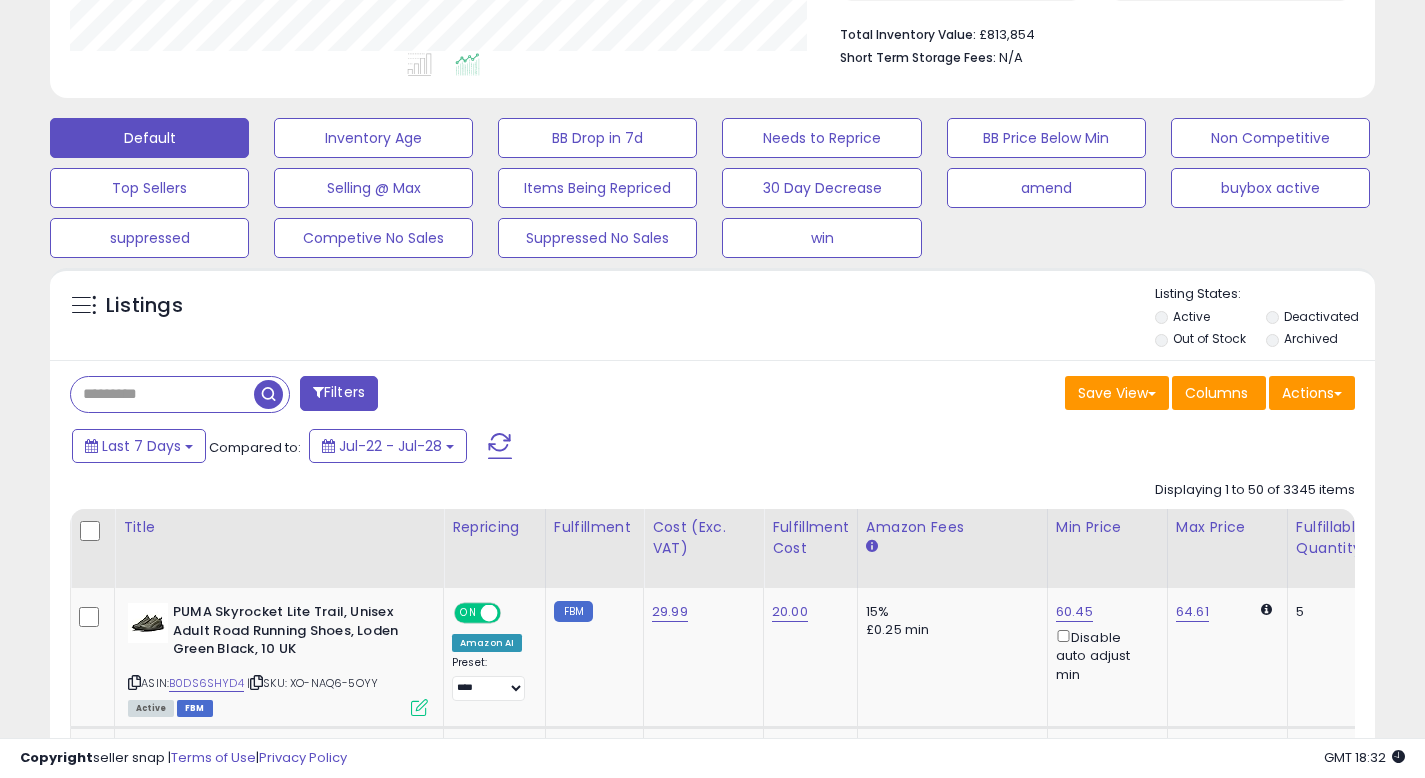 click on "Default
Inventory Age
BB Drop in 7d
Needs to Reprice
BB Price Below Min
Non Competitive
Top Sellers
Selling @ Max
Items Being Repriced
30 Day Decrease
amend
buybox active
suppressed
win" at bounding box center (712, 183) 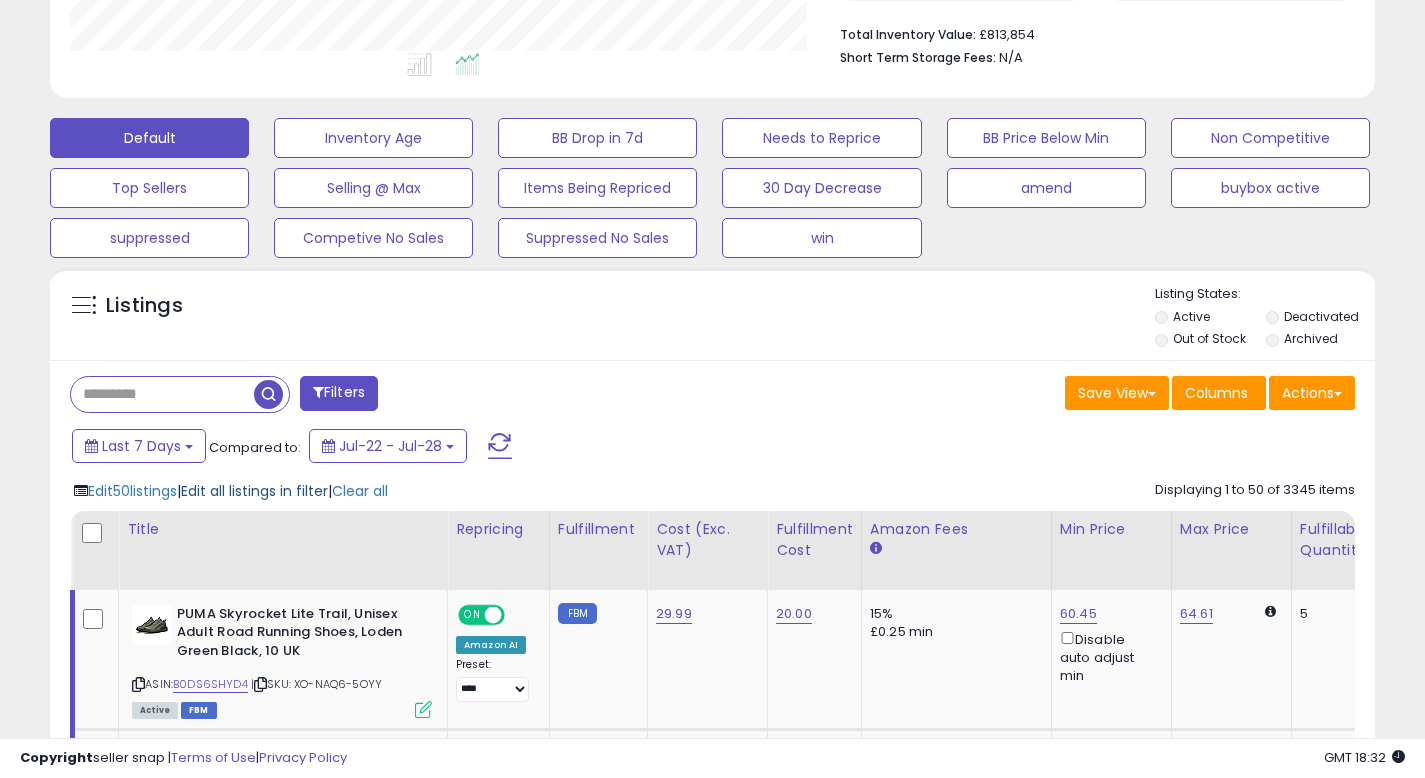 click on "Edit all listings in filter" at bounding box center (254, 491) 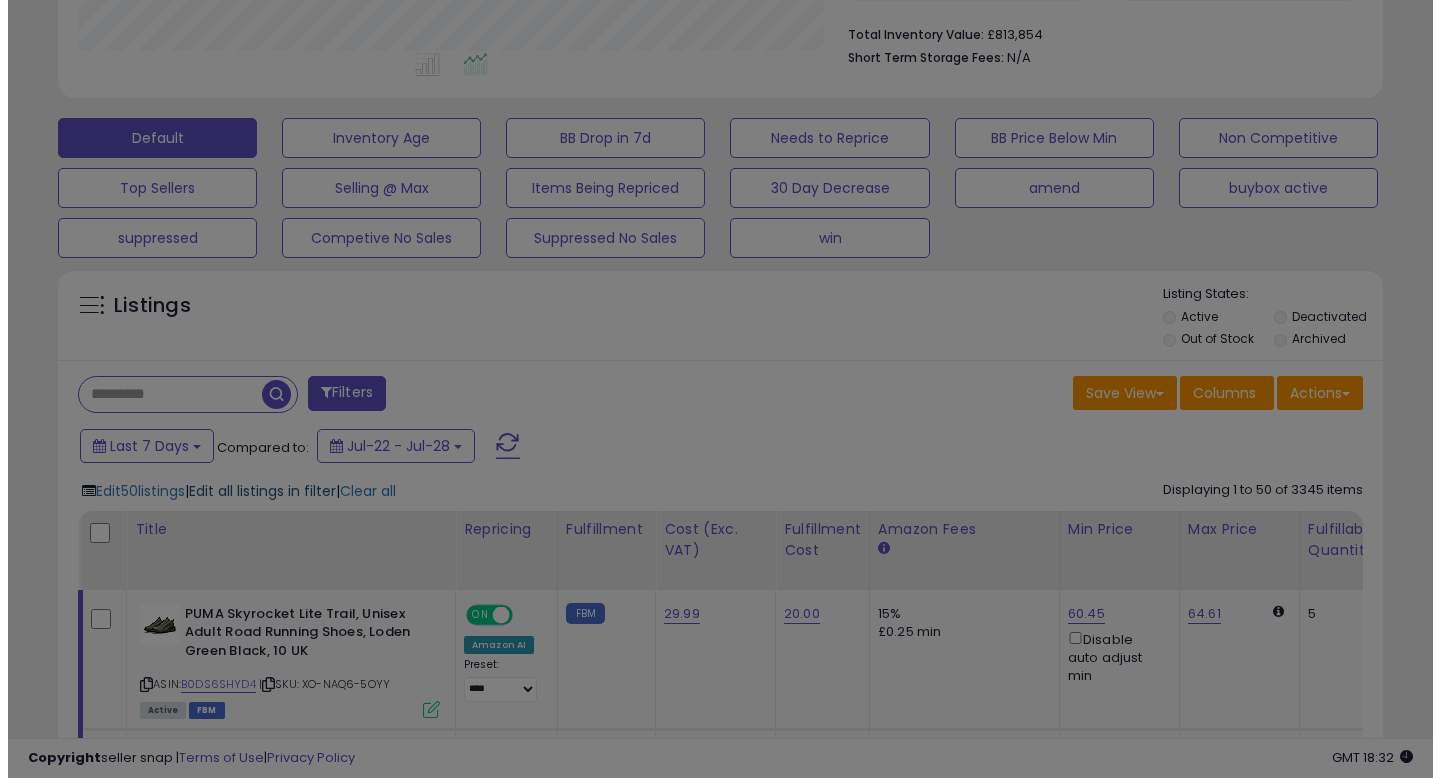 scroll, scrollTop: 999590, scrollLeft: 999224, axis: both 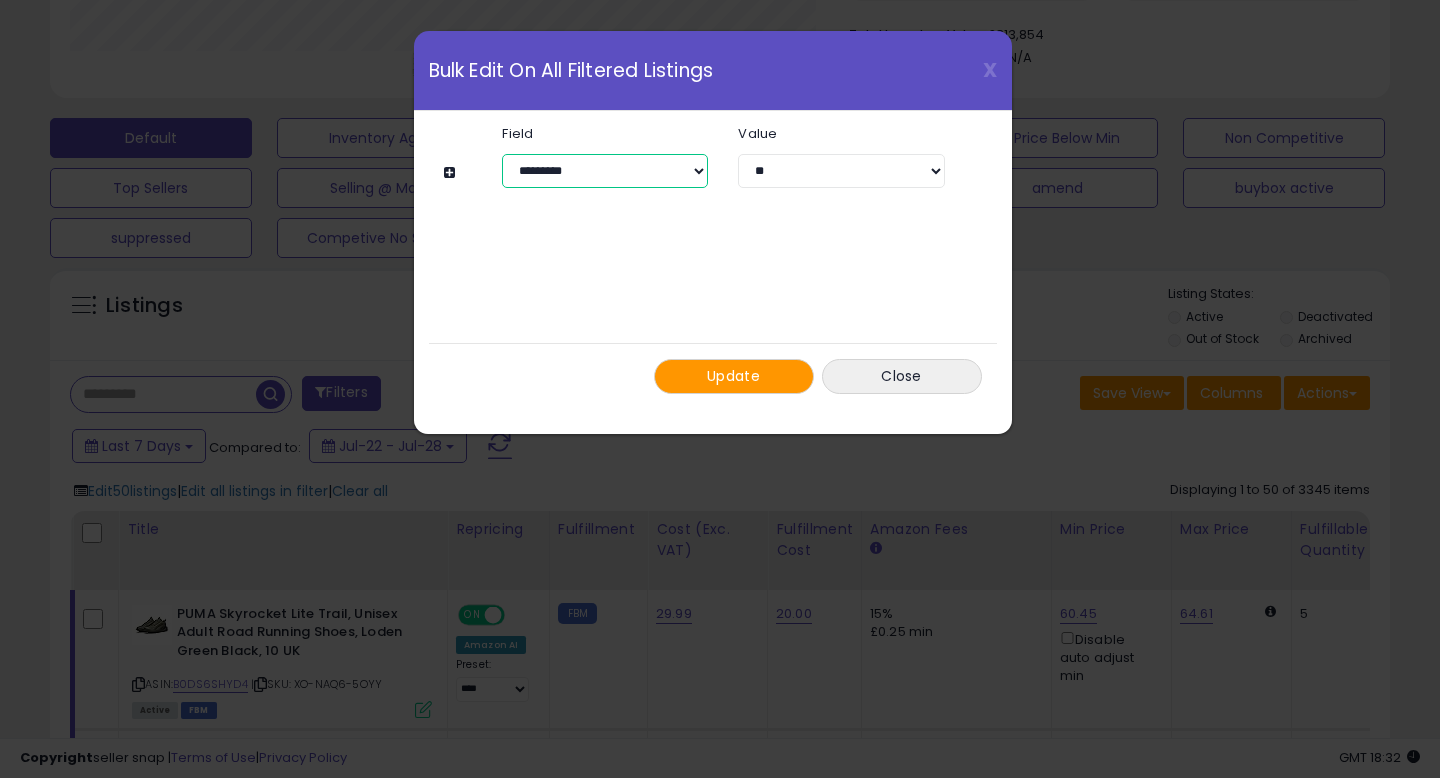 click on "**********" at bounding box center (605, 171) 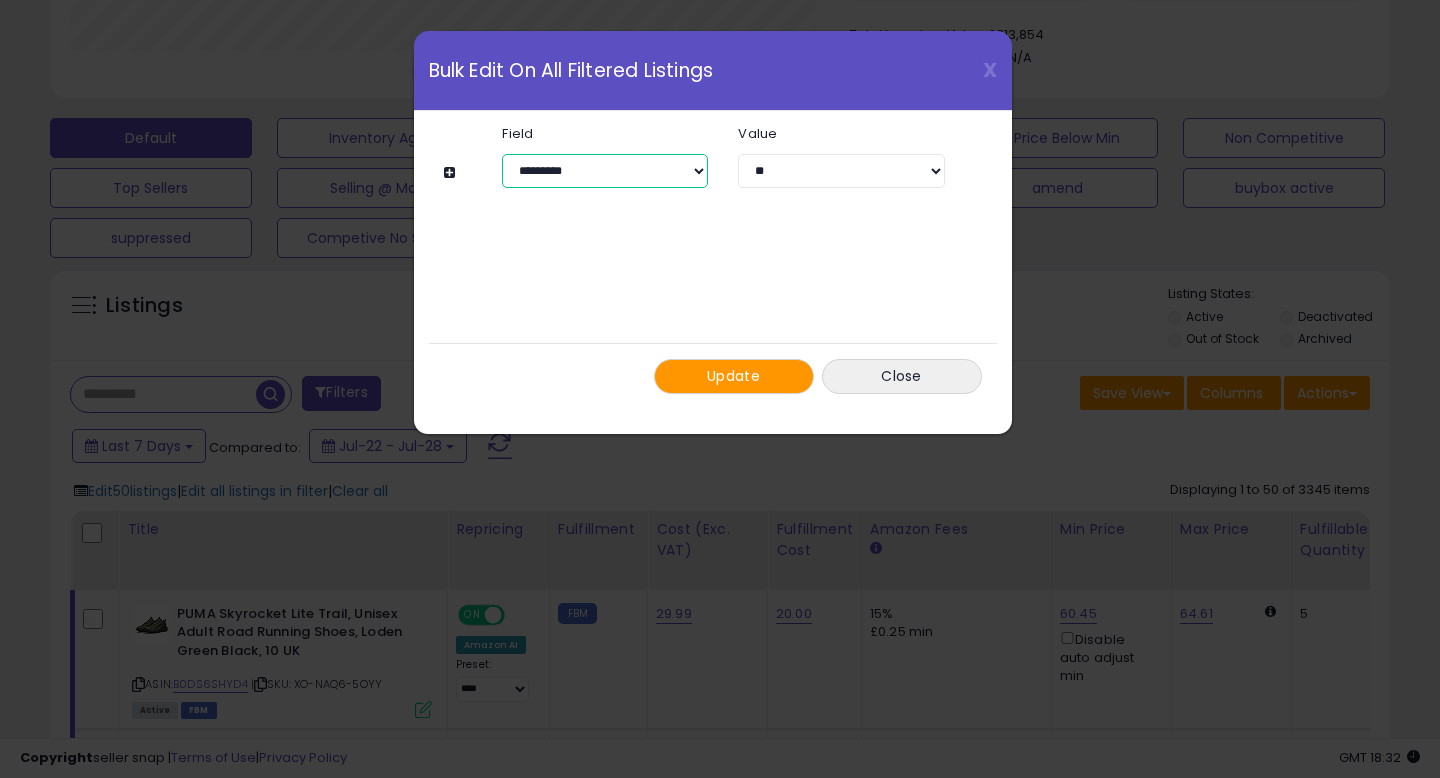 select on "**********" 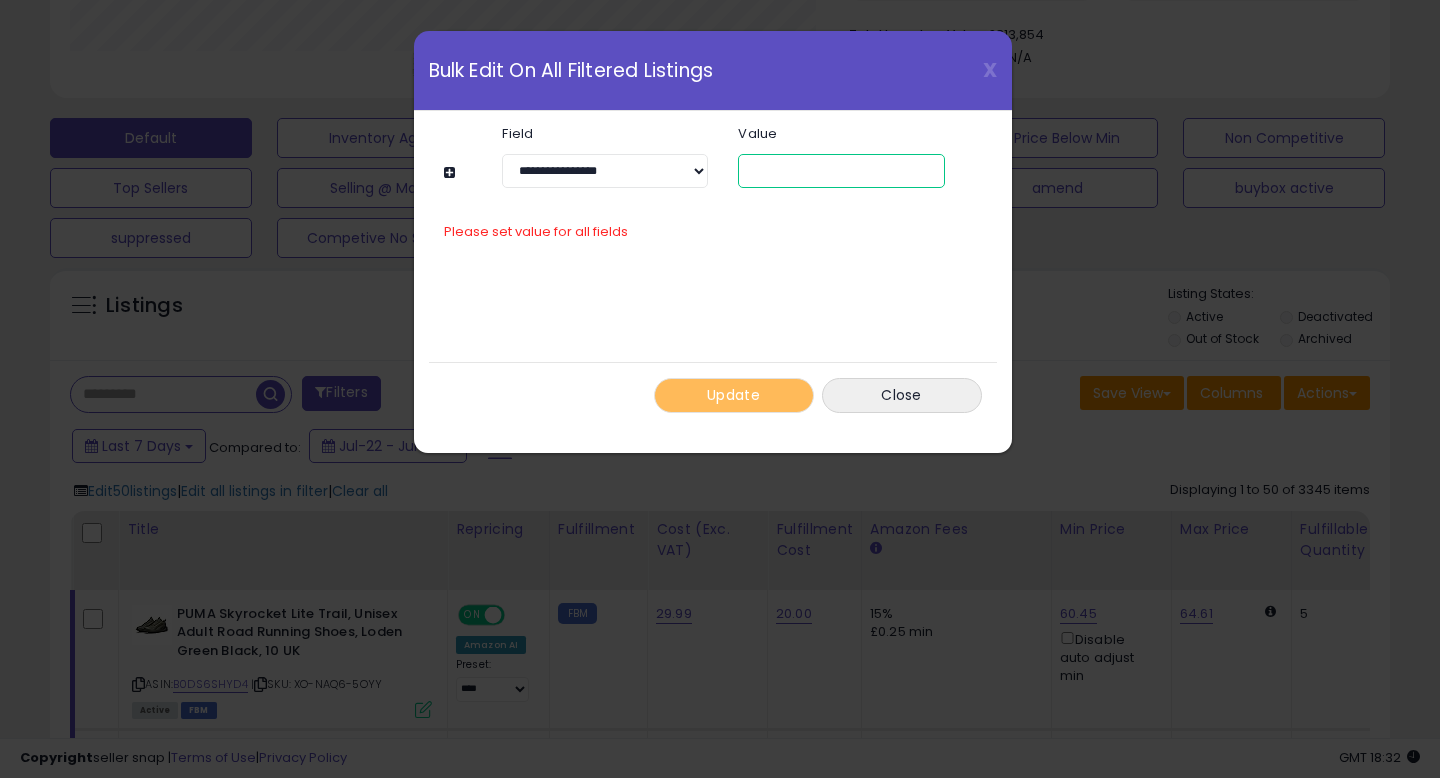 click at bounding box center [841, 171] 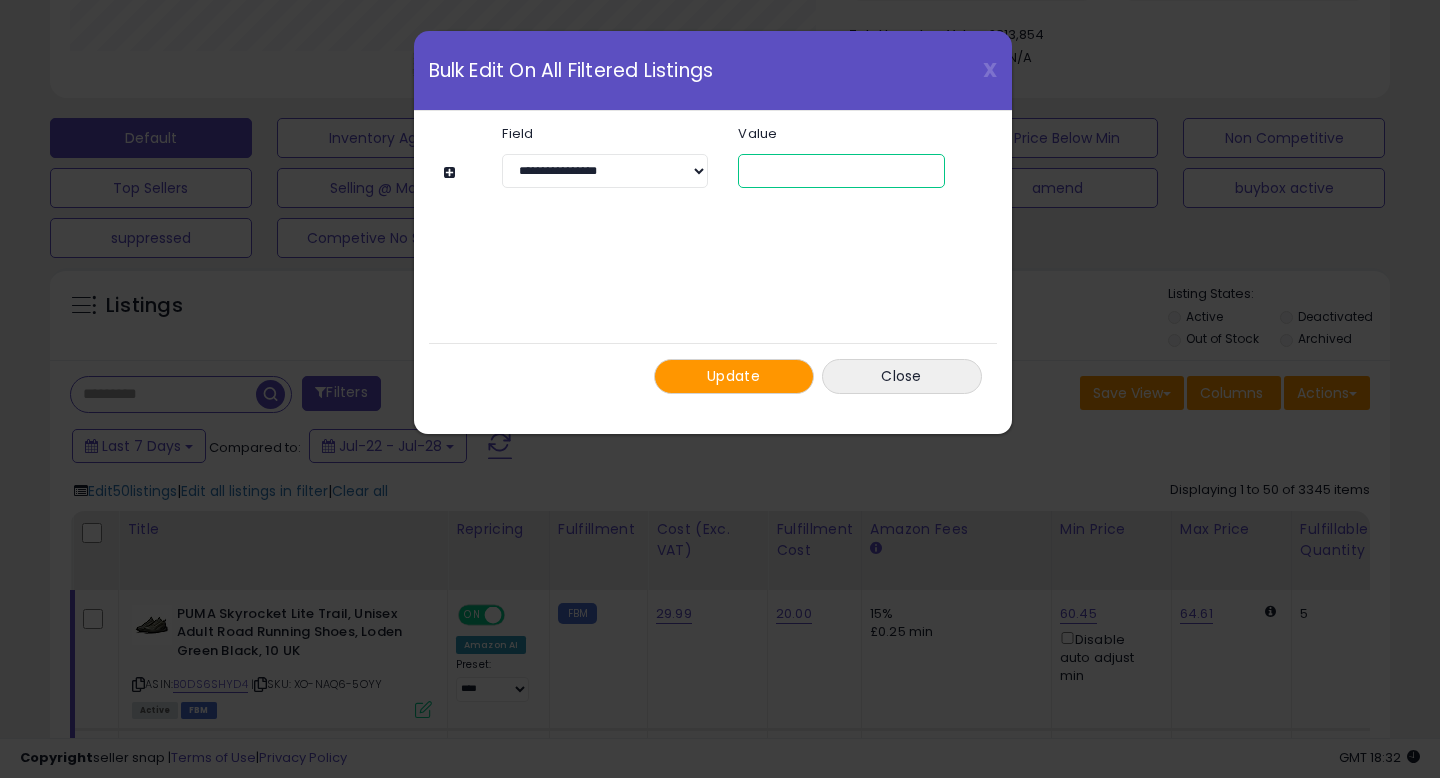 type on "*" 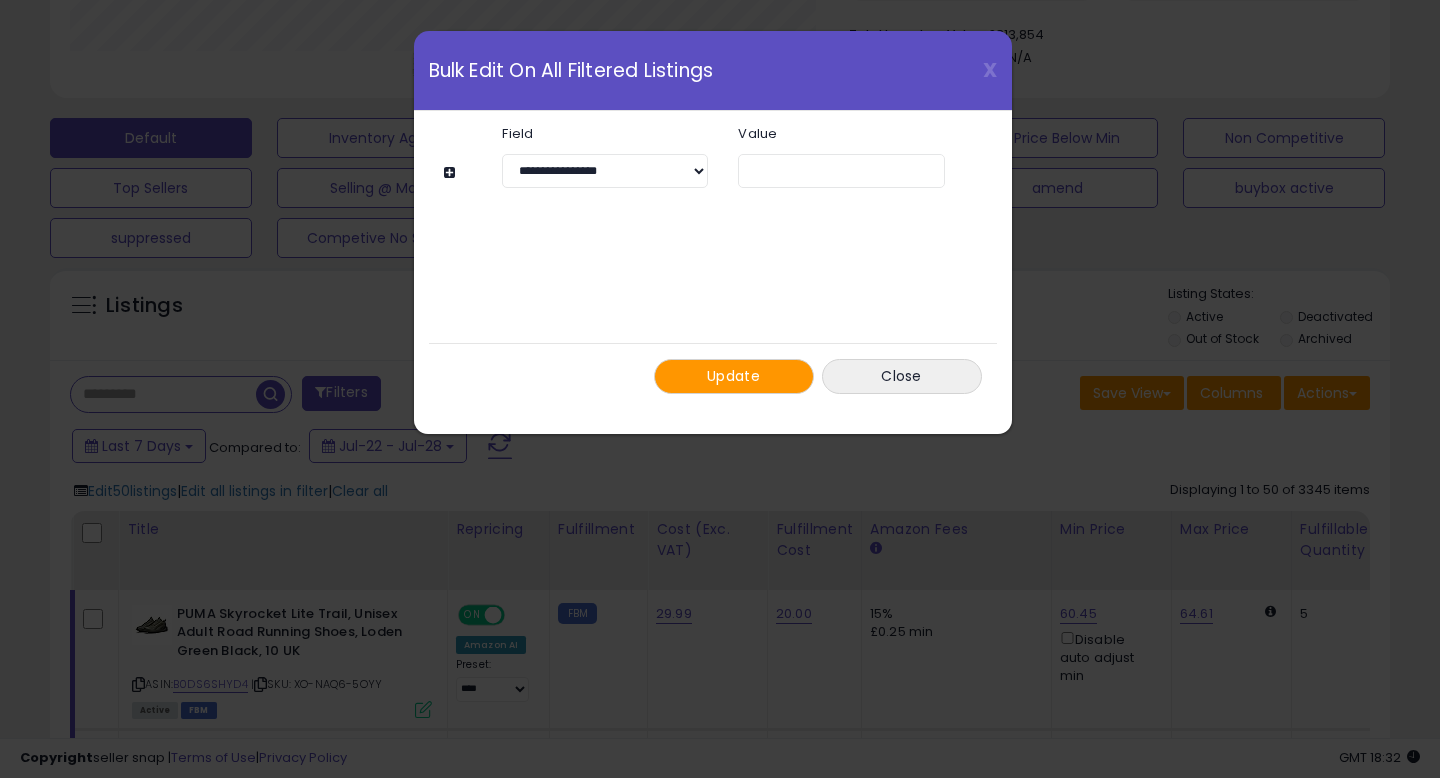 click on "Update" at bounding box center (734, 376) 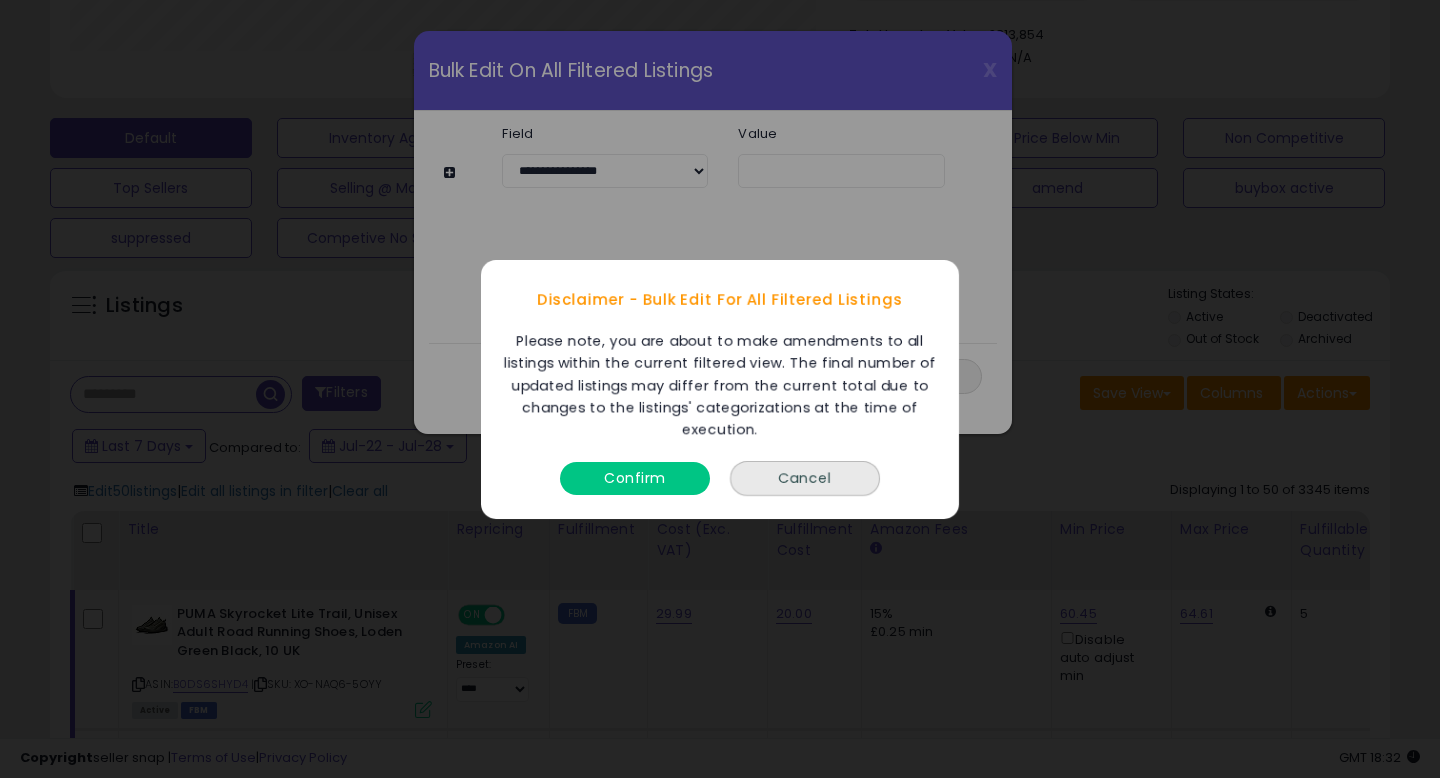 click on "Confirm" at bounding box center (635, 477) 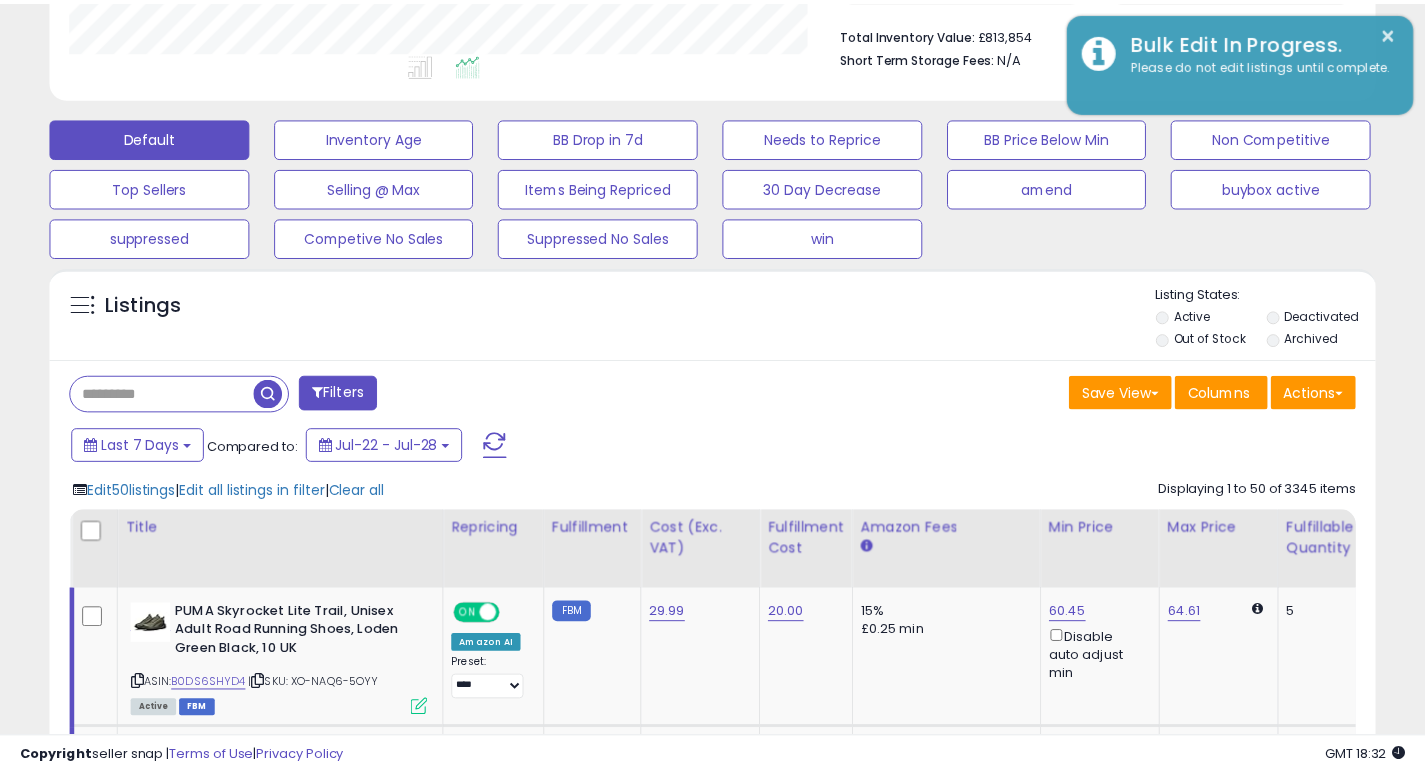 scroll, scrollTop: 410, scrollLeft: 767, axis: both 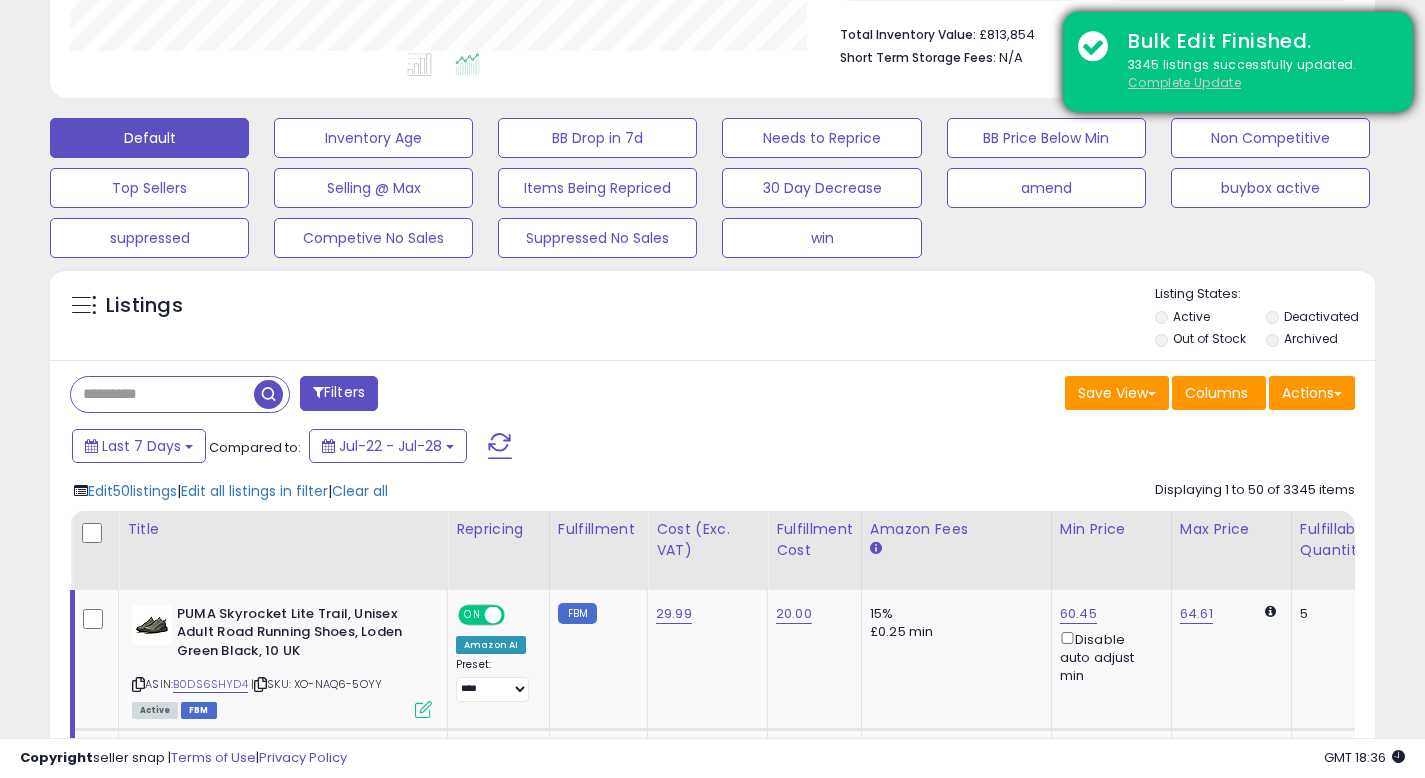 click on "Complete Update" at bounding box center [1184, 82] 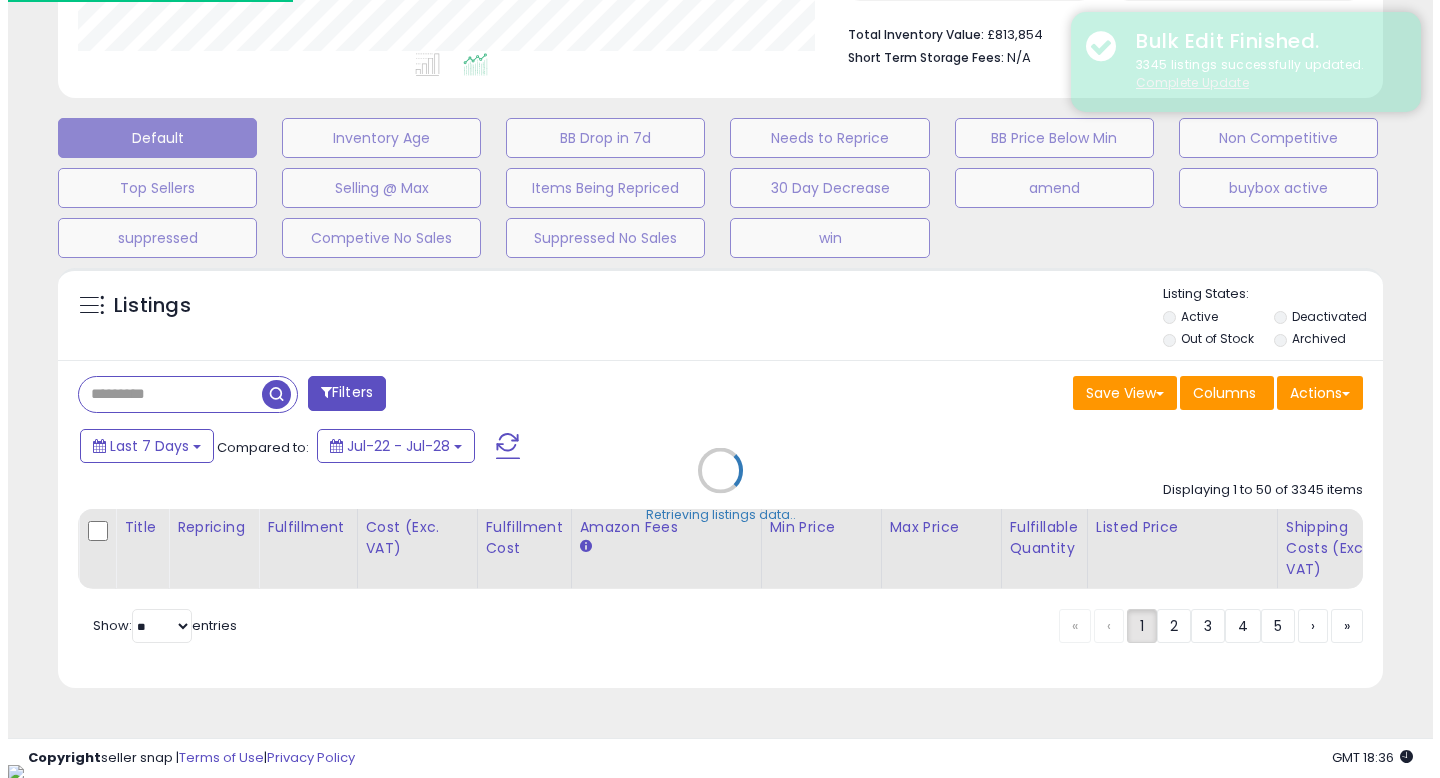 scroll, scrollTop: 999590, scrollLeft: 999224, axis: both 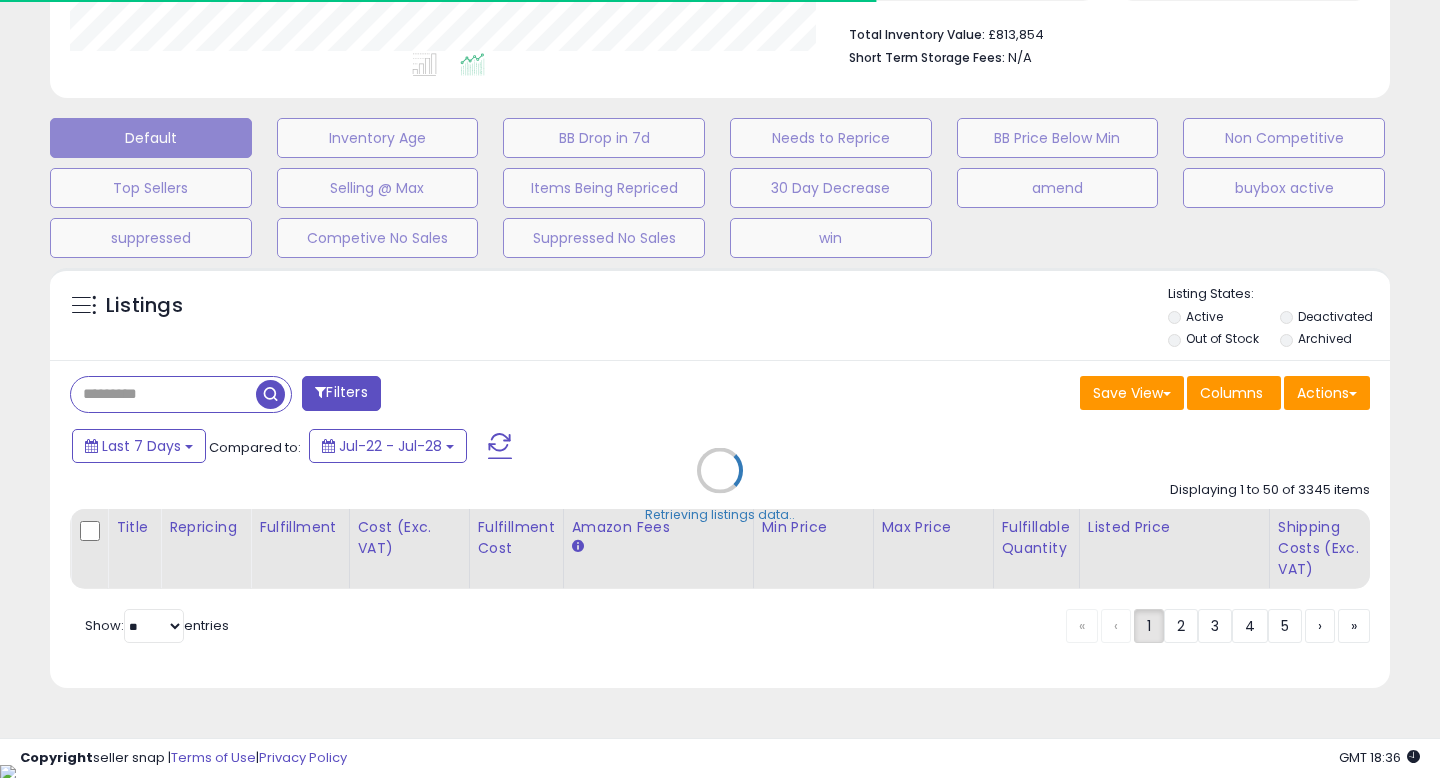 select on "**" 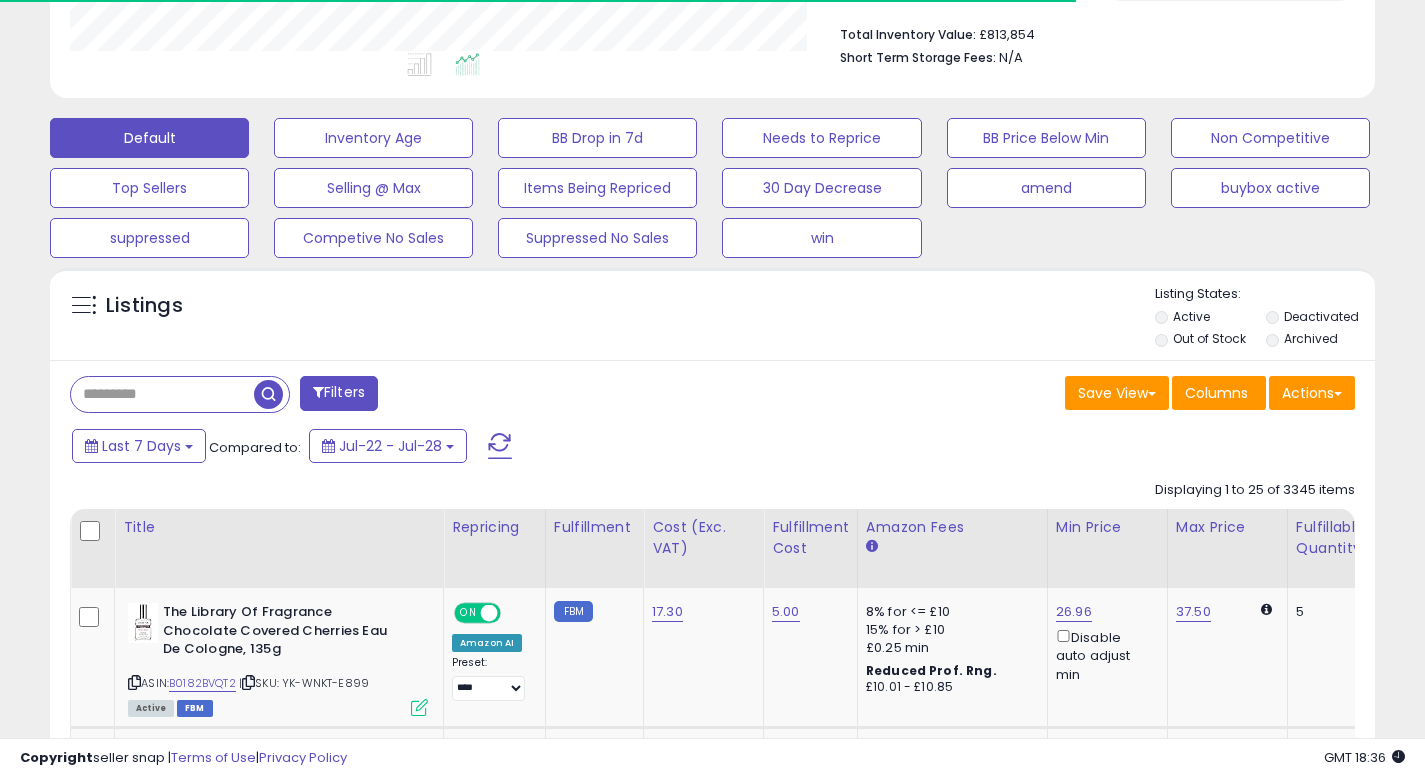 scroll, scrollTop: 410, scrollLeft: 767, axis: both 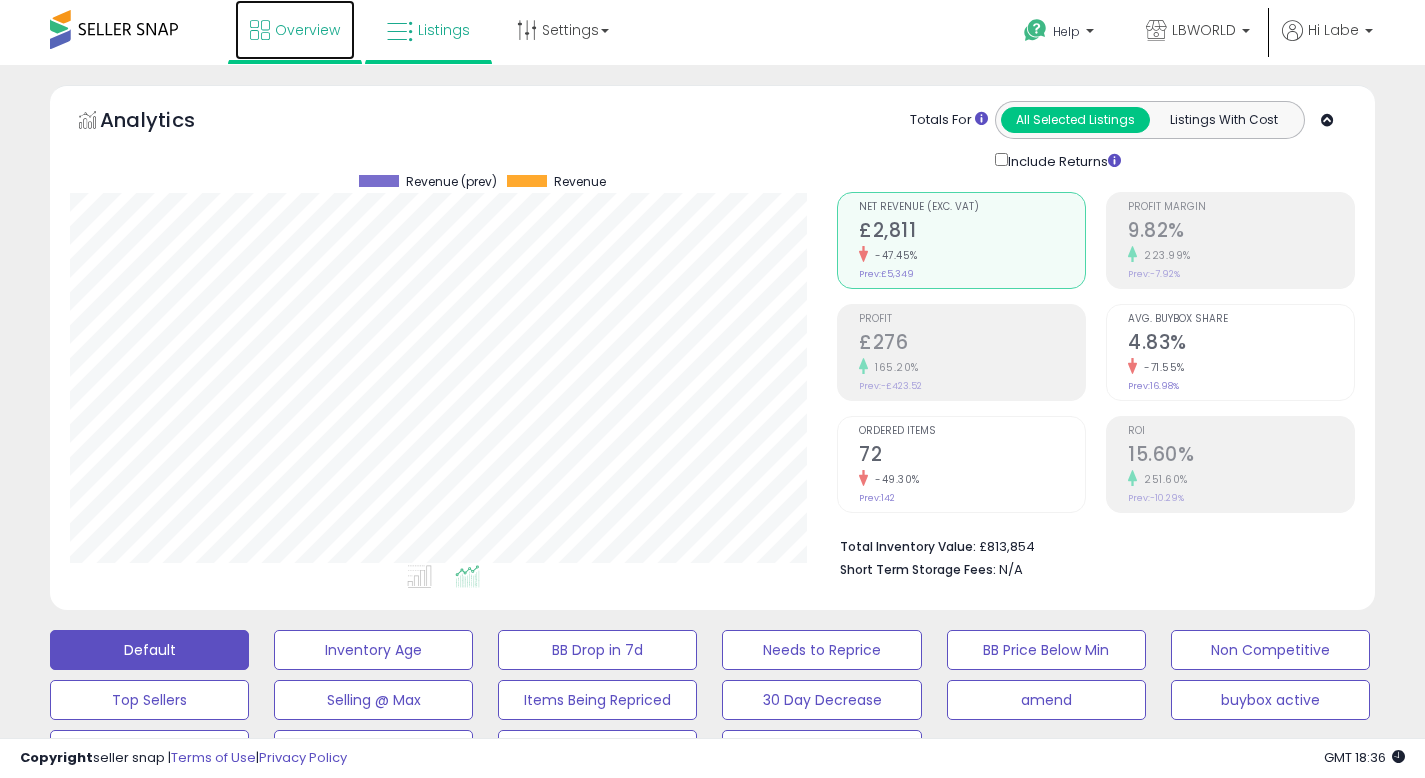 click on "Overview" at bounding box center (307, 30) 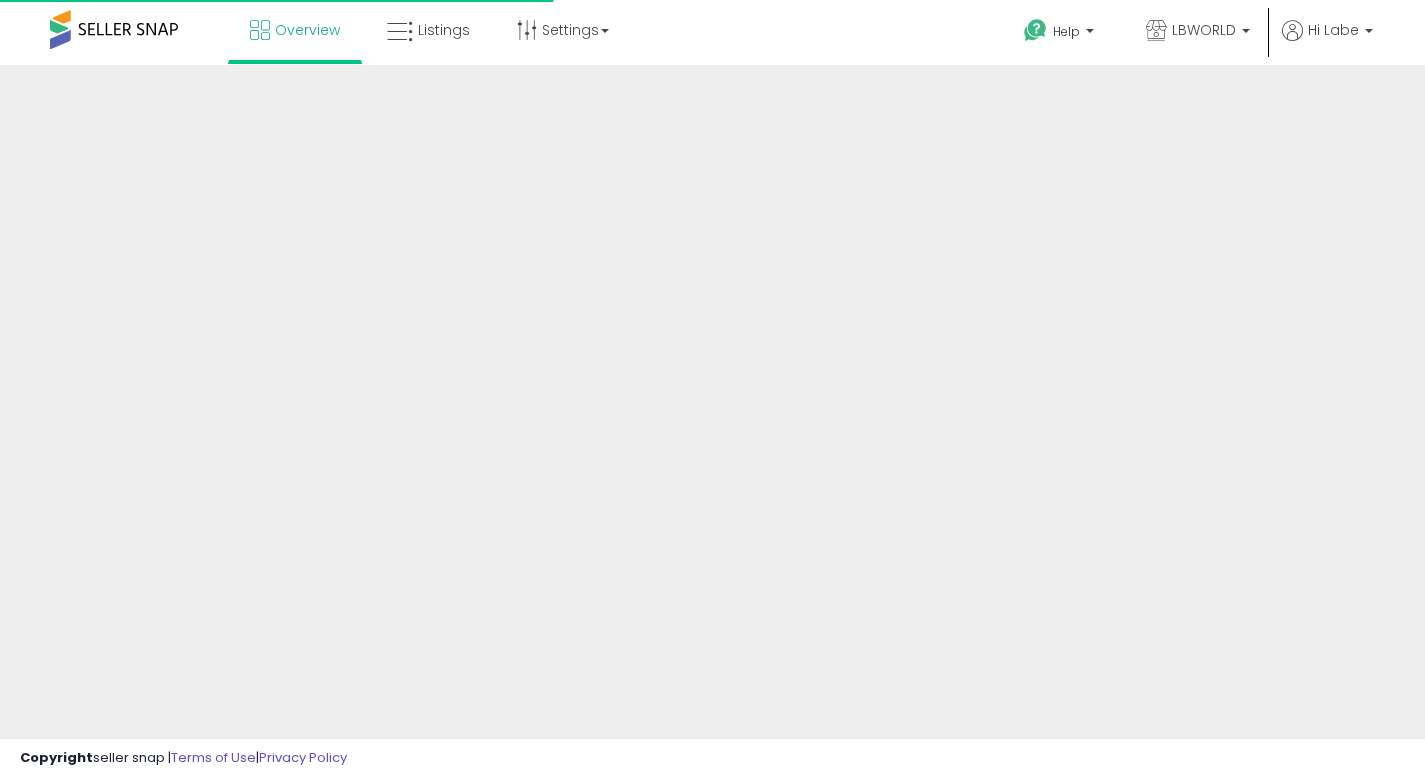 scroll, scrollTop: 0, scrollLeft: 0, axis: both 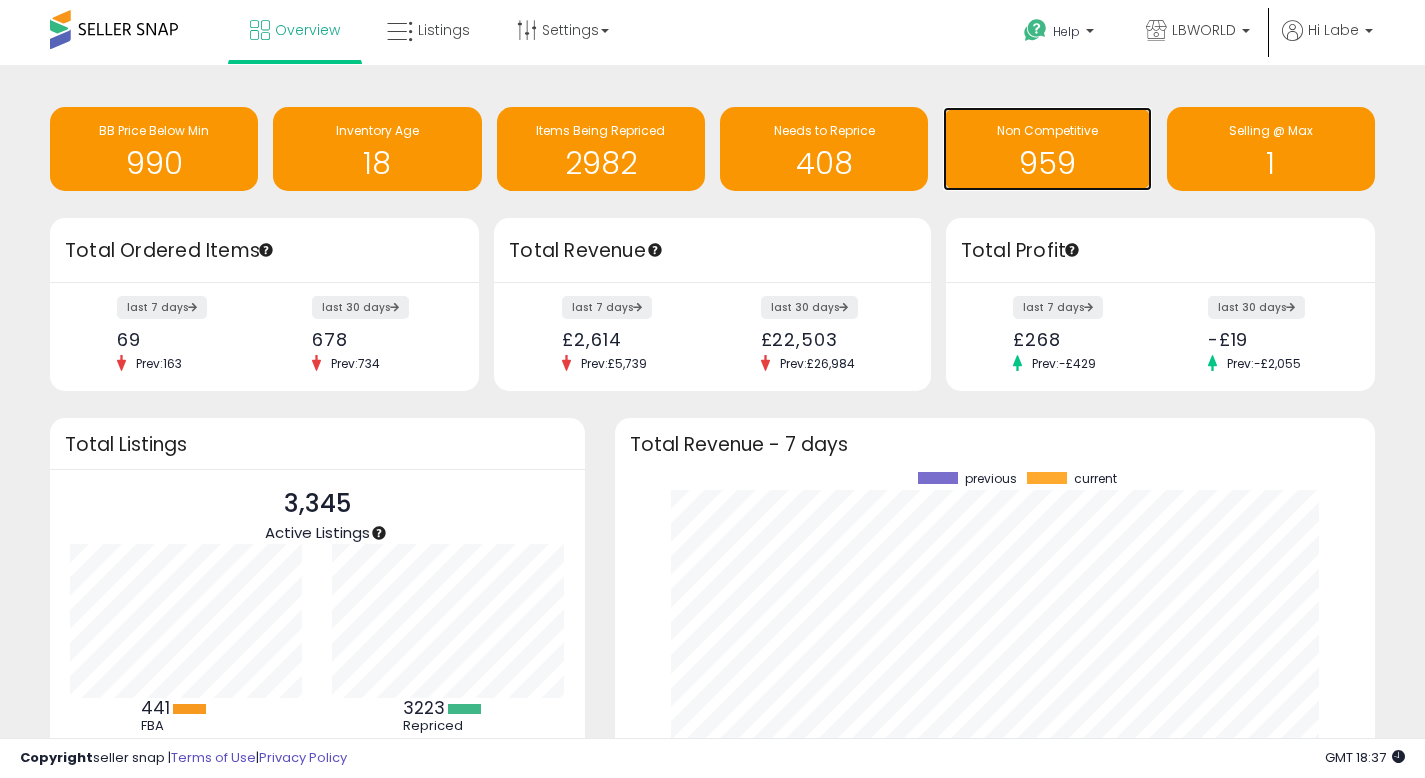 click on "959" at bounding box center [1047, 163] 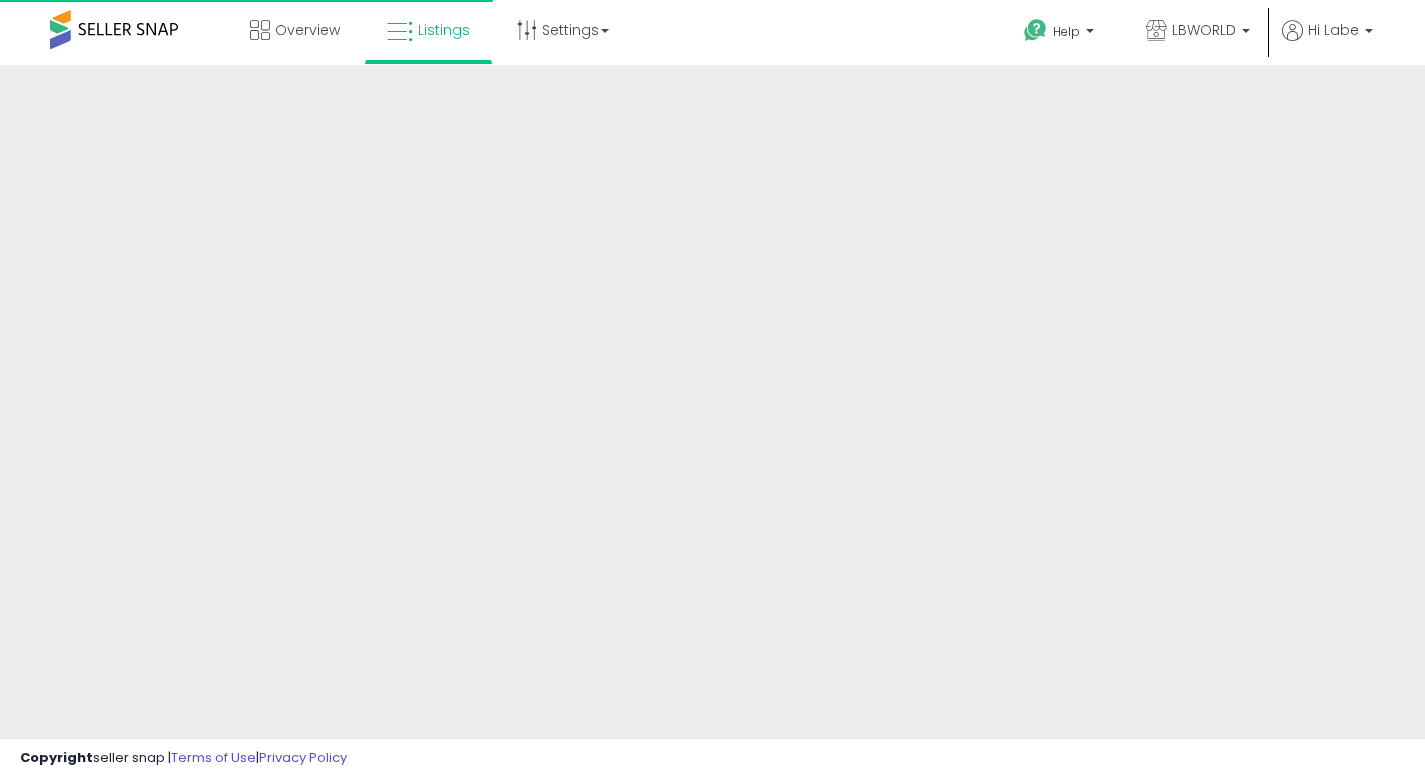 scroll, scrollTop: 0, scrollLeft: 0, axis: both 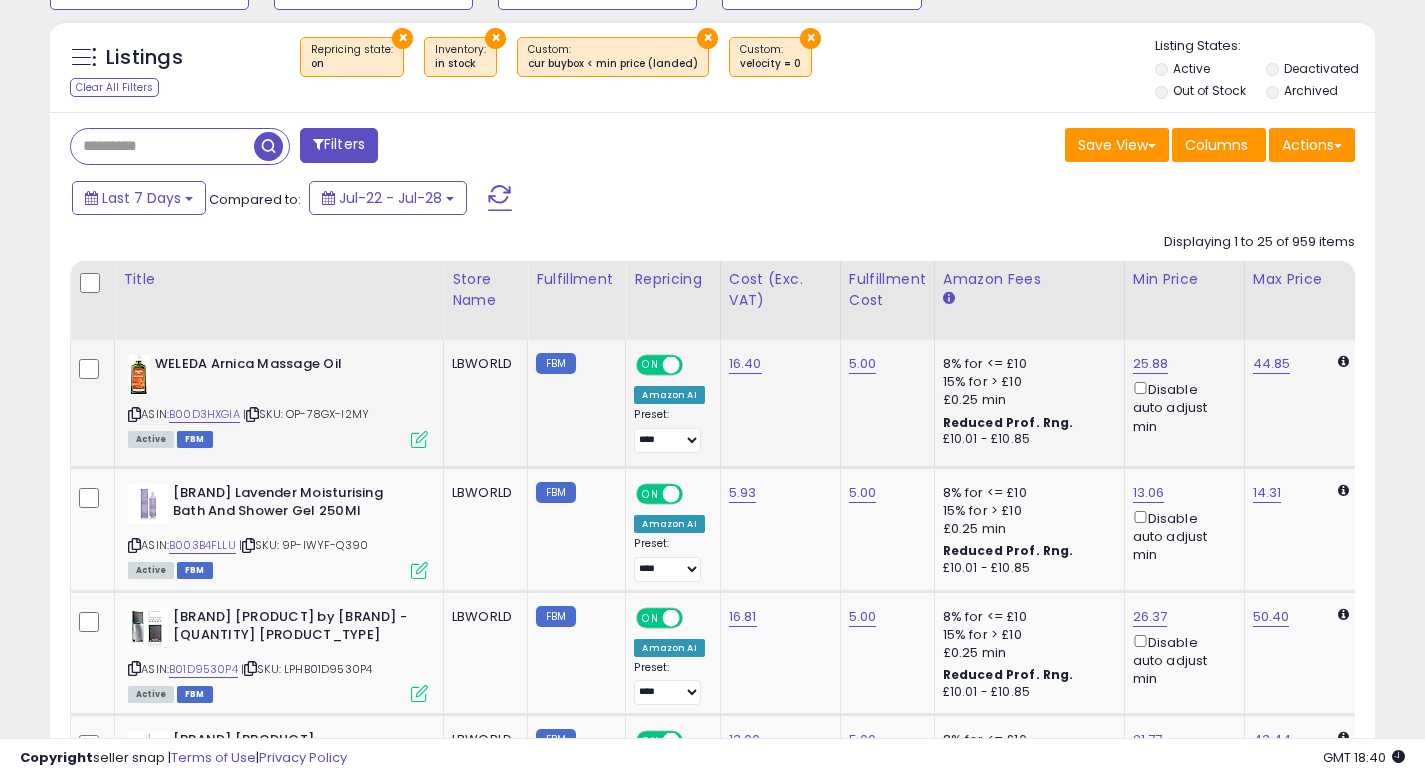 click on "5.00" 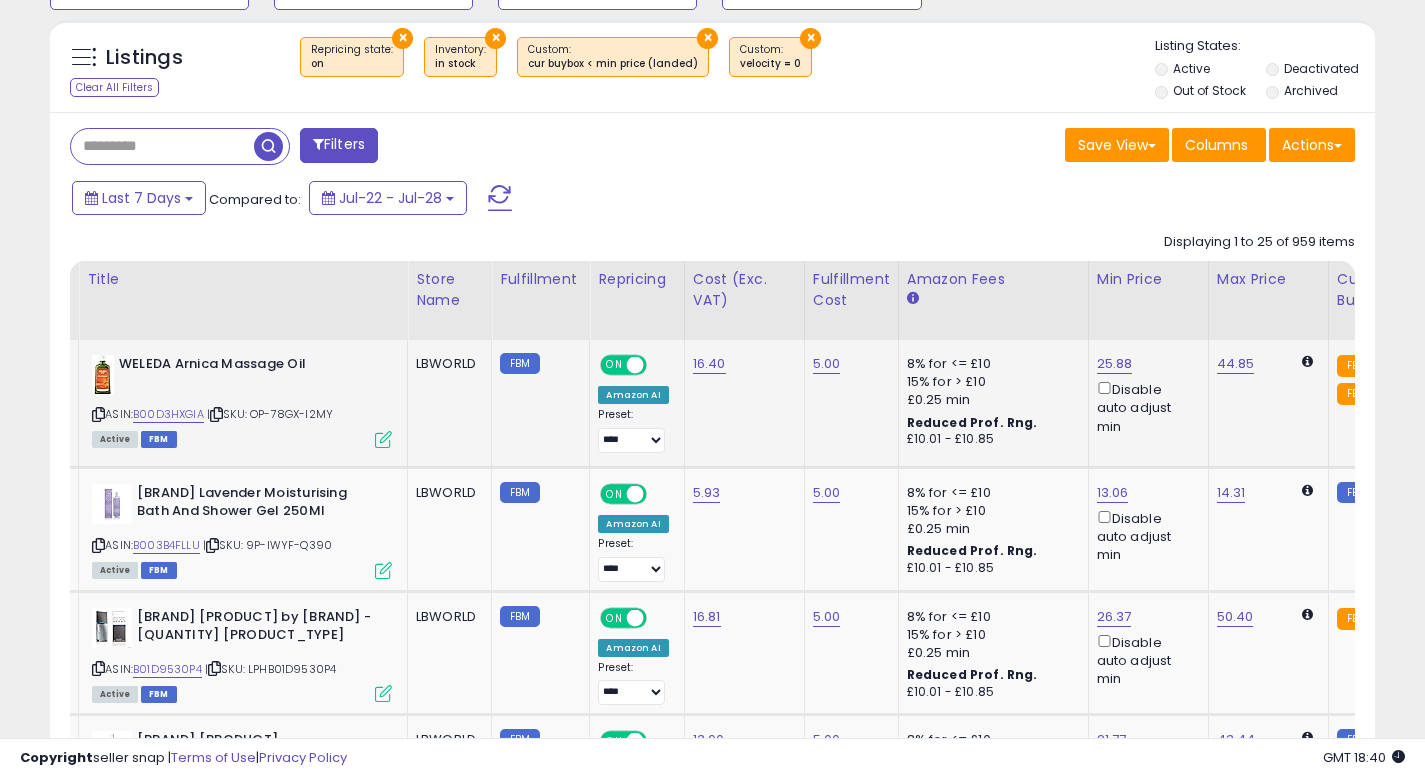 scroll, scrollTop: 0, scrollLeft: 40, axis: horizontal 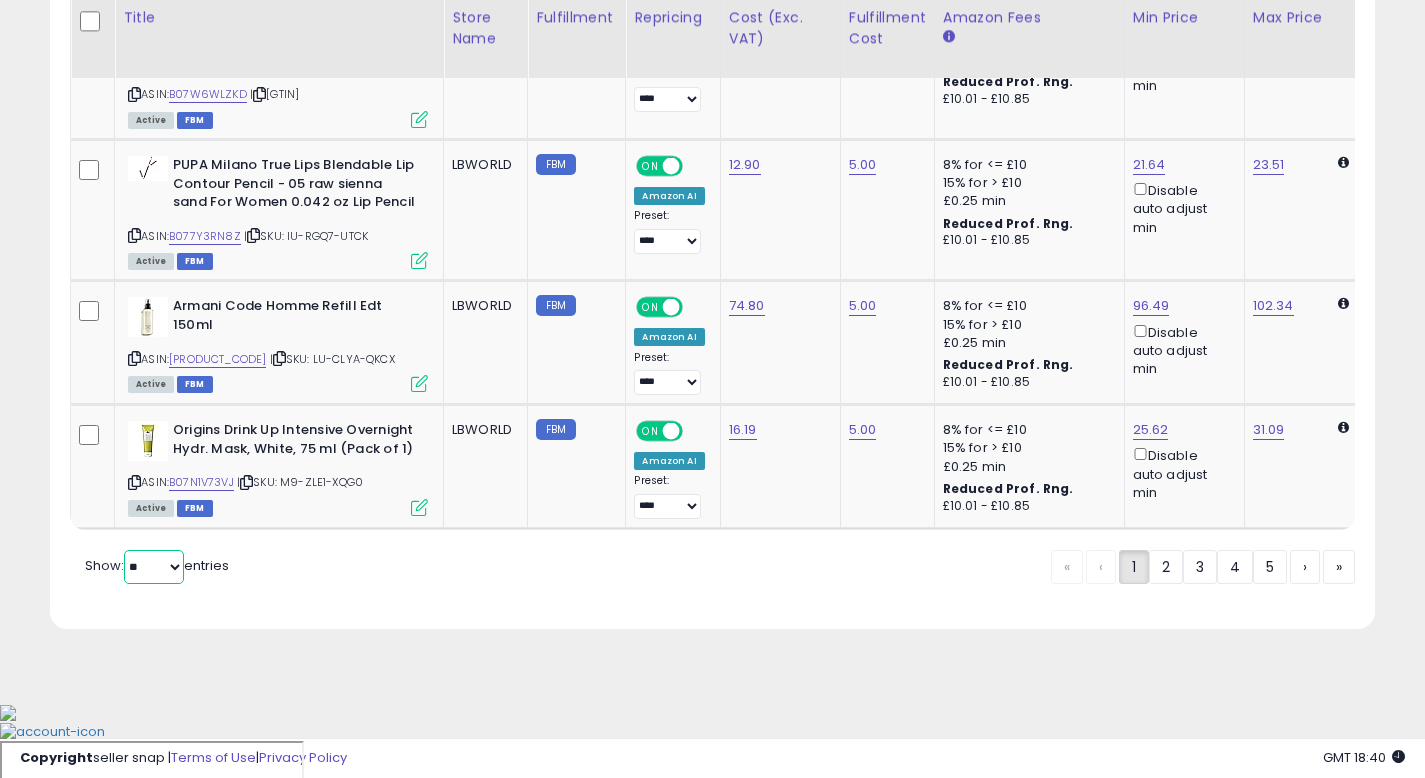 click on "**
**" at bounding box center (154, 567) 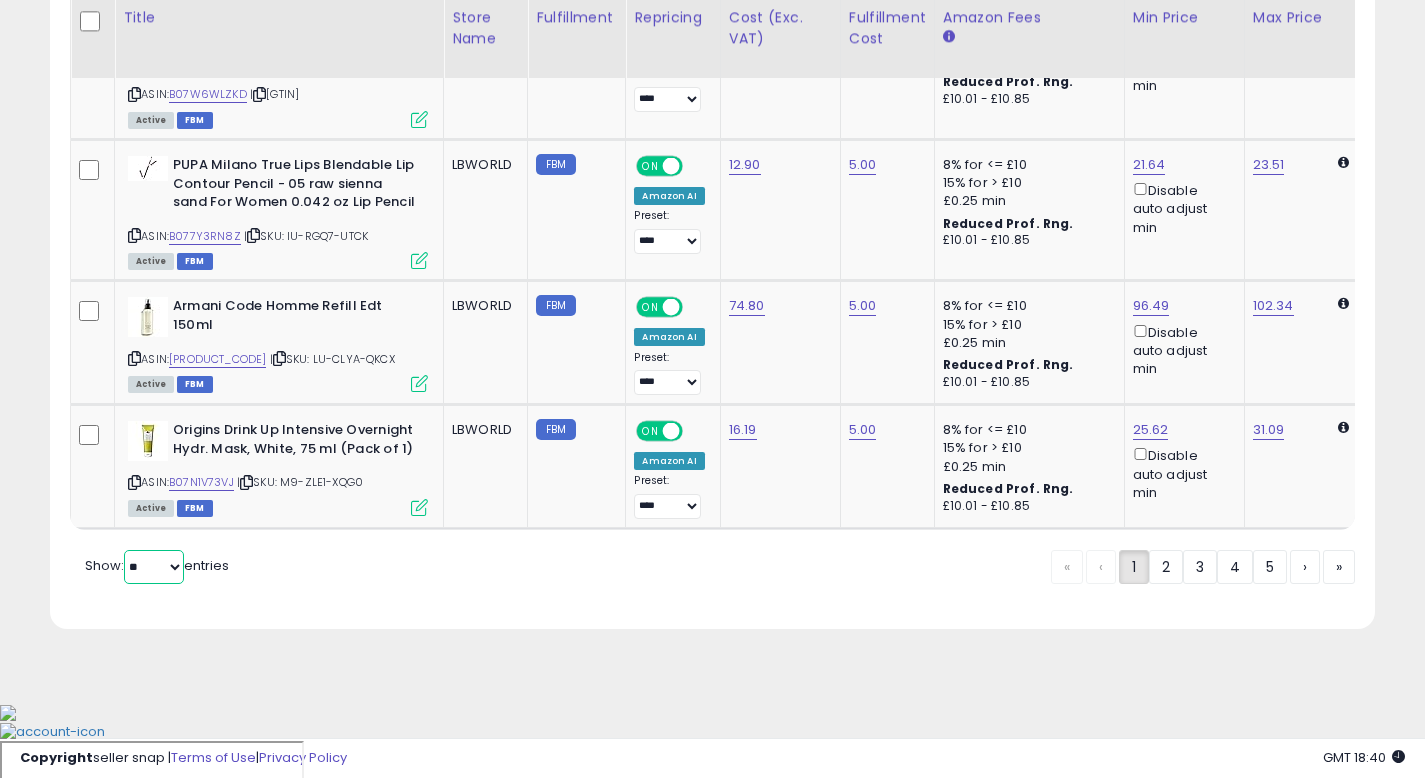 select on "**" 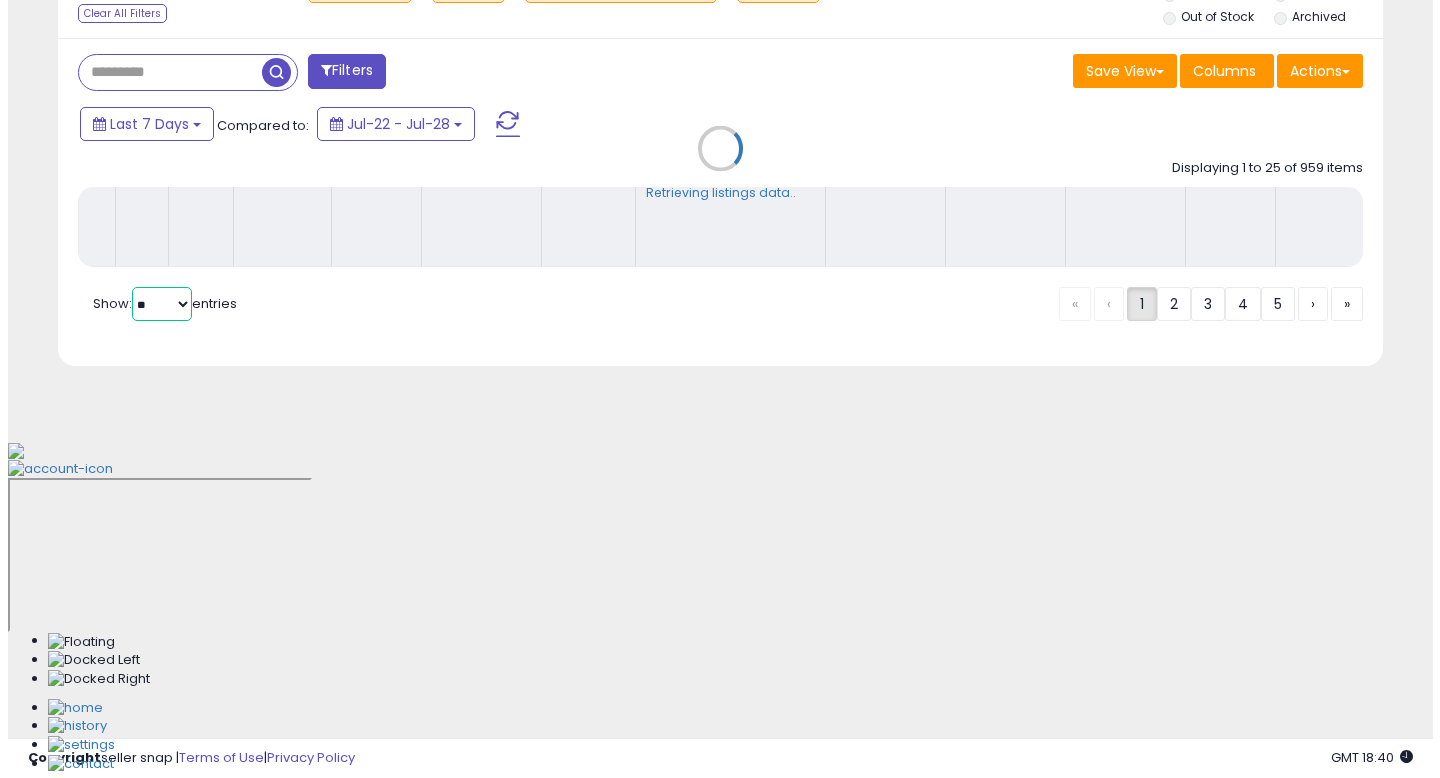 scroll, scrollTop: 512, scrollLeft: 0, axis: vertical 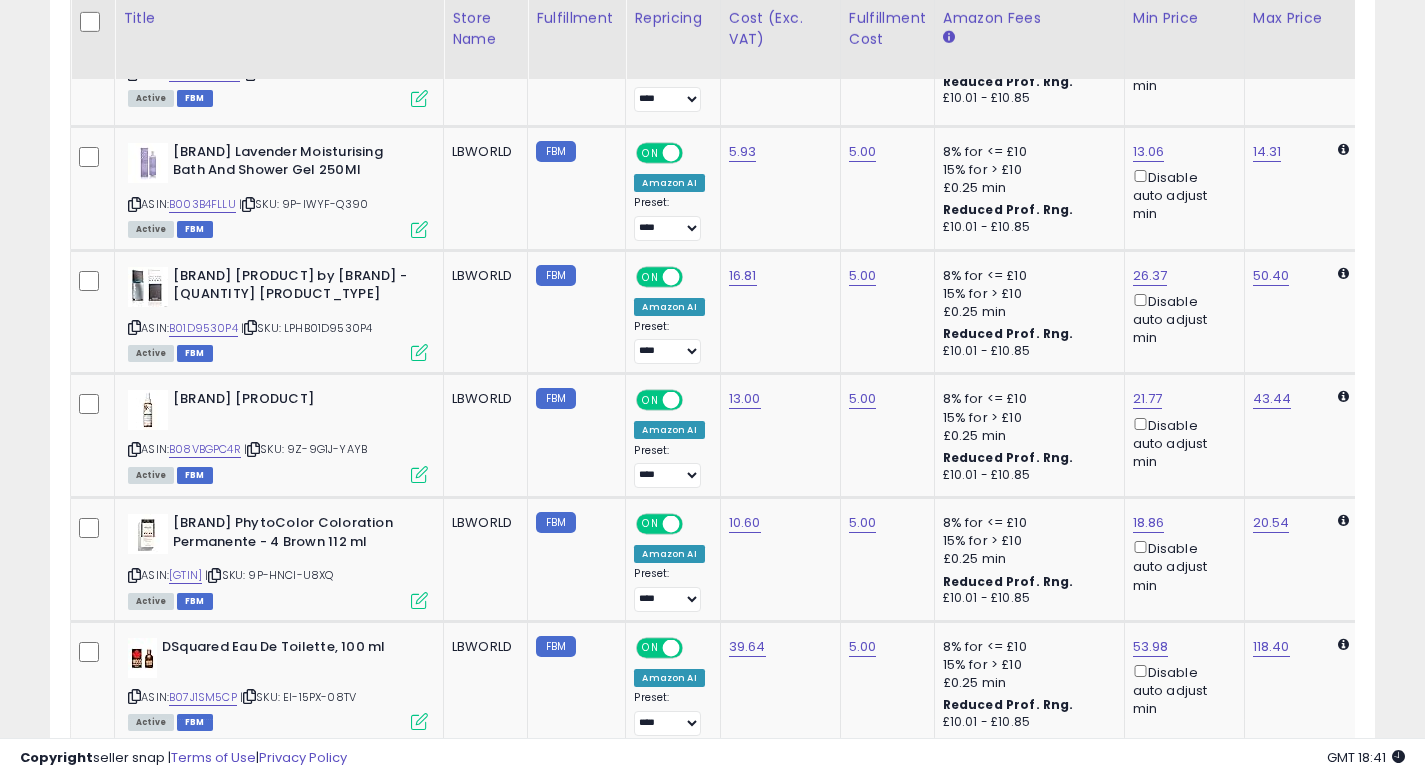 click on "**********" at bounding box center [712, 2831] 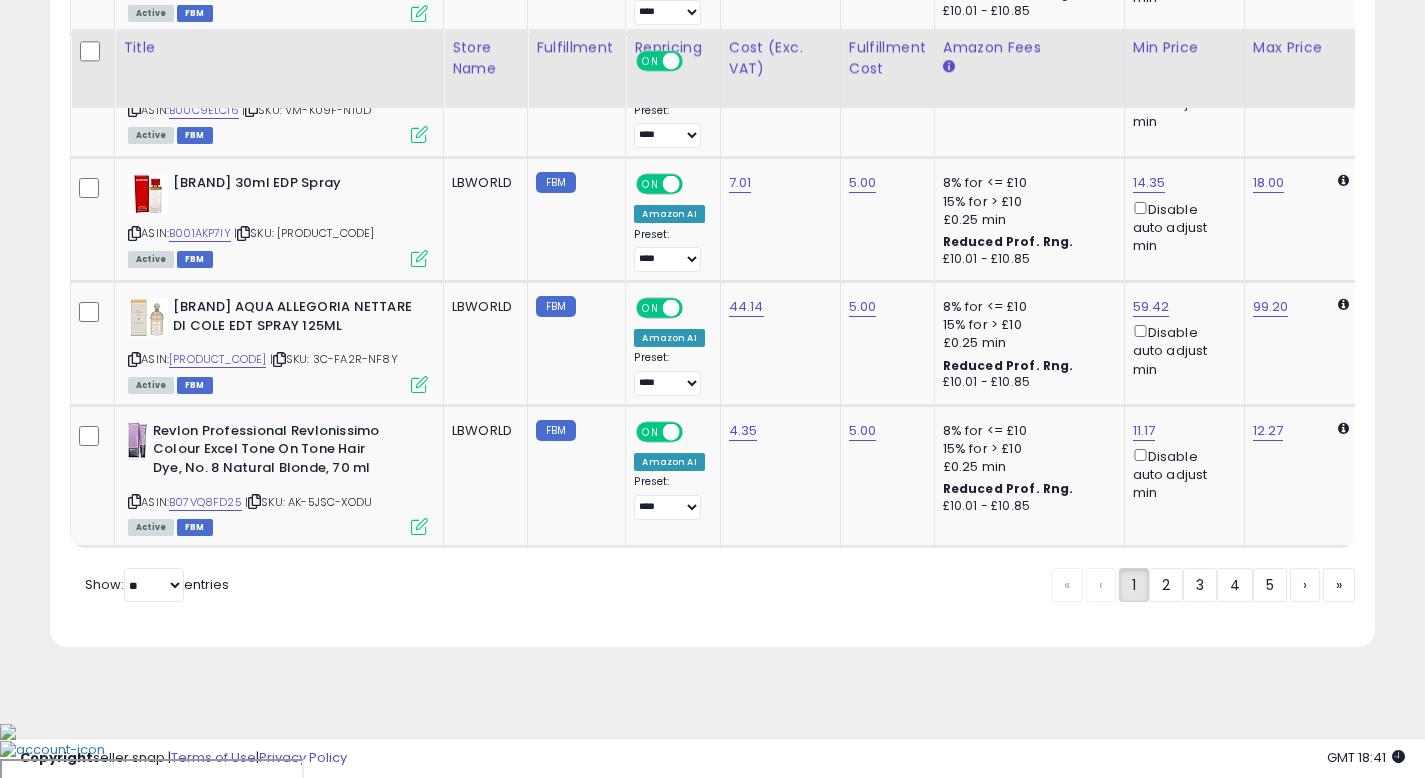 scroll, scrollTop: 7138, scrollLeft: 0, axis: vertical 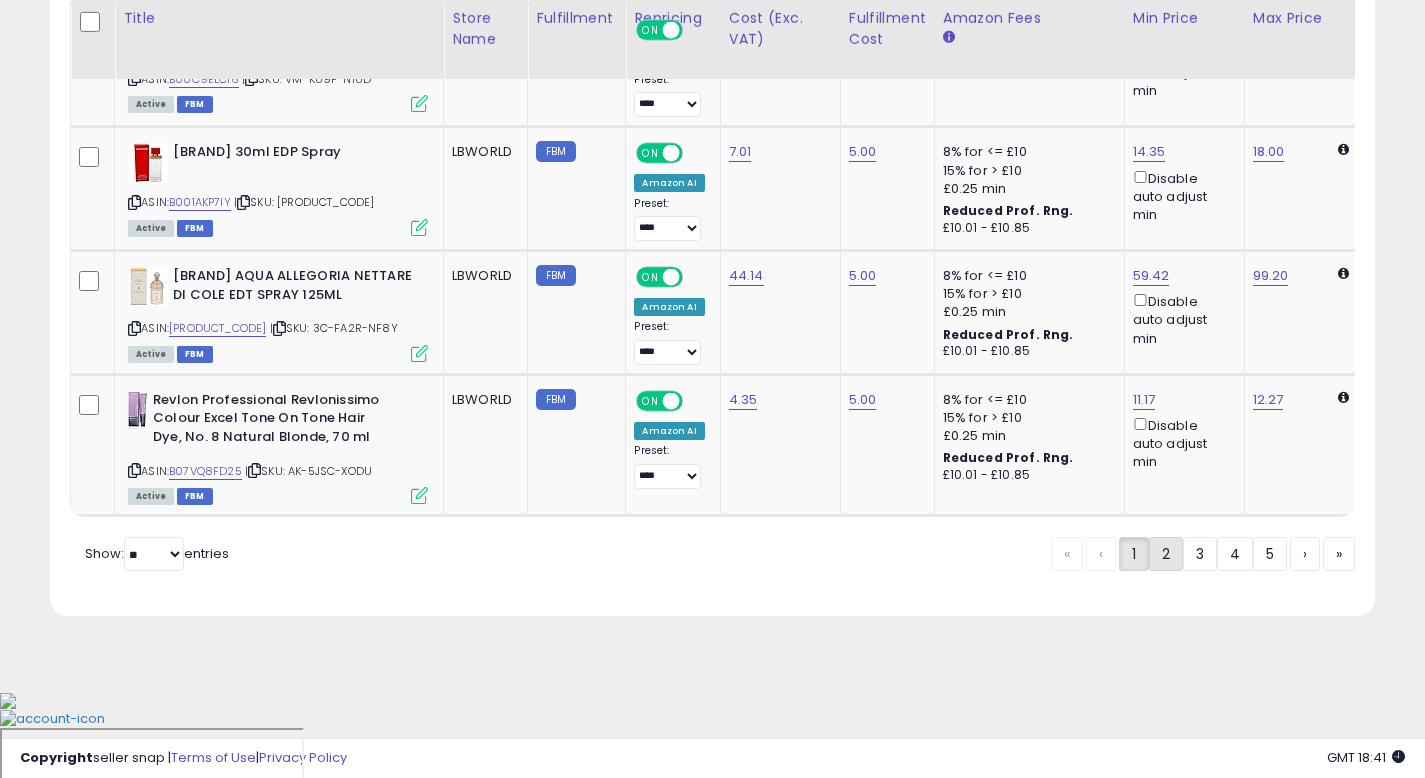 click on "2" 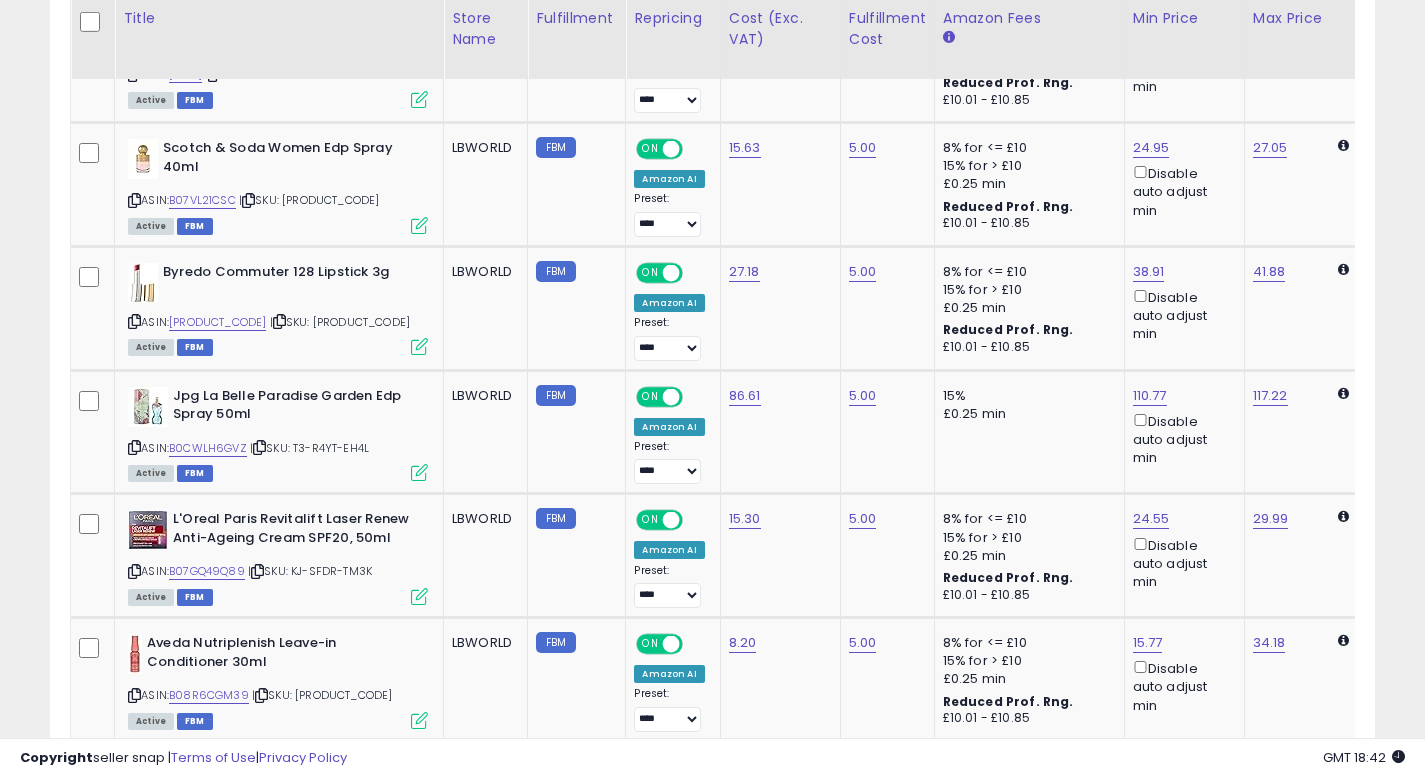 scroll, scrollTop: 1792, scrollLeft: 0, axis: vertical 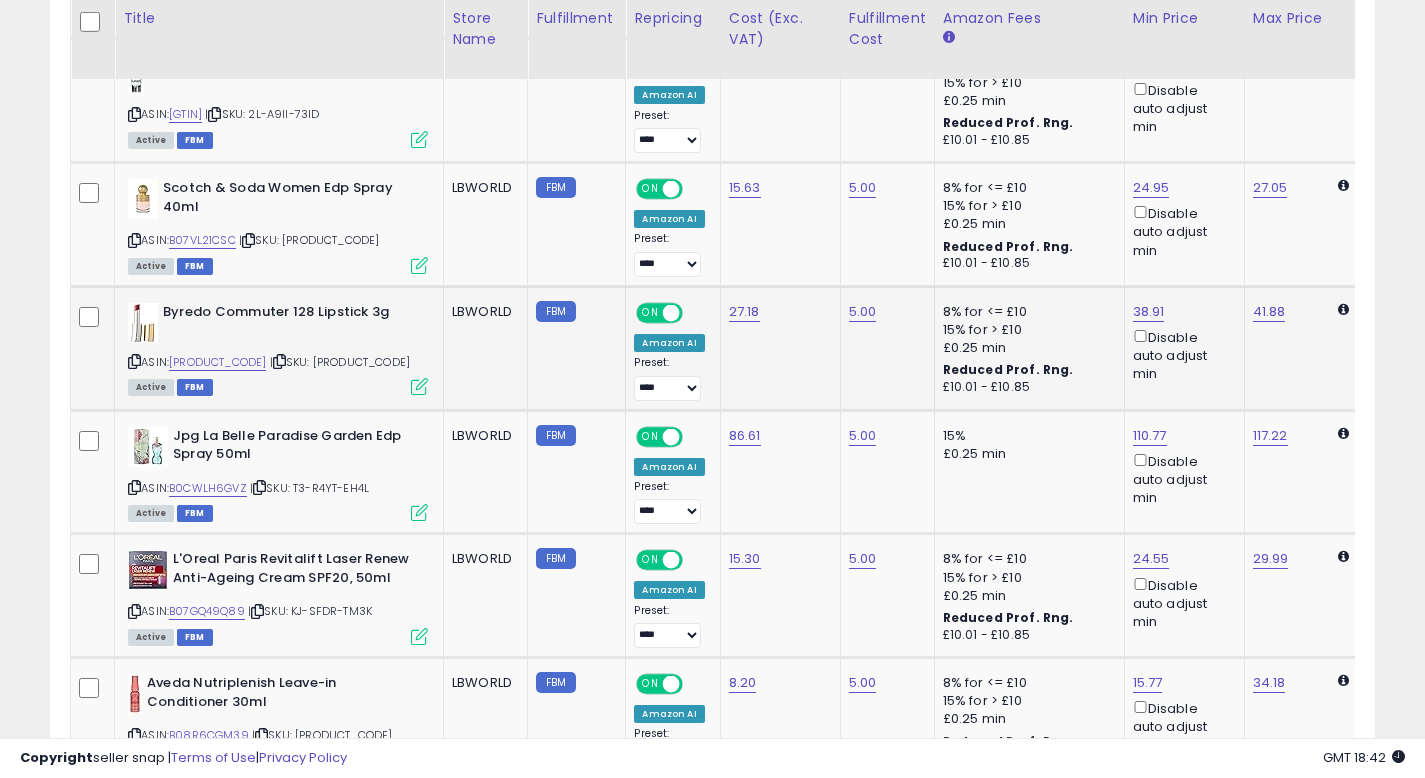 click on "Disable auto adjust min" at bounding box center (1181, 355) 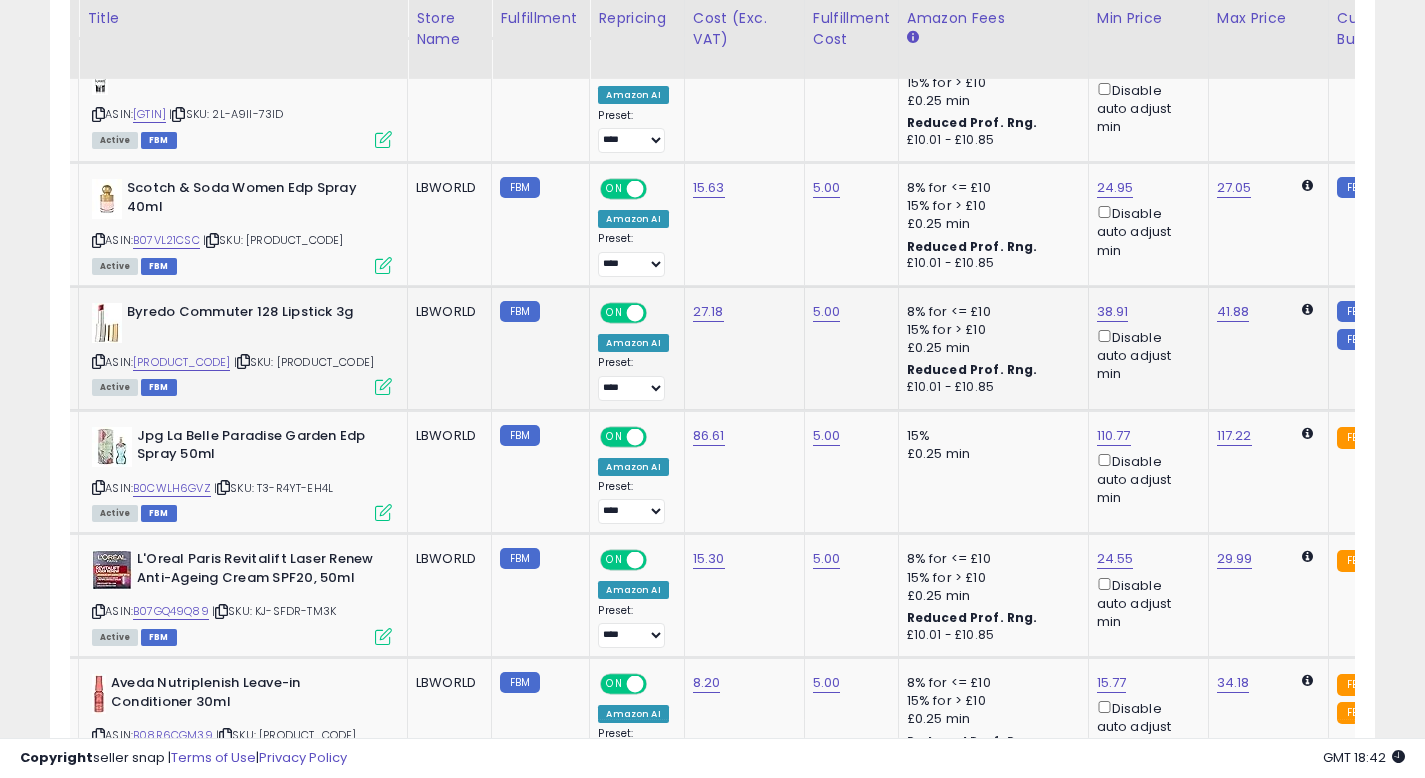 scroll, scrollTop: 0, scrollLeft: 40, axis: horizontal 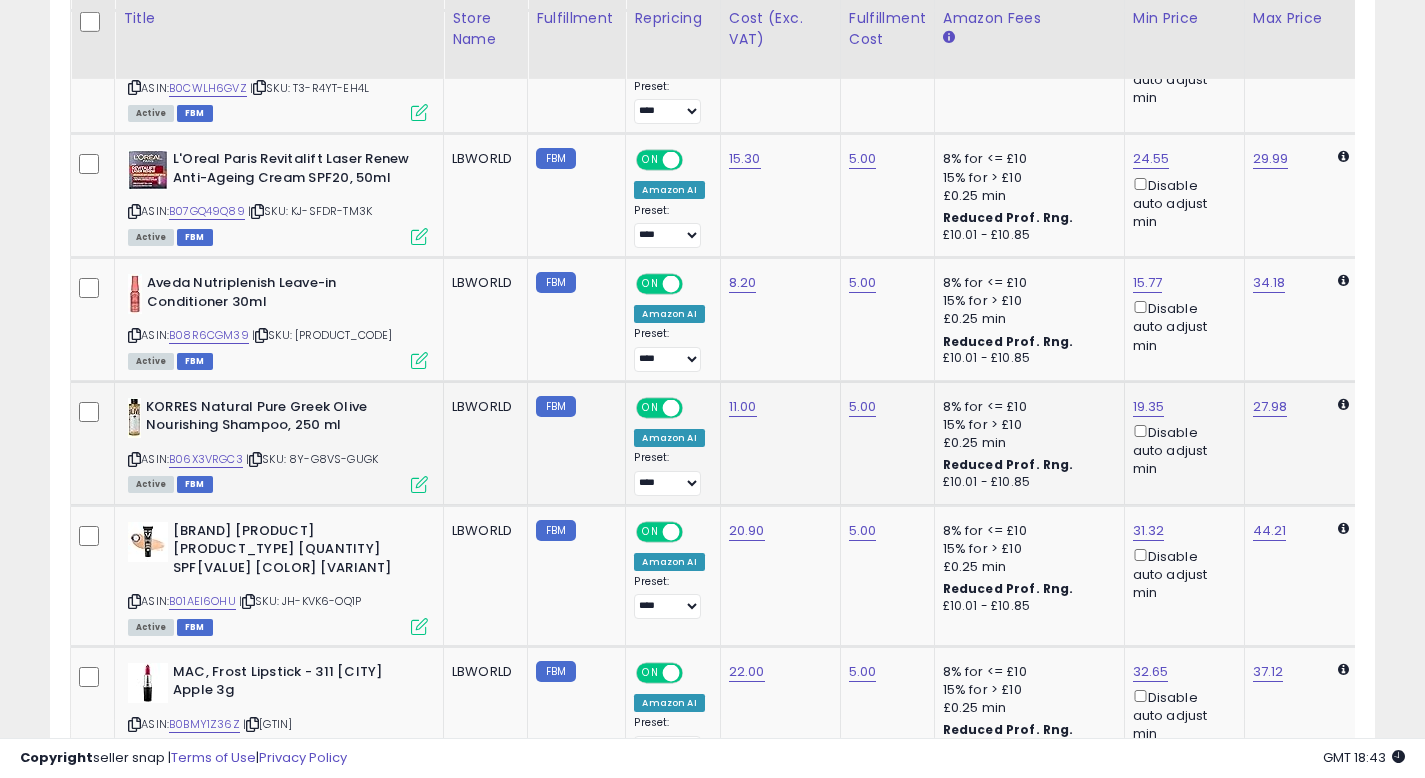 click on "8% for <= £10 15% for > £10 £0.25 min Reduced Prof. Rng. £10.01 - £10.85" 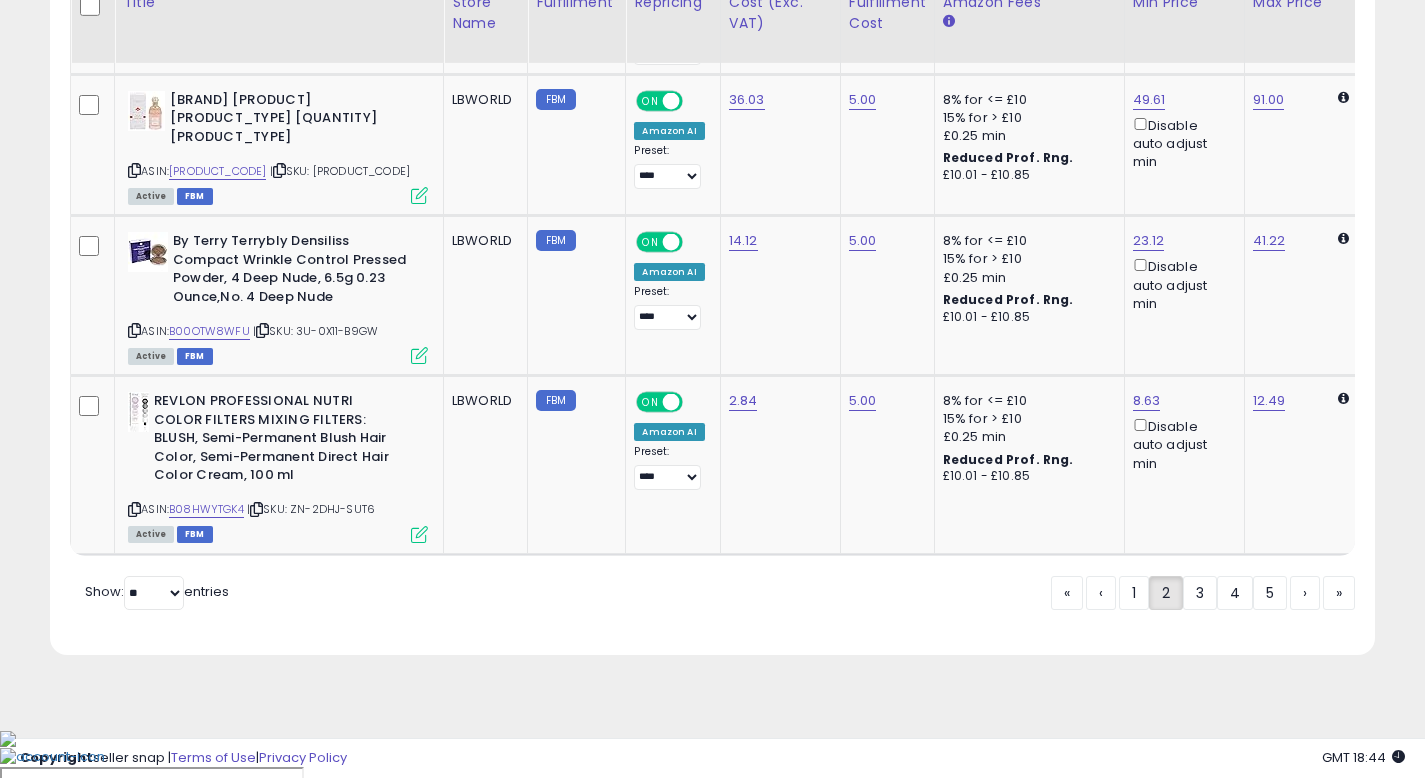 scroll, scrollTop: 7089, scrollLeft: 0, axis: vertical 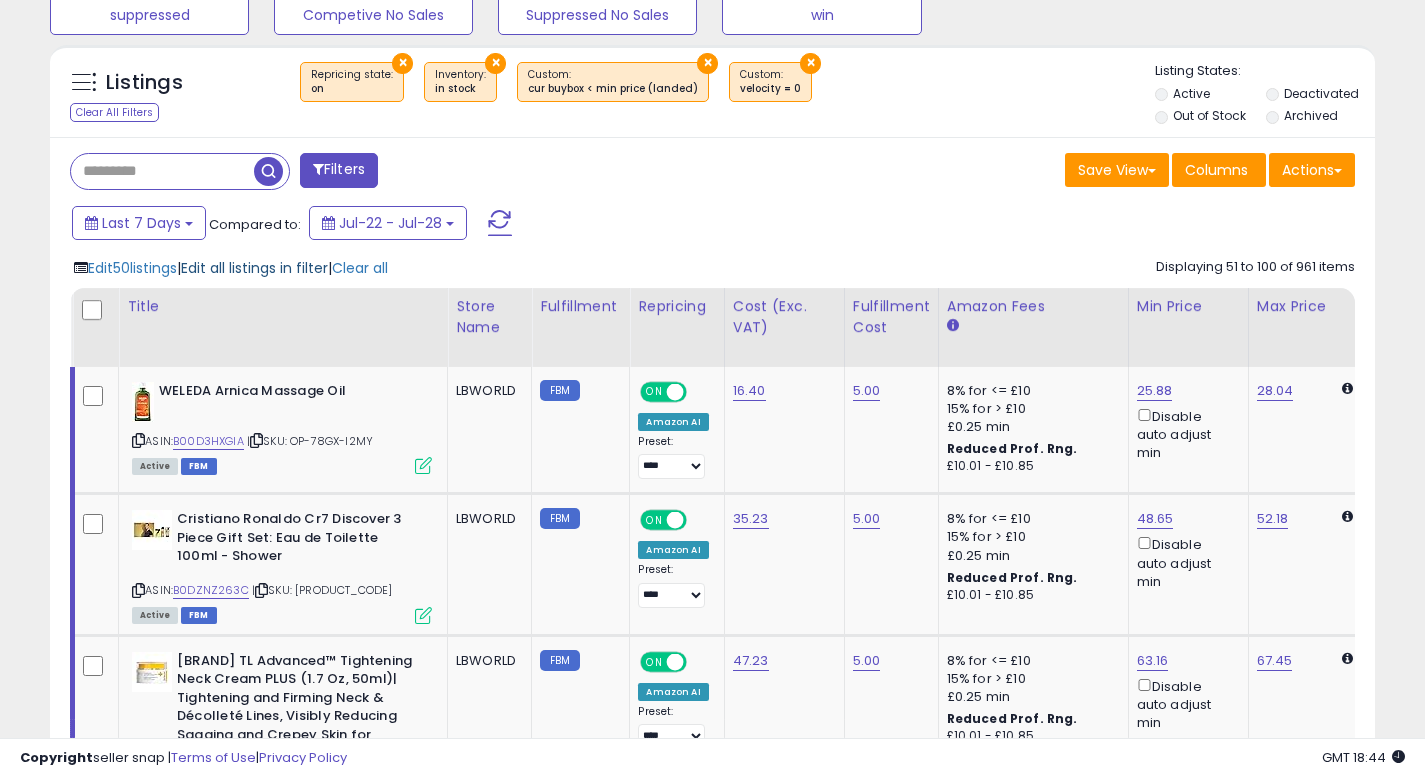 click on "Edit all listings in filter" at bounding box center [254, 268] 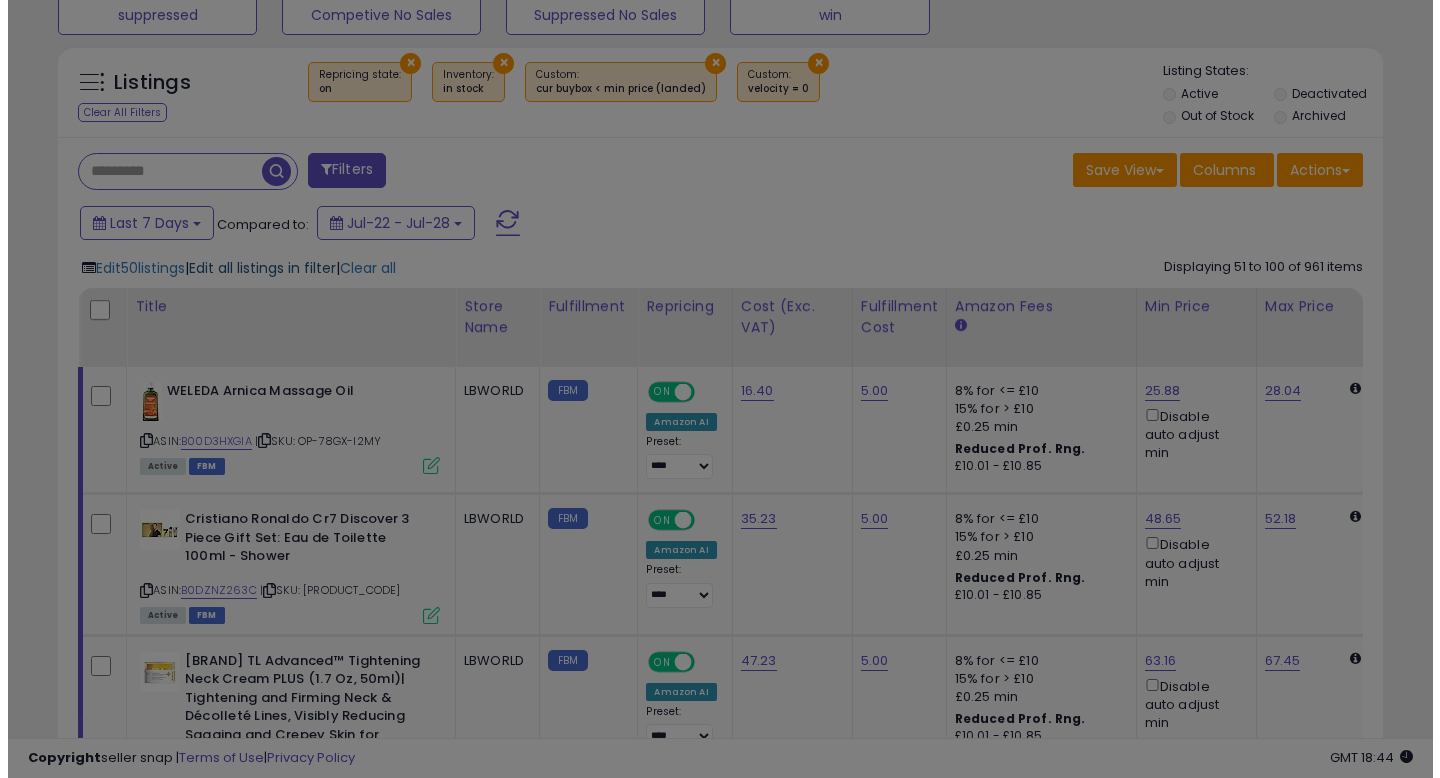 scroll, scrollTop: 999590, scrollLeft: 999224, axis: both 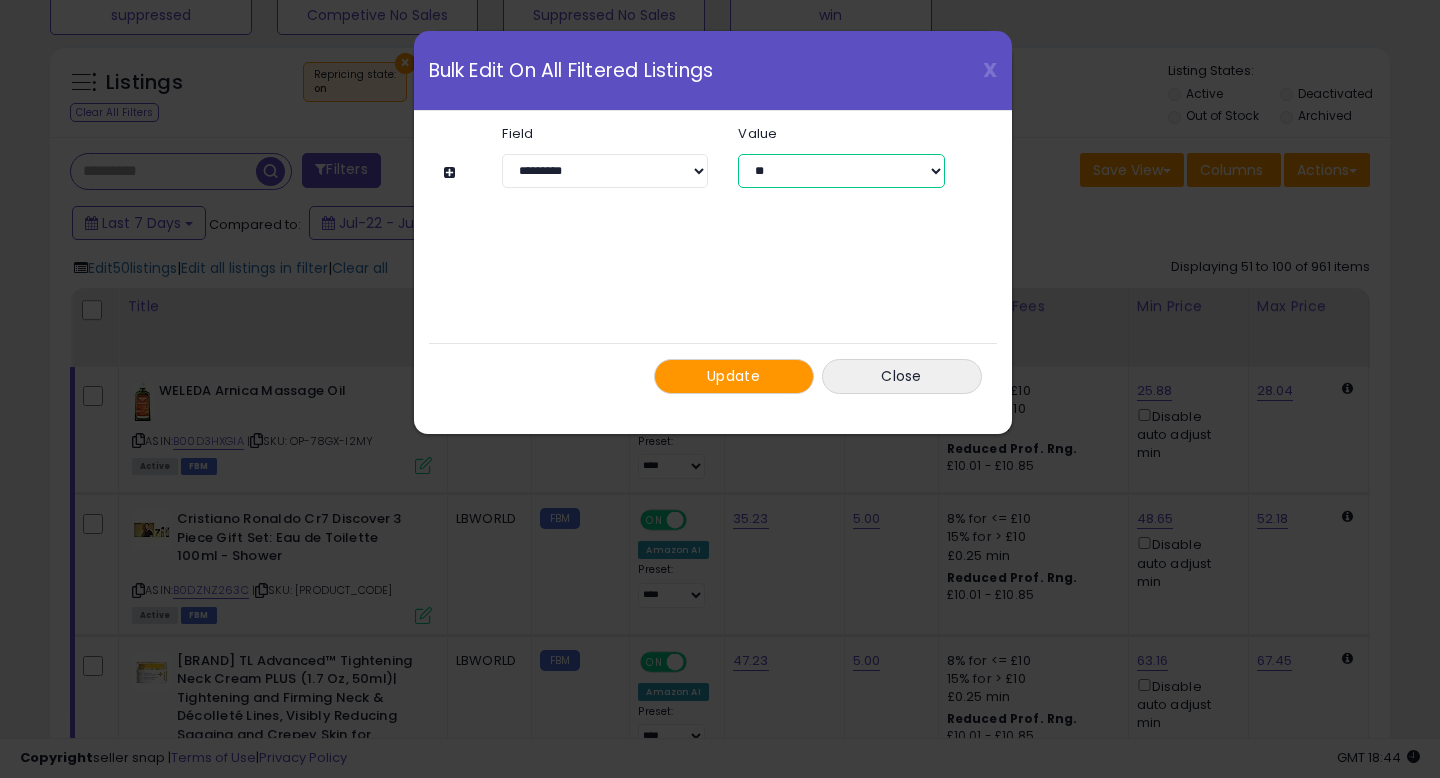 click on "**
***" at bounding box center (841, 171) 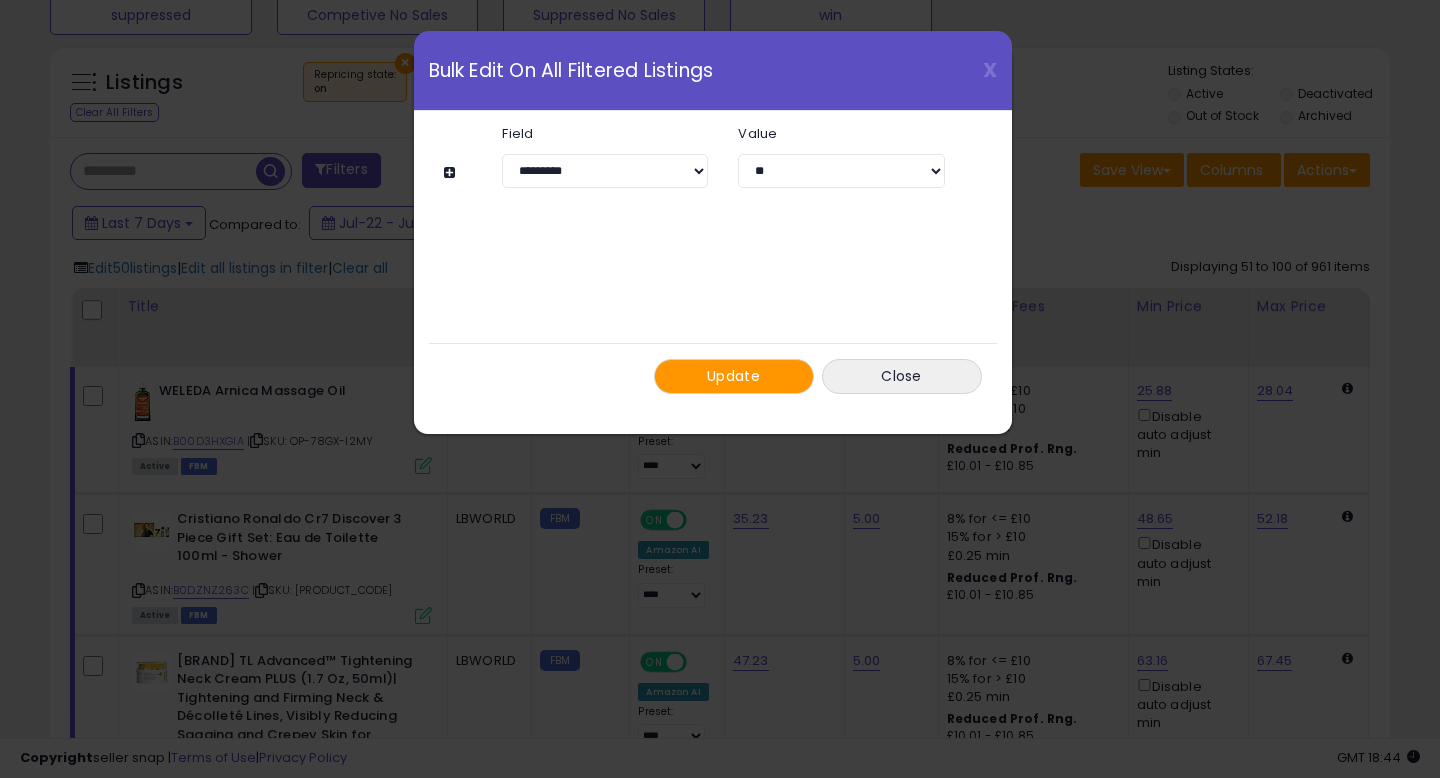 click on "**********" at bounding box center [713, 260] 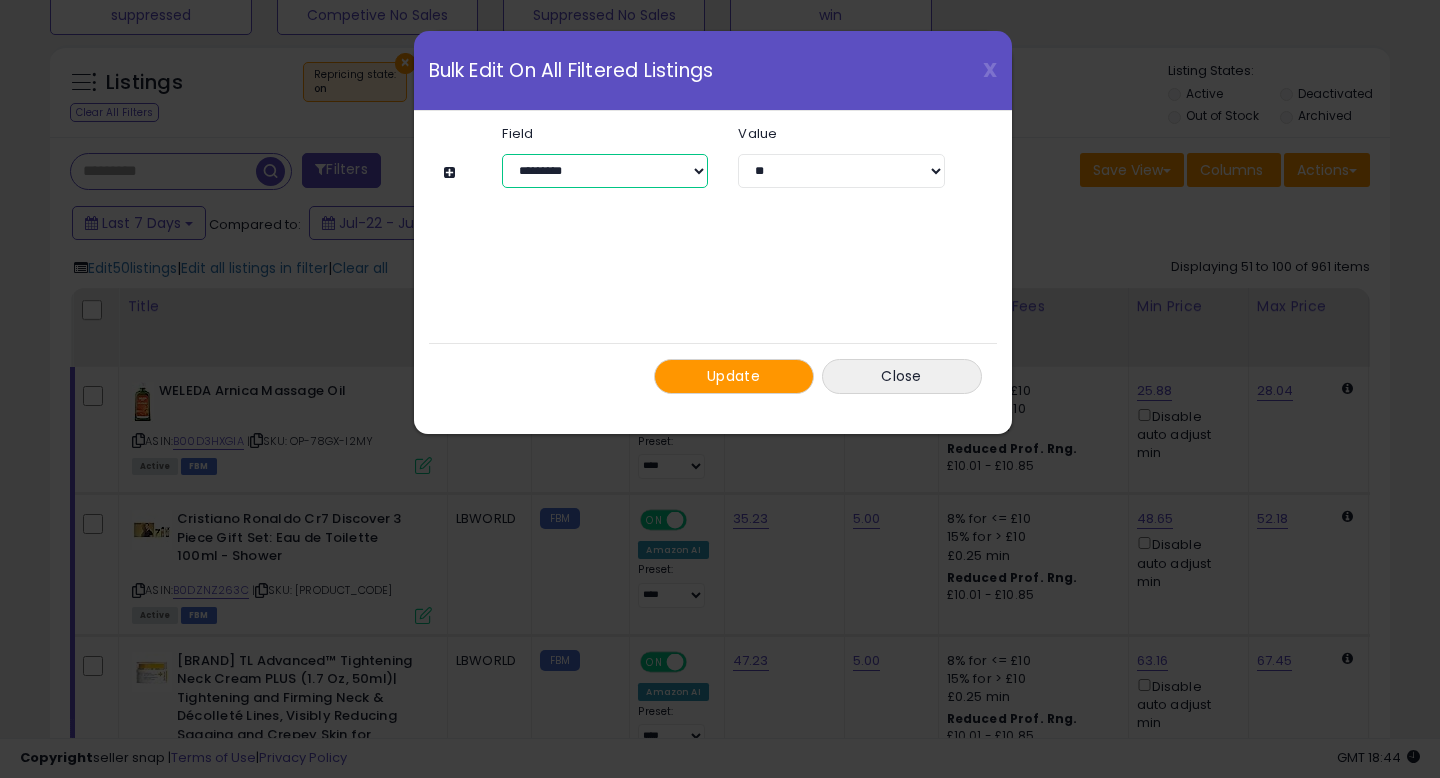 click on "**********" at bounding box center (605, 171) 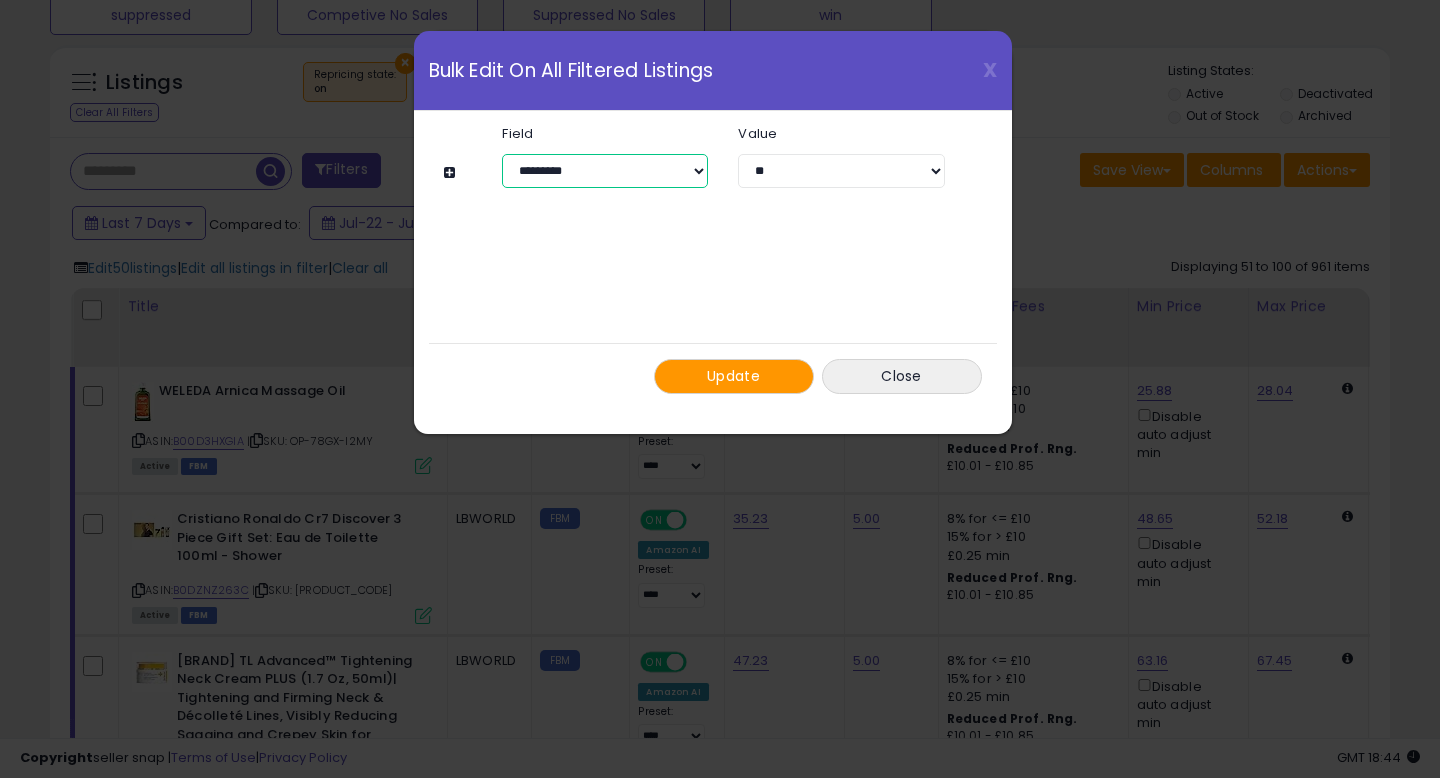 select on "**********" 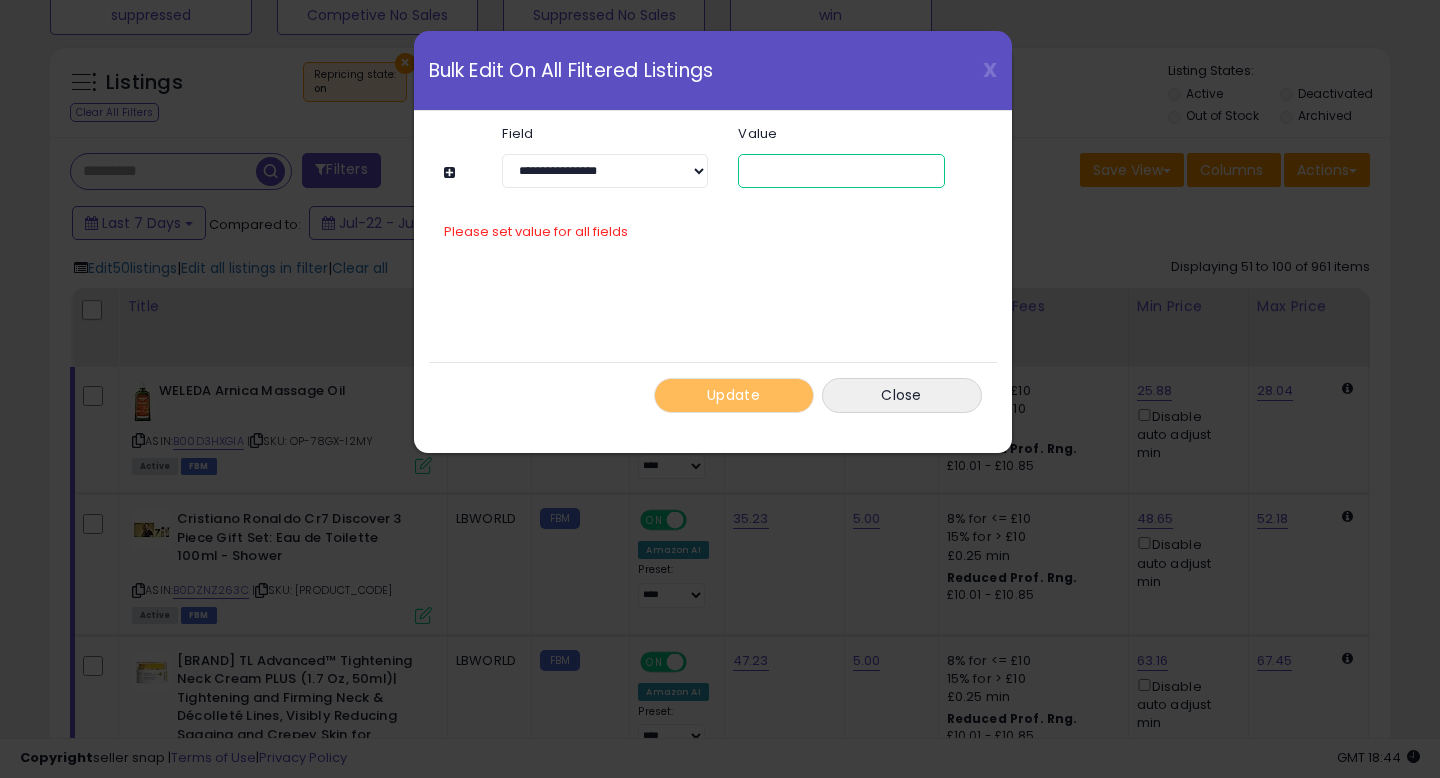 click at bounding box center (841, 171) 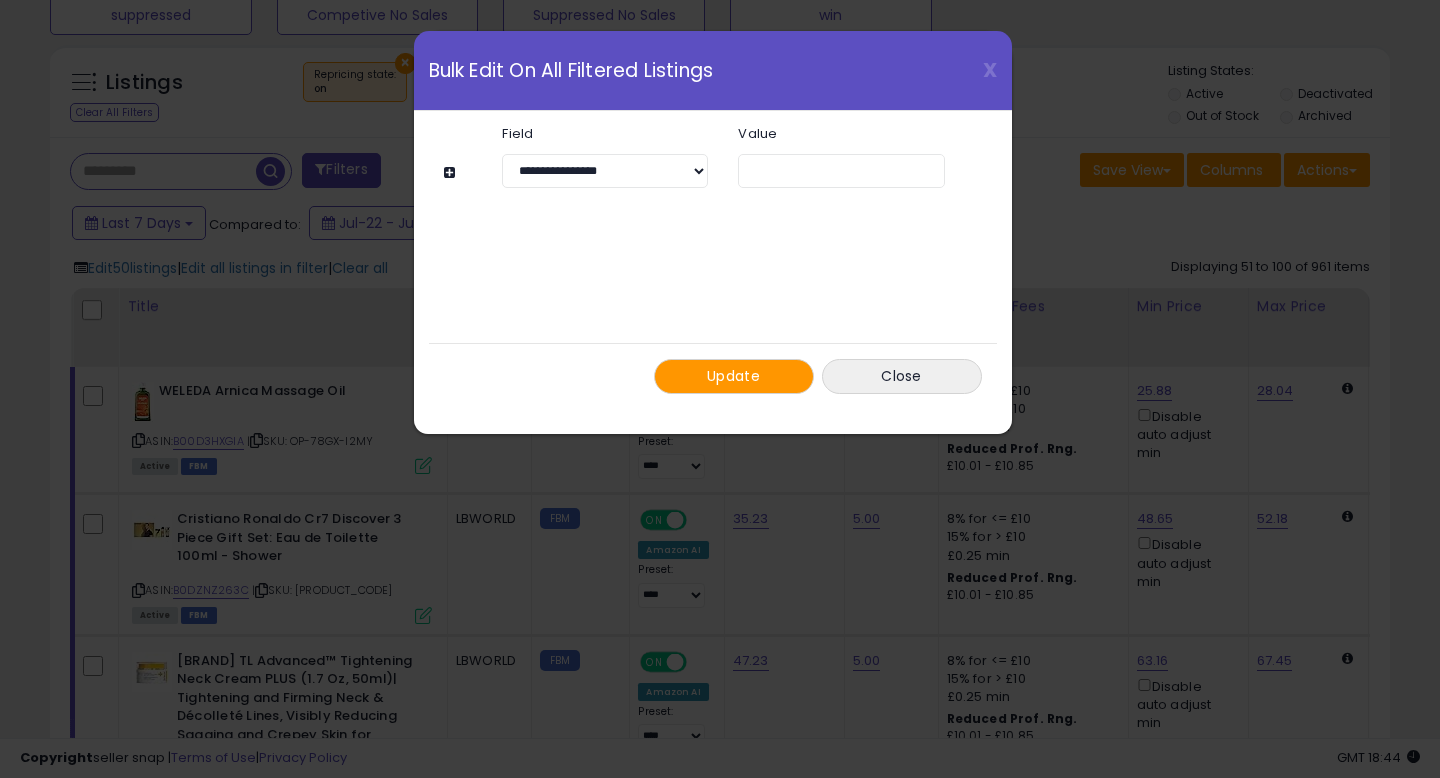 click on "Update" at bounding box center [733, 376] 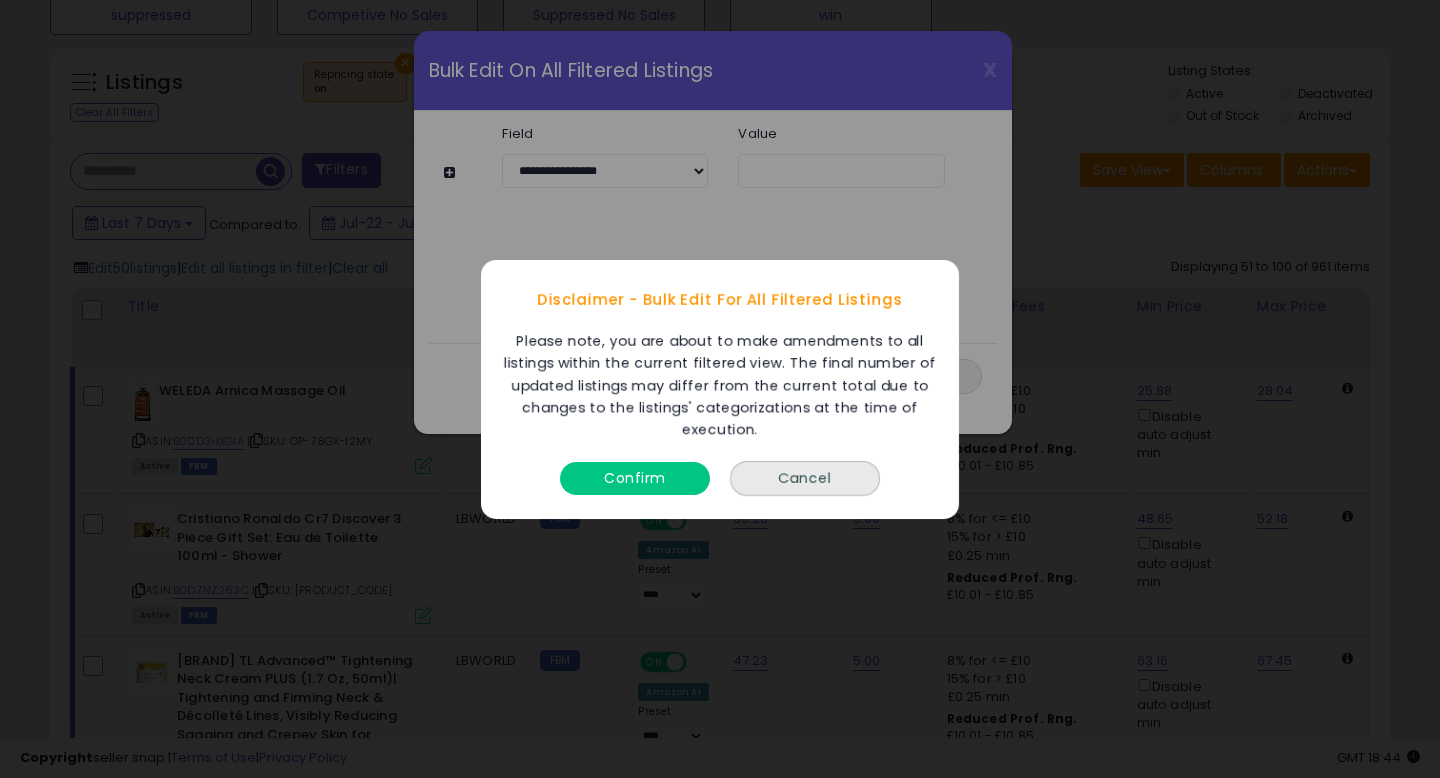 click on "Cancel" at bounding box center [805, 477] 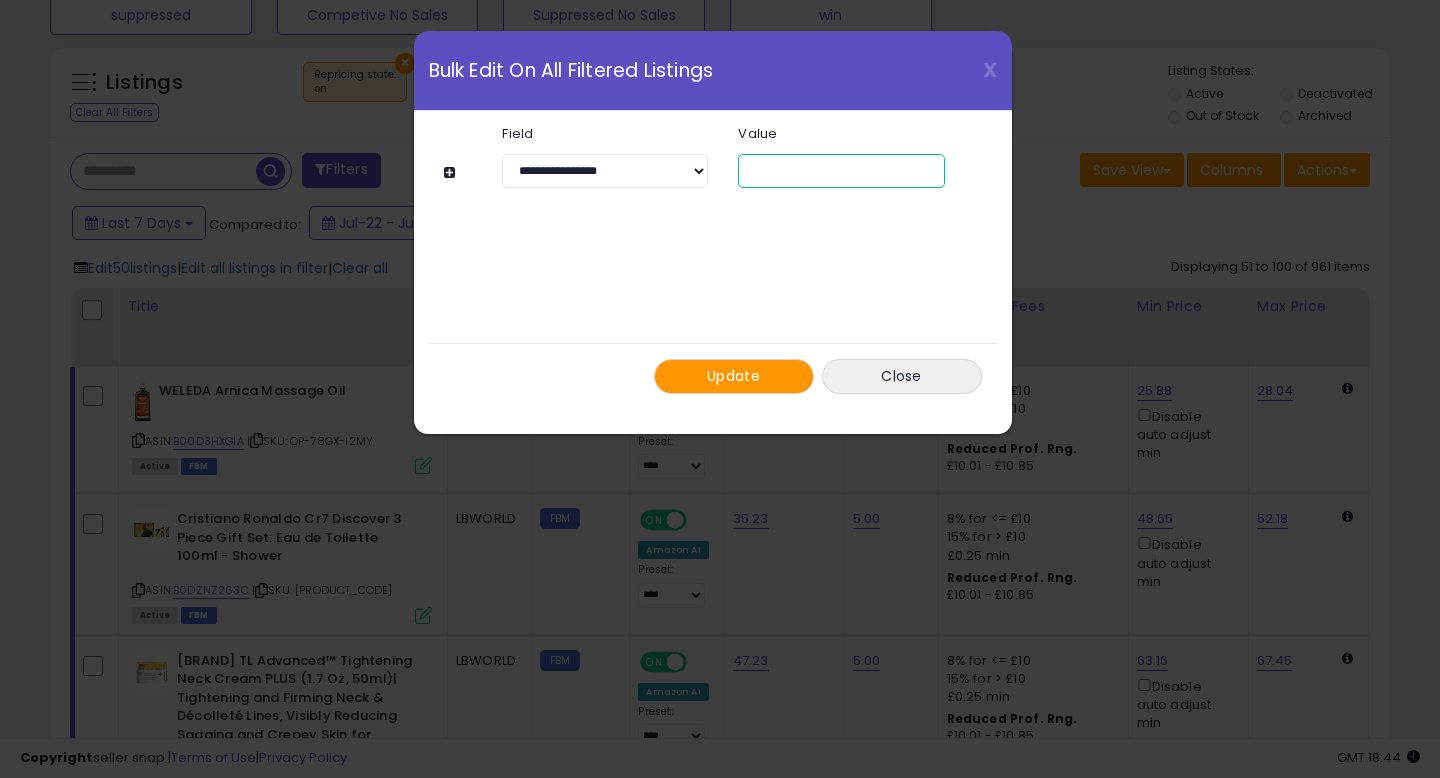 click on "*" at bounding box center [841, 171] 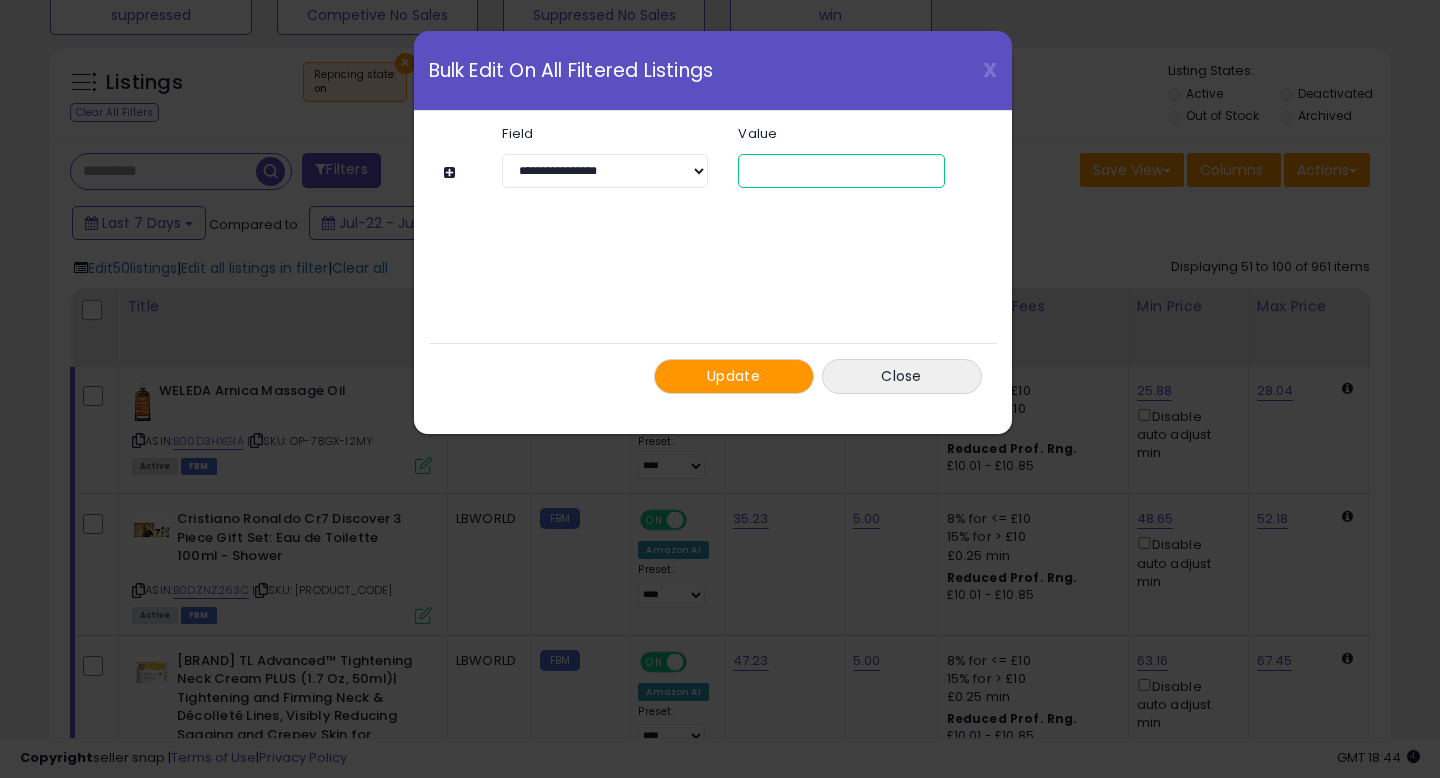 type on "***" 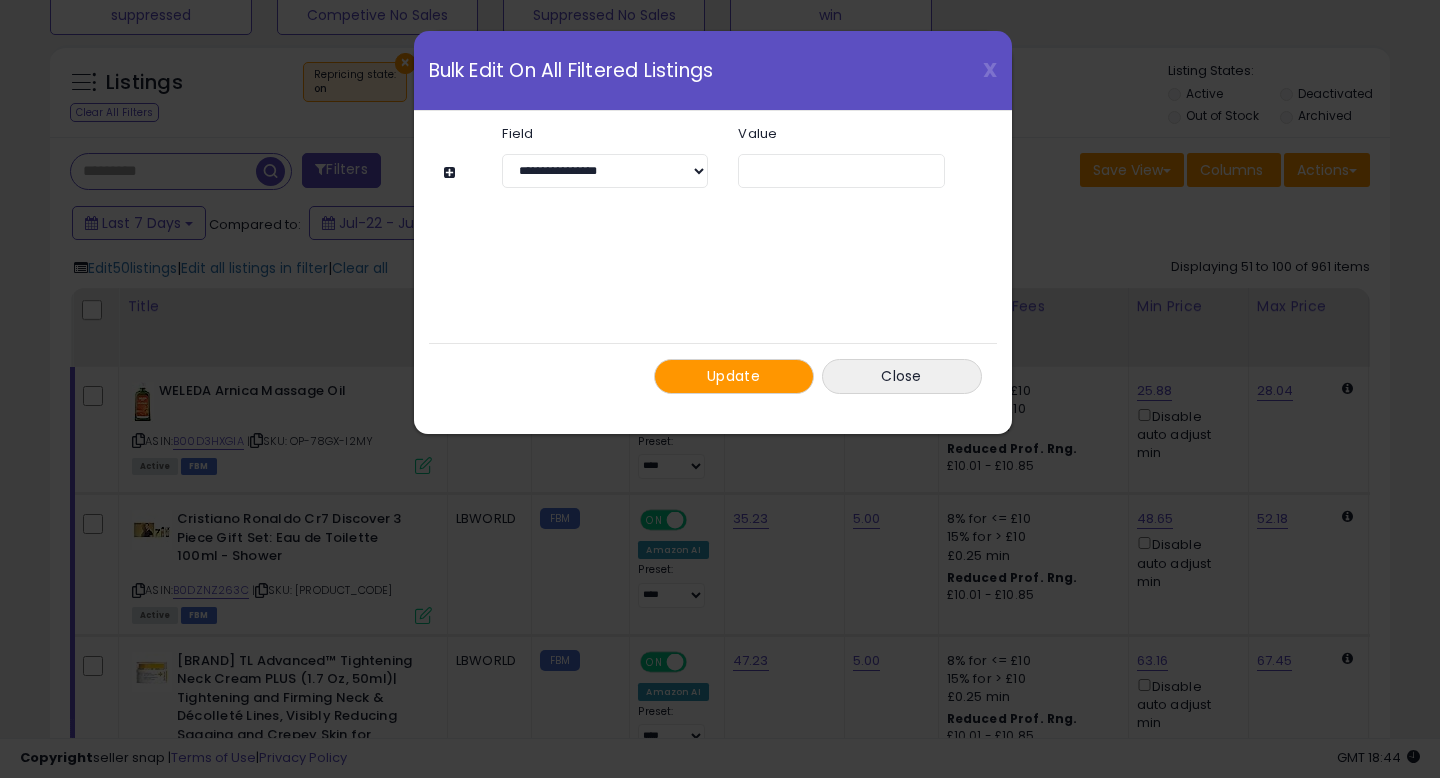 click on "Update" at bounding box center (733, 376) 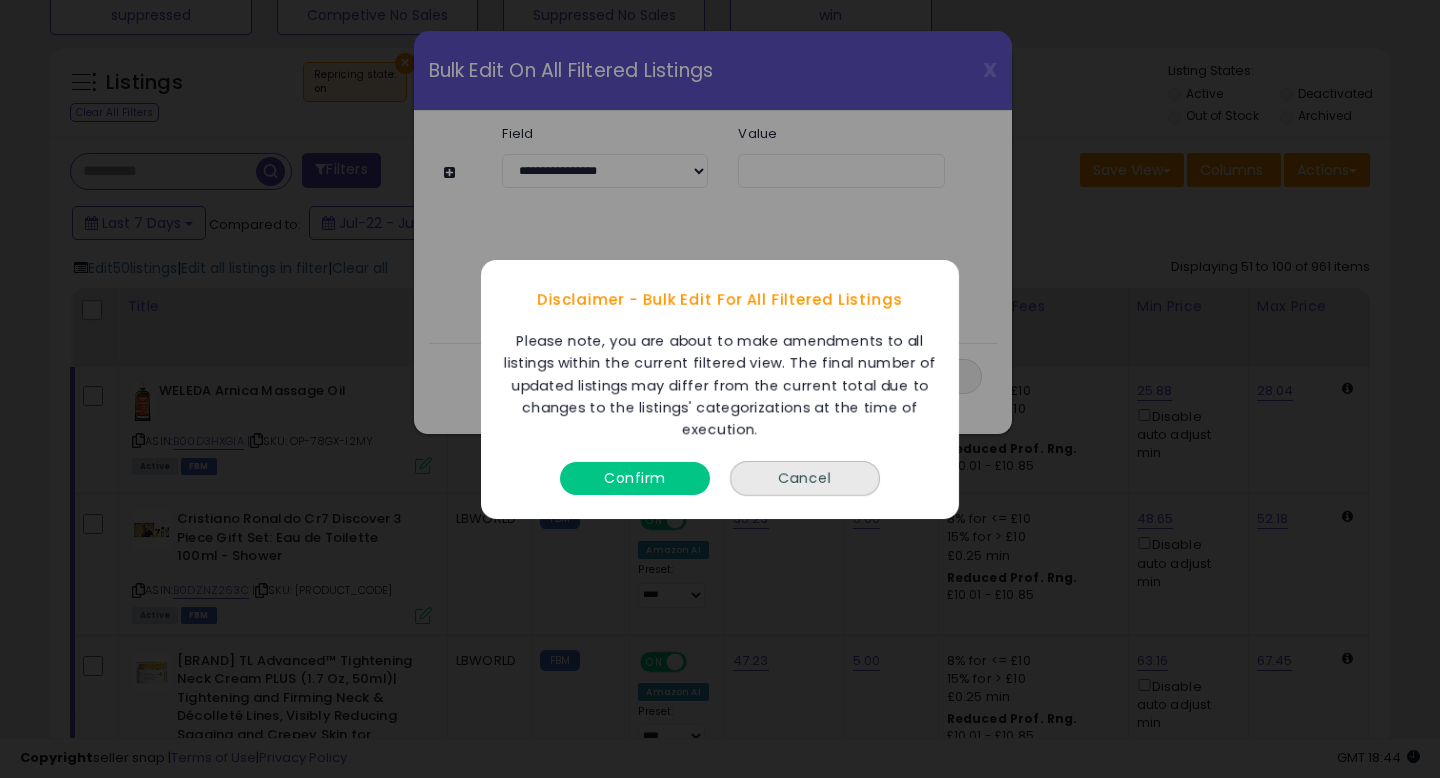 click on "Confirm" at bounding box center [635, 477] 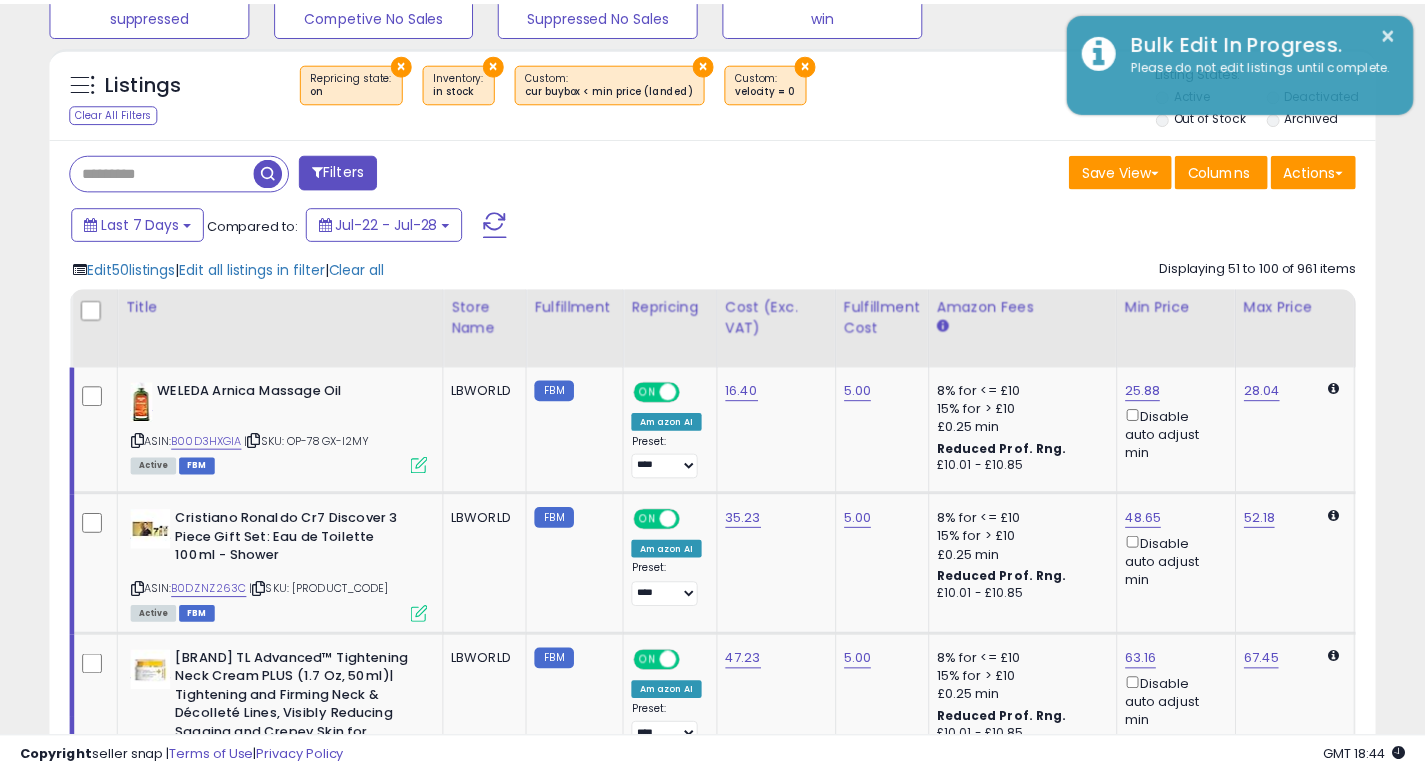 scroll, scrollTop: 410, scrollLeft: 767, axis: both 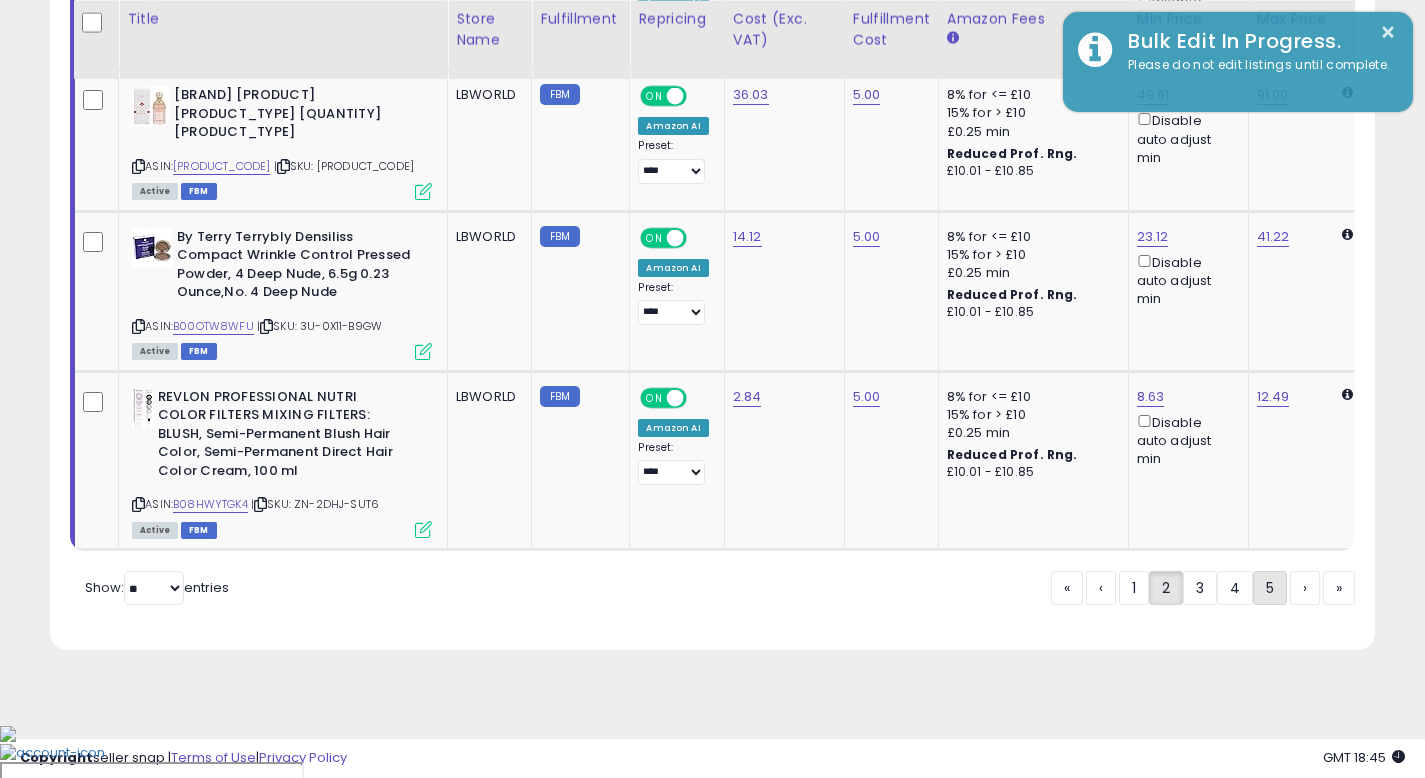 click on "5" 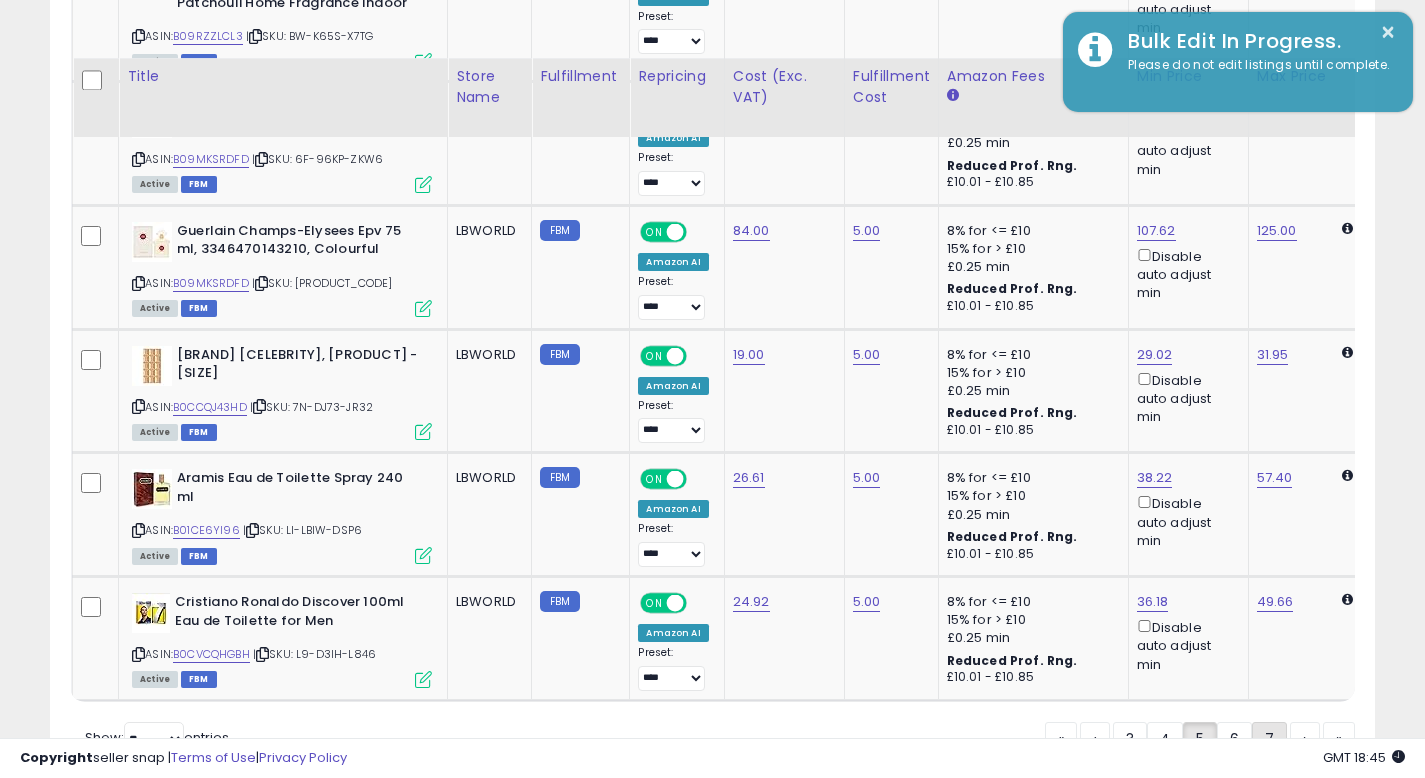 scroll, scrollTop: 7101, scrollLeft: 0, axis: vertical 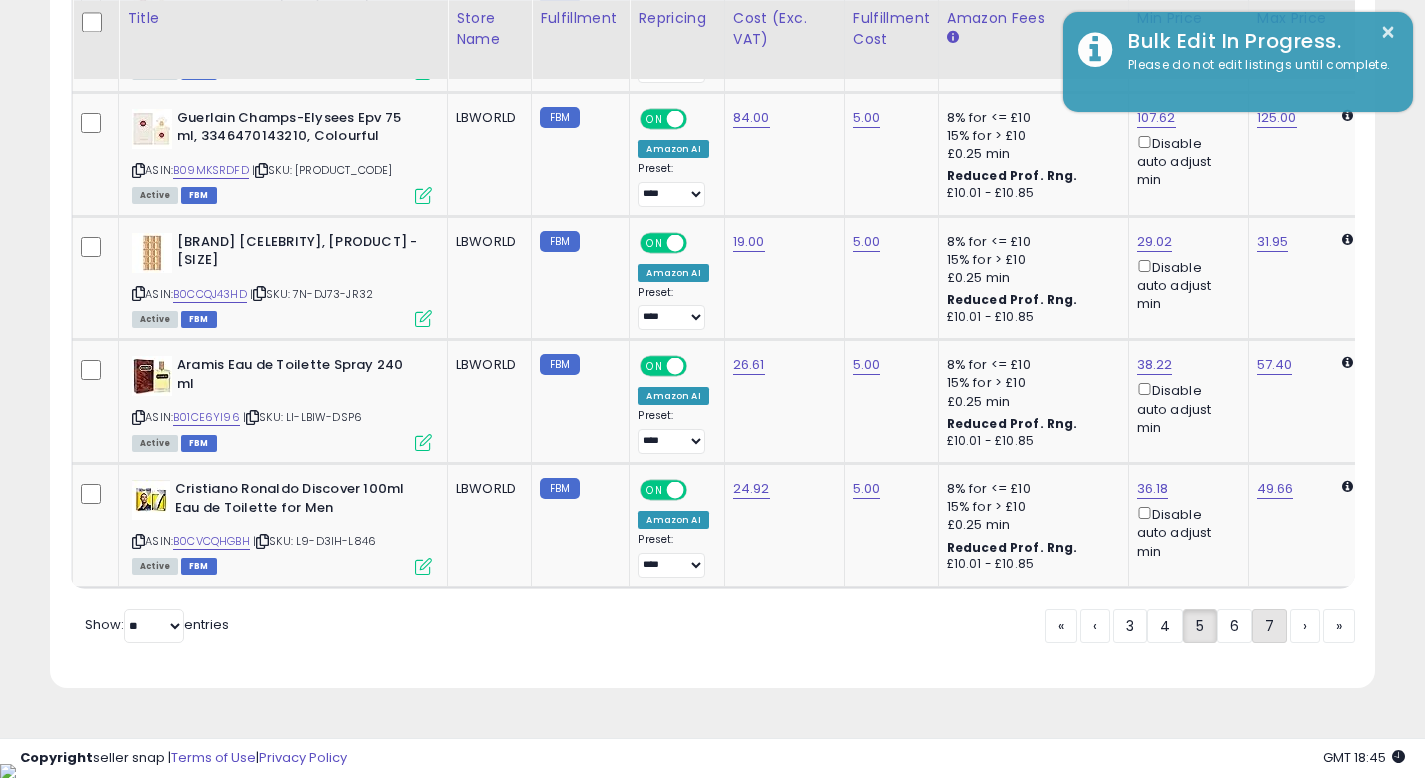 click on "7" 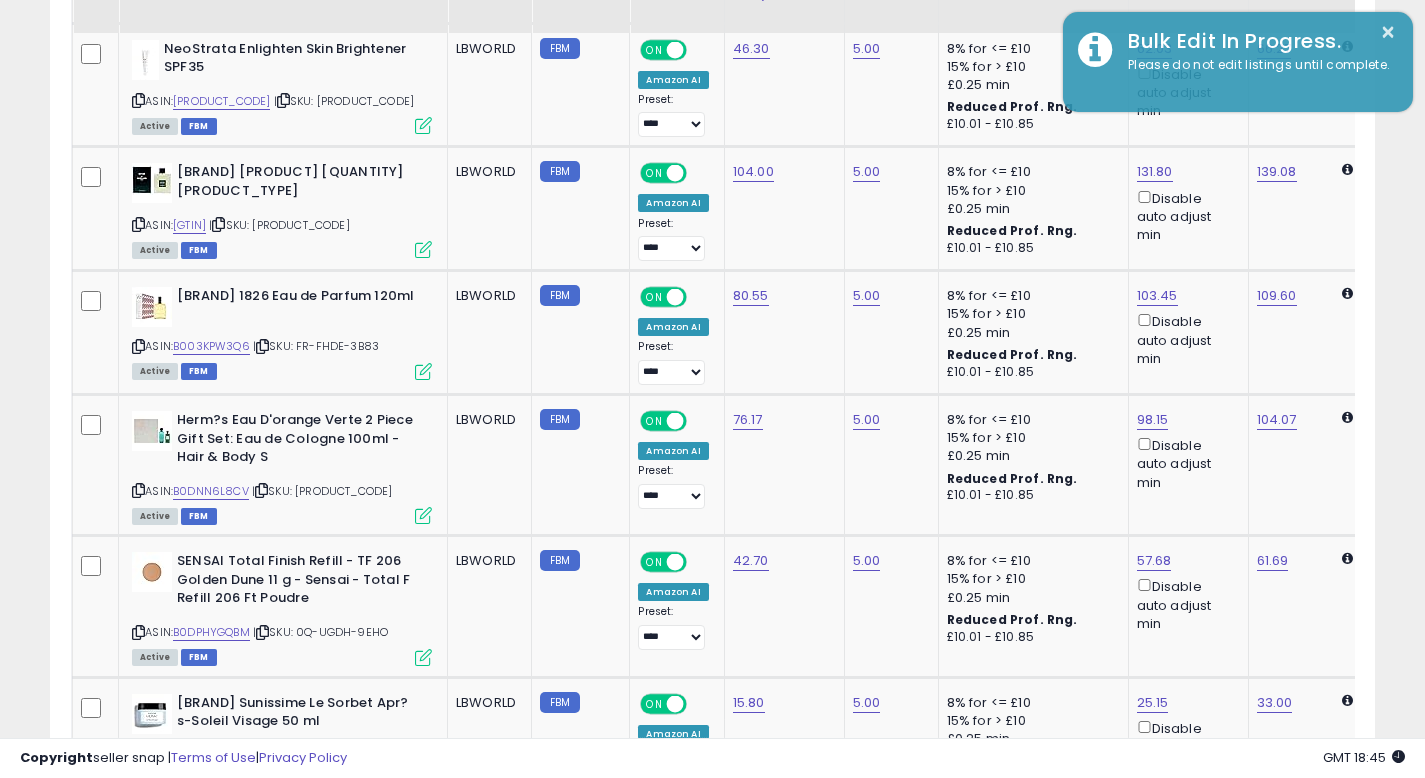 scroll, scrollTop: 4114, scrollLeft: 0, axis: vertical 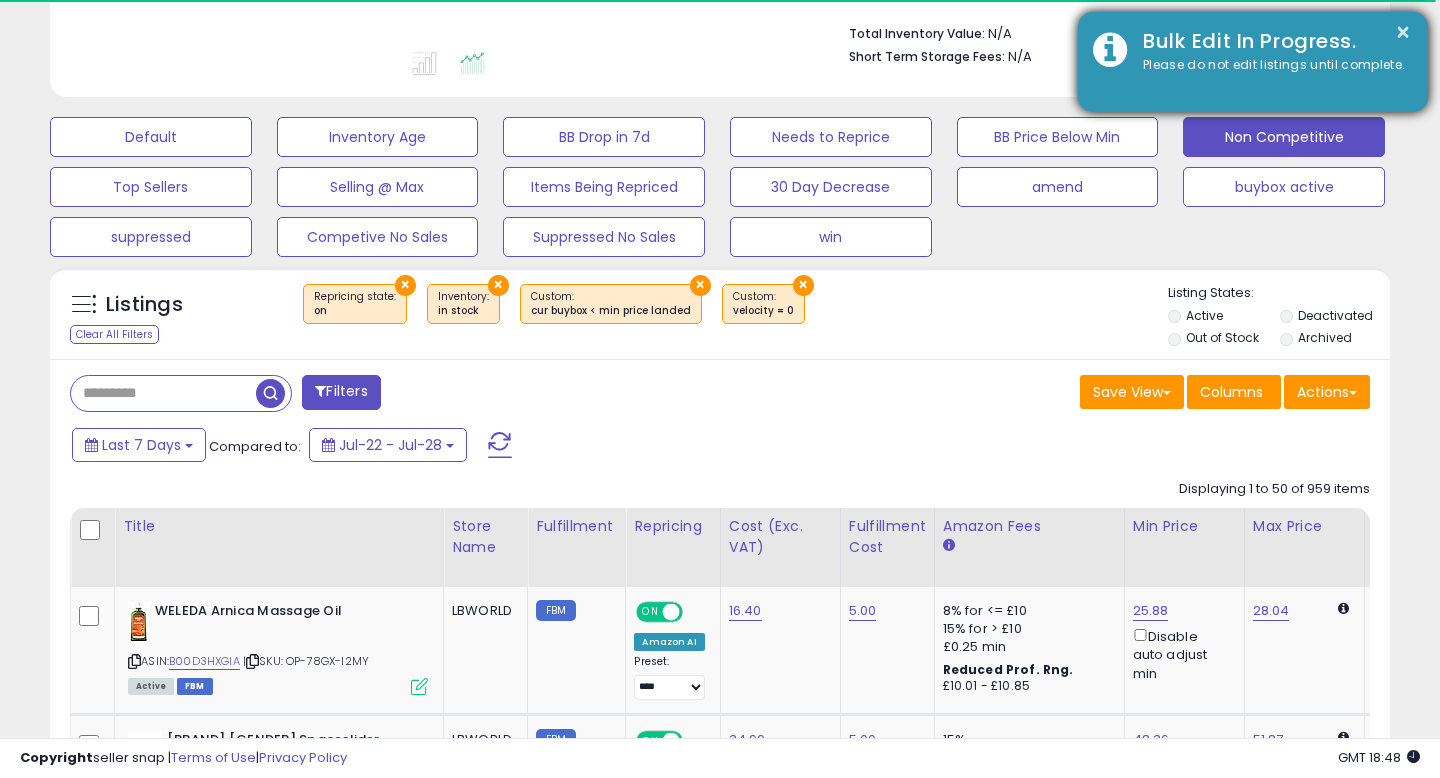select on "**" 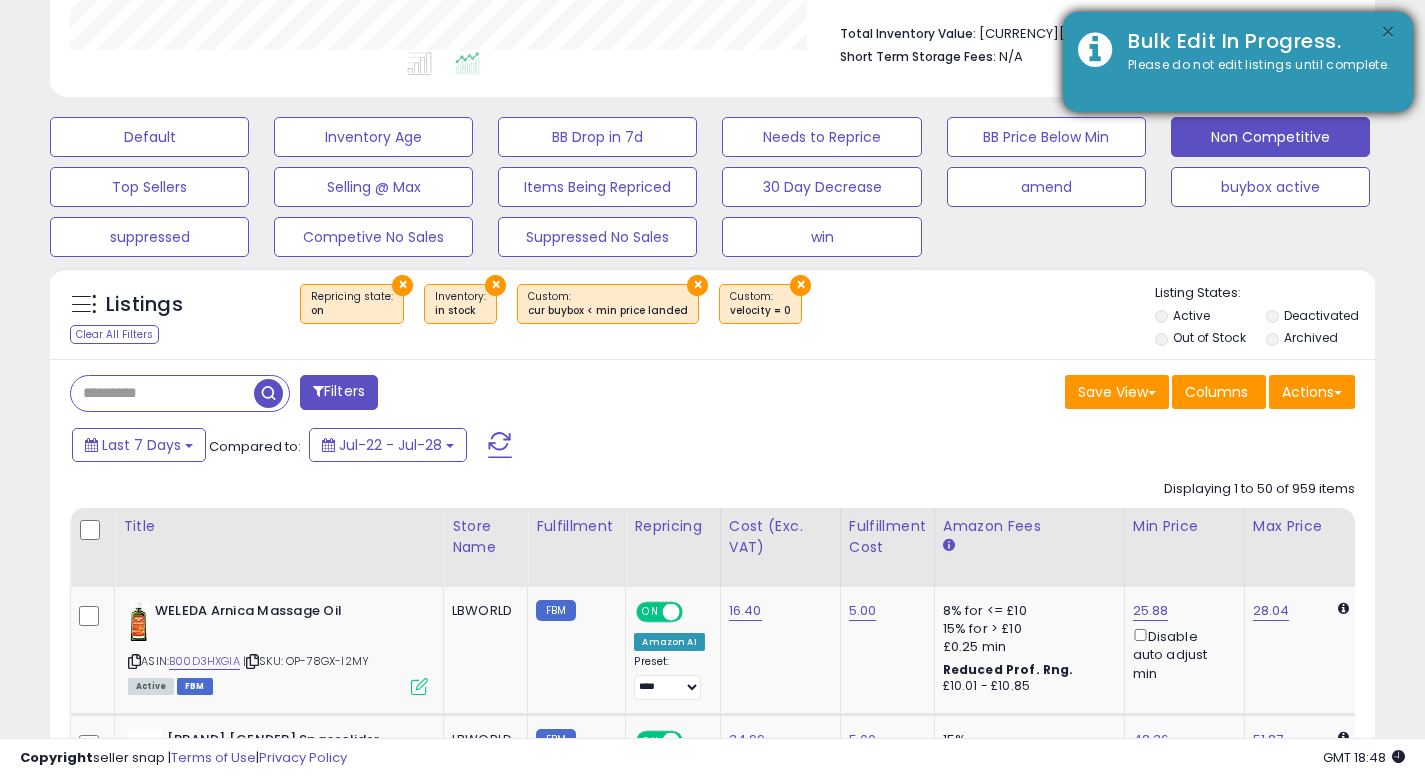 scroll, scrollTop: 999590, scrollLeft: 999233, axis: both 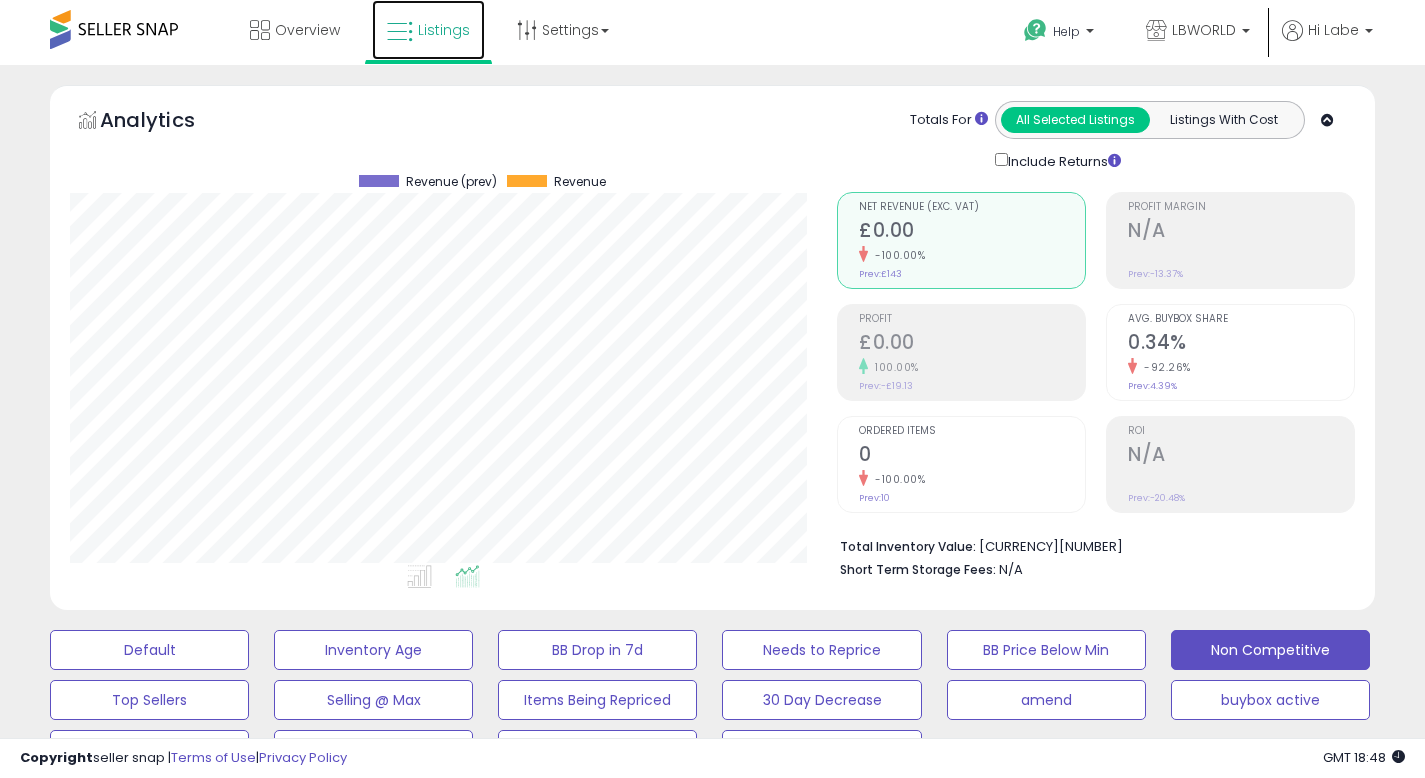 click on "Listings" at bounding box center (444, 30) 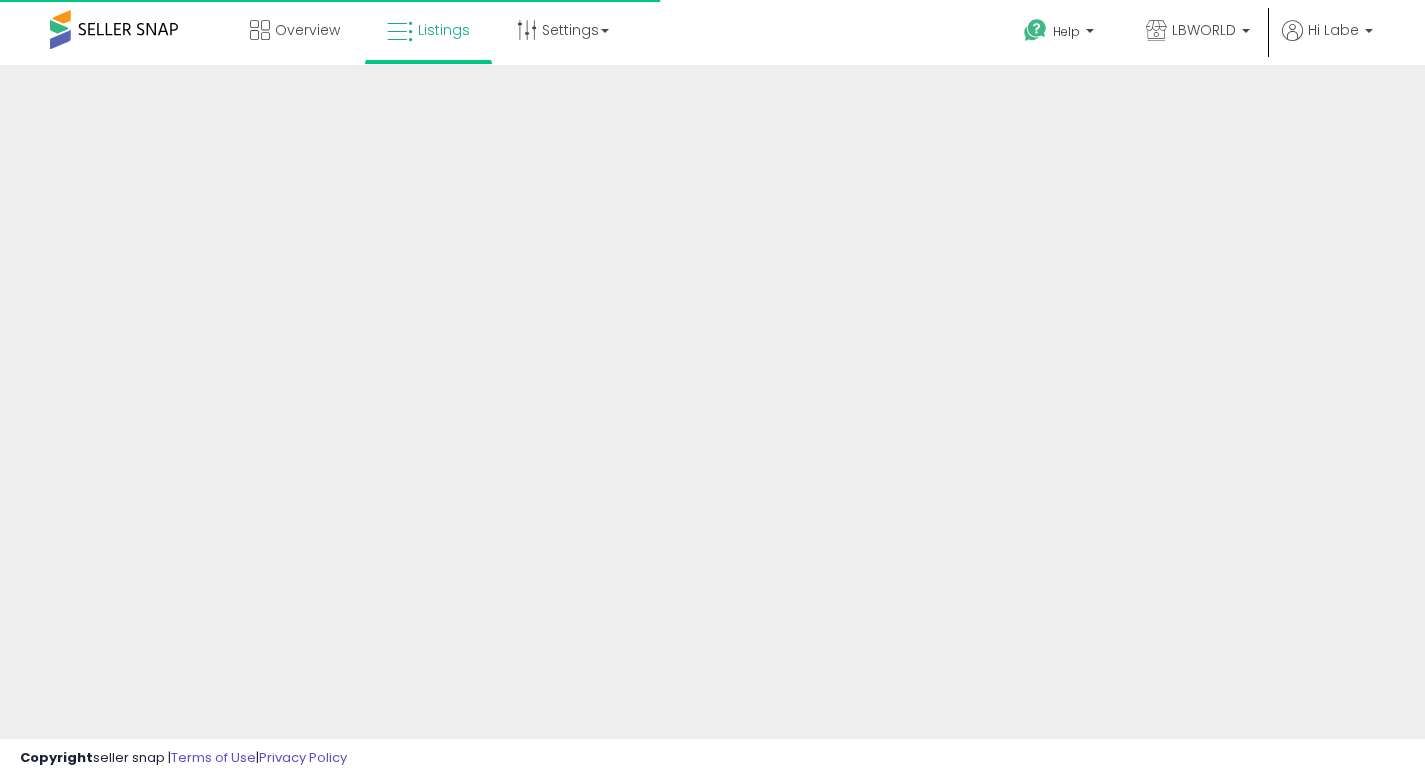 scroll, scrollTop: 0, scrollLeft: 0, axis: both 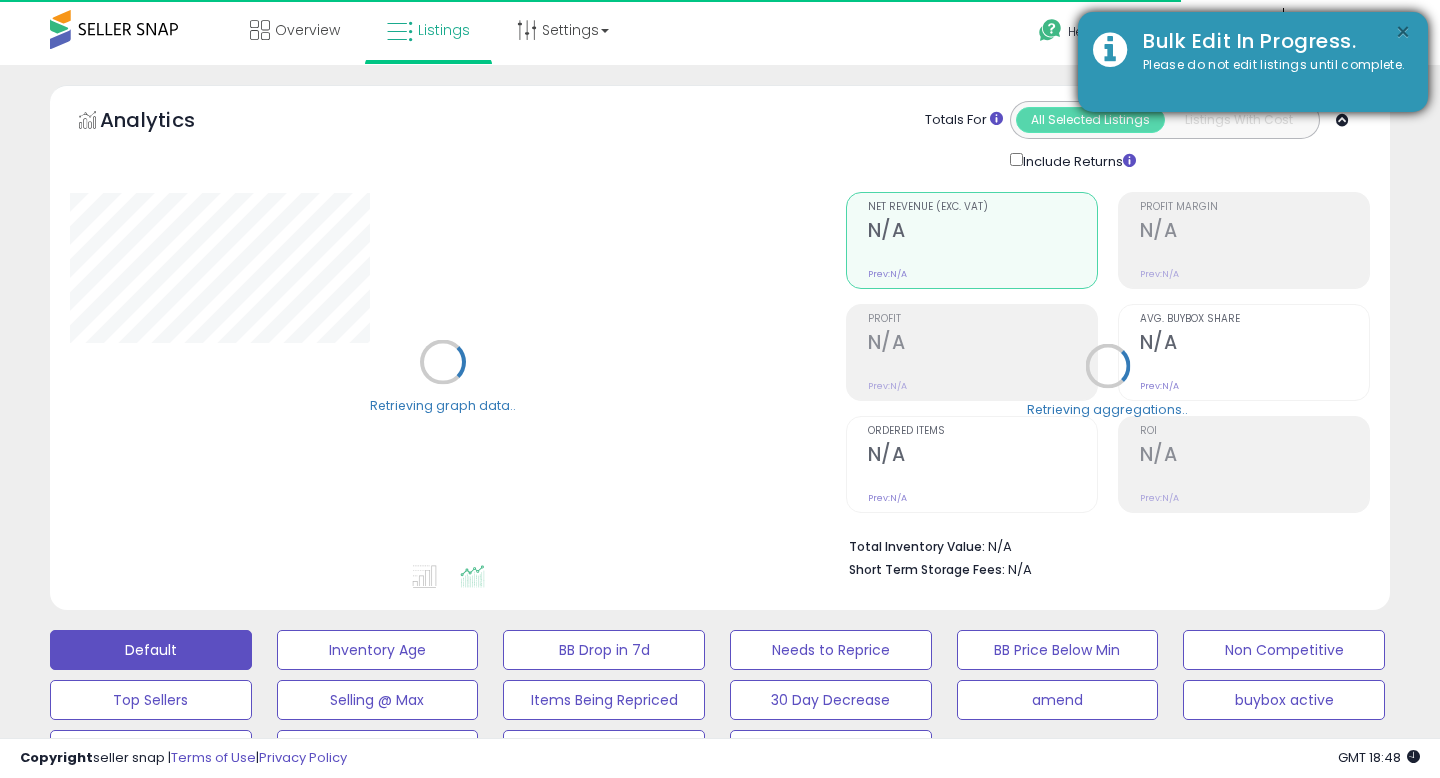click on "×" at bounding box center [1403, 32] 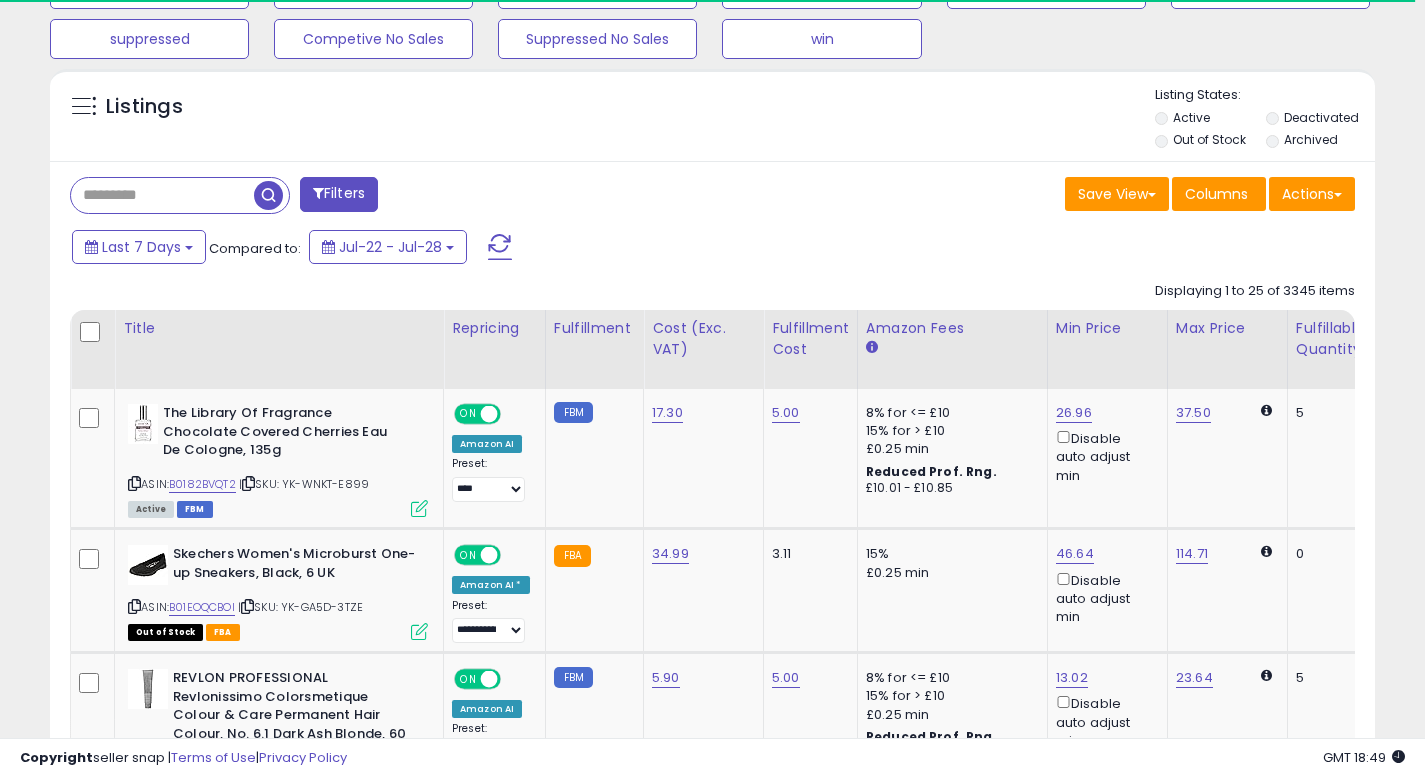 scroll, scrollTop: 773, scrollLeft: 0, axis: vertical 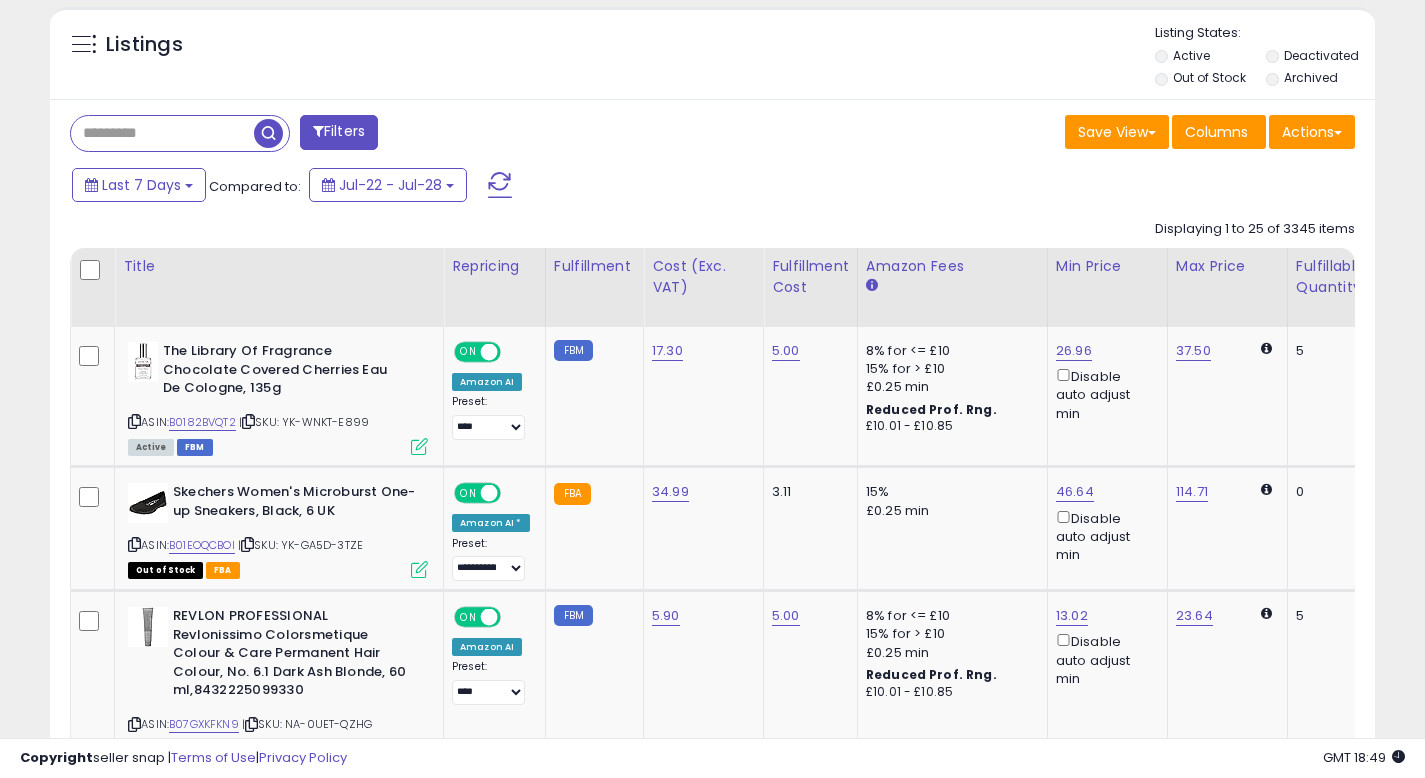 click at bounding box center (162, 133) 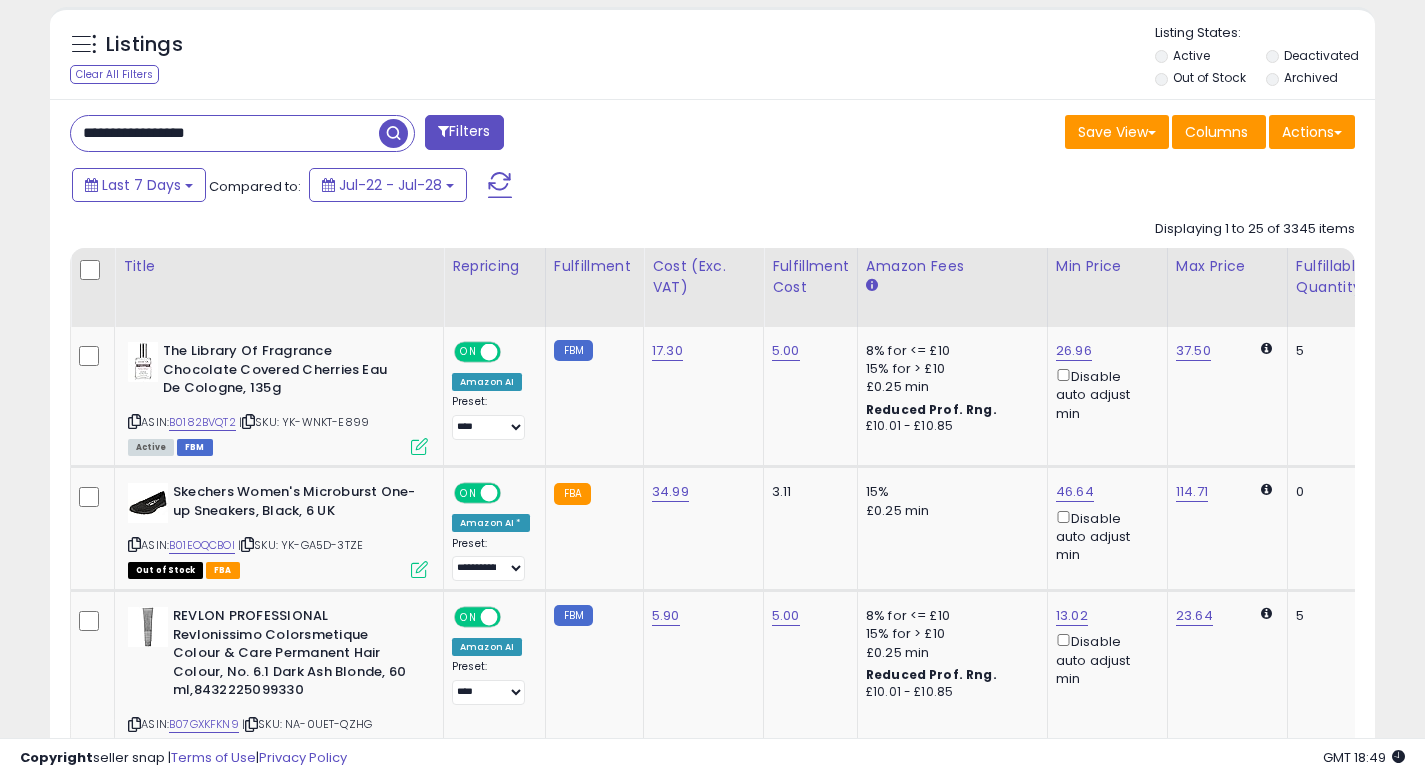 type on "**********" 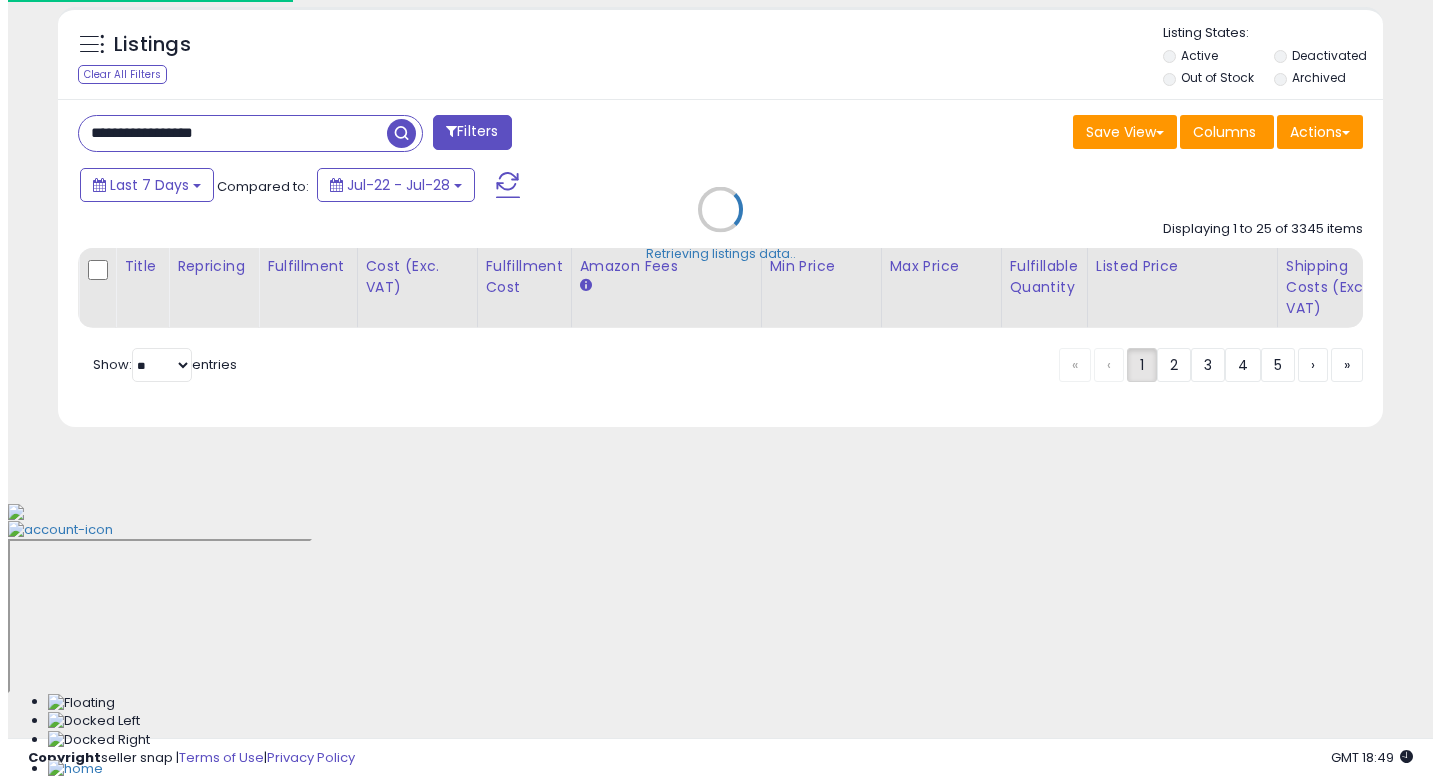 scroll, scrollTop: 512, scrollLeft: 0, axis: vertical 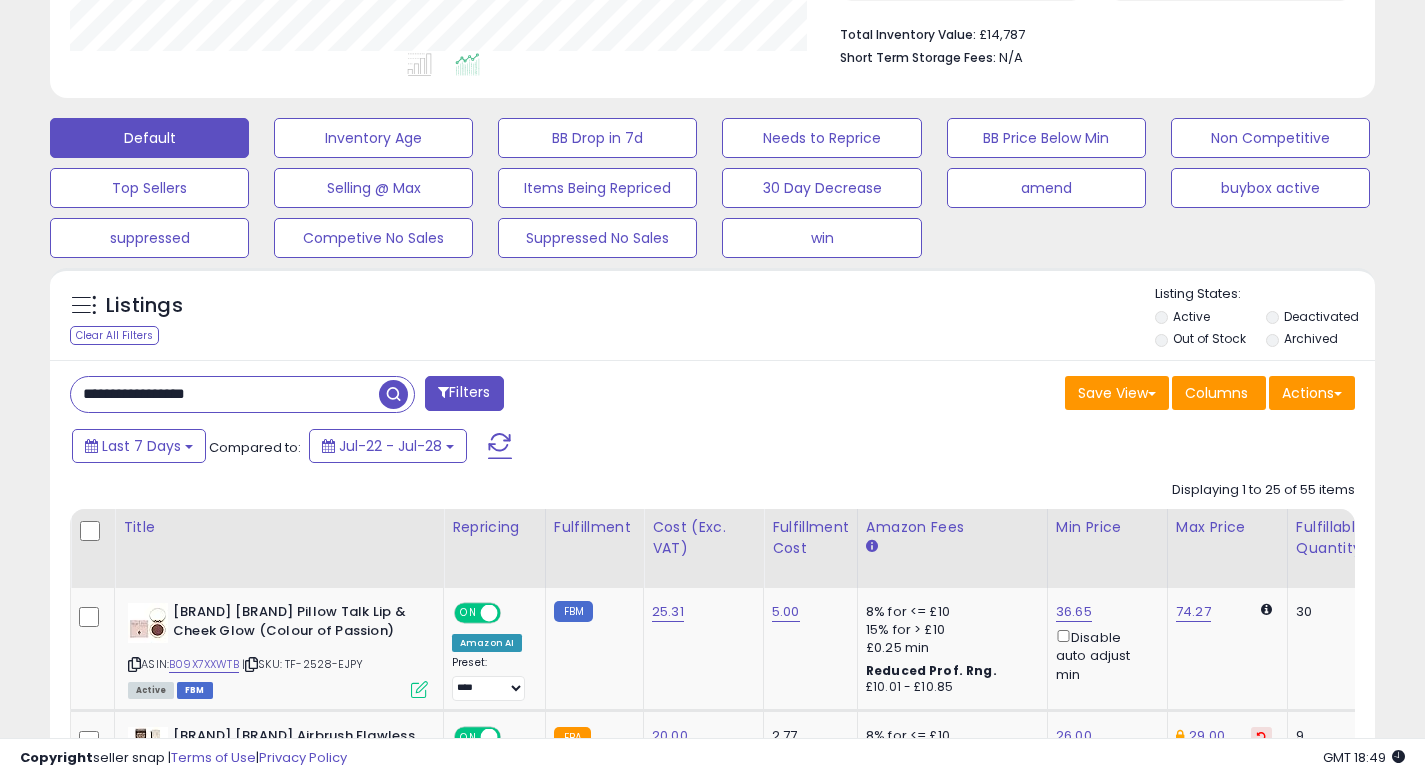 click on "**********" at bounding box center [712, 2154] 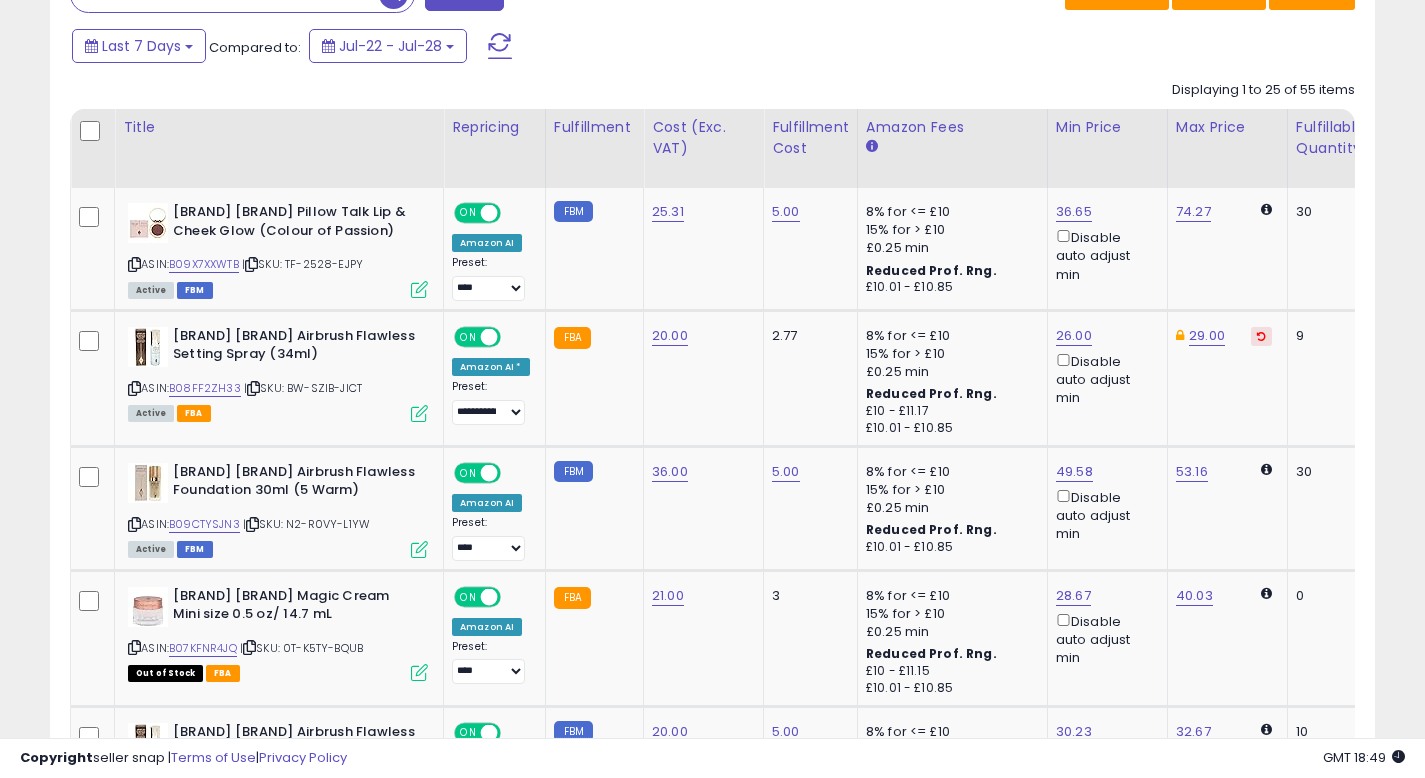 scroll, scrollTop: 912, scrollLeft: 0, axis: vertical 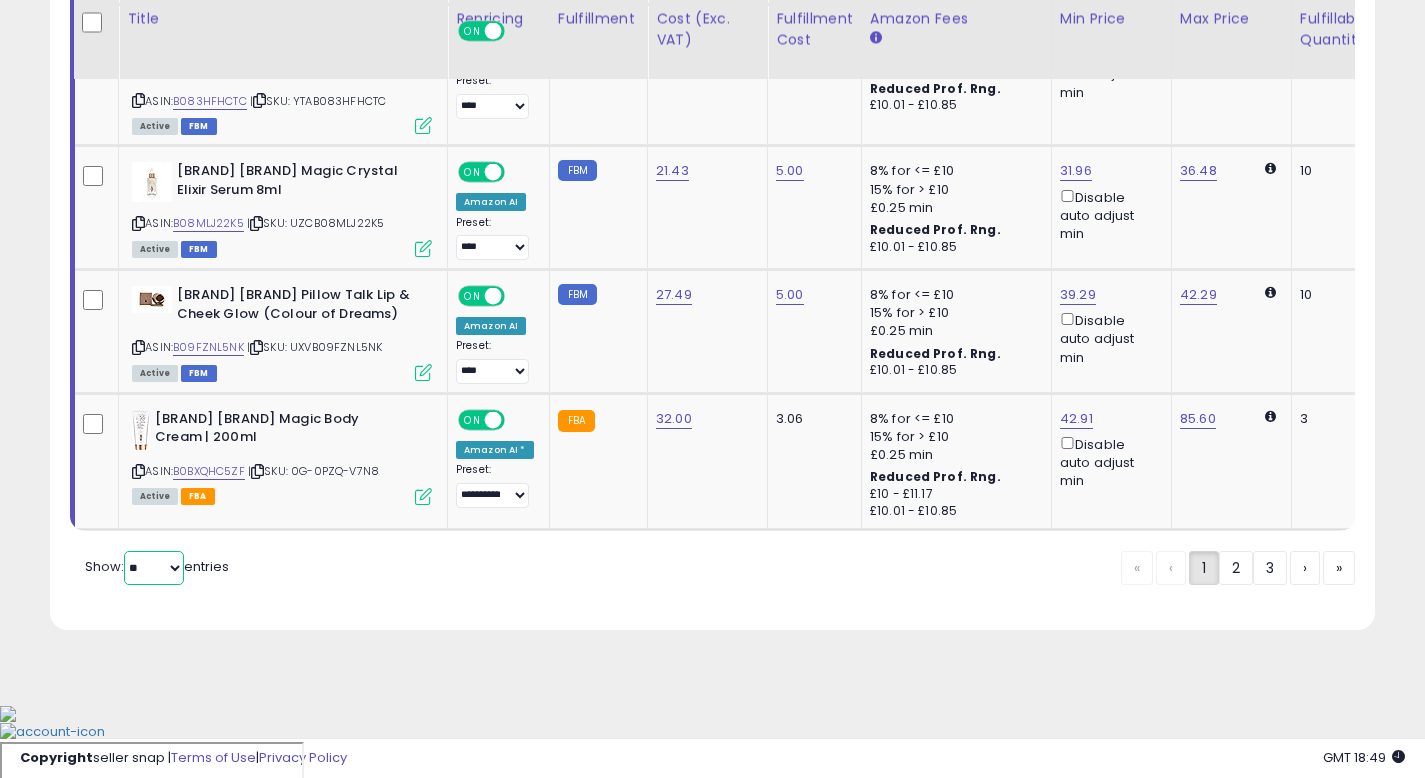 click on "**
**" at bounding box center (154, 568) 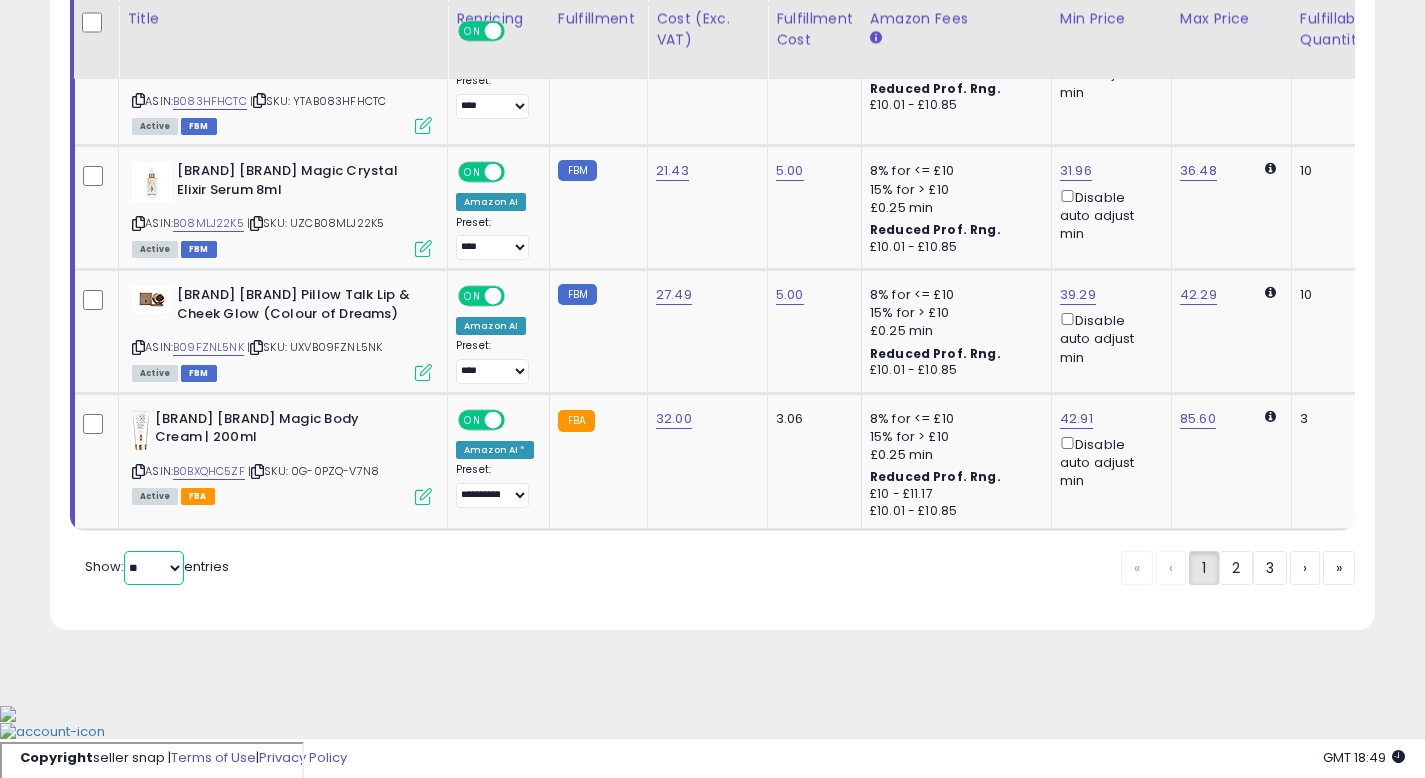 select on "**" 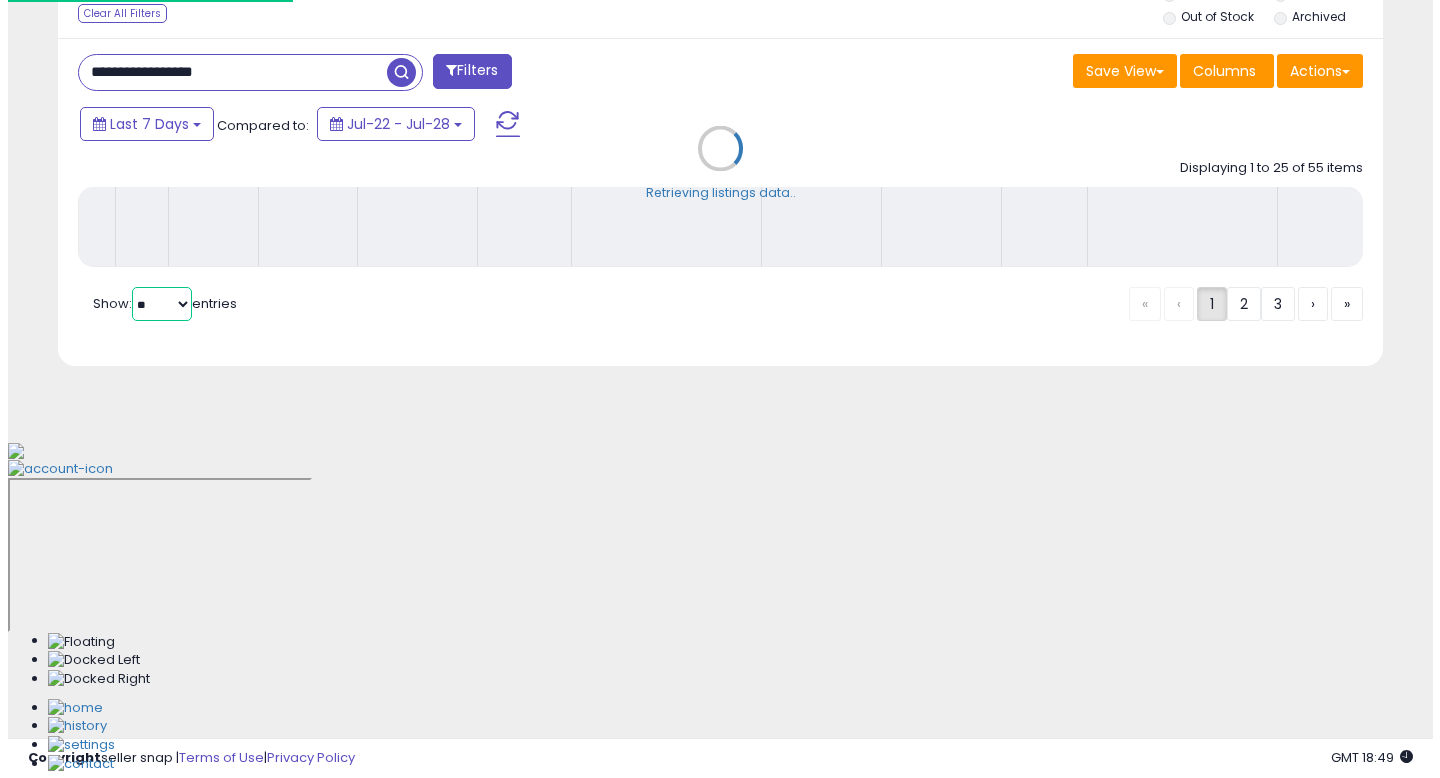 scroll, scrollTop: 512, scrollLeft: 0, axis: vertical 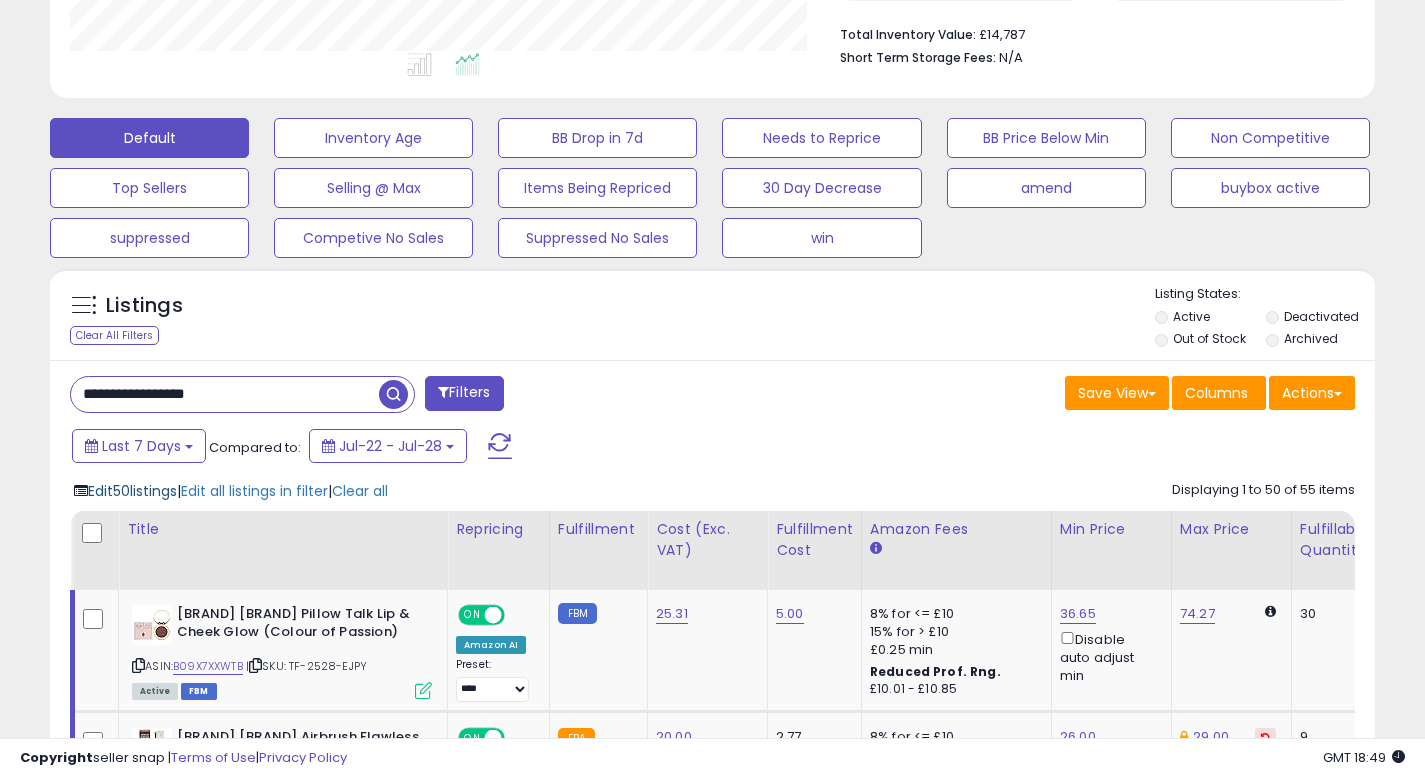 click on "Edit  50  listings" at bounding box center [132, 491] 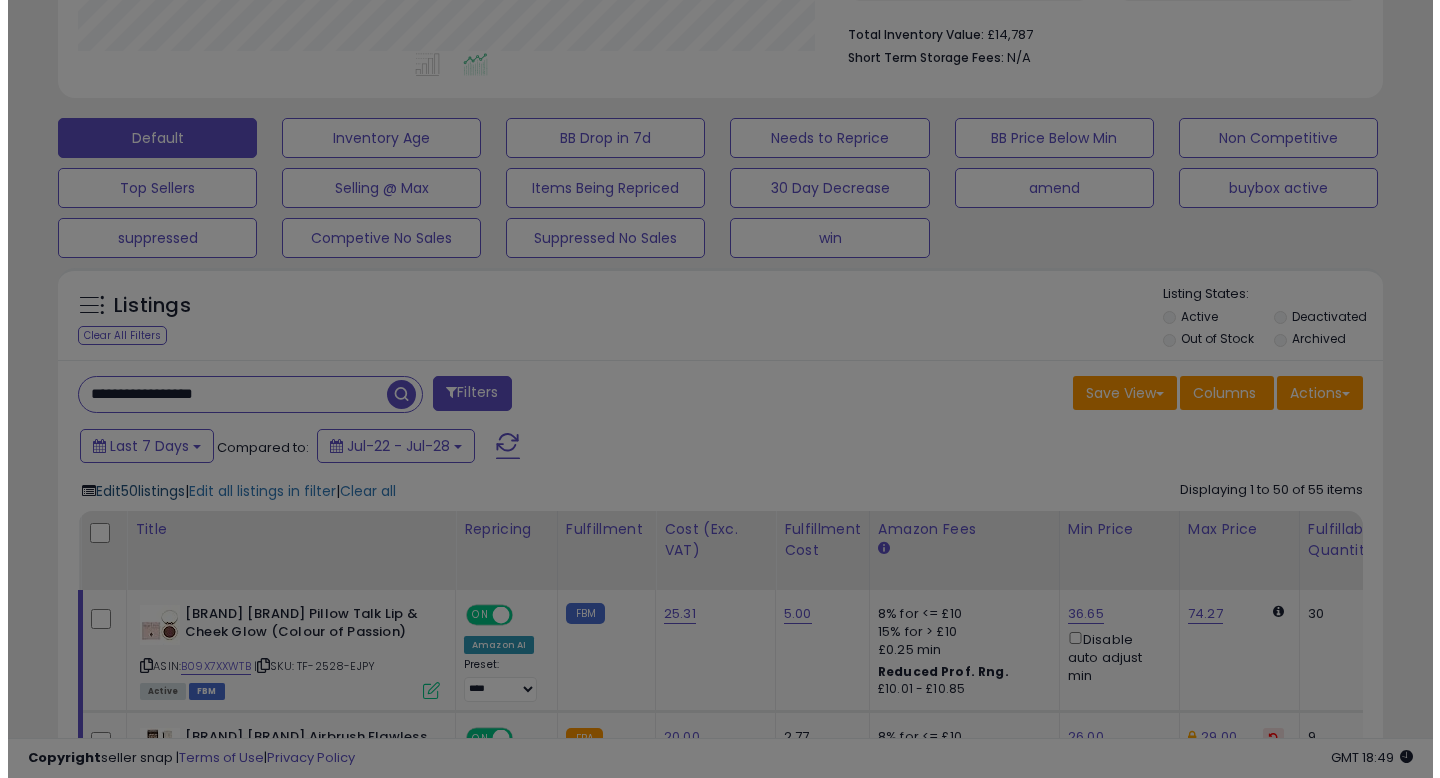 scroll, scrollTop: 999590, scrollLeft: 999224, axis: both 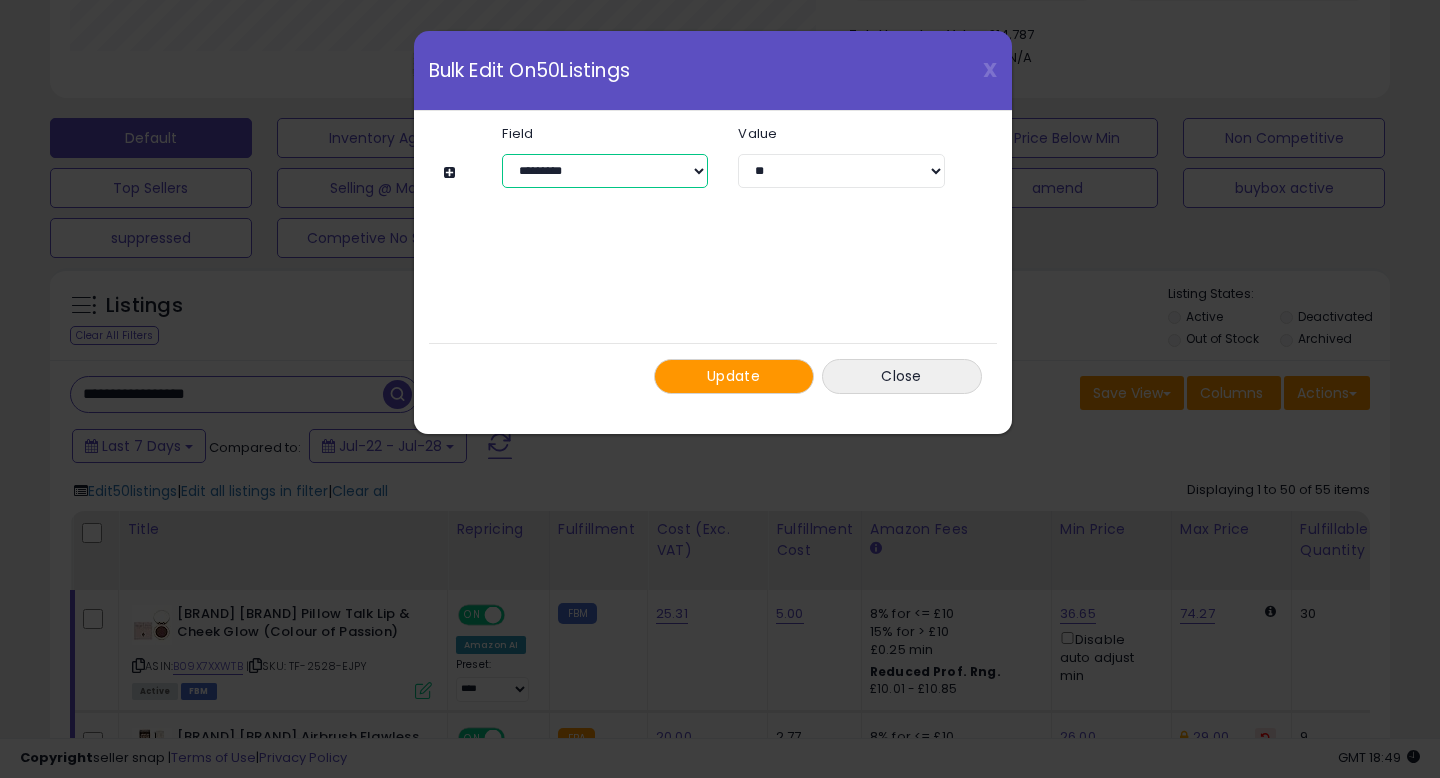 click on "**********" at bounding box center [605, 171] 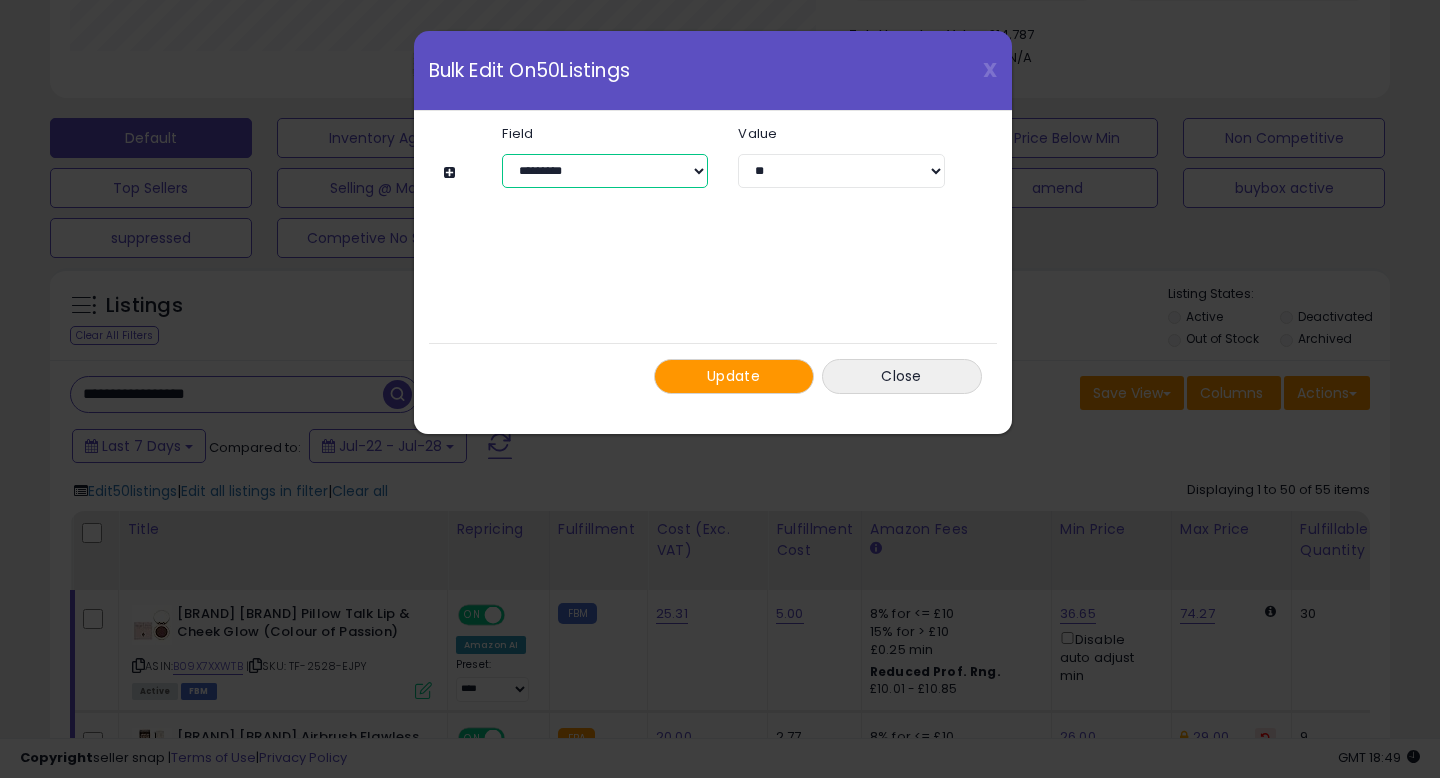 select on "**********" 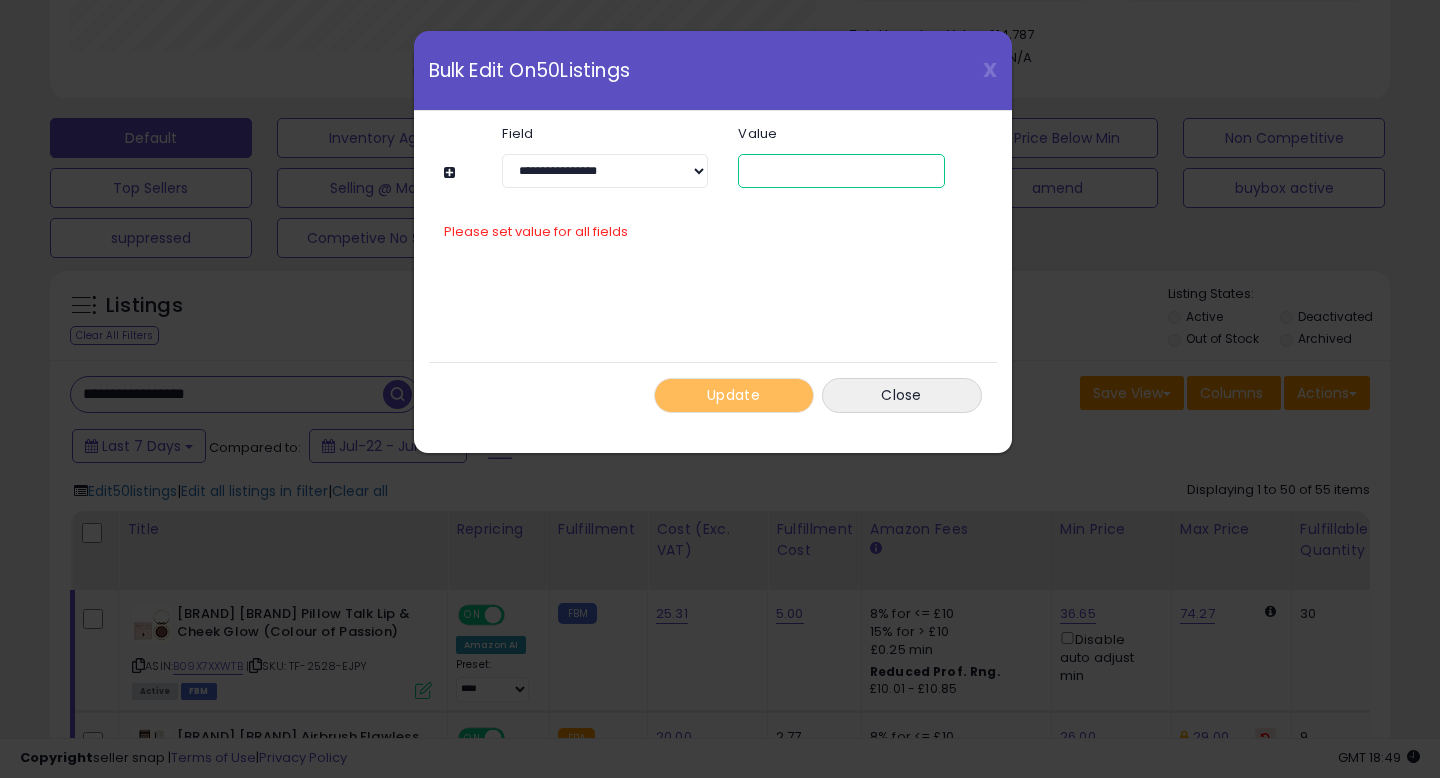 click at bounding box center [841, 171] 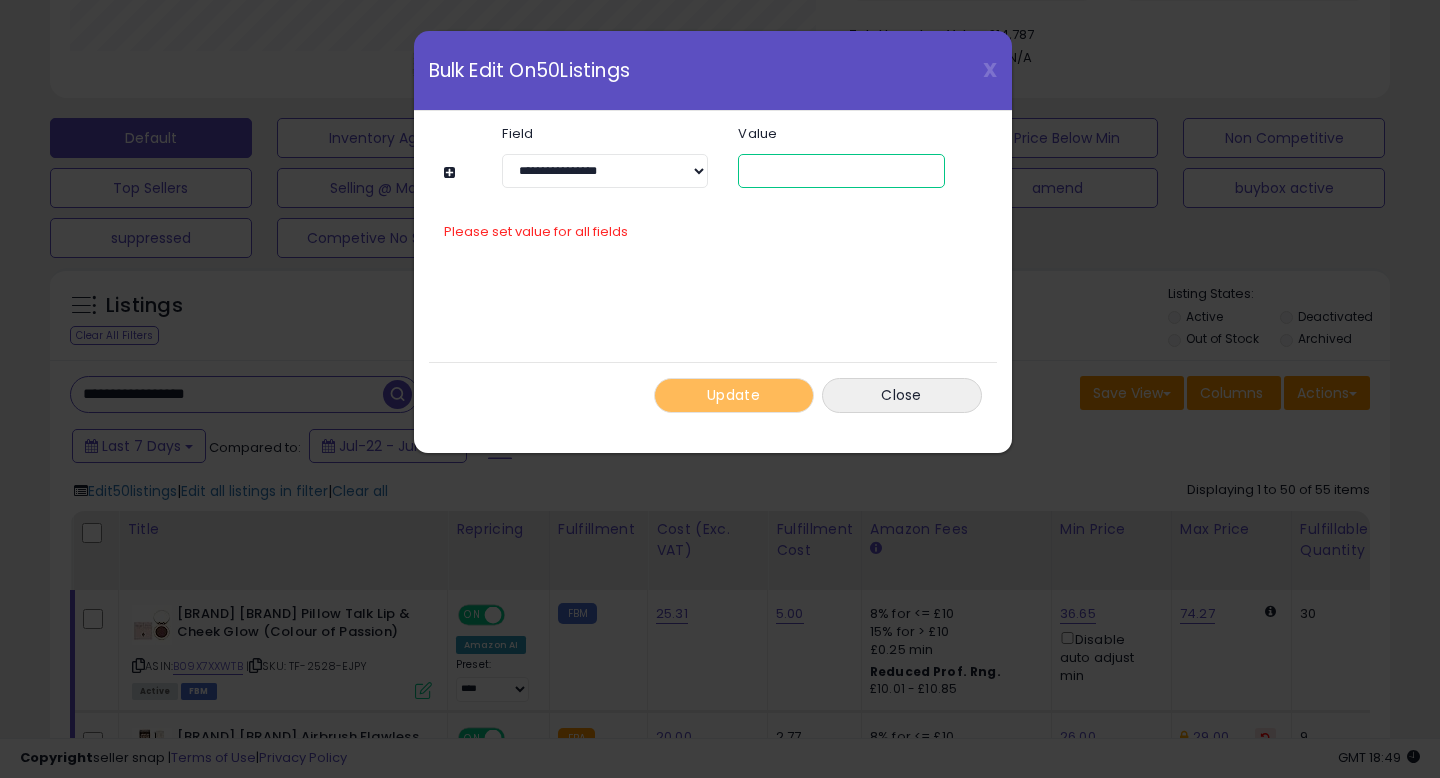 type on "*" 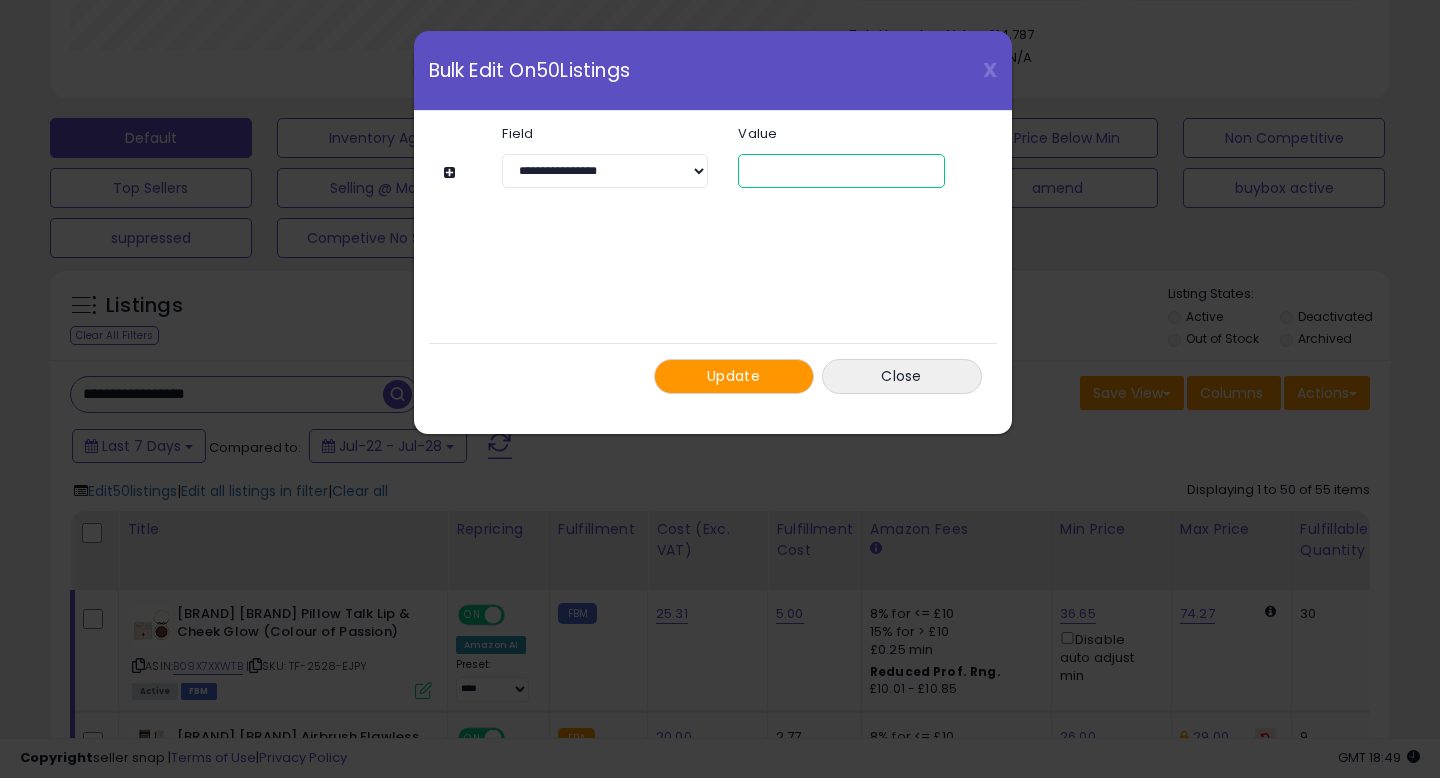 type on "*" 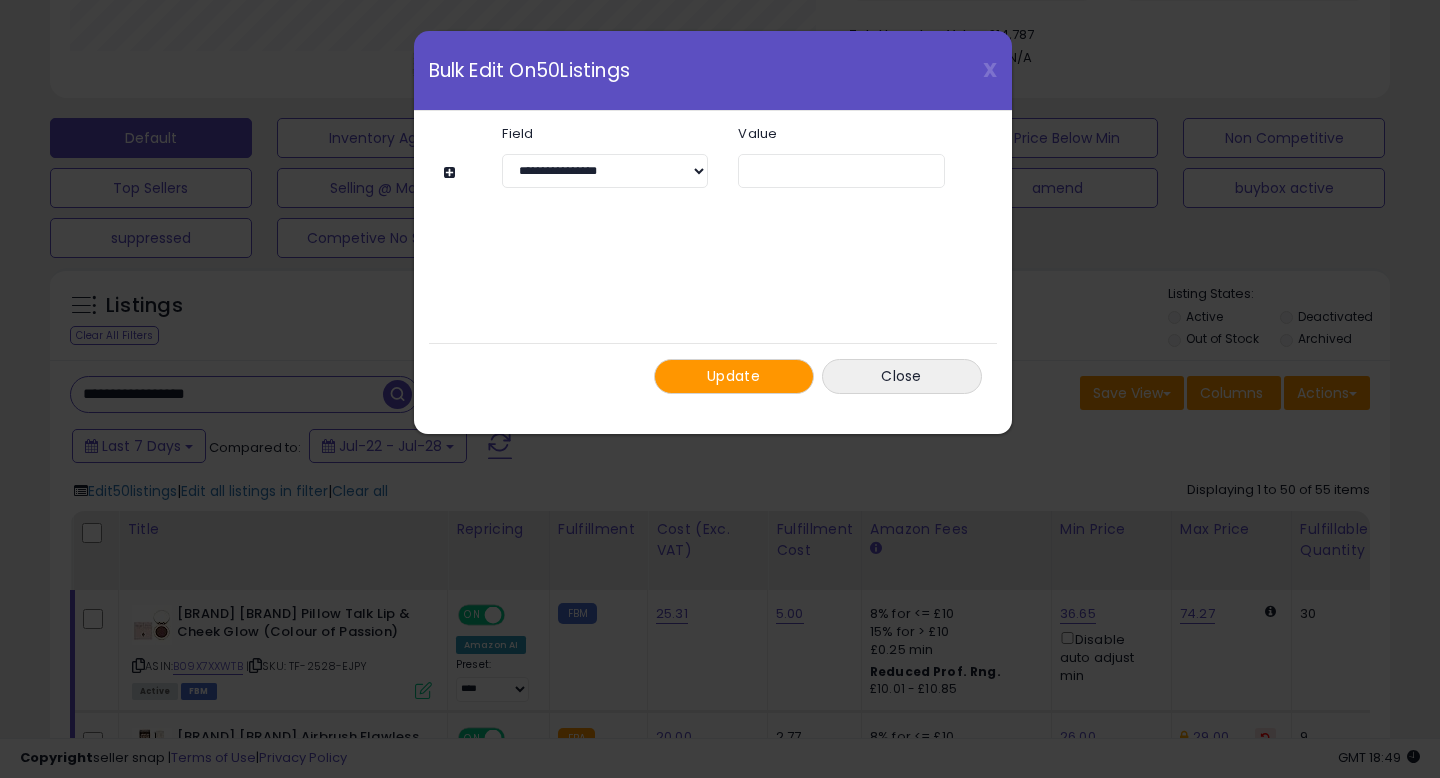 click on "Update" at bounding box center (733, 376) 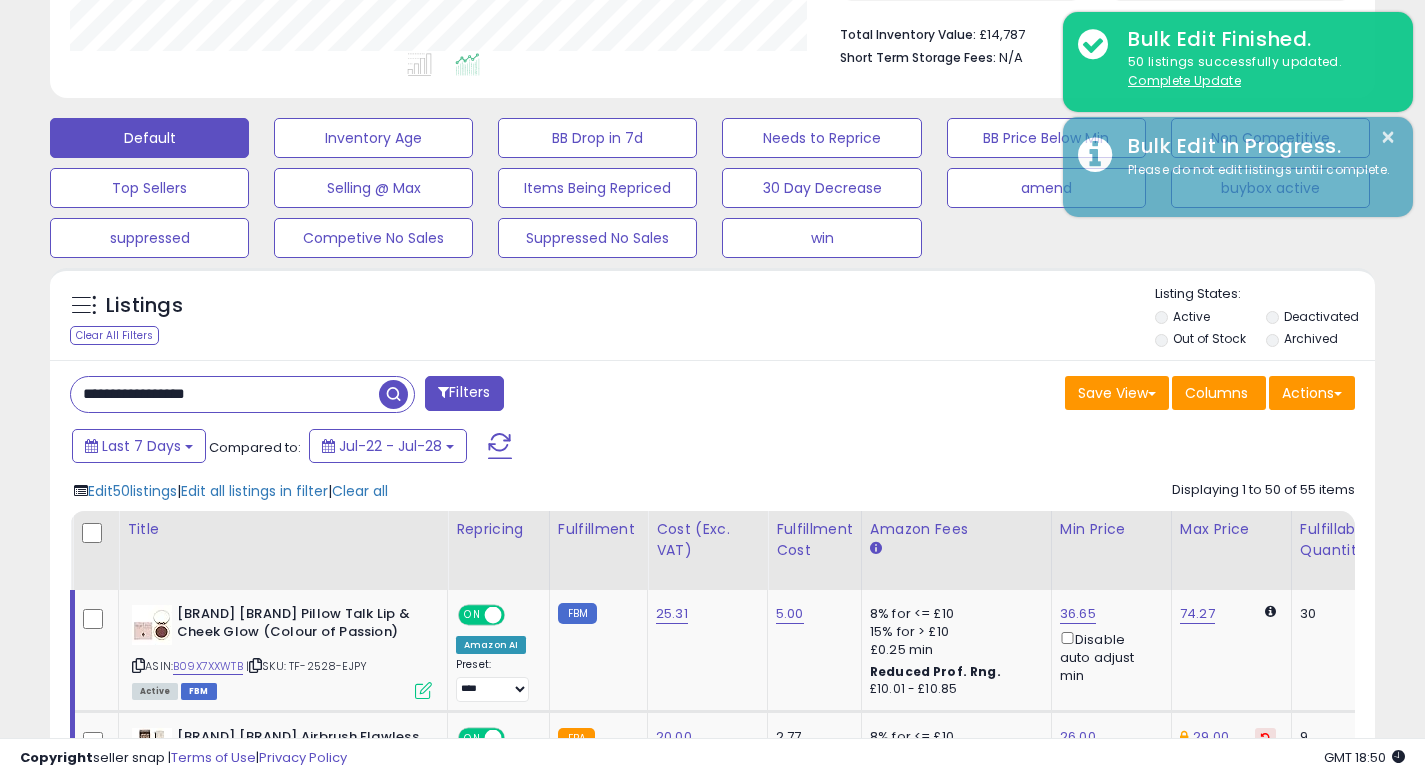 scroll, scrollTop: 410, scrollLeft: 767, axis: both 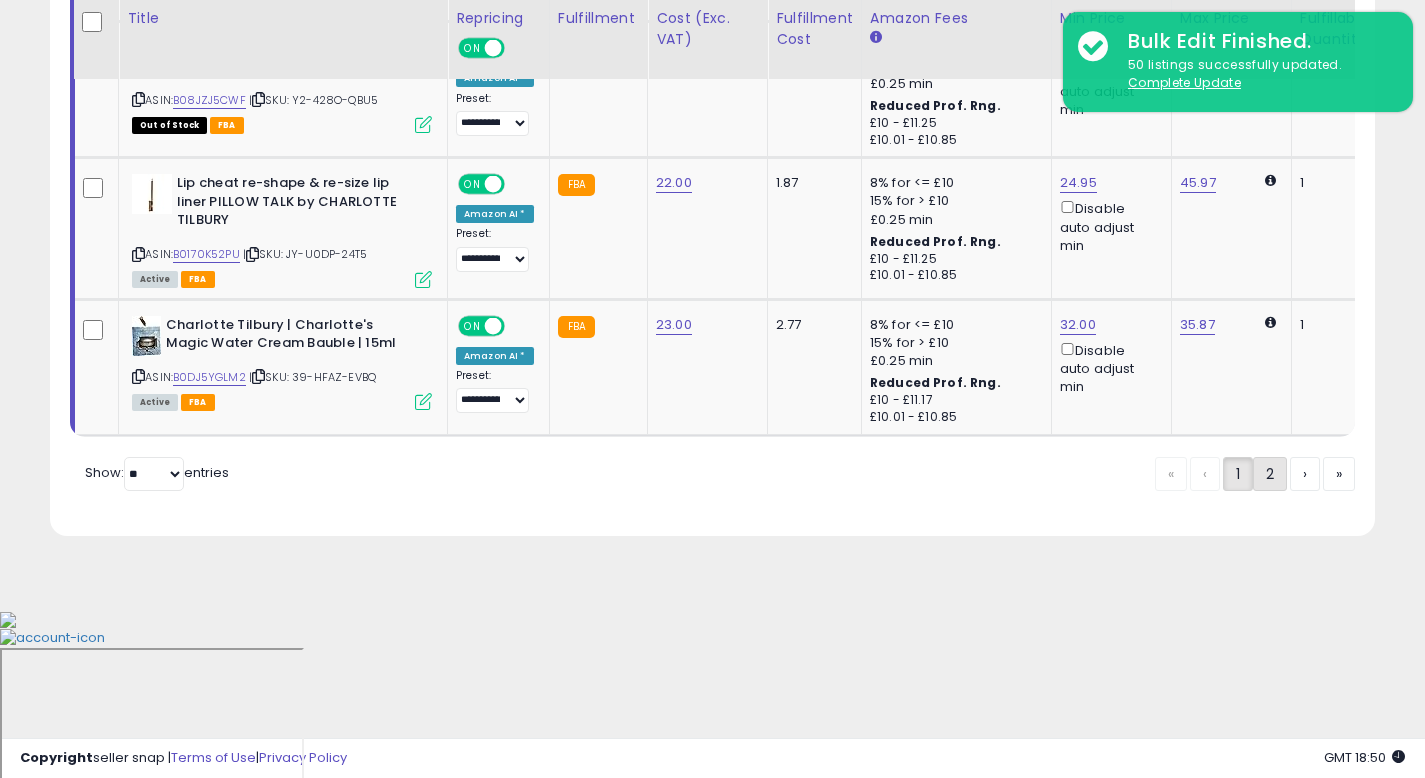 click on "2" 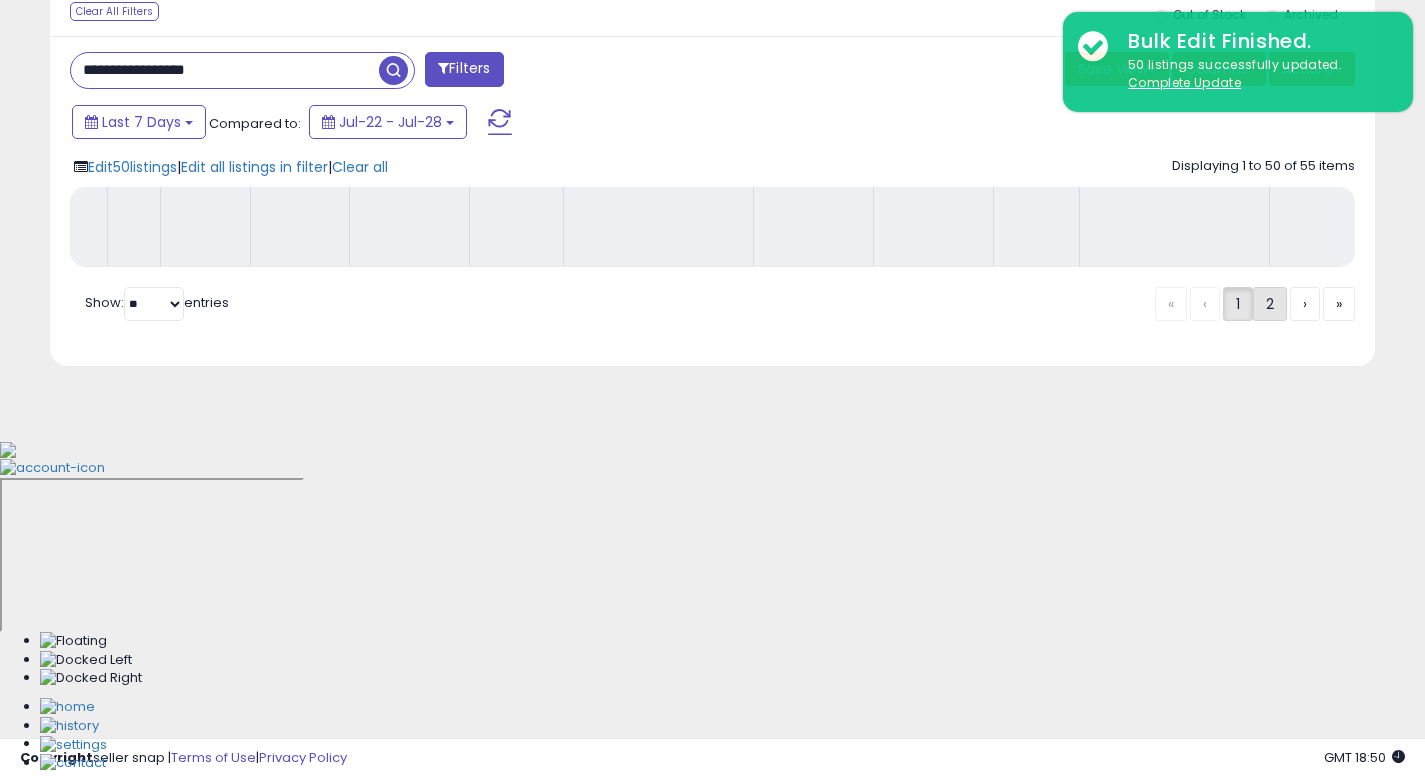 scroll, scrollTop: 514, scrollLeft: 0, axis: vertical 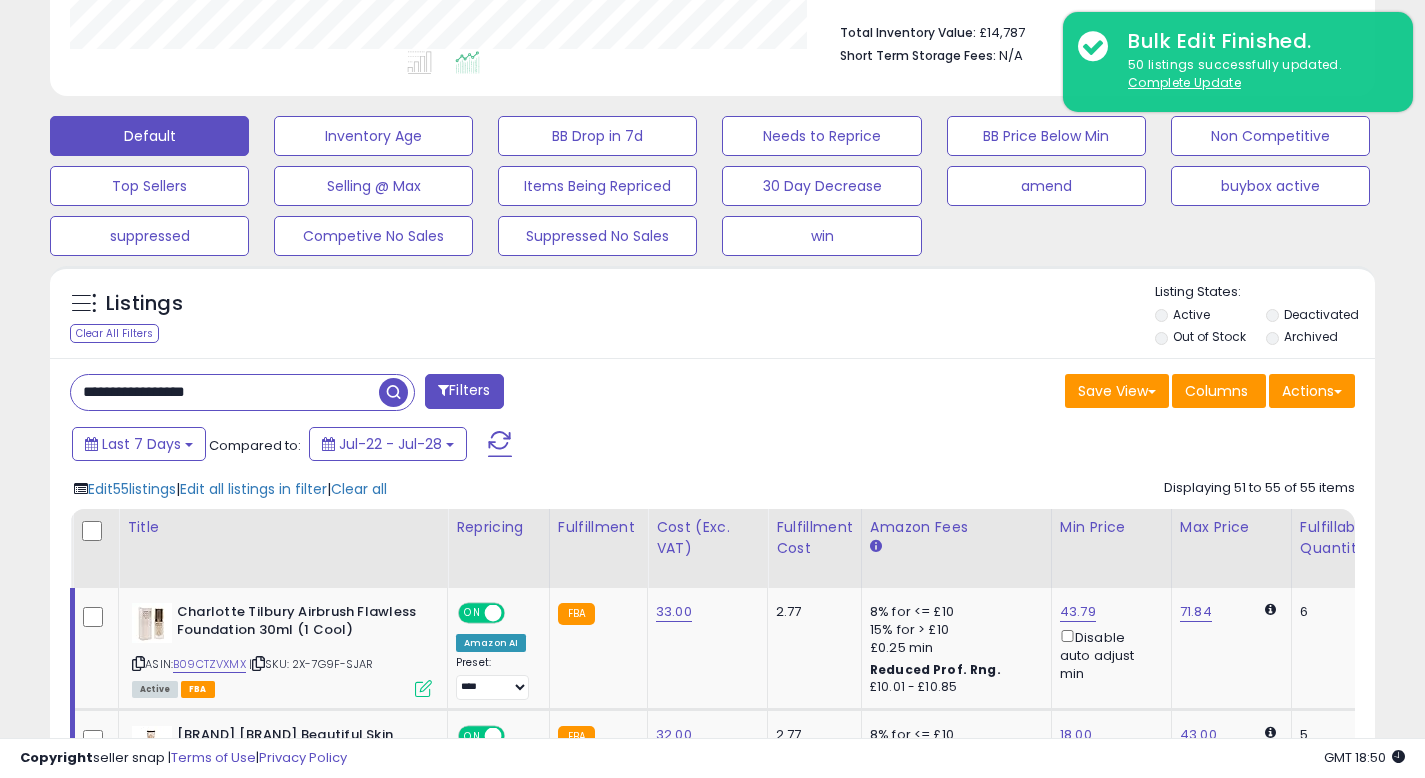 click on "Edit  55  listings   |  Edit all listings in filter  |  Clear all
Displaying 51 to 55 of 55 items
Title
Repricing
Fulfillment ROI" 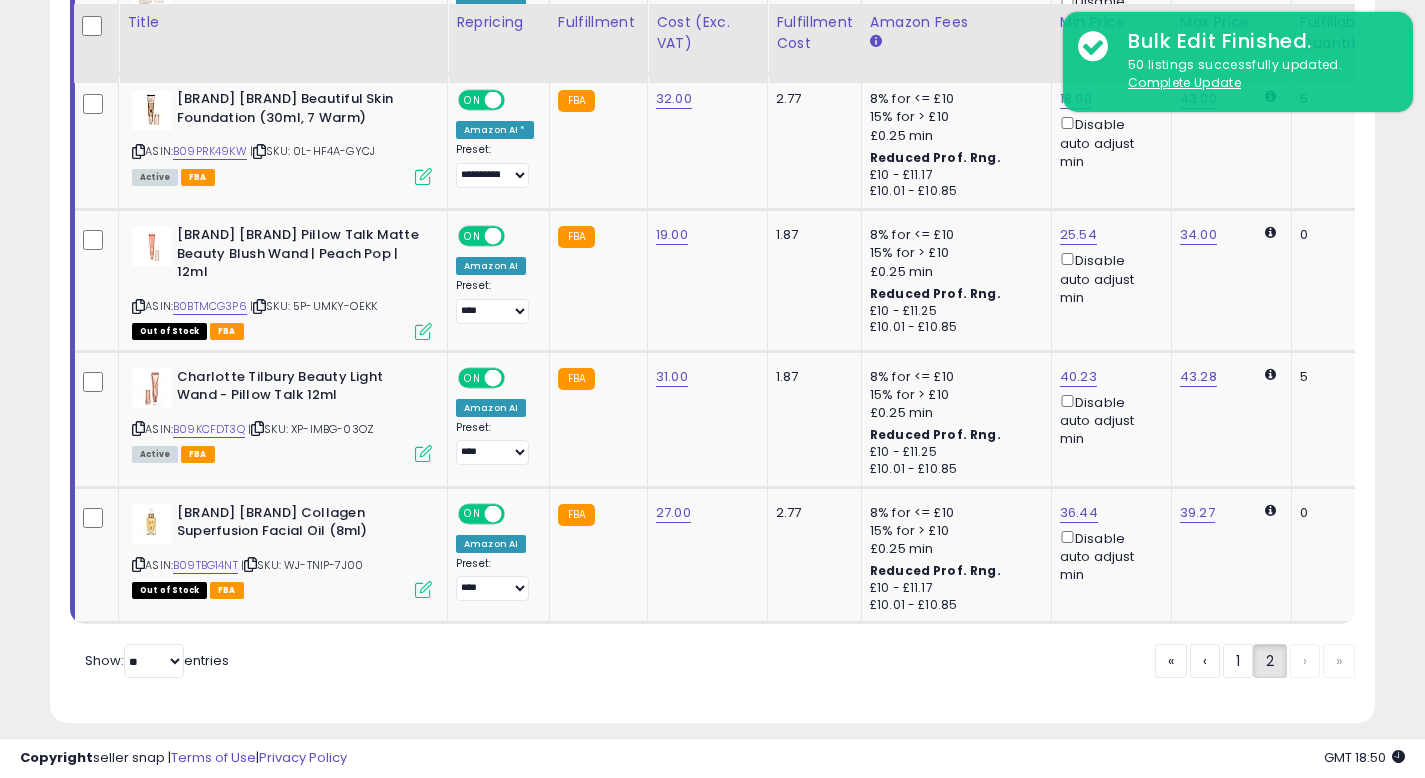 scroll, scrollTop: 1154, scrollLeft: 0, axis: vertical 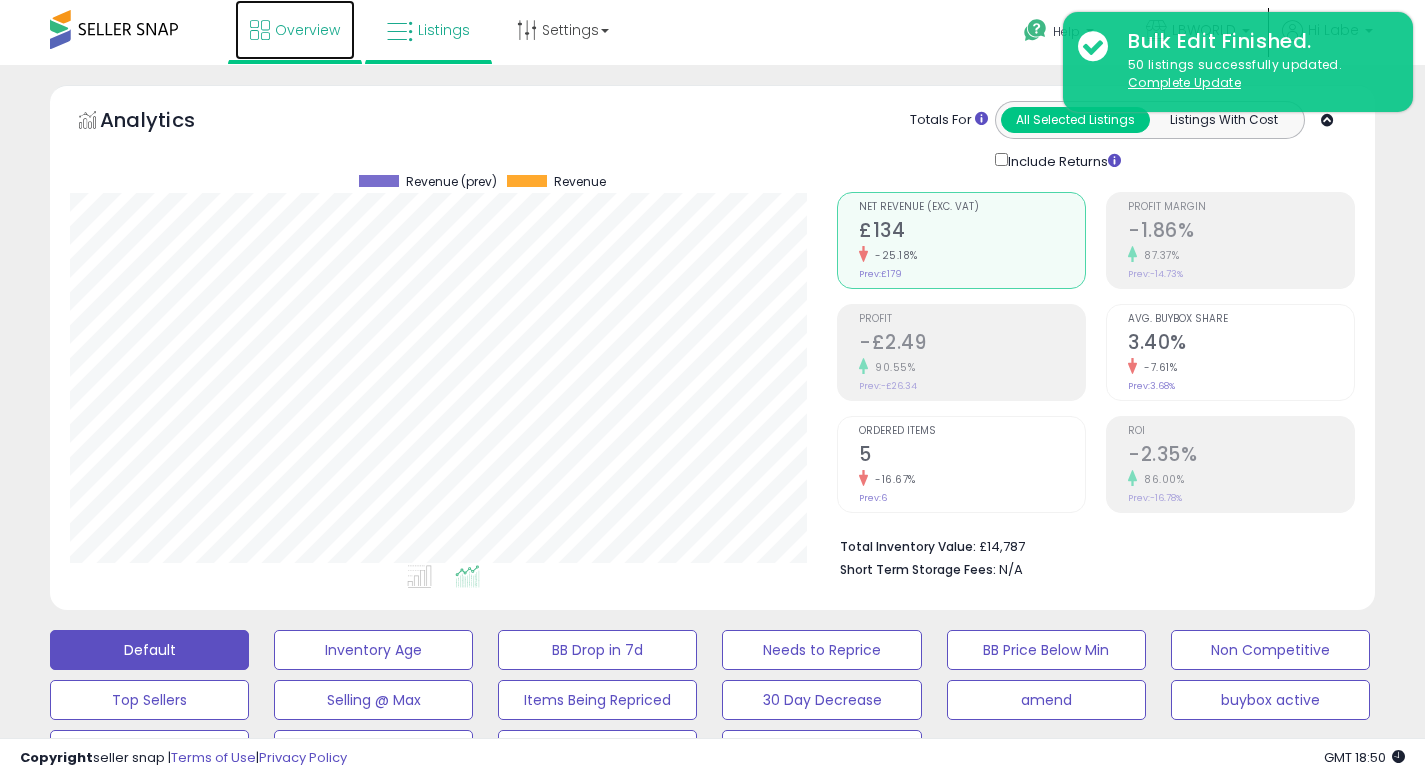 click on "Overview" at bounding box center [307, 30] 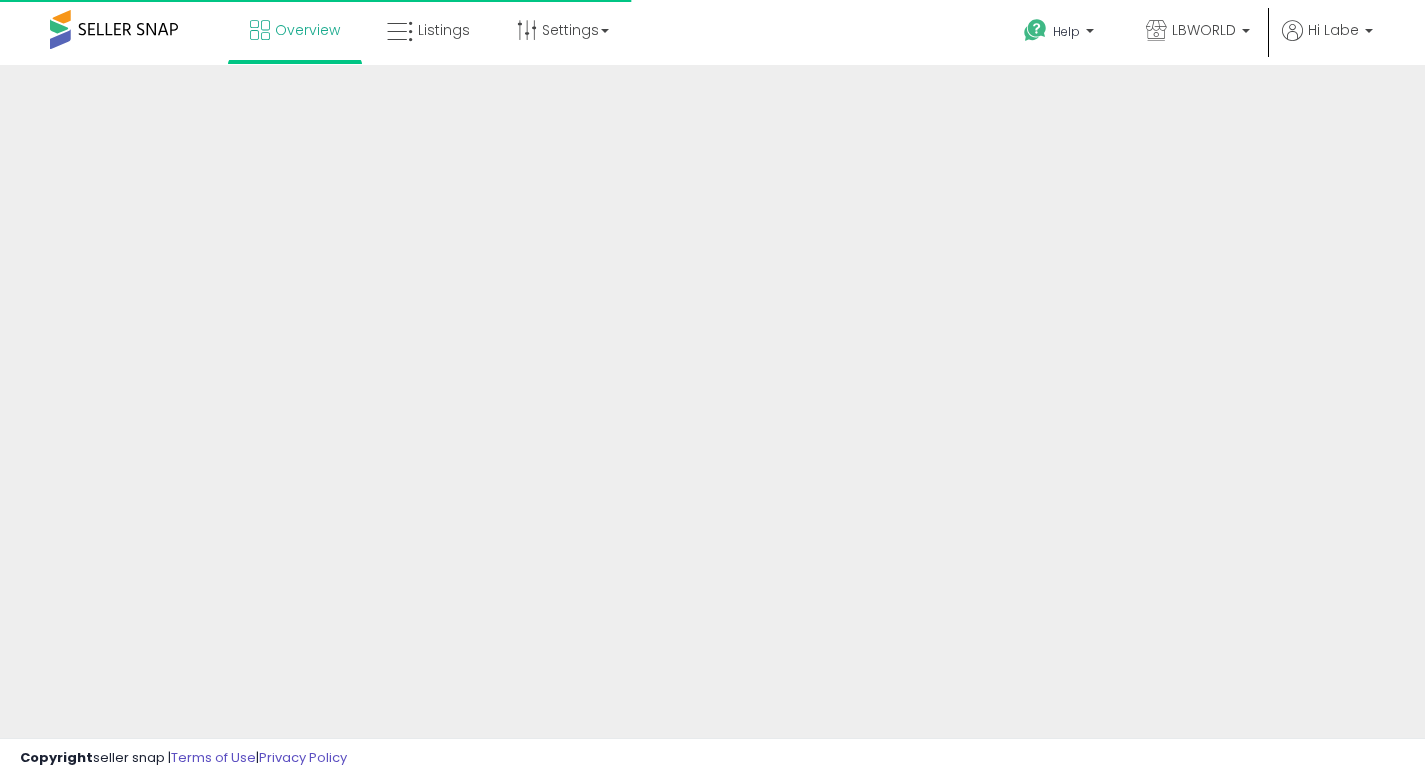 scroll, scrollTop: 0, scrollLeft: 0, axis: both 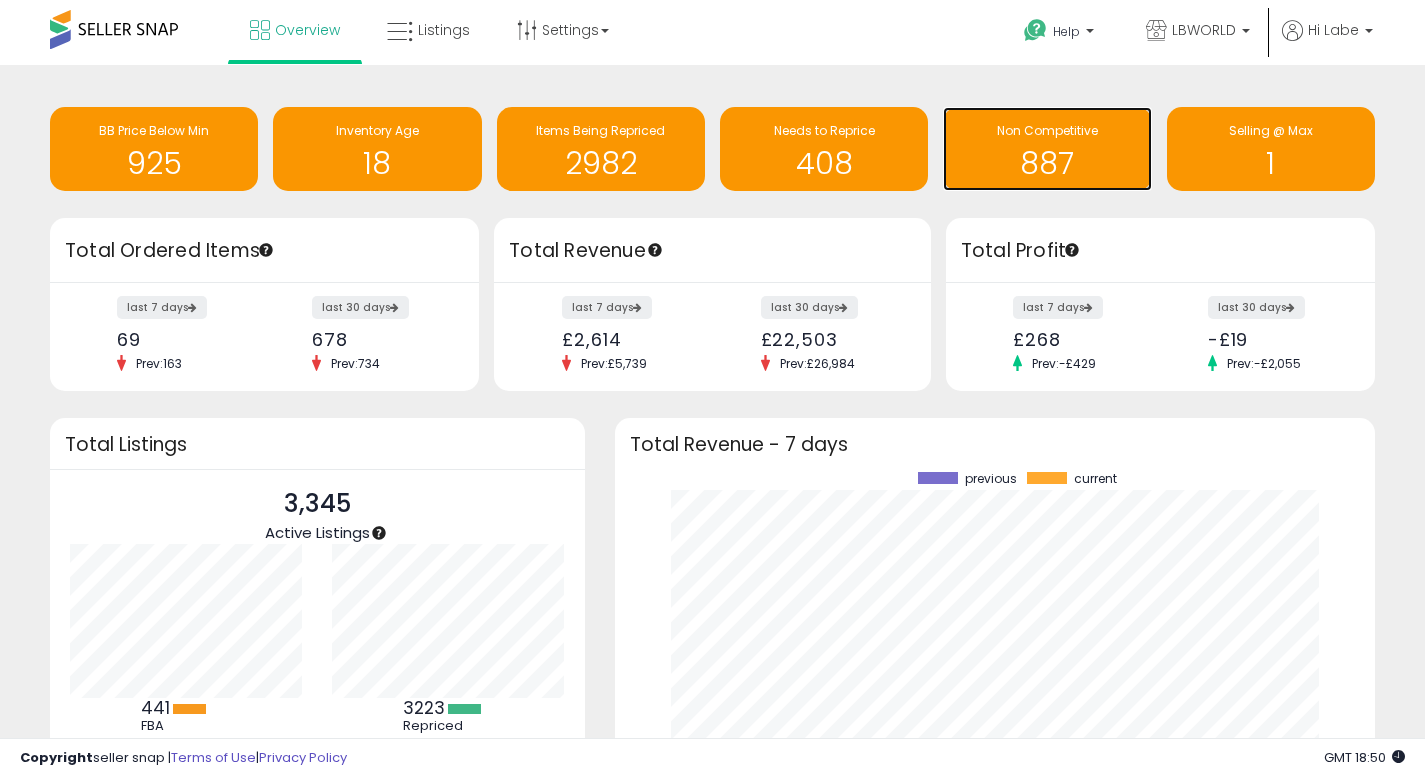 click on "887" at bounding box center [1047, 163] 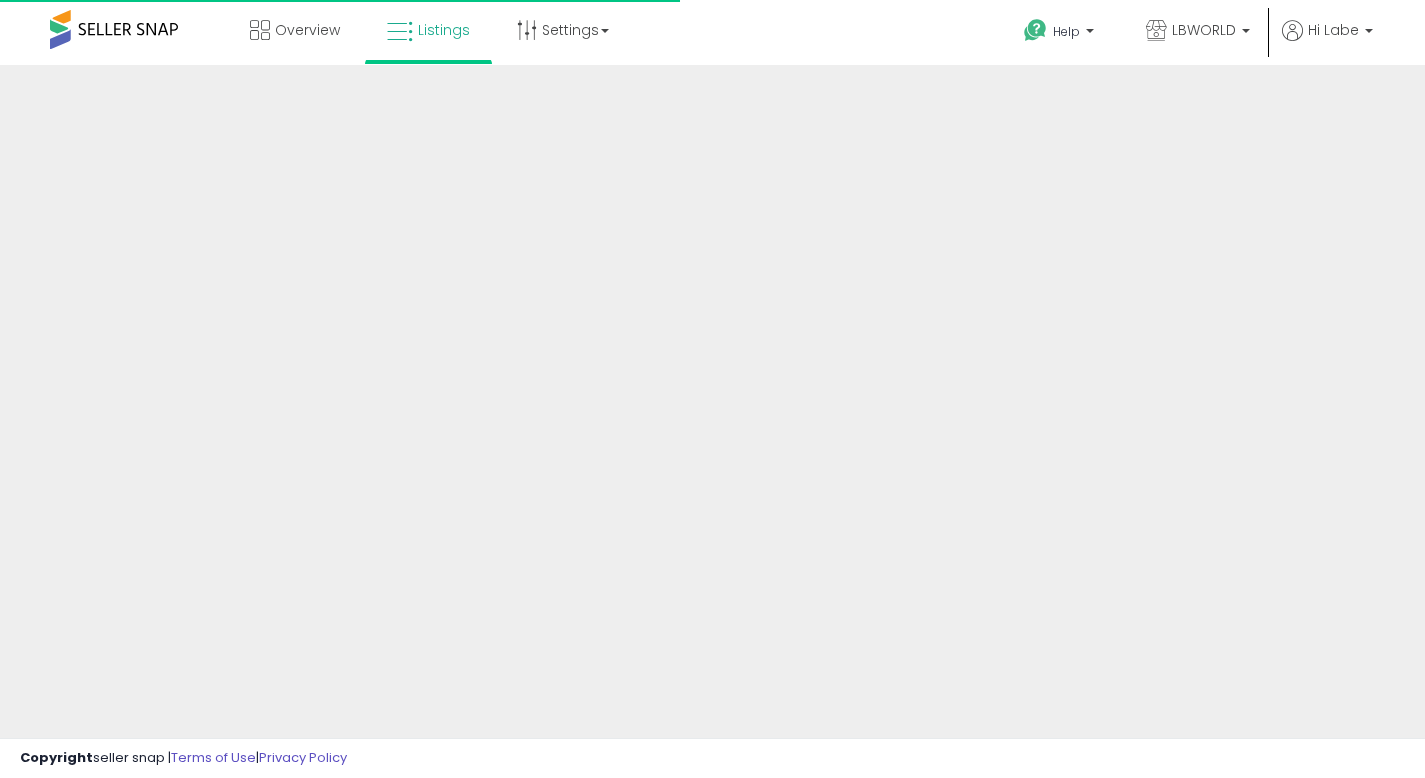 scroll, scrollTop: 0, scrollLeft: 0, axis: both 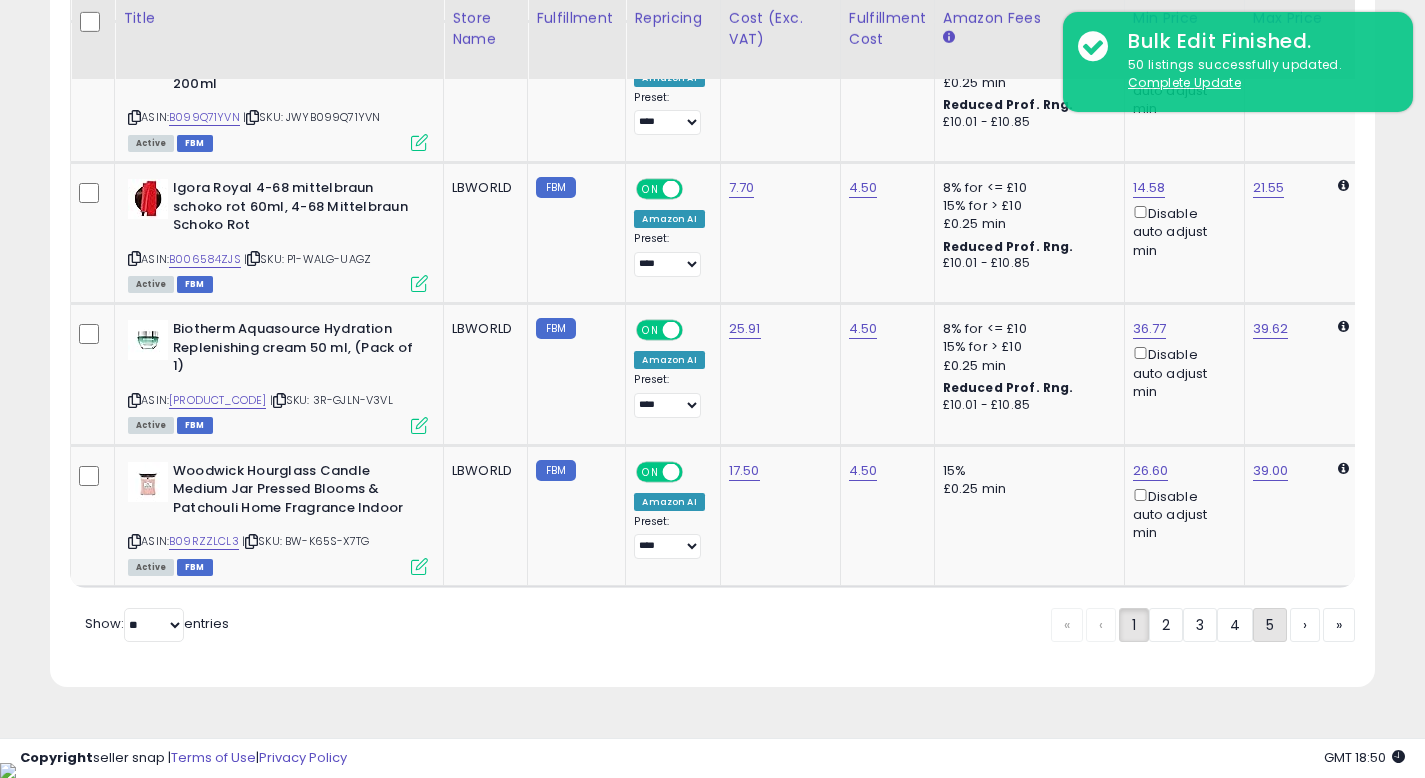 click on "5" 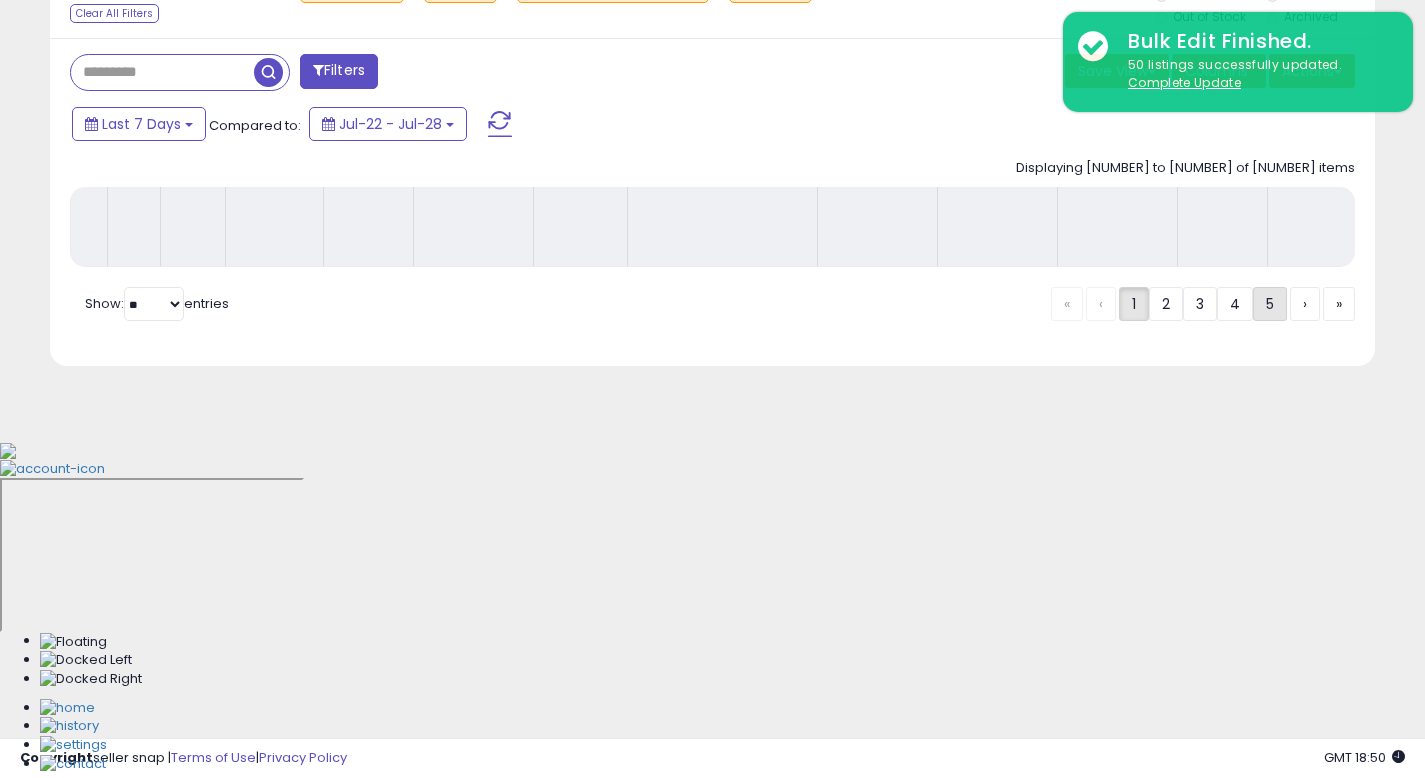 scroll, scrollTop: 512, scrollLeft: 0, axis: vertical 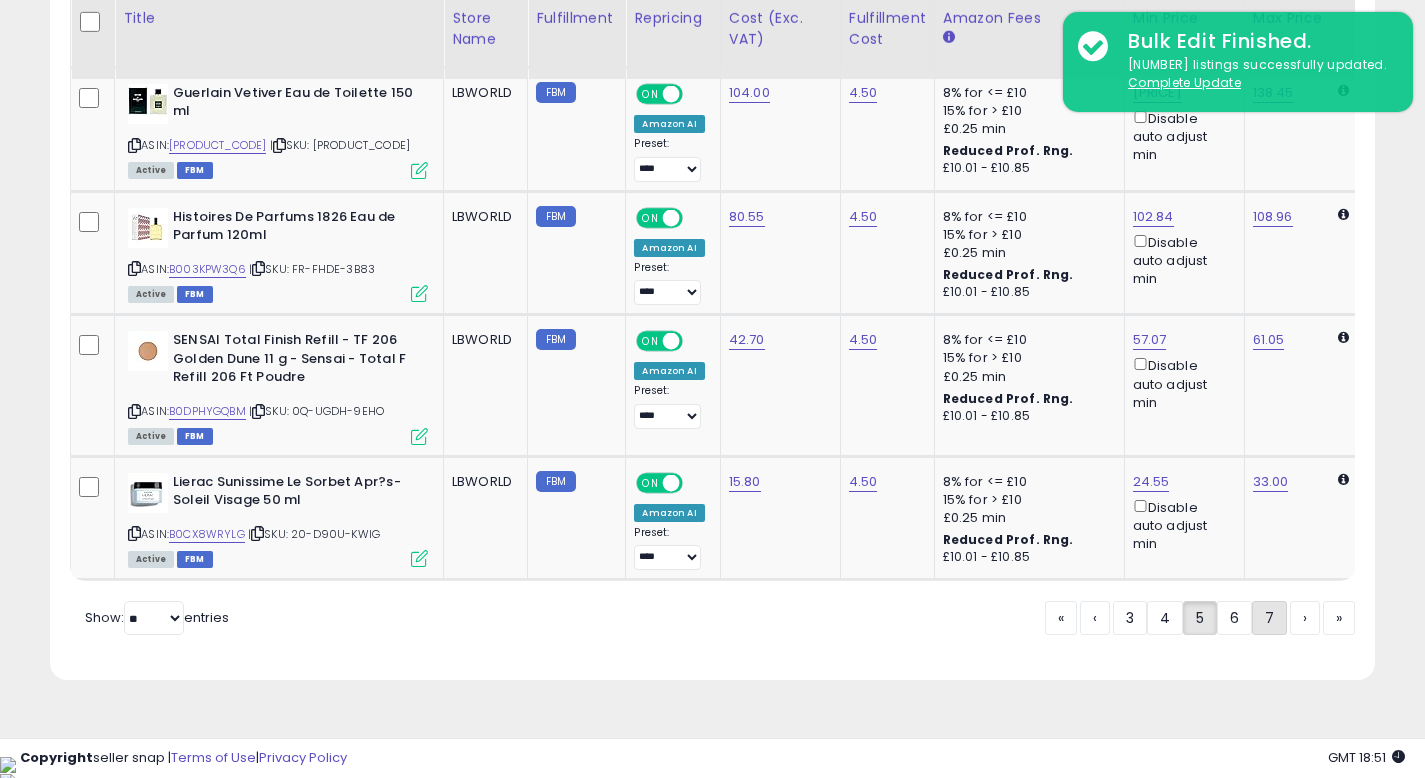 click on "7" 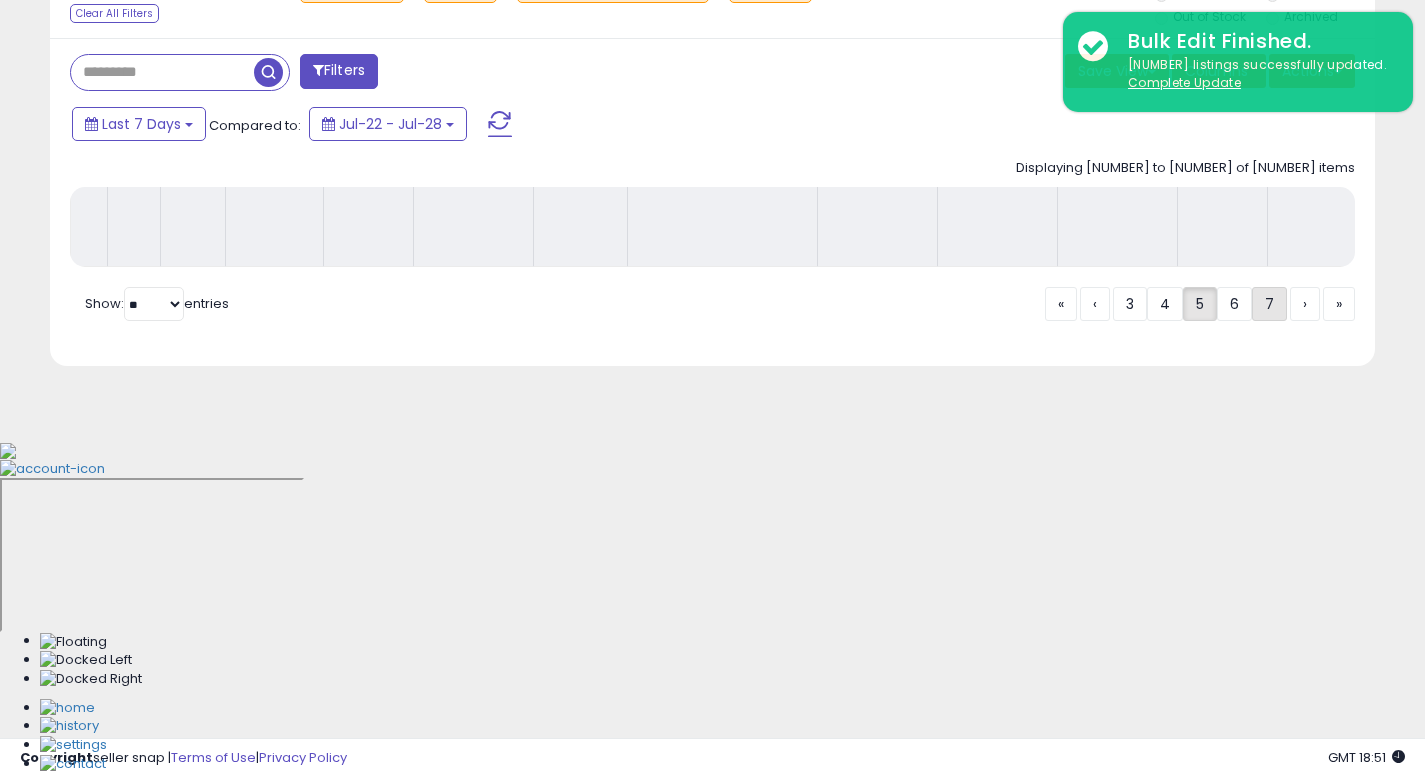 scroll, scrollTop: 512, scrollLeft: 0, axis: vertical 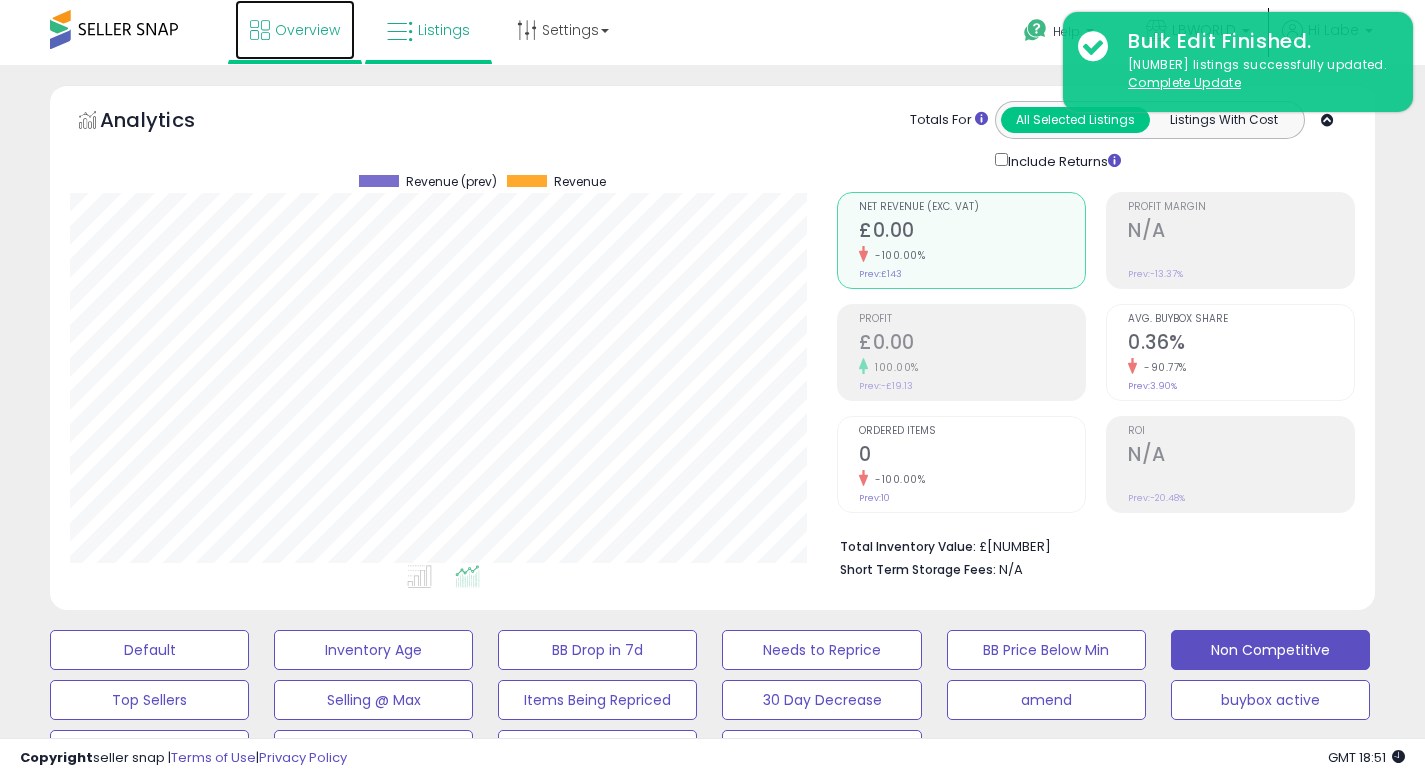 click on "Overview" at bounding box center [307, 30] 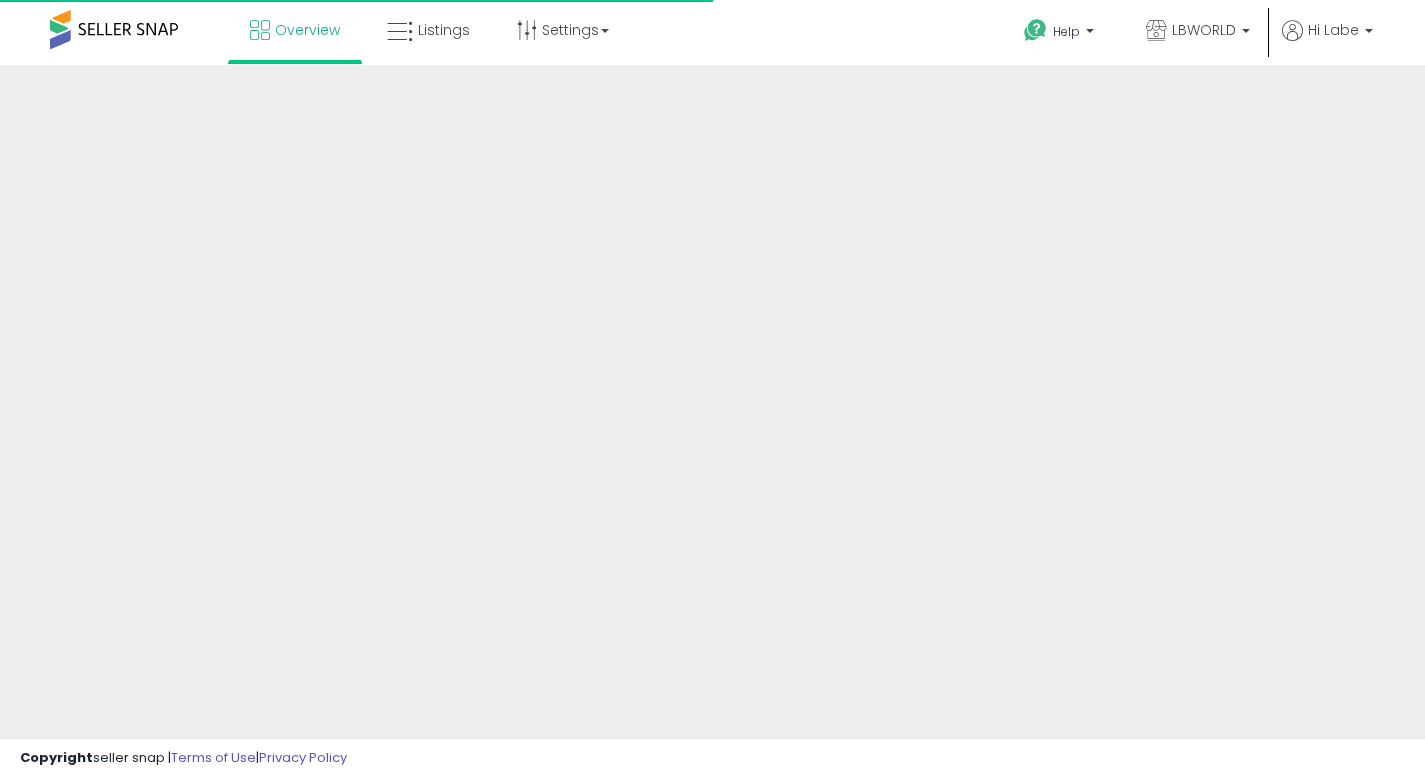 scroll, scrollTop: 0, scrollLeft: 0, axis: both 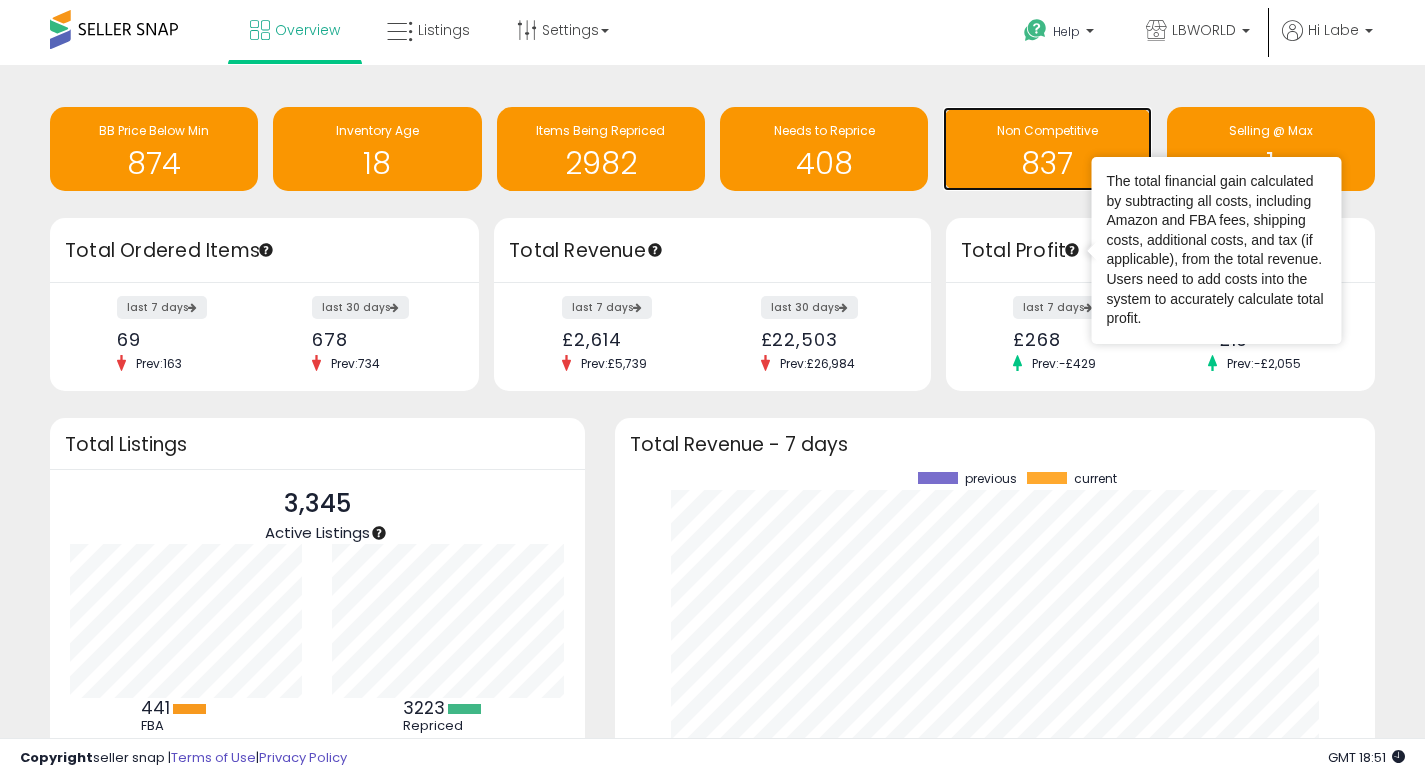 click on "837" at bounding box center (1047, 163) 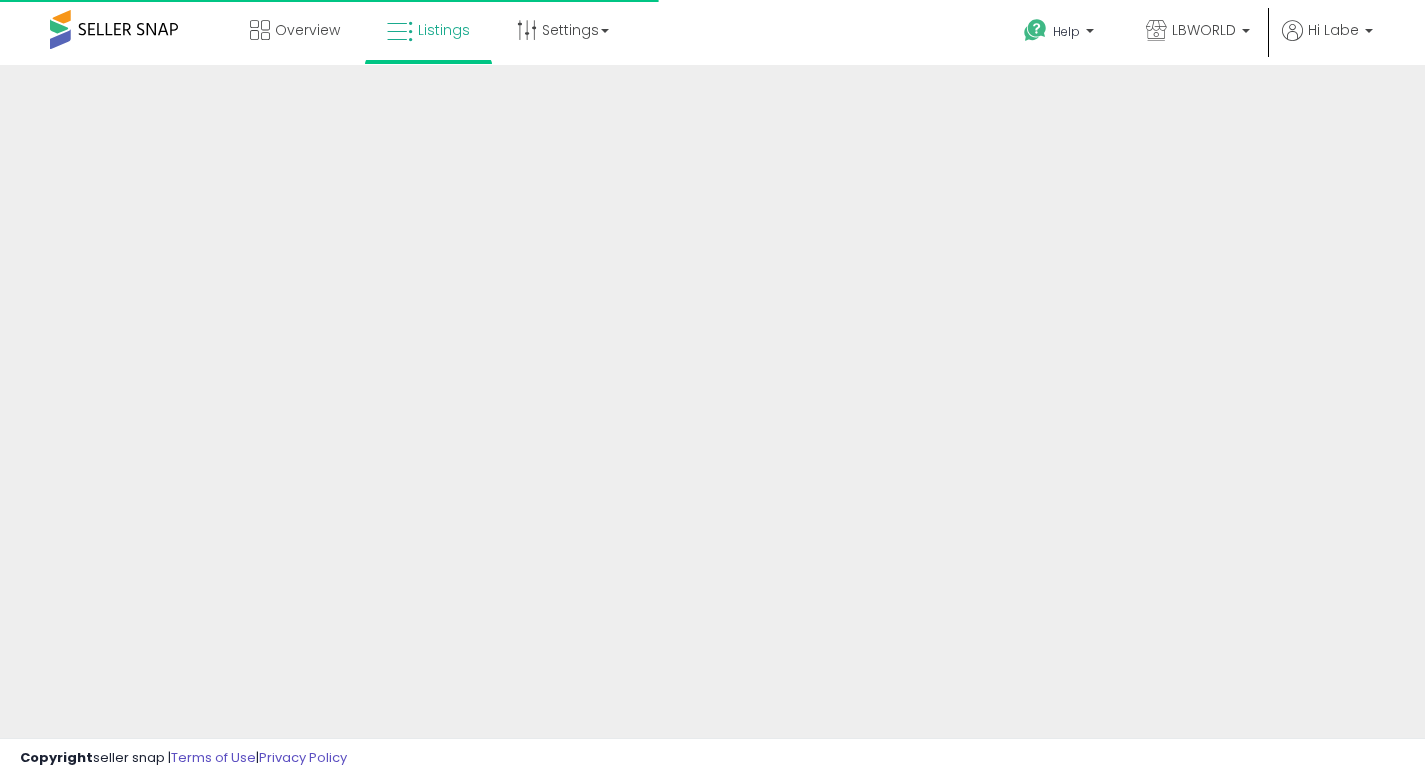 scroll, scrollTop: 0, scrollLeft: 0, axis: both 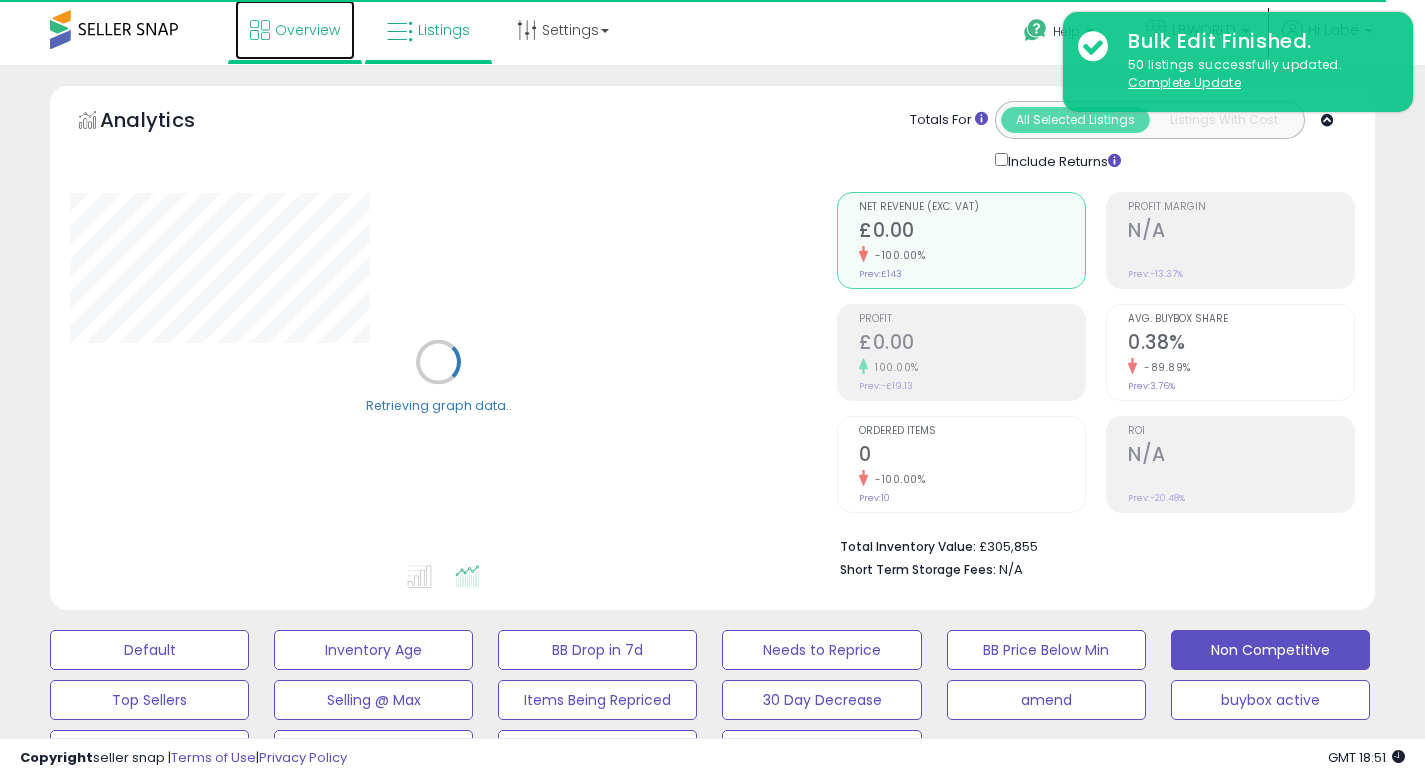 click on "Overview" at bounding box center (307, 30) 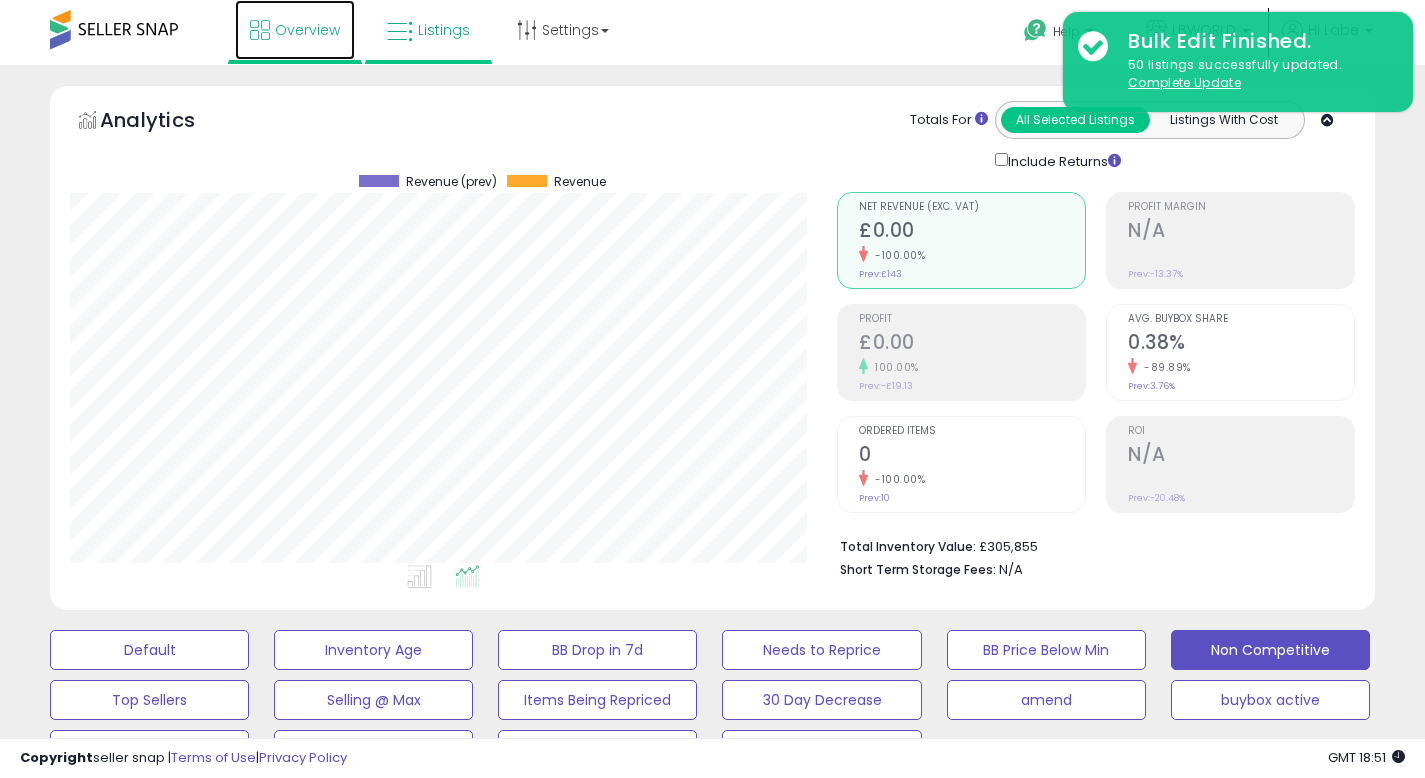 scroll, scrollTop: 999590, scrollLeft: 999233, axis: both 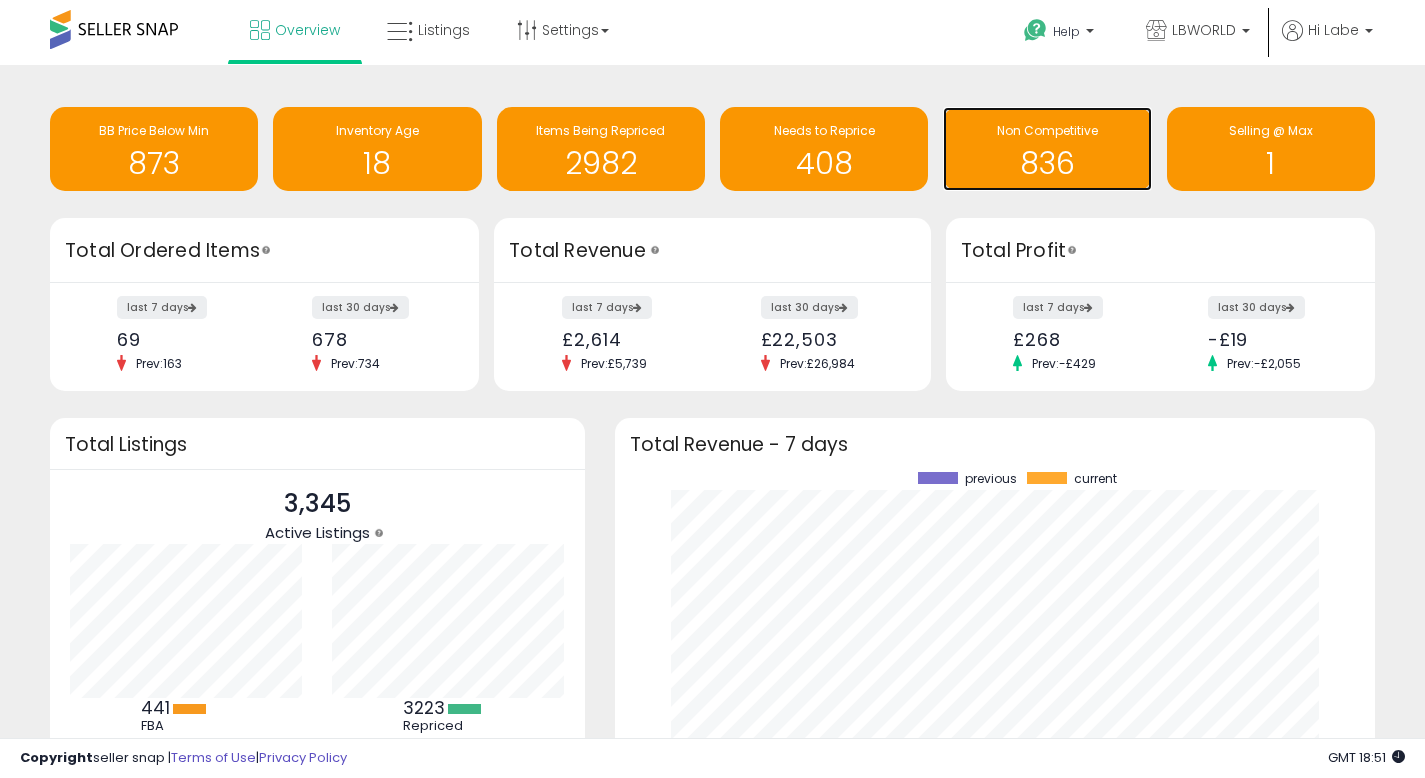 click on "836" at bounding box center (1047, 151) 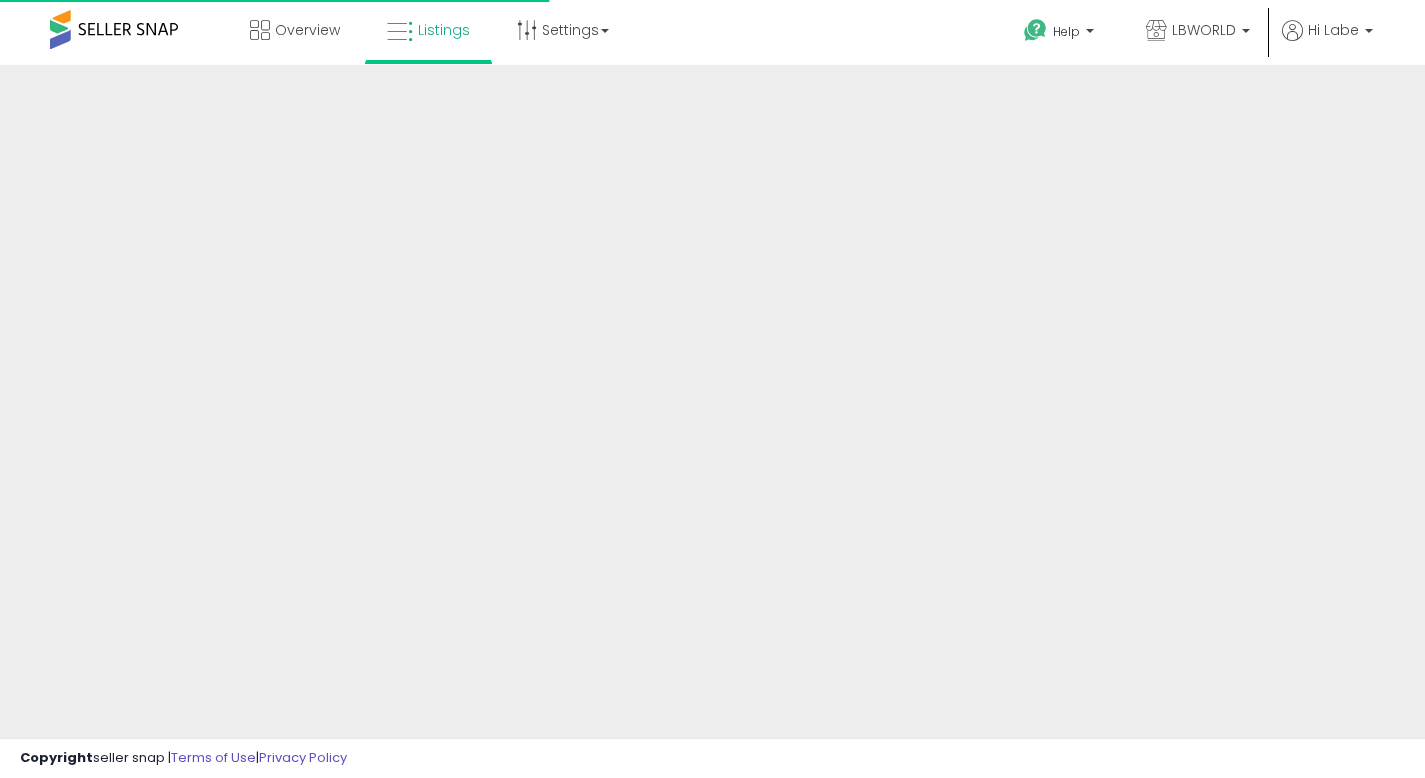 scroll, scrollTop: 0, scrollLeft: 0, axis: both 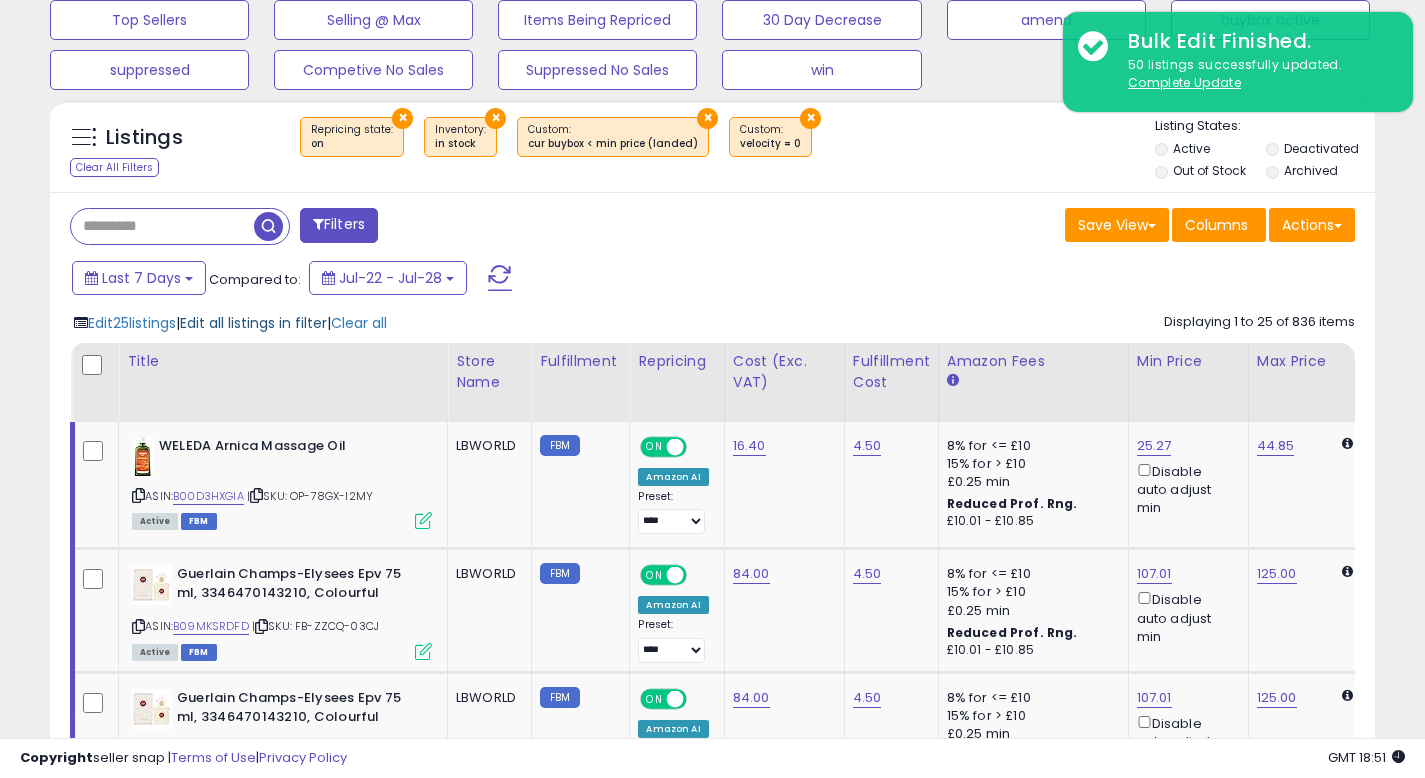 click on "Edit all listings in filter" at bounding box center [253, 323] 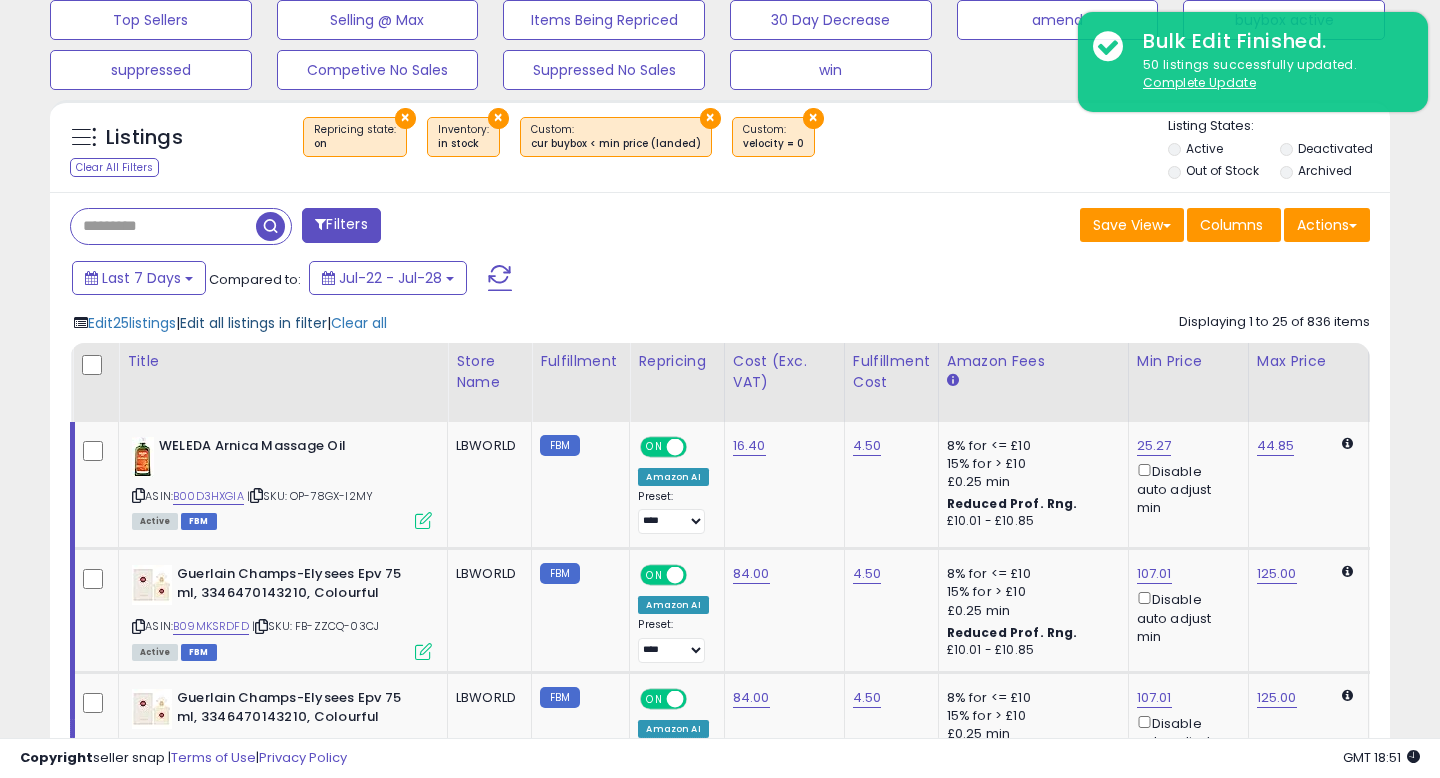 scroll, scrollTop: 999590, scrollLeft: 999224, axis: both 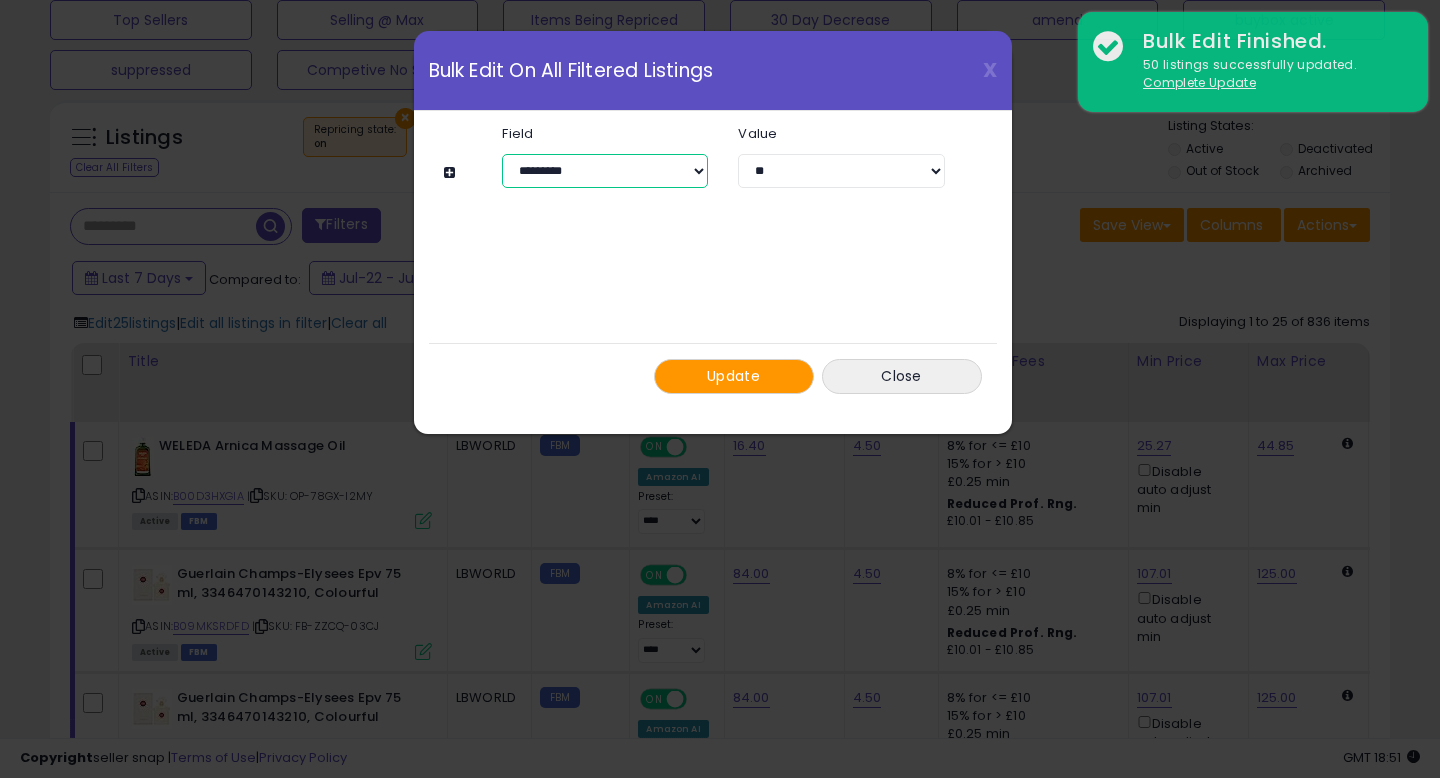 click on "**********" at bounding box center [605, 171] 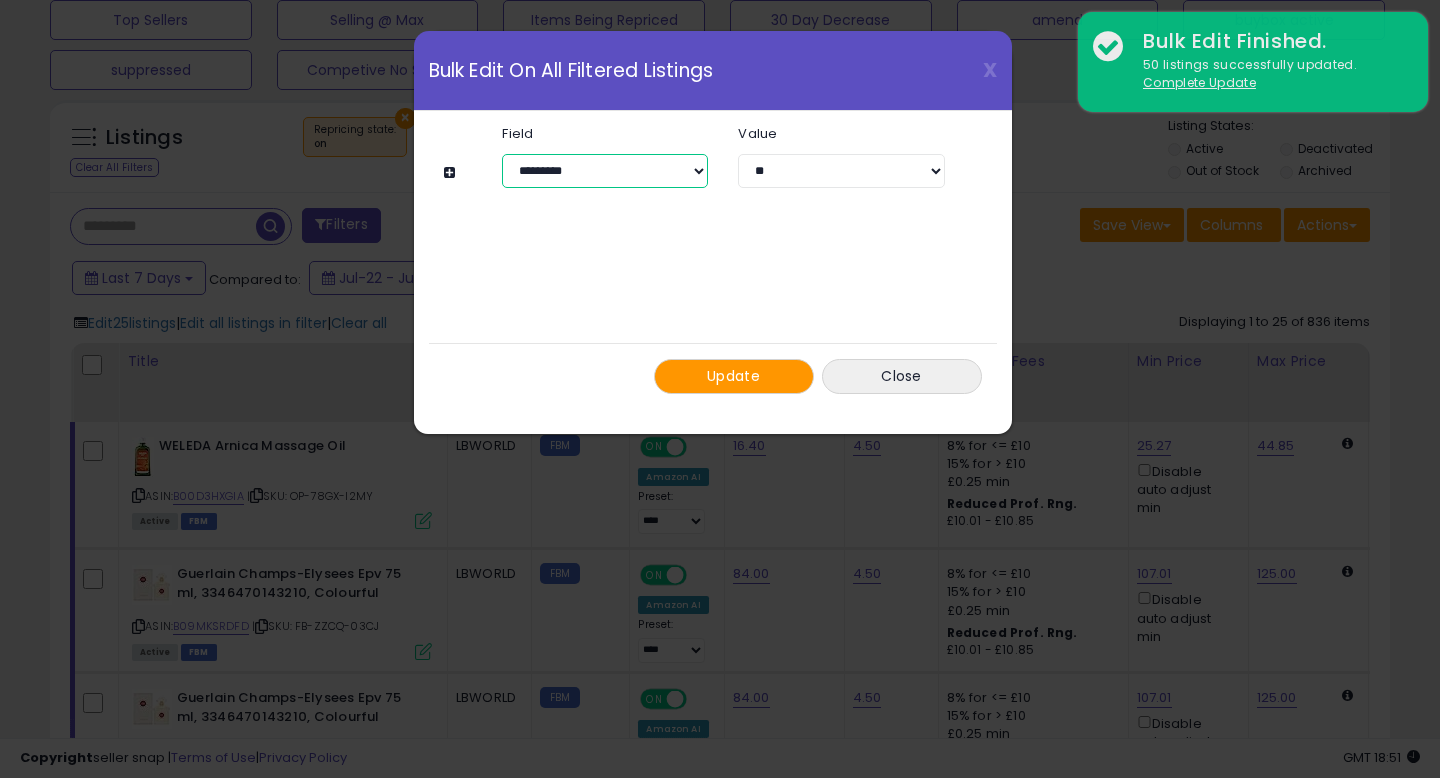 select on "**********" 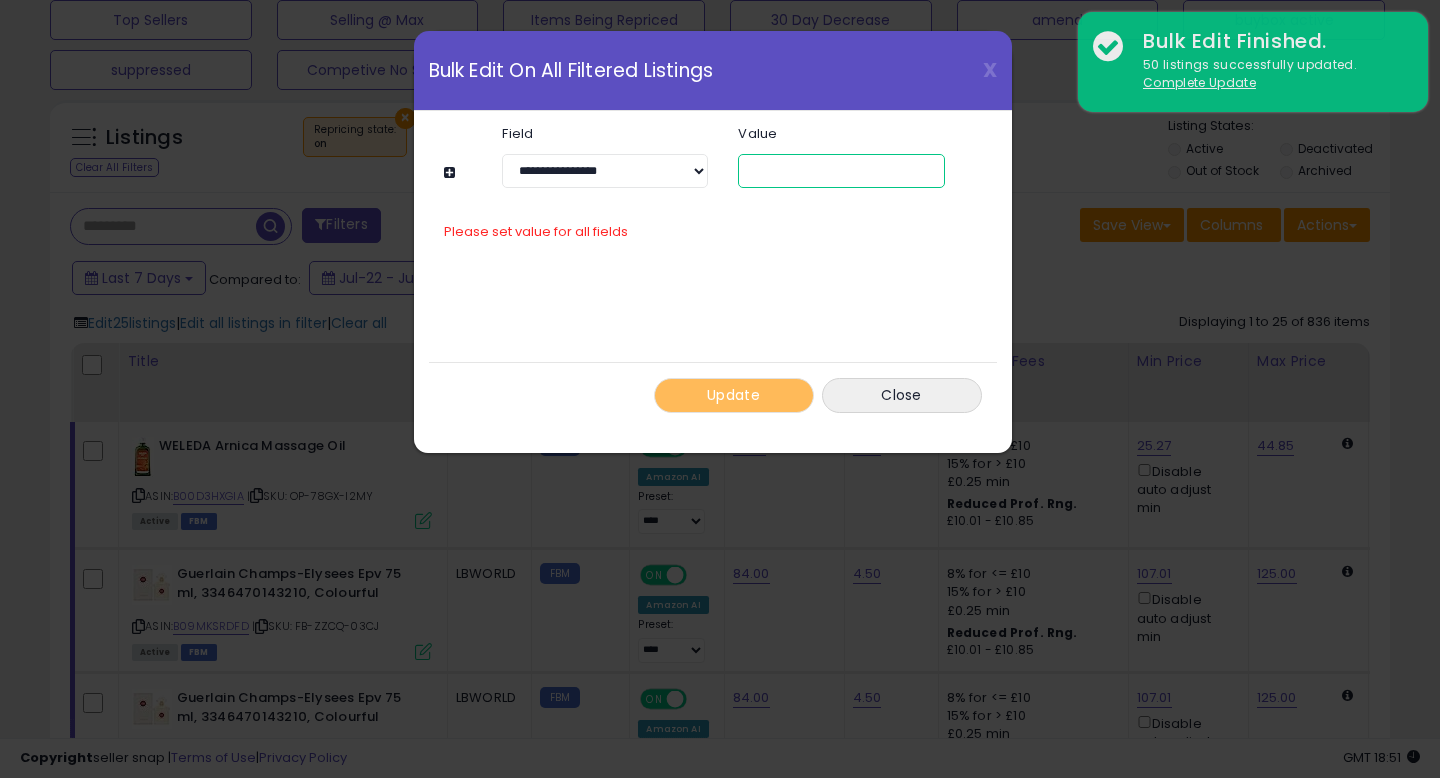 click at bounding box center [841, 171] 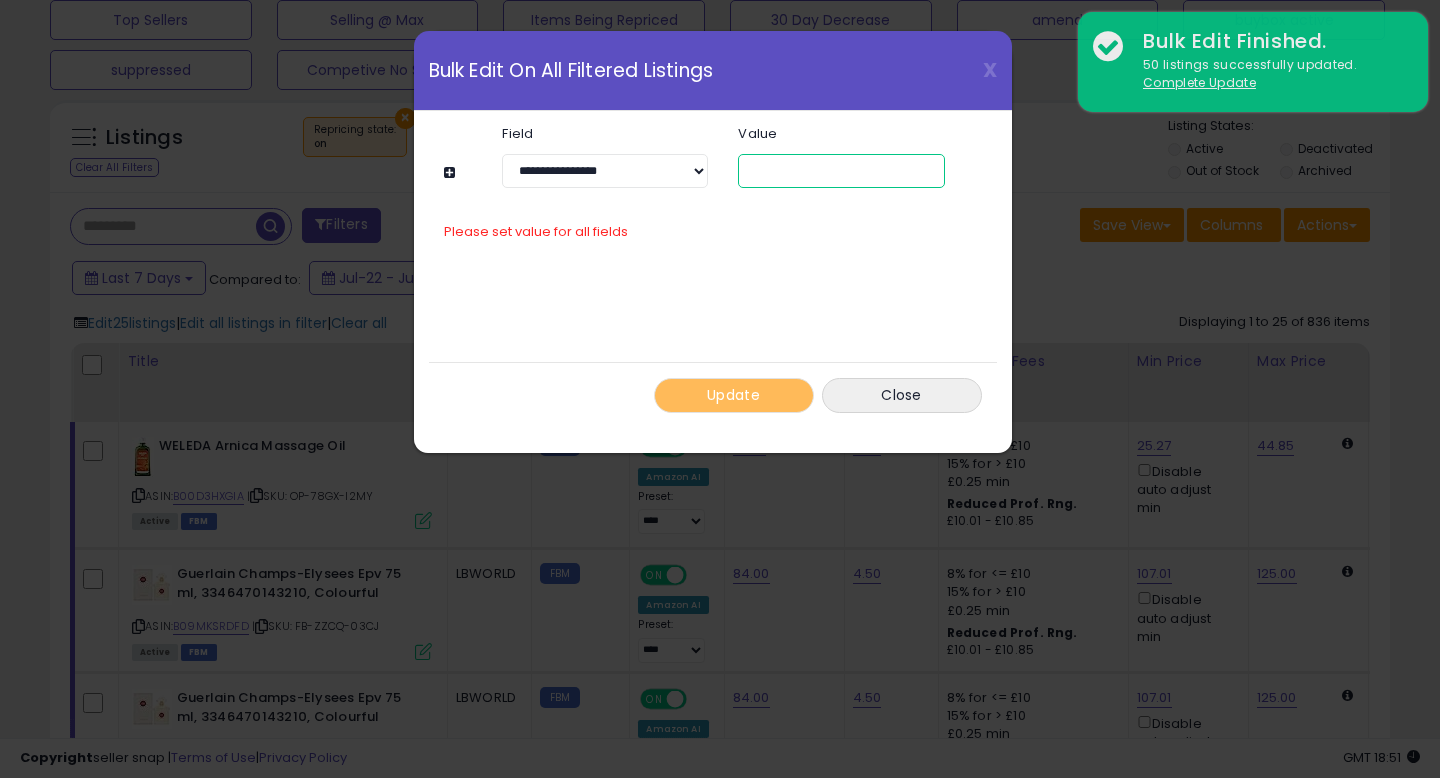 type on "*" 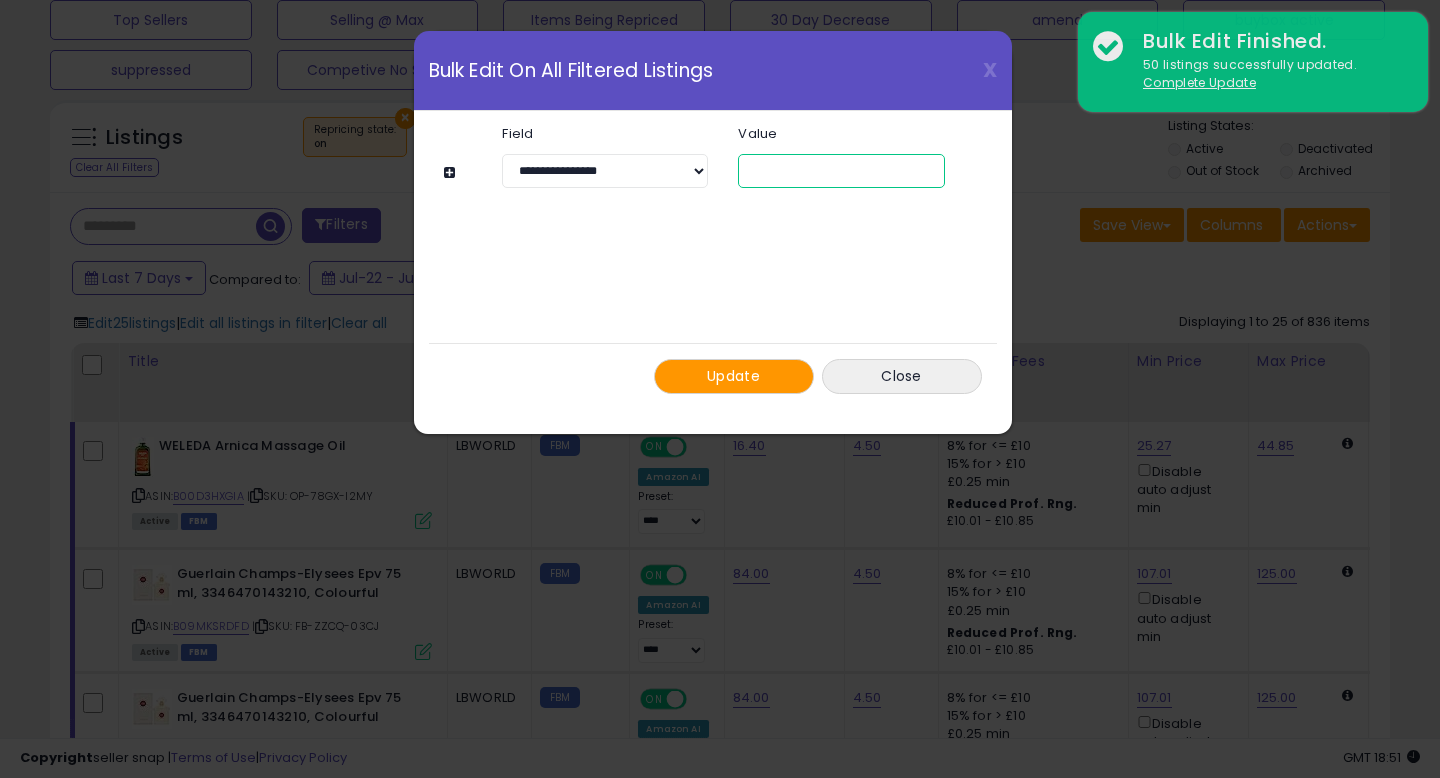 type on "****" 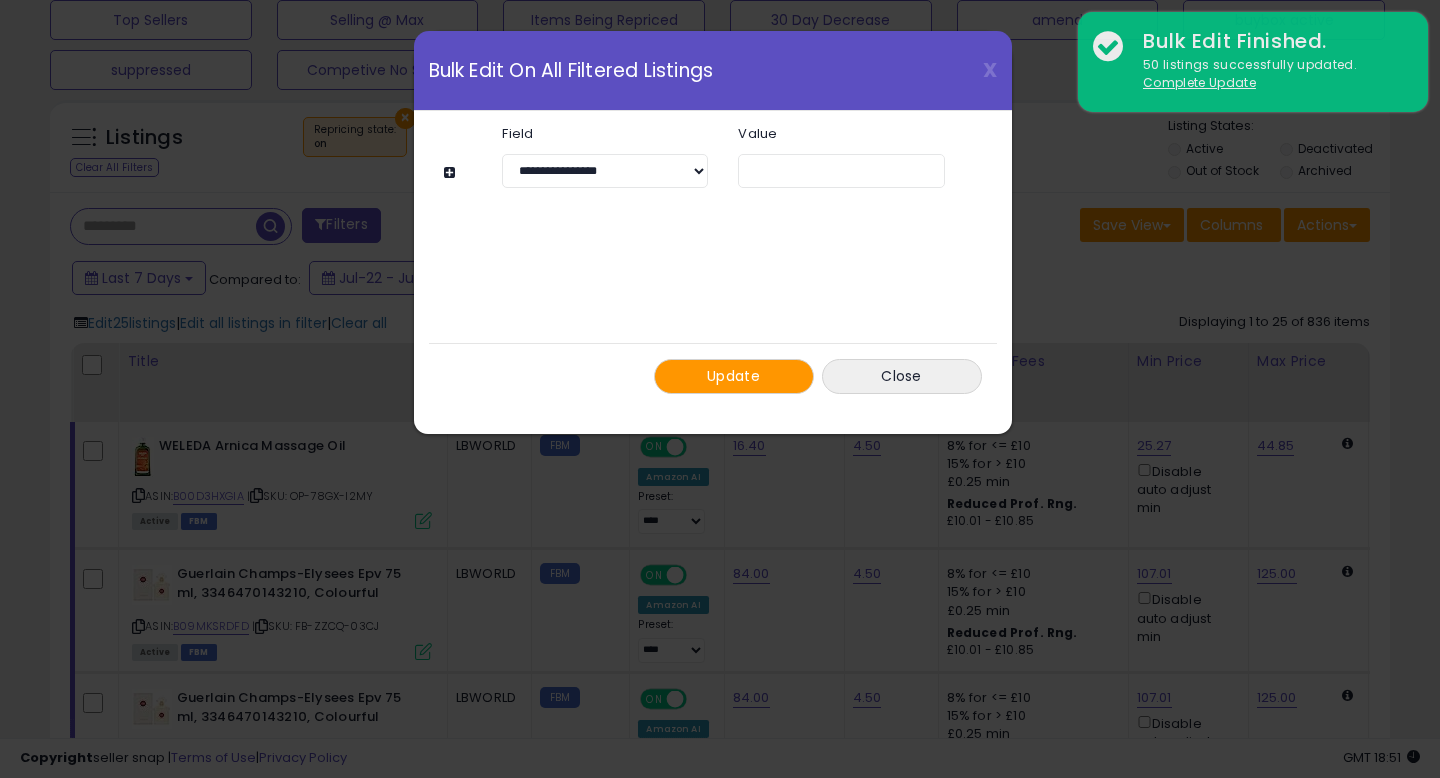 click on "**********" at bounding box center (713, 260) 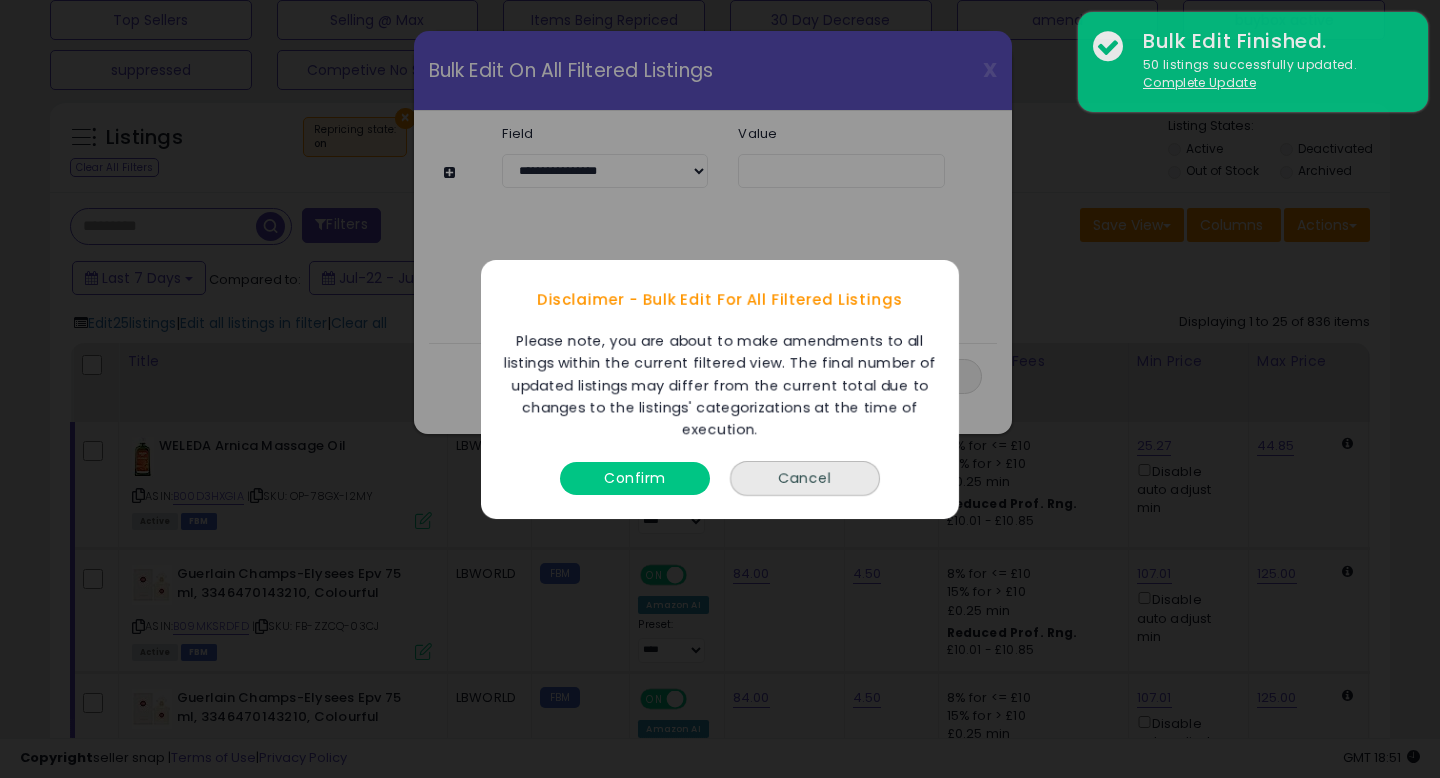 click on "Confirm" at bounding box center (635, 477) 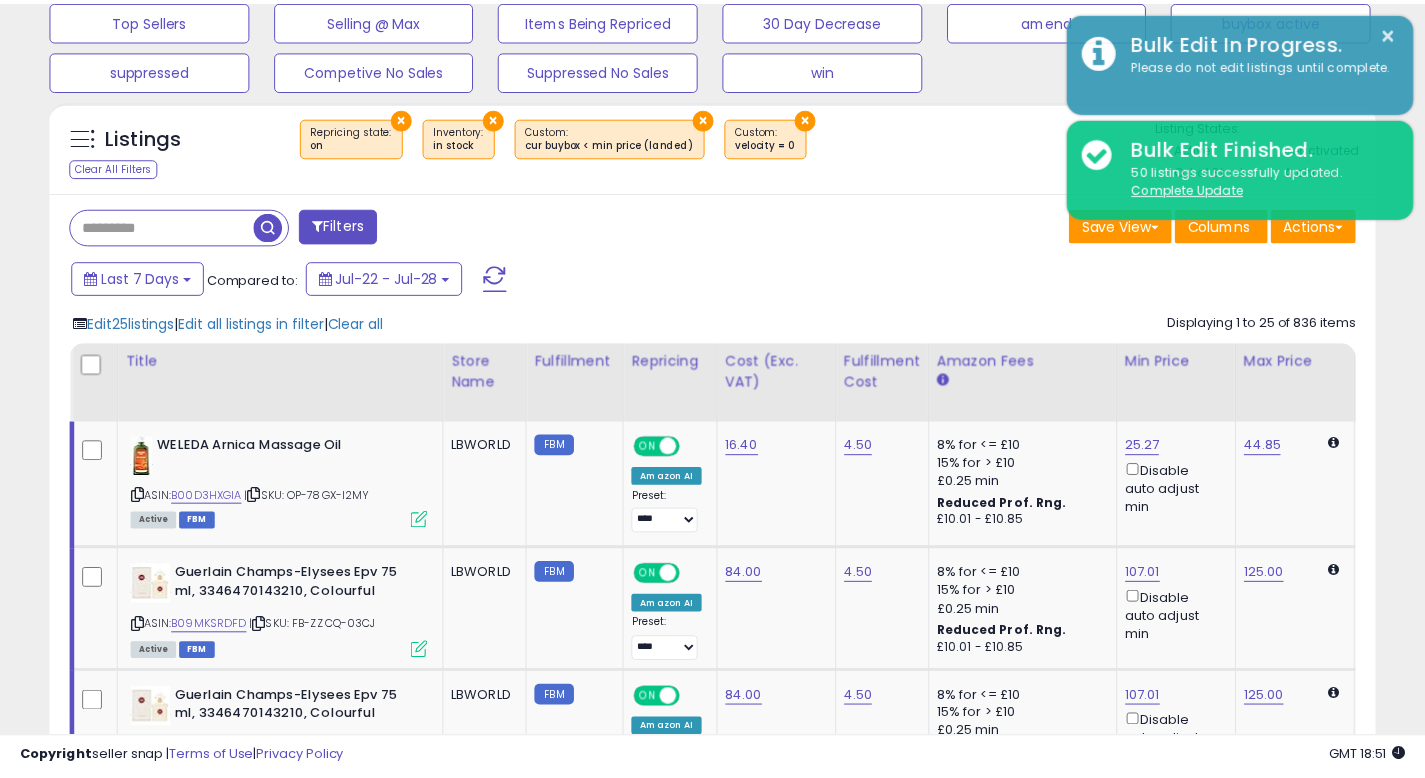 scroll, scrollTop: 410, scrollLeft: 767, axis: both 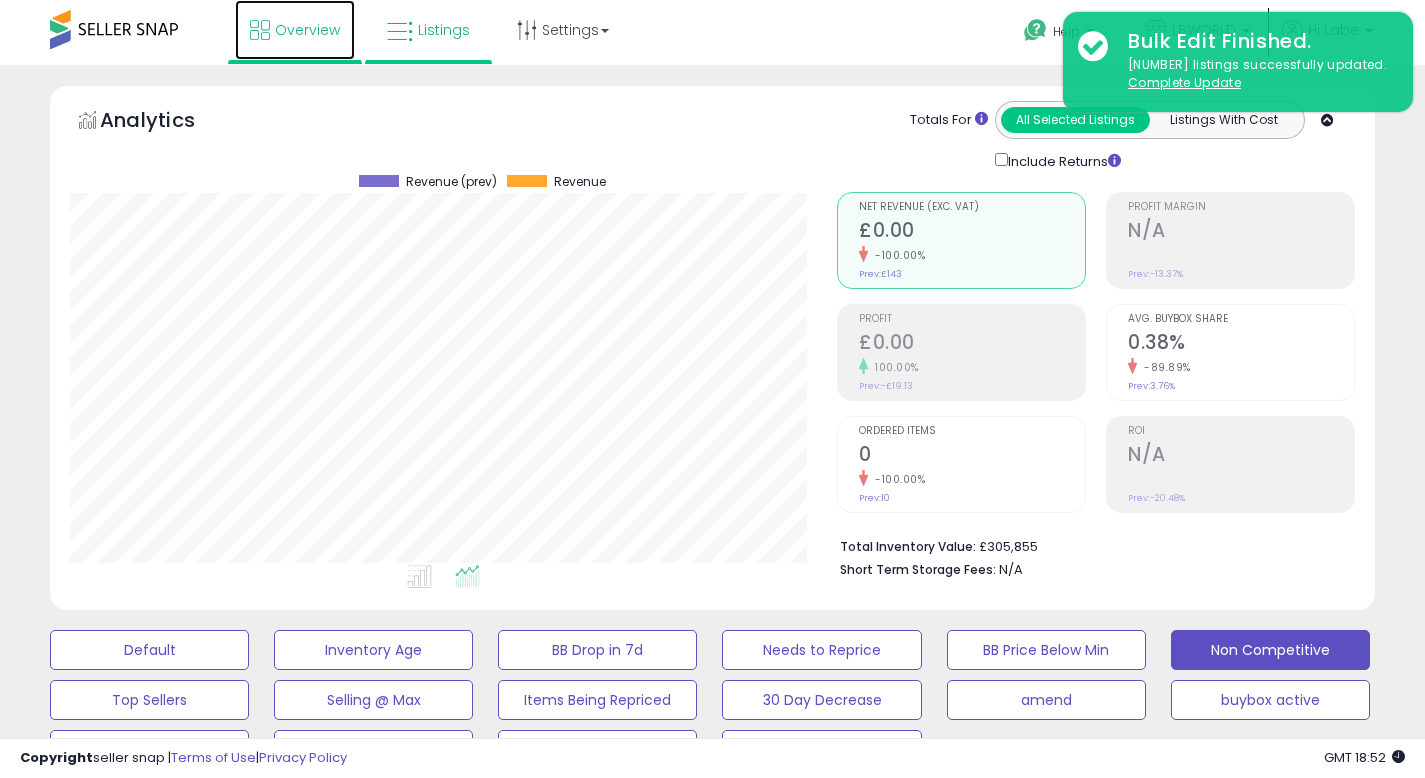 click on "Overview" at bounding box center (307, 30) 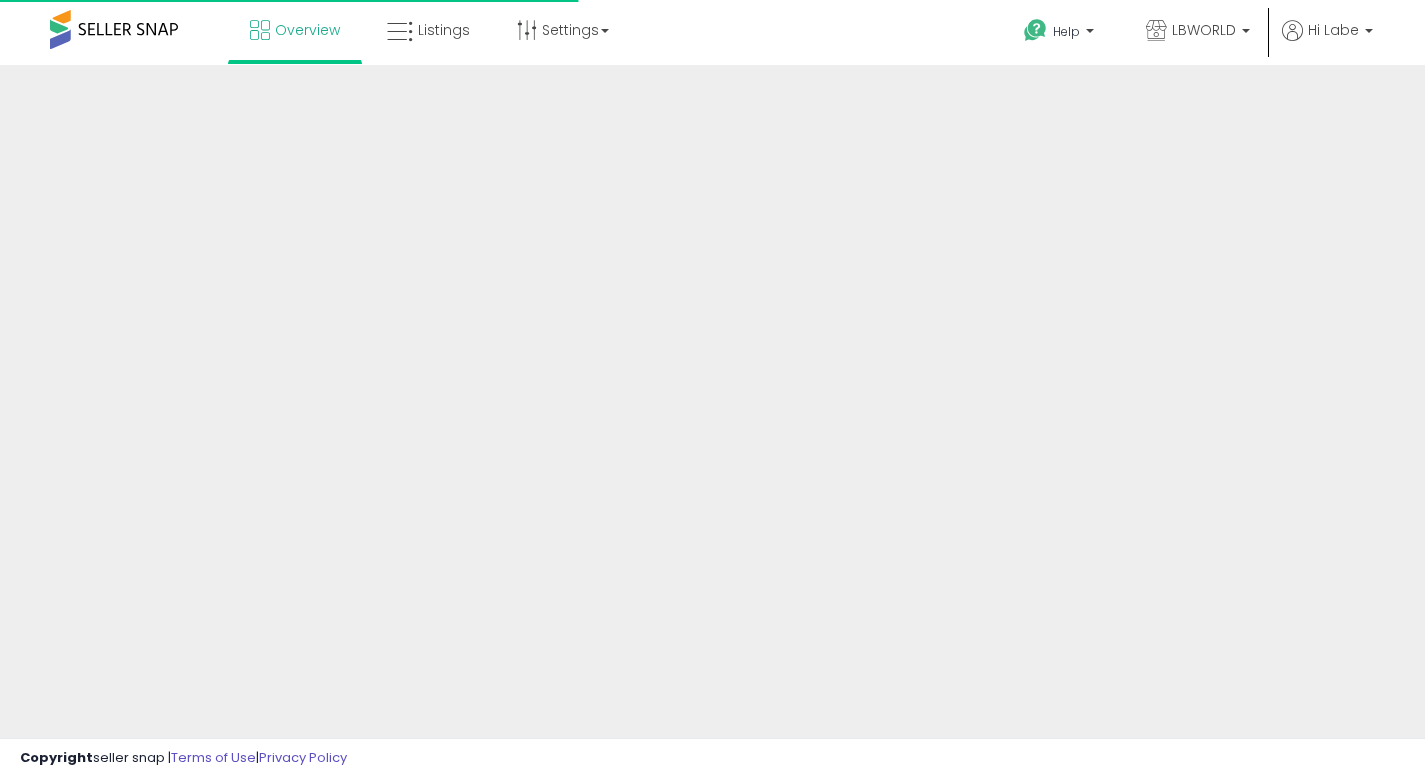 scroll, scrollTop: 0, scrollLeft: 0, axis: both 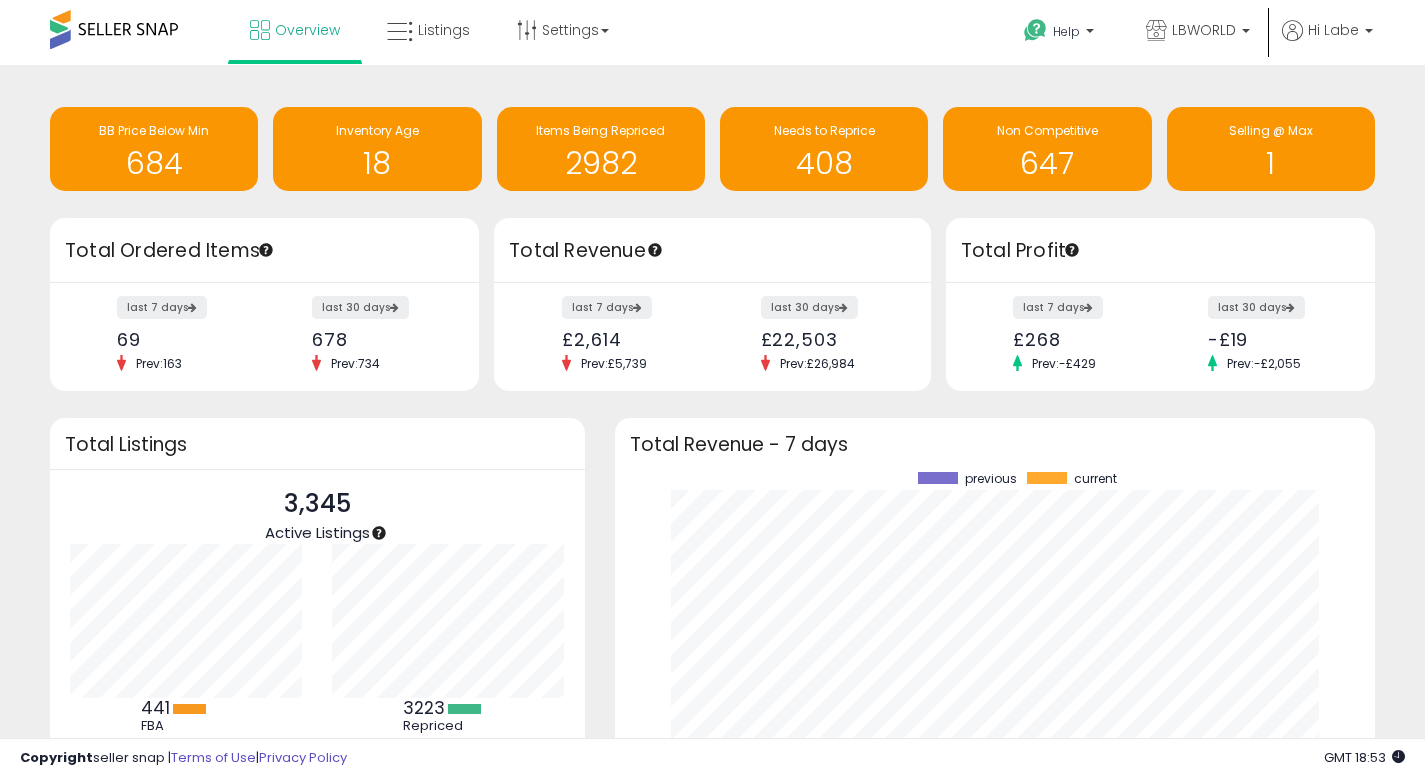 click on "Overview
Listings
Settings" at bounding box center [455, 42] 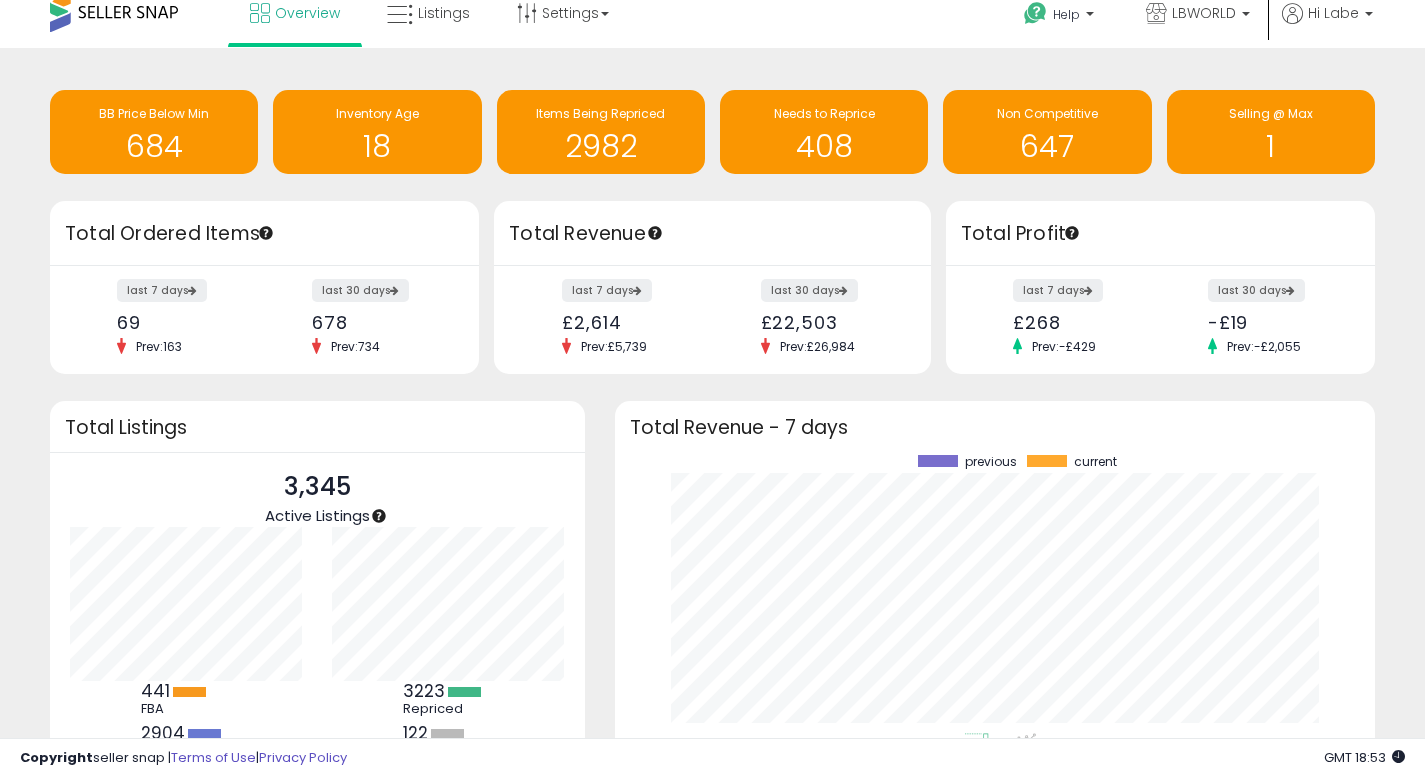scroll, scrollTop: 0, scrollLeft: 0, axis: both 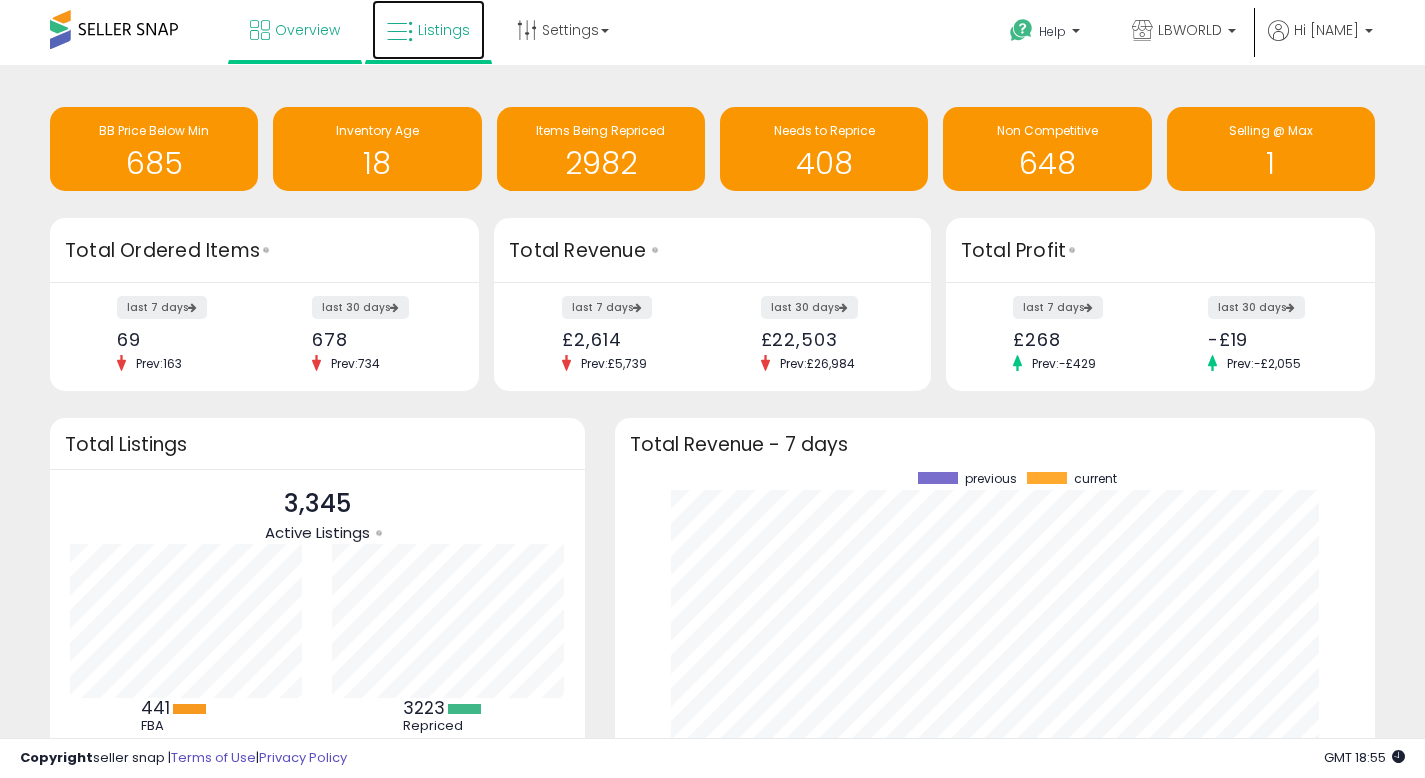 click on "Listings" at bounding box center (428, 30) 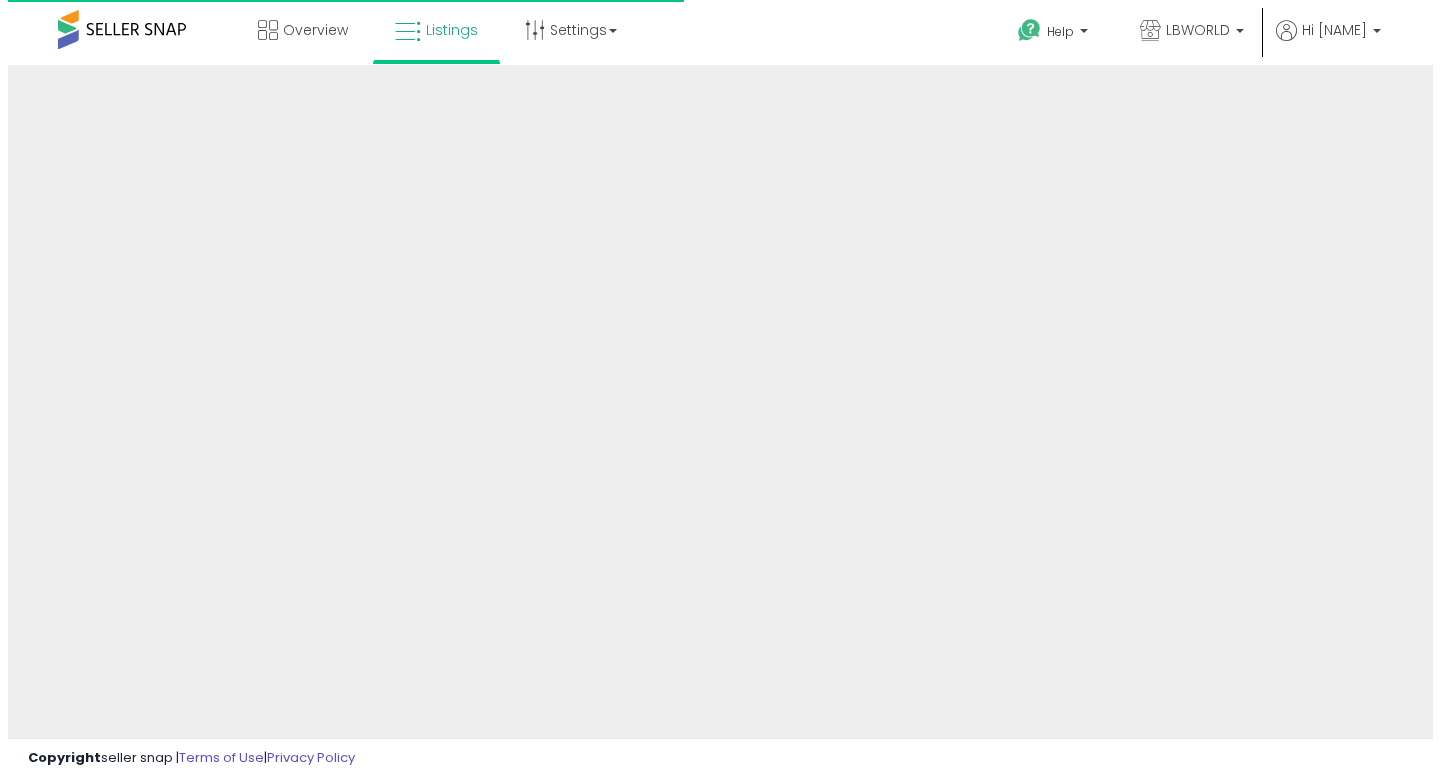 scroll, scrollTop: 0, scrollLeft: 0, axis: both 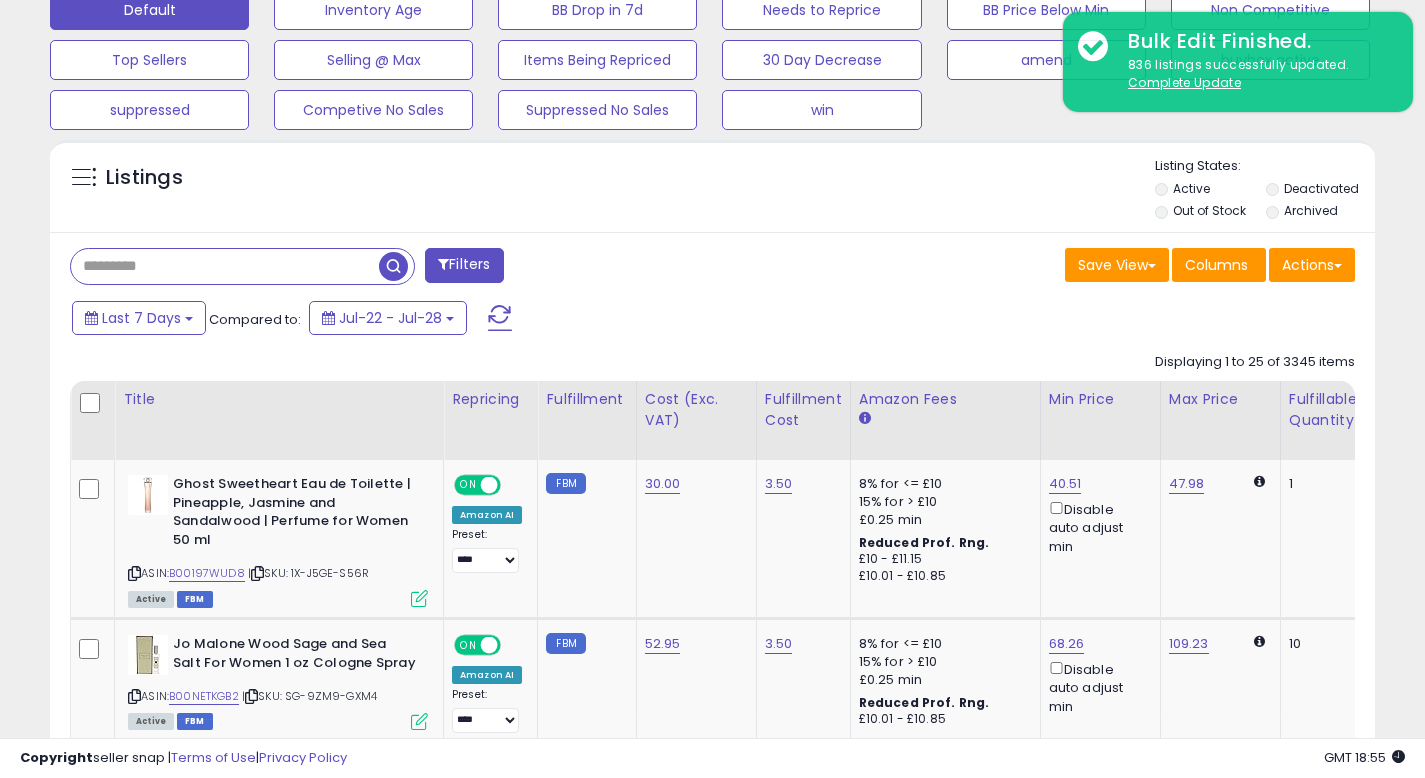 paste on "**********" 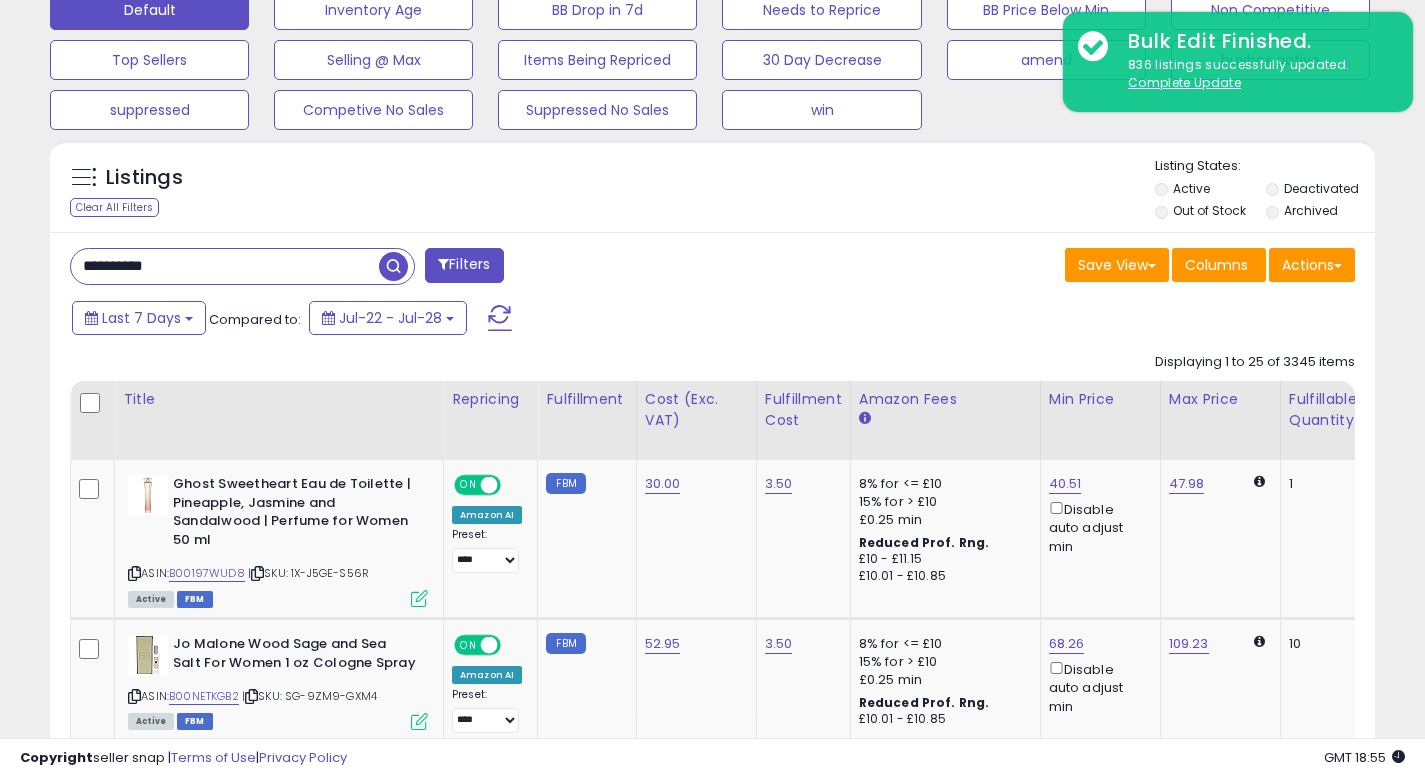 type on "**********" 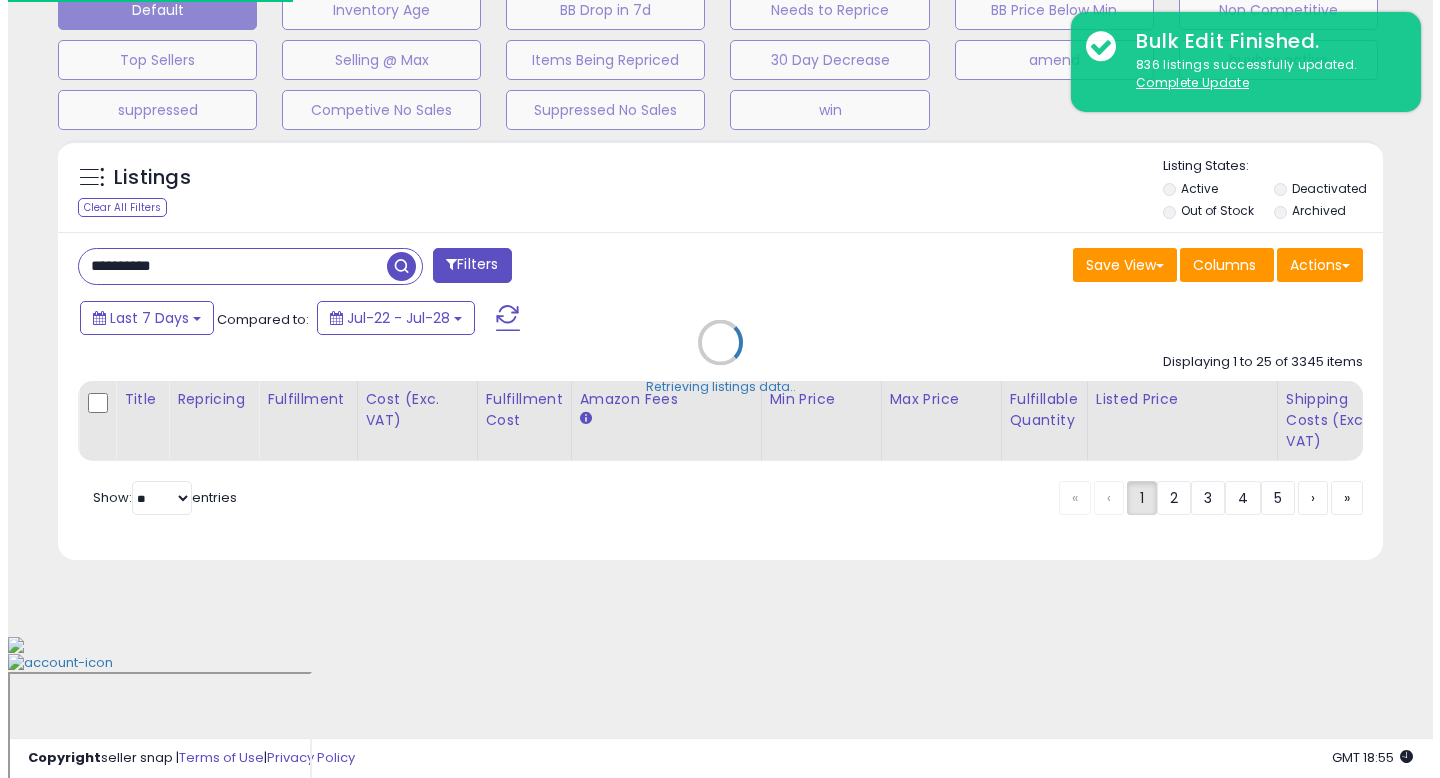 scroll, scrollTop: 512, scrollLeft: 0, axis: vertical 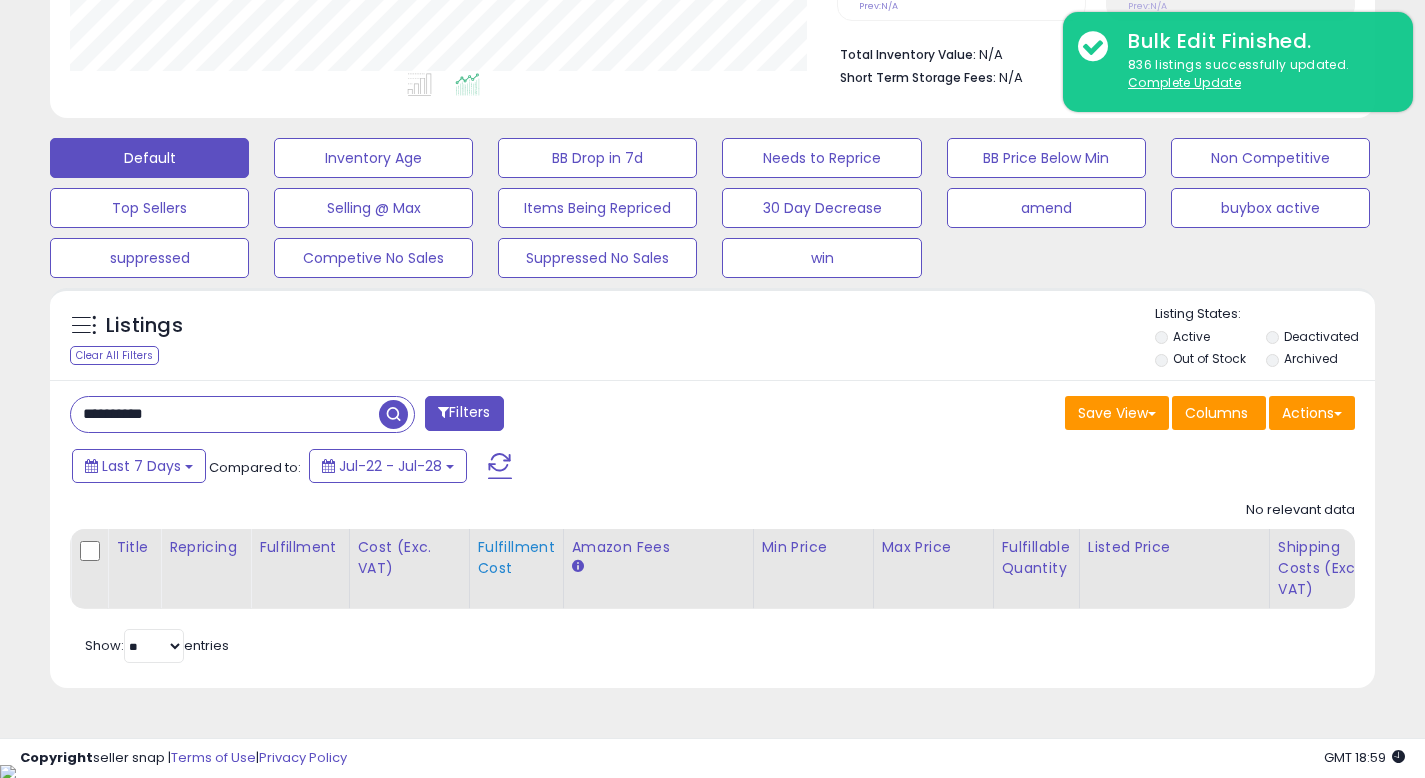 click on "Fulfillment Cost" at bounding box center [516, 558] 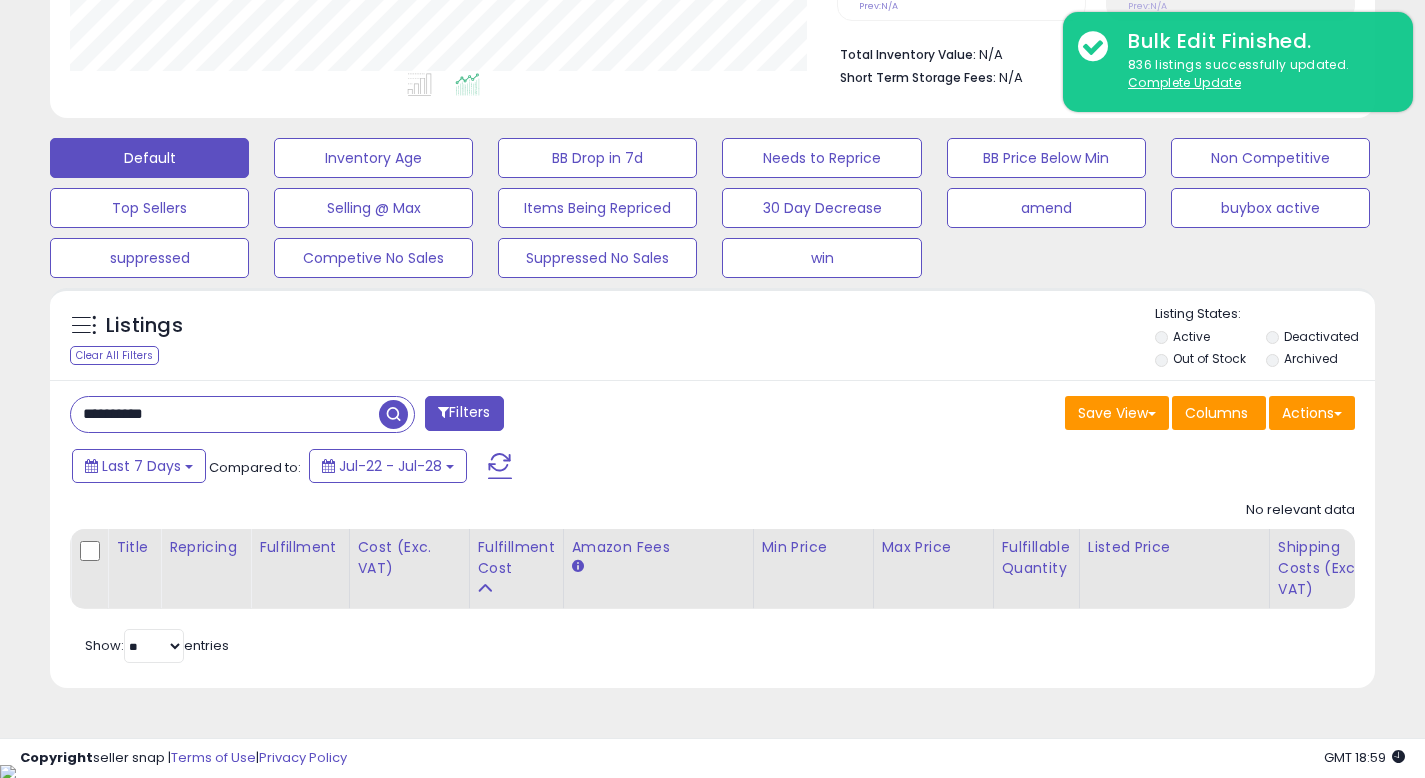 scroll, scrollTop: 0, scrollLeft: 0, axis: both 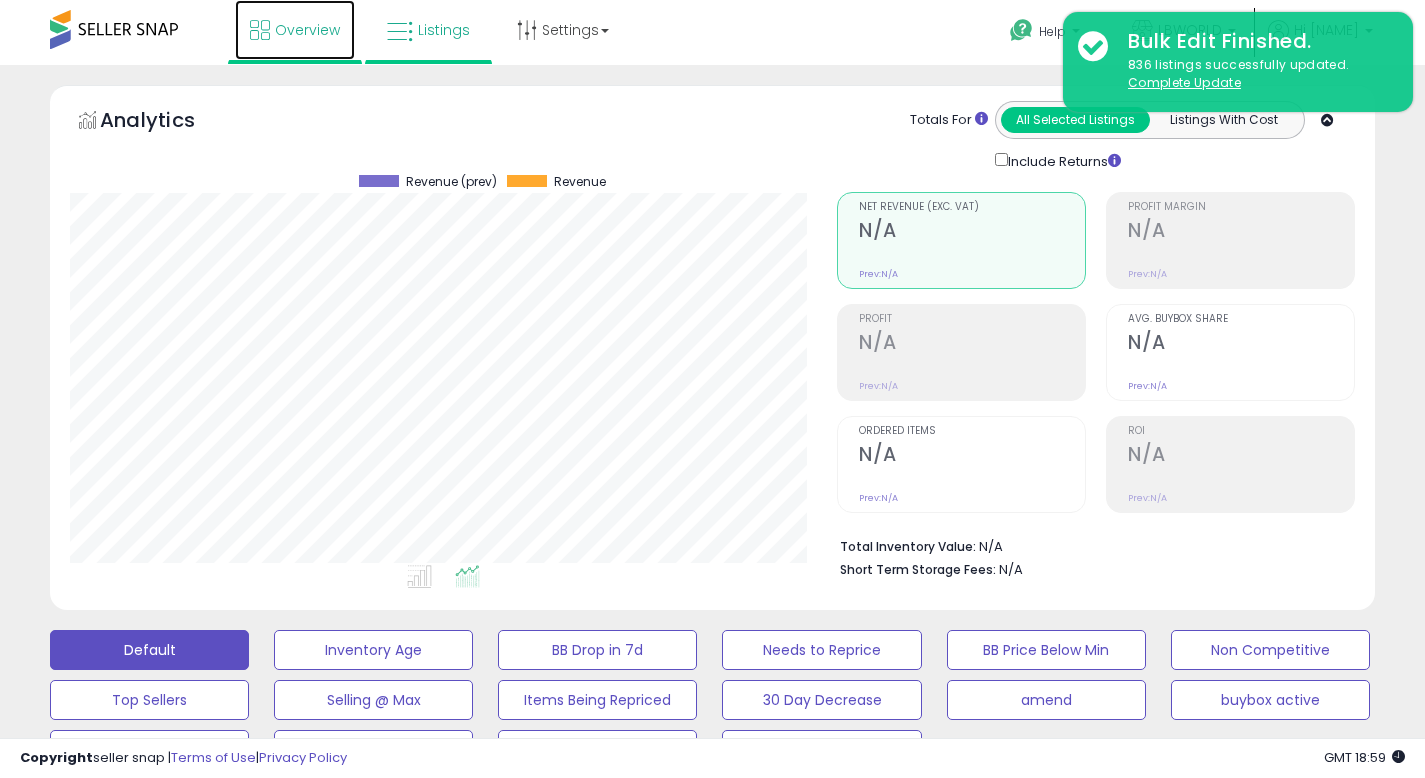 click on "Overview" at bounding box center (295, 30) 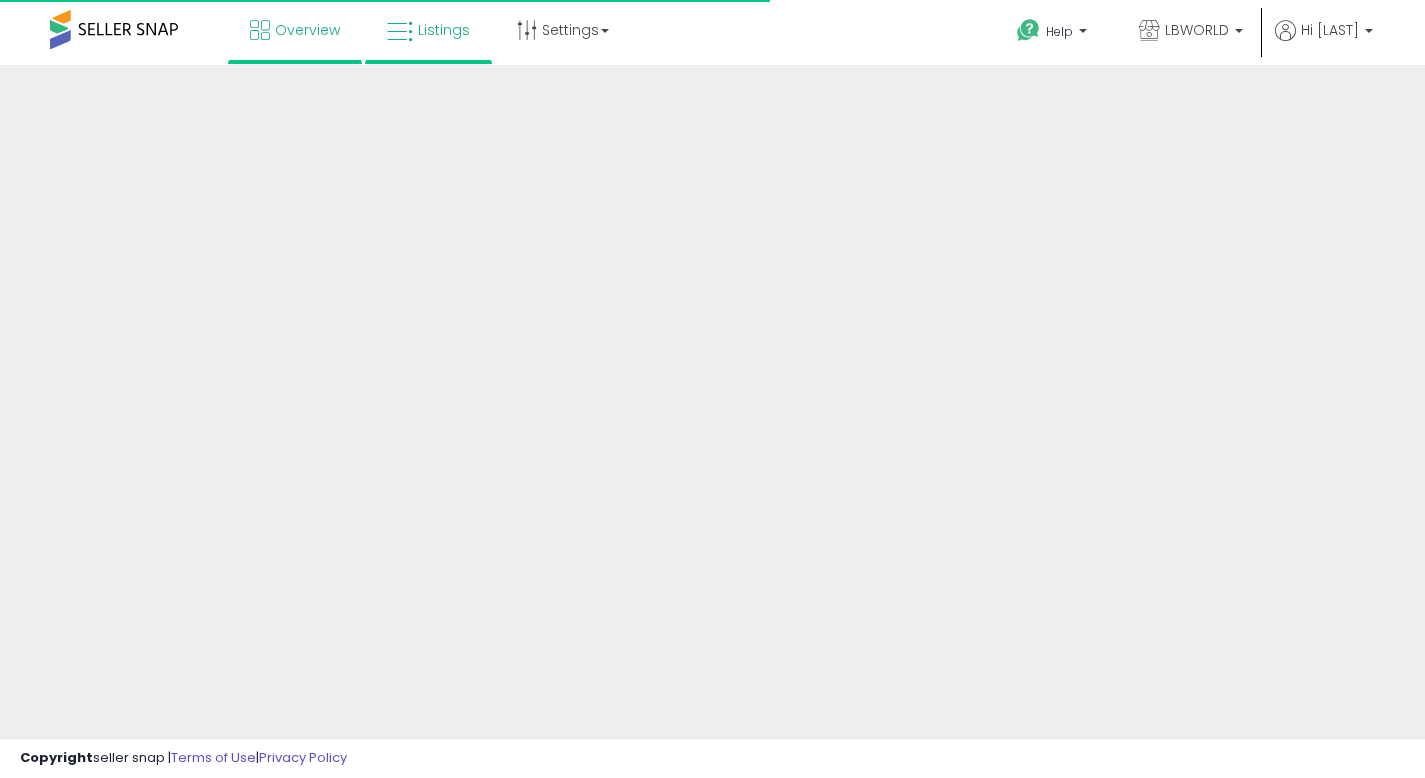 scroll, scrollTop: 0, scrollLeft: 0, axis: both 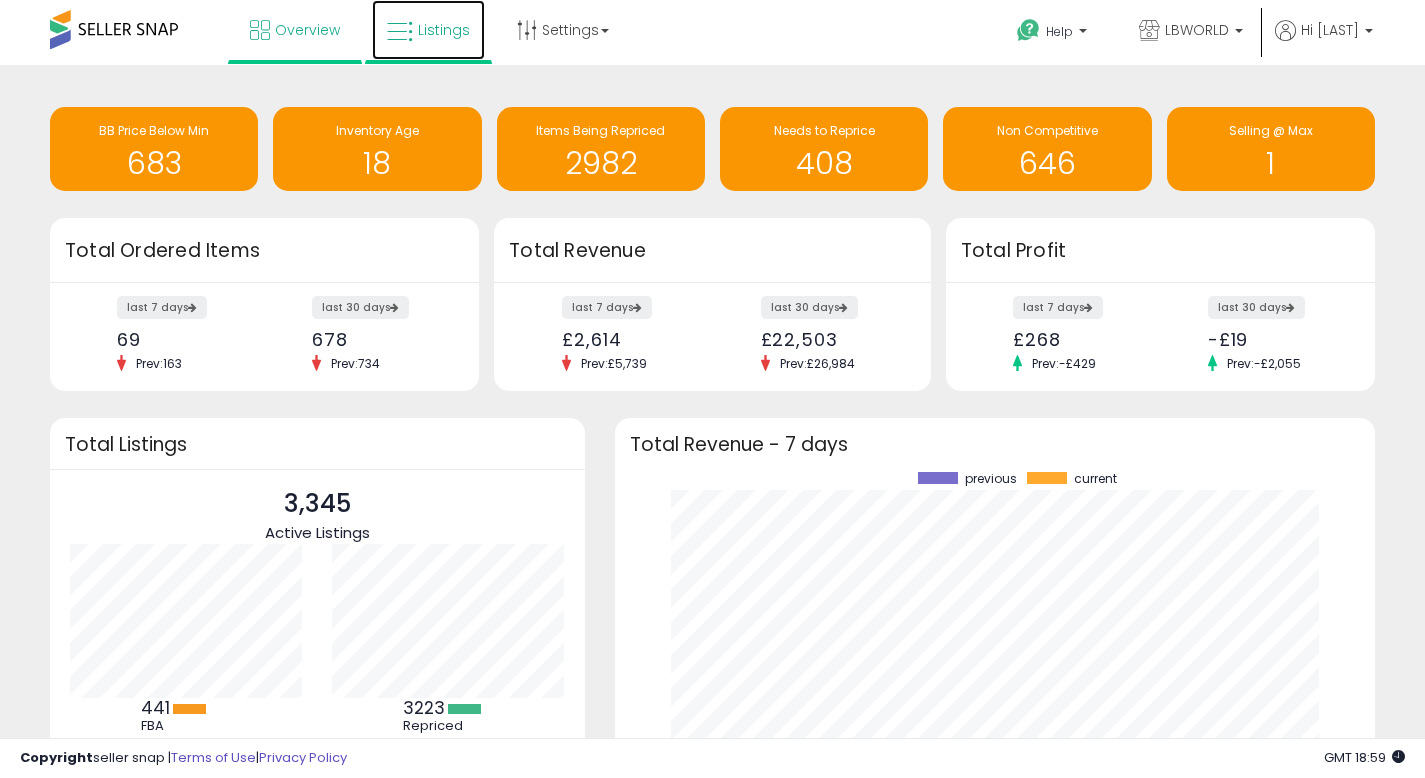 click on "Listings" at bounding box center [444, 30] 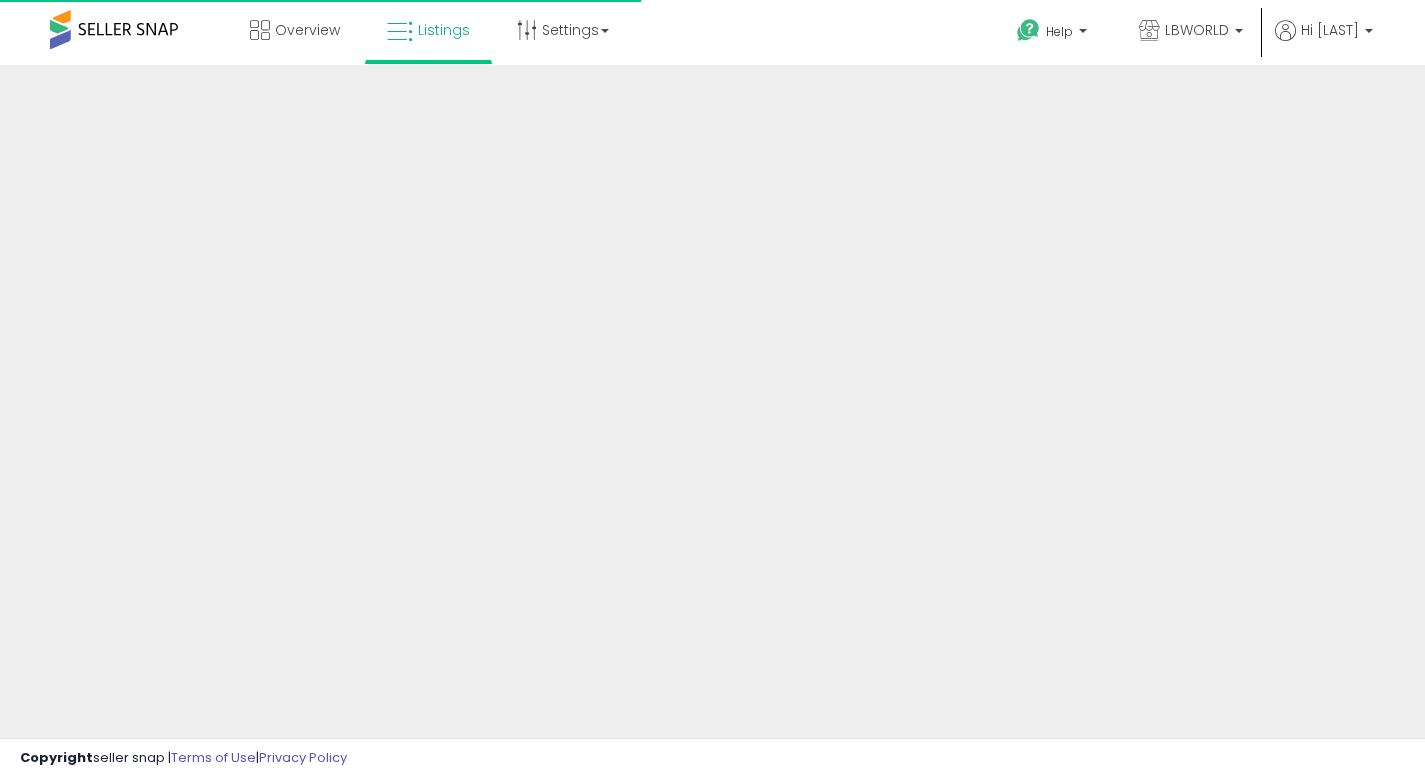 scroll, scrollTop: 0, scrollLeft: 0, axis: both 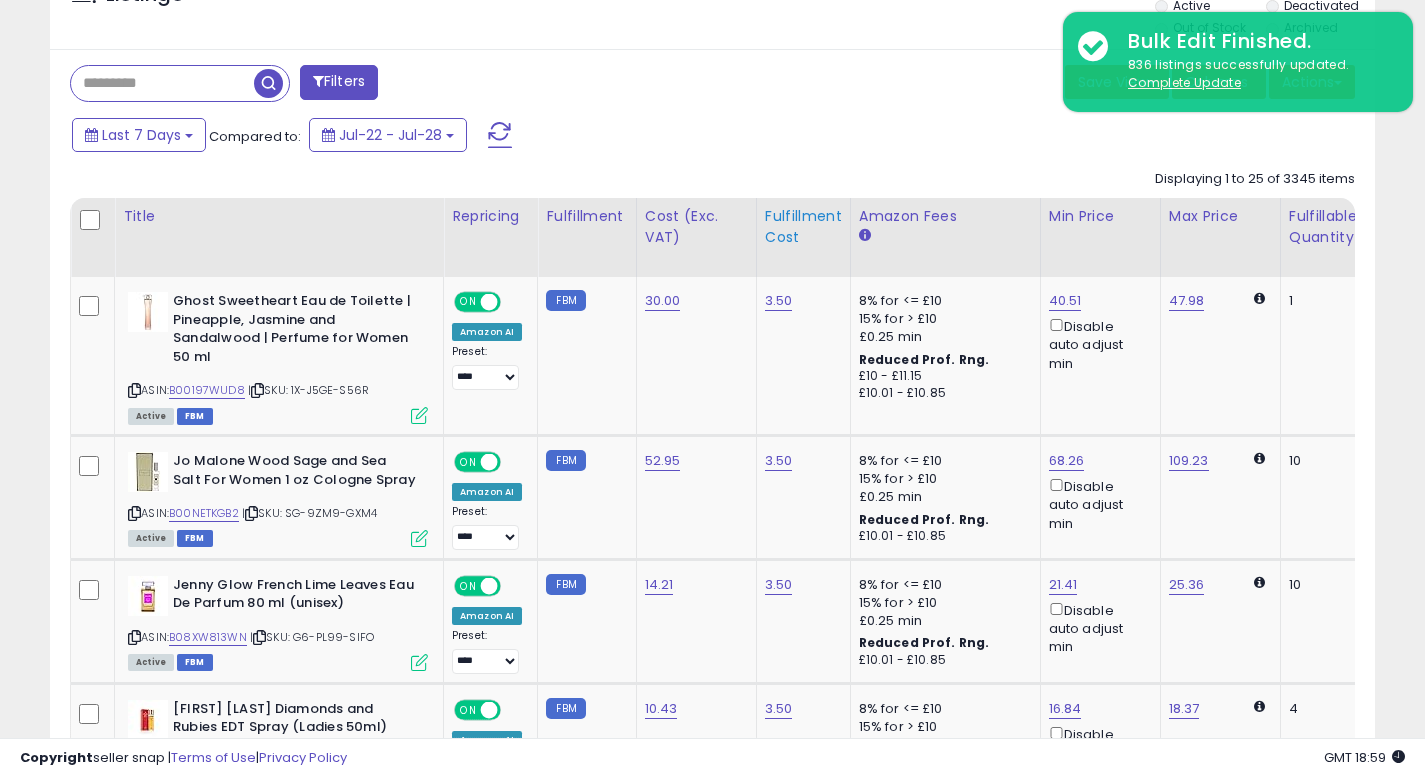 click on "Fulfillment Cost" at bounding box center [803, 227] 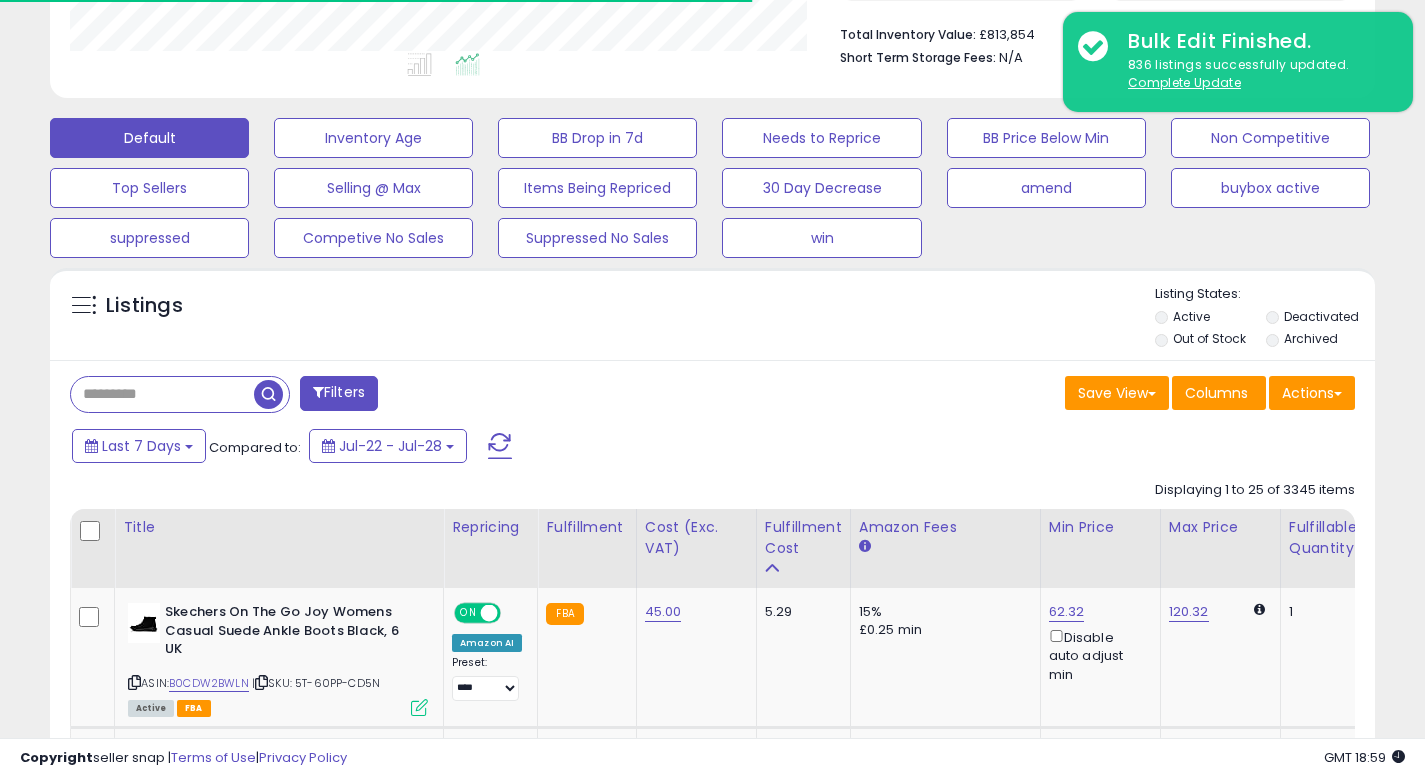 scroll, scrollTop: 823, scrollLeft: 0, axis: vertical 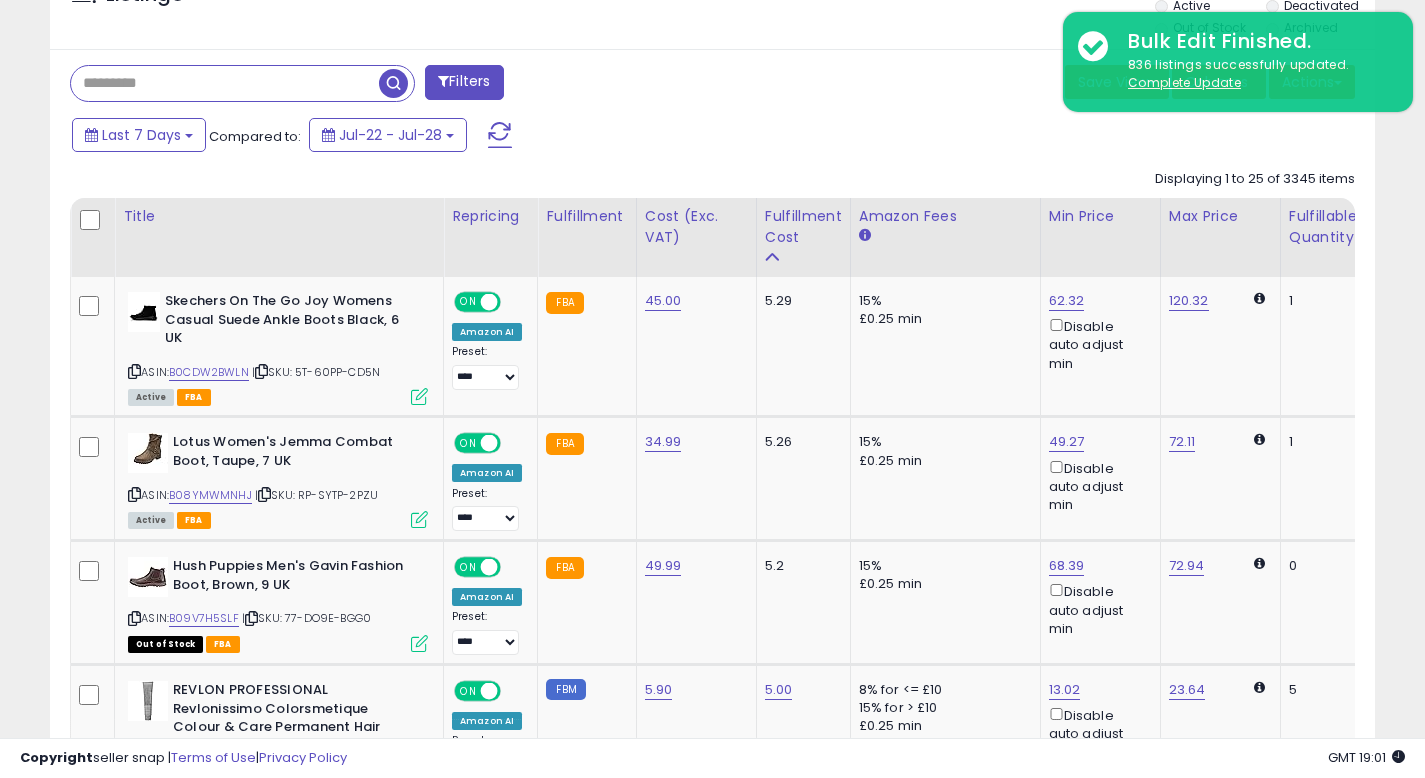 click at bounding box center (225, 83) 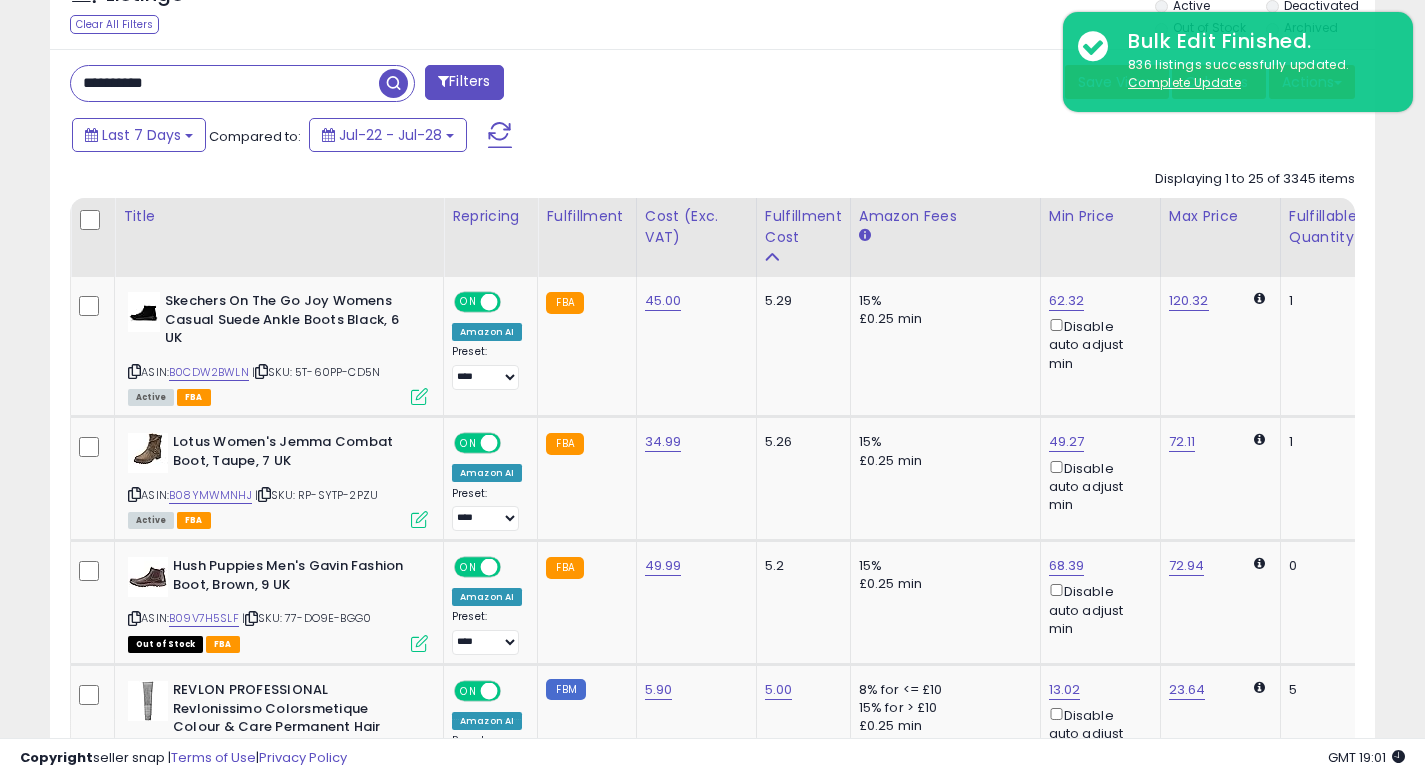 type on "**********" 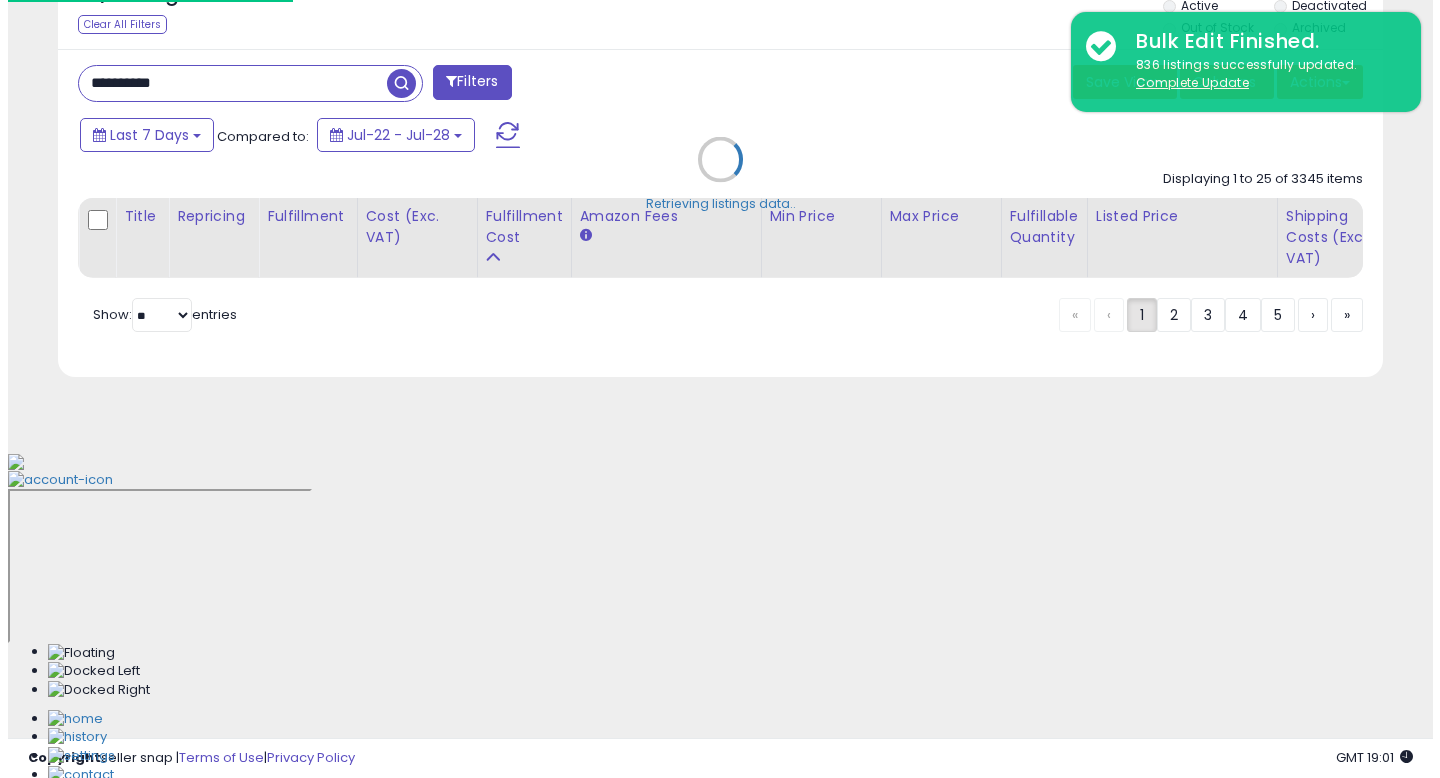 scroll, scrollTop: 512, scrollLeft: 0, axis: vertical 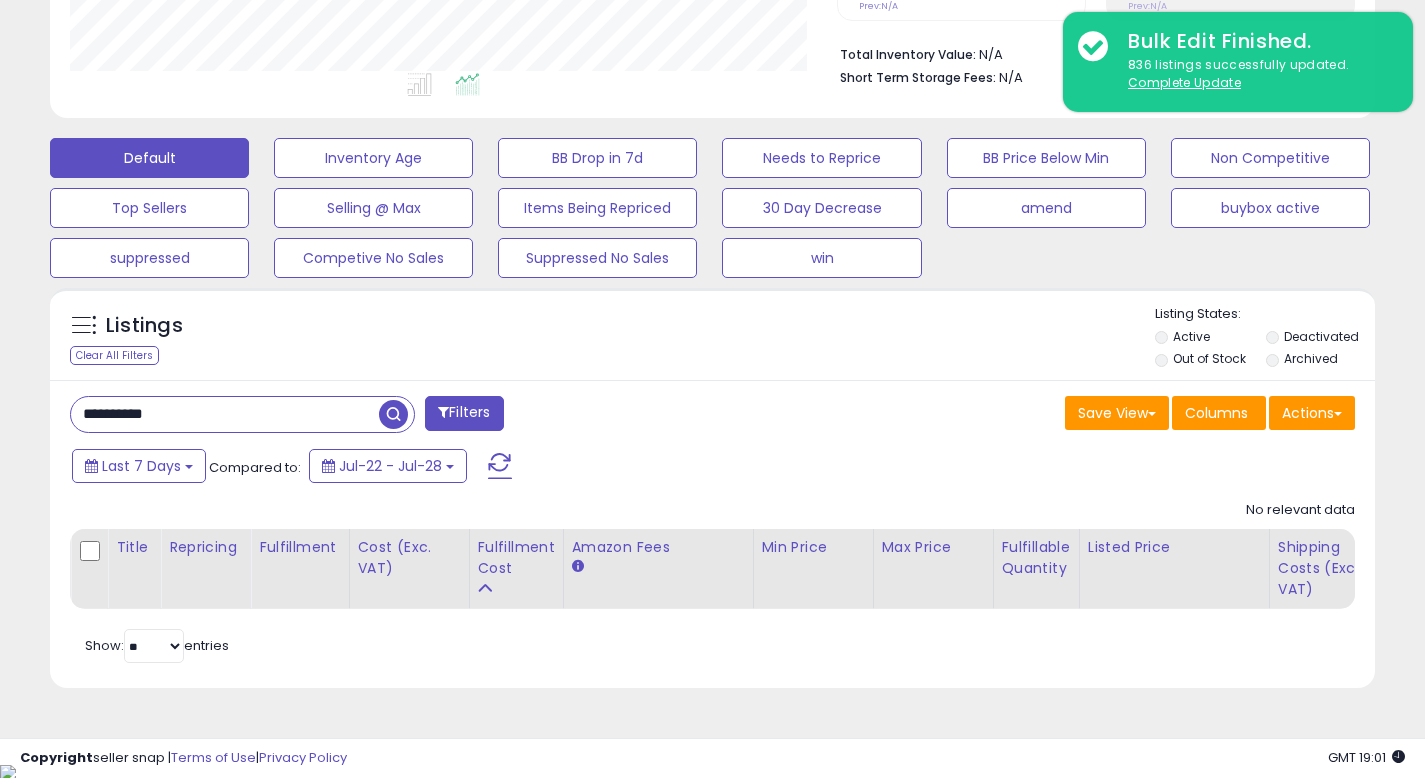 click at bounding box center (393, 414) 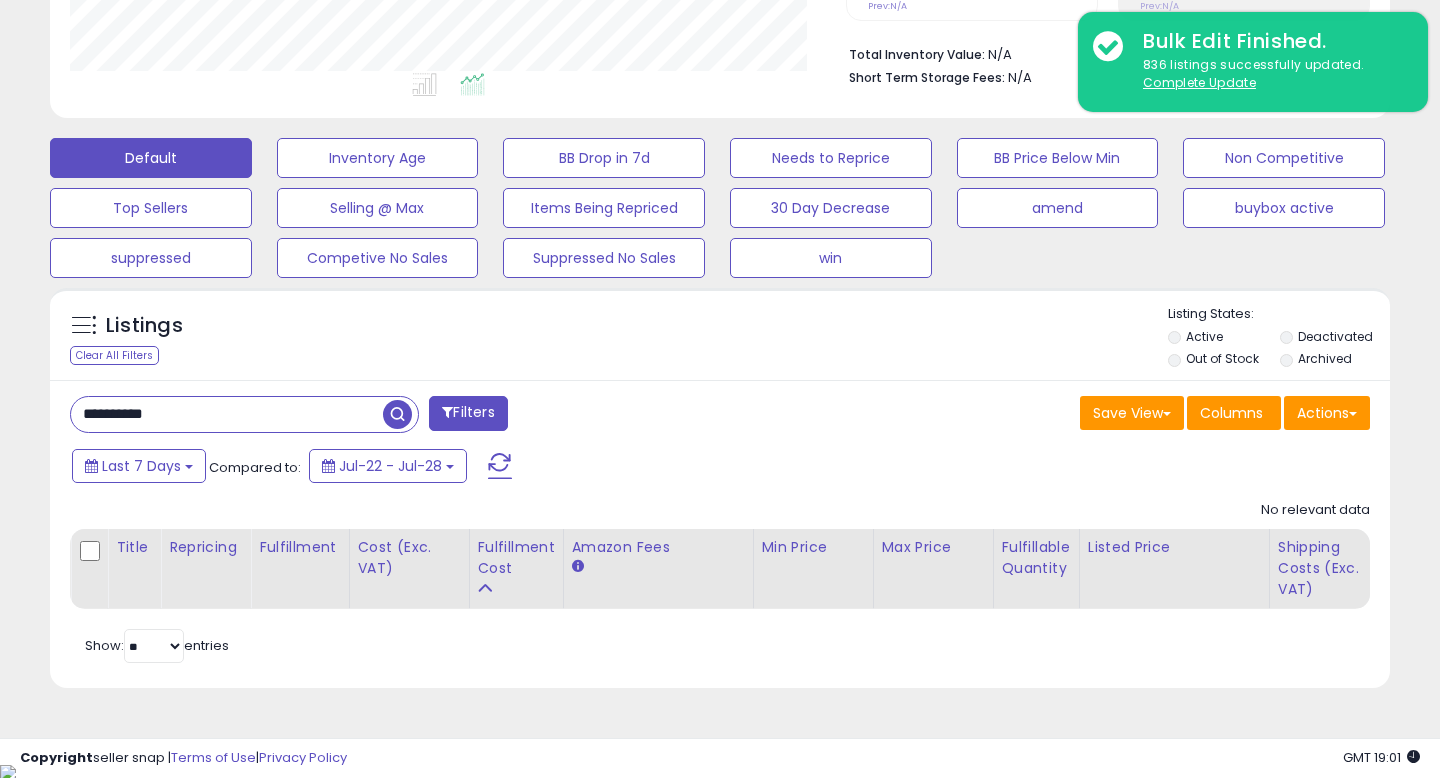 scroll, scrollTop: 999590, scrollLeft: 999224, axis: both 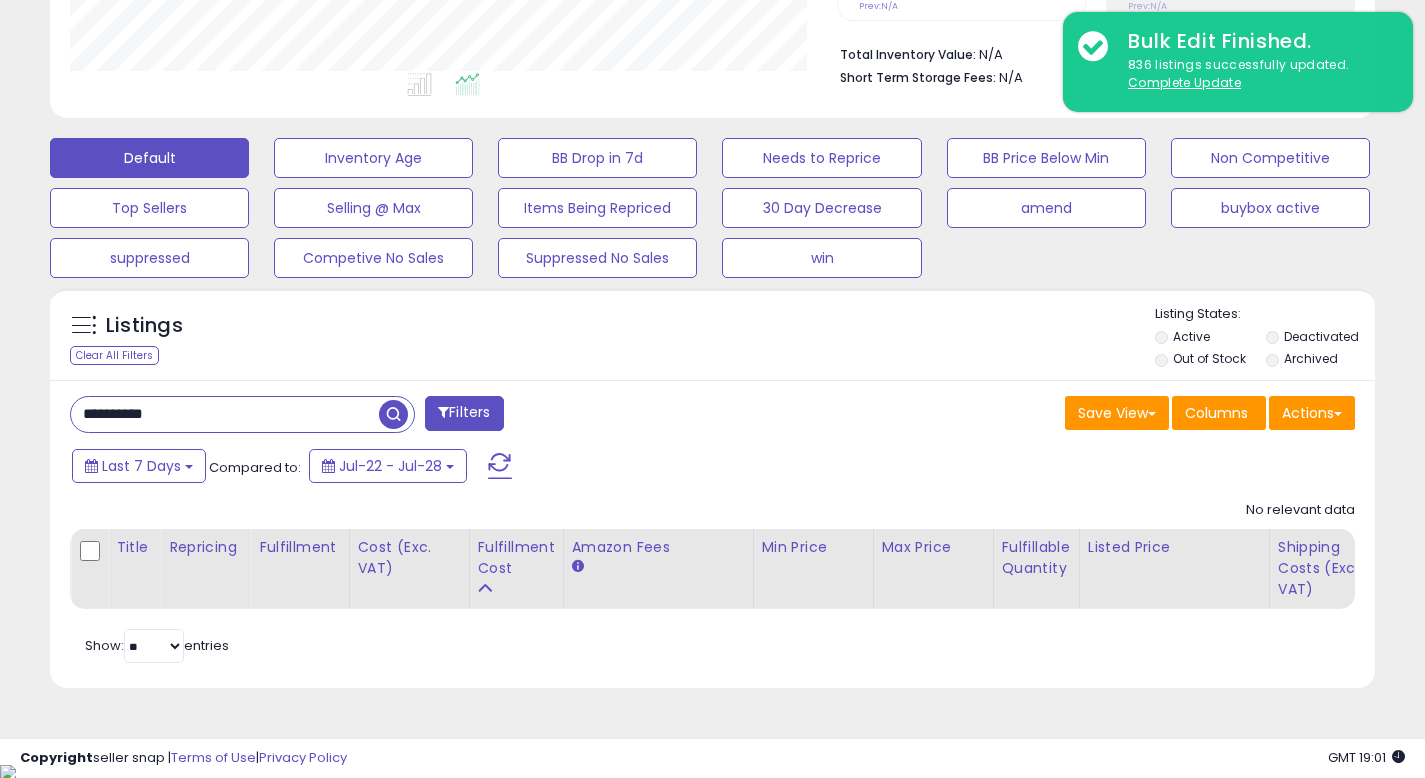 click on "Archived" at bounding box center [1311, 358] 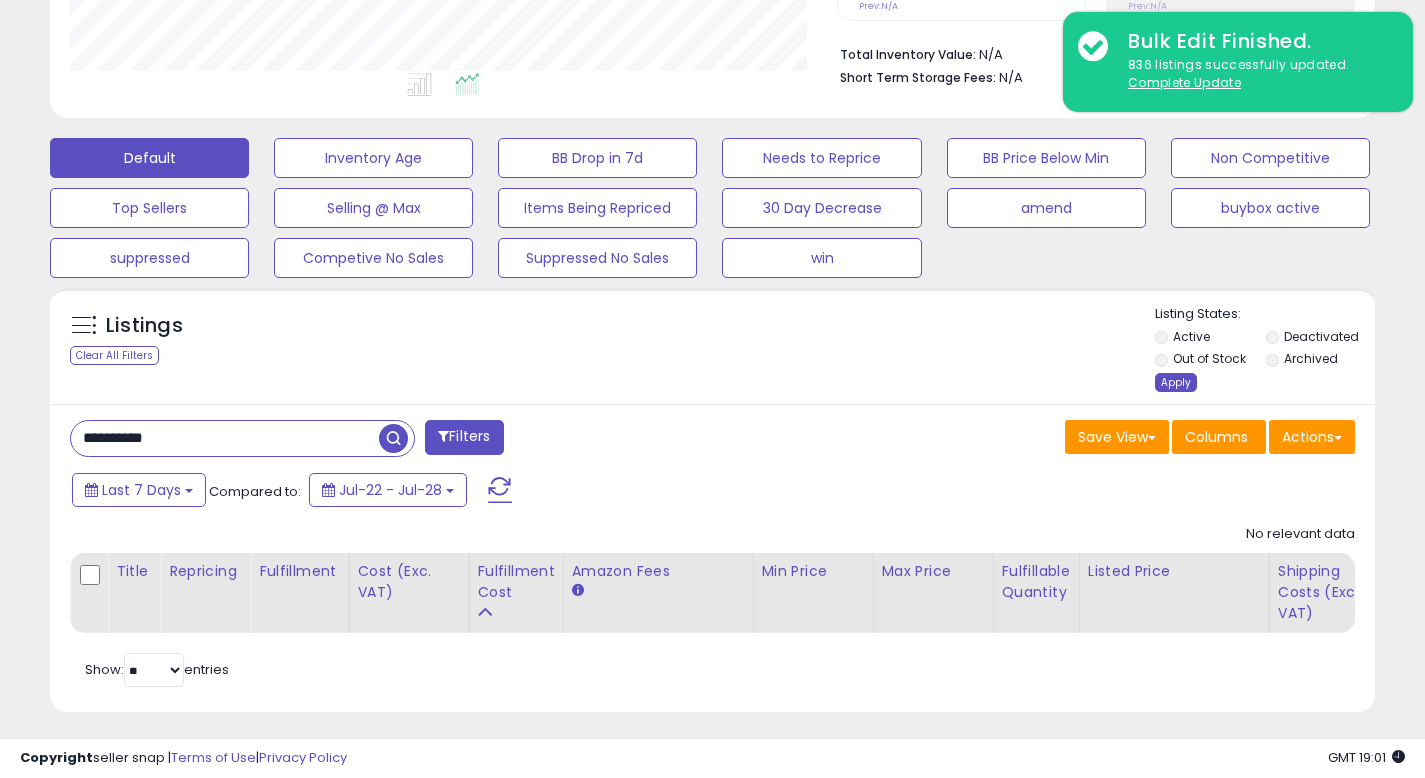 click on "Apply" at bounding box center (1176, 382) 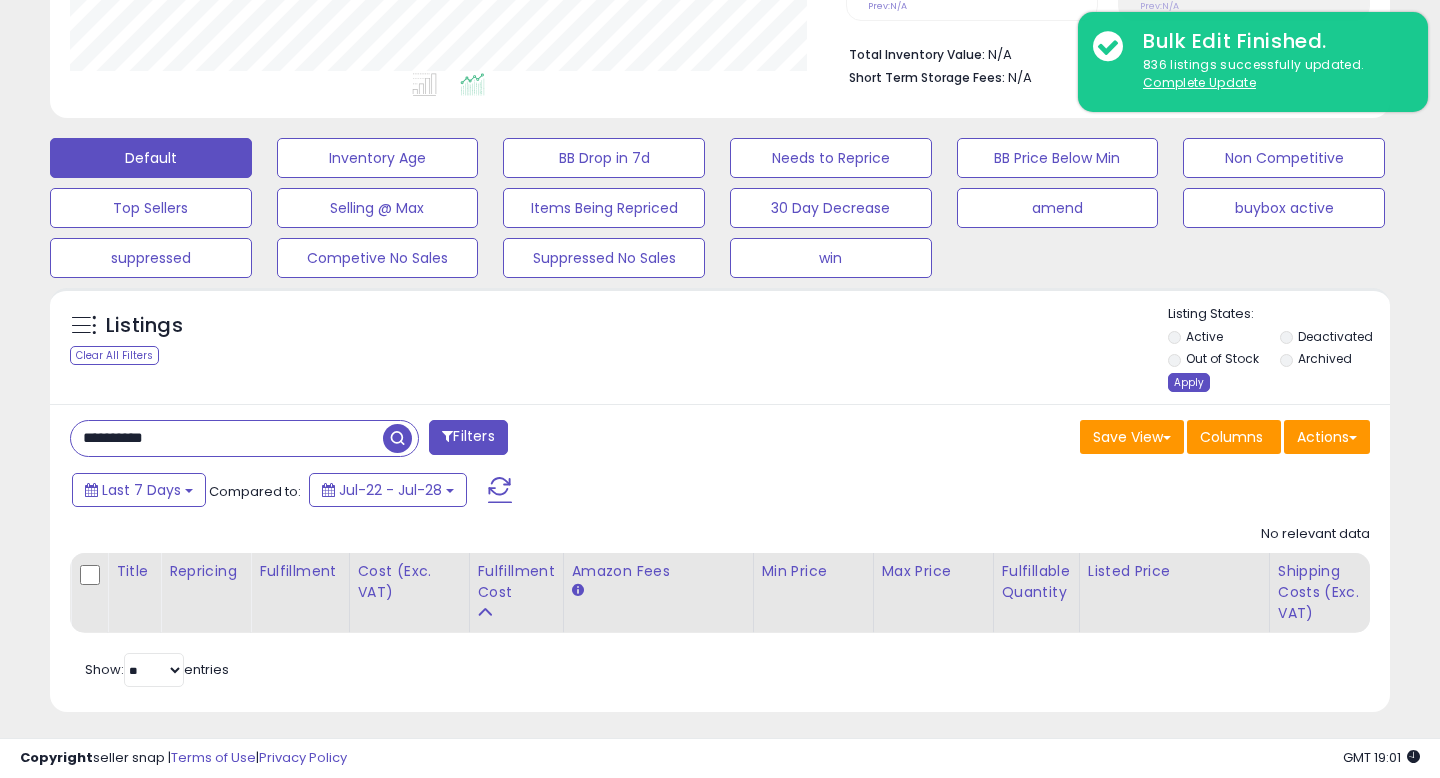 scroll, scrollTop: 999590, scrollLeft: 999224, axis: both 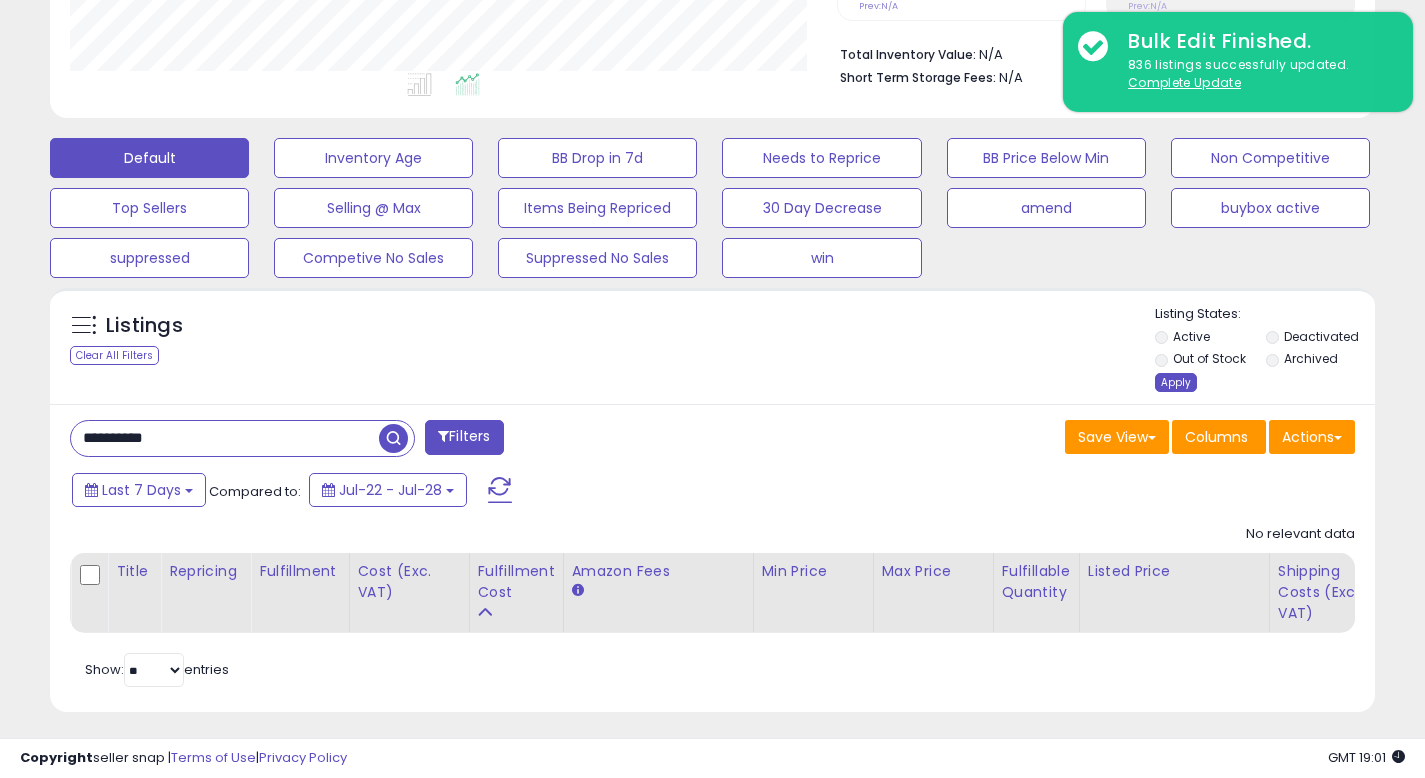 click on "Apply" at bounding box center [1176, 382] 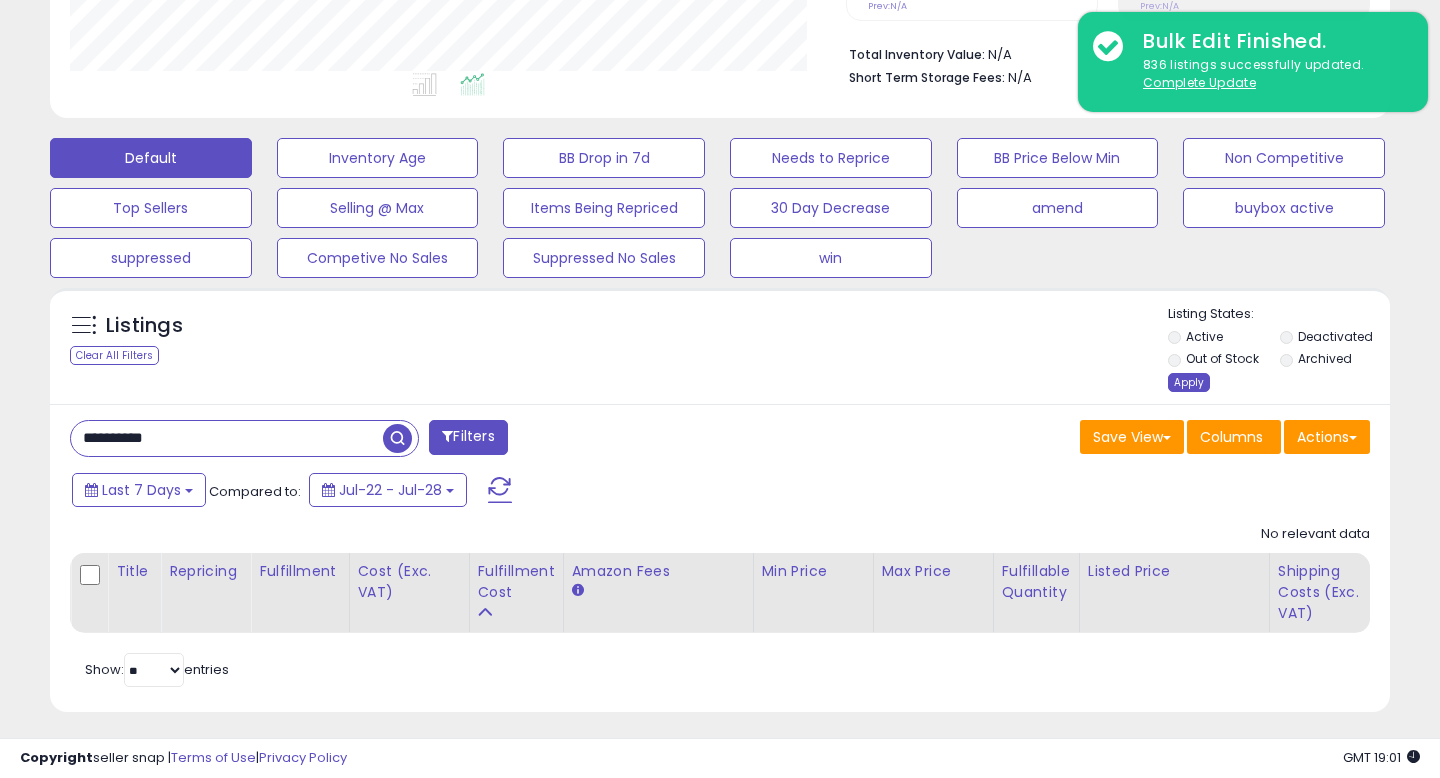 scroll, scrollTop: 999590, scrollLeft: 999224, axis: both 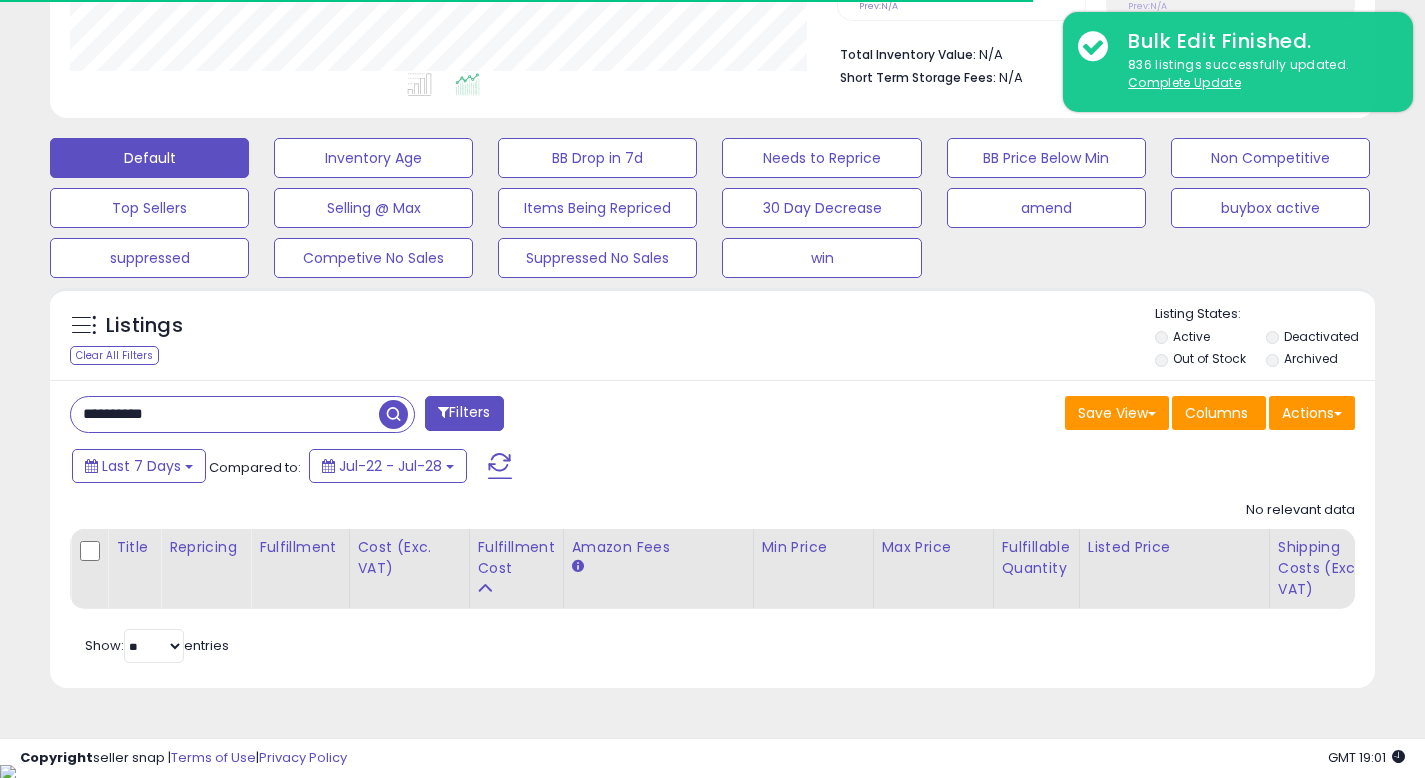 click on "Out of Stock" at bounding box center [1209, 361] 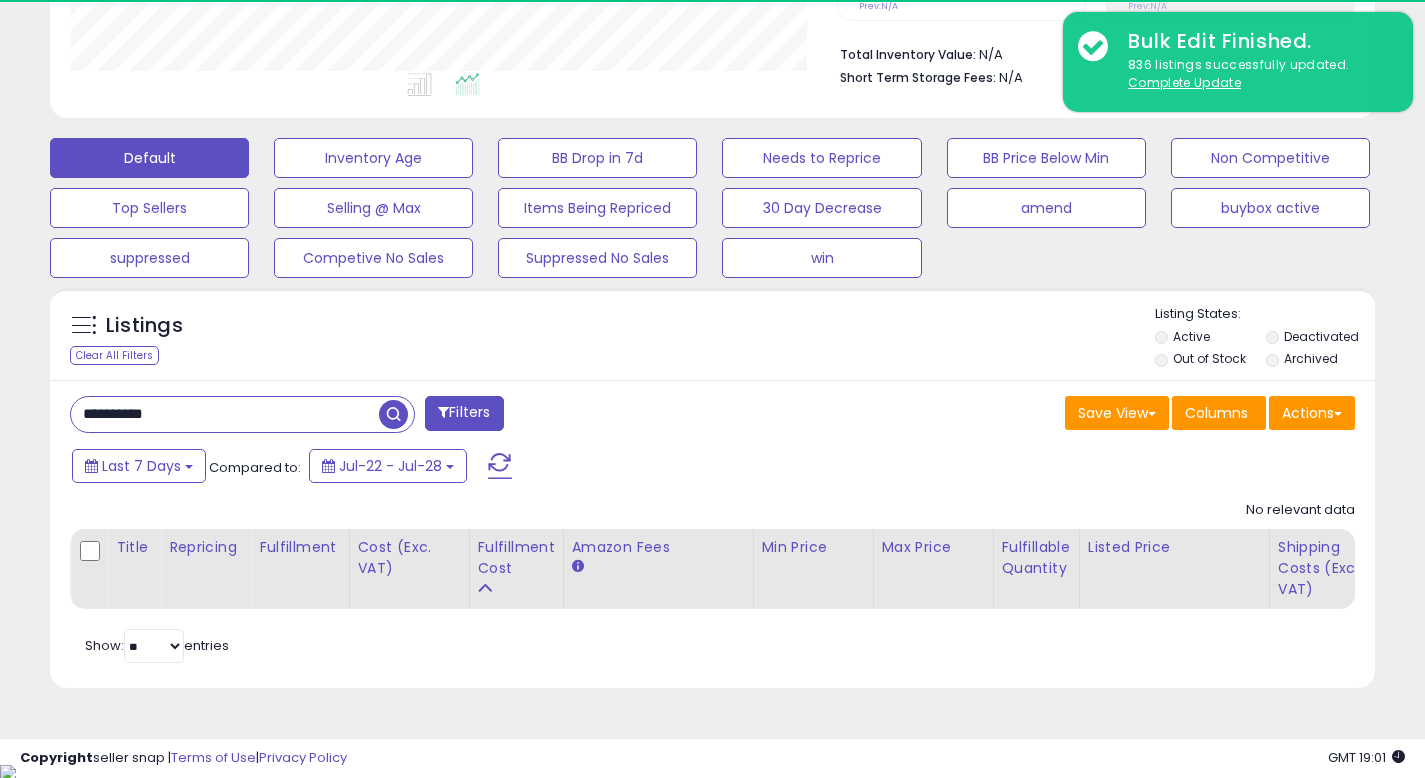 scroll, scrollTop: 999590, scrollLeft: 999233, axis: both 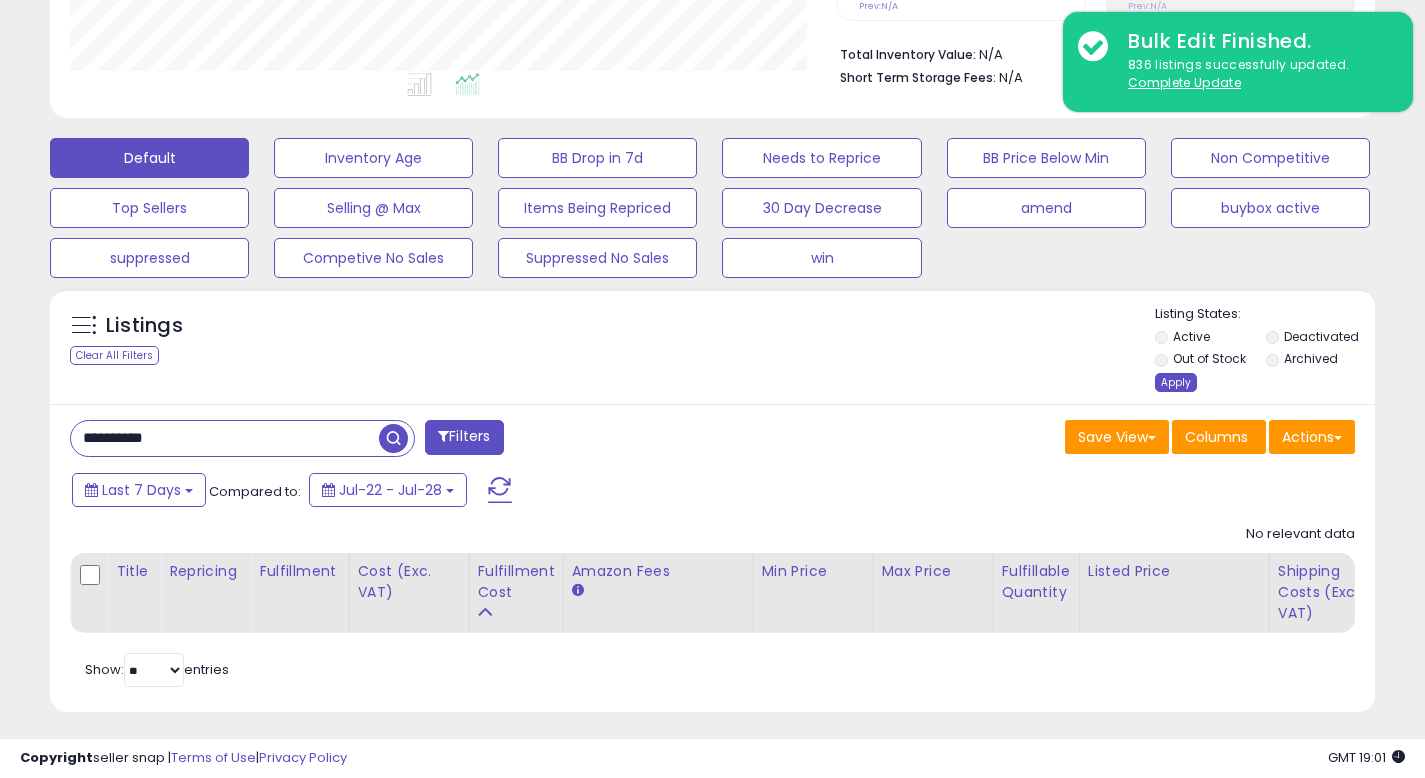 click on "Apply" at bounding box center [1176, 382] 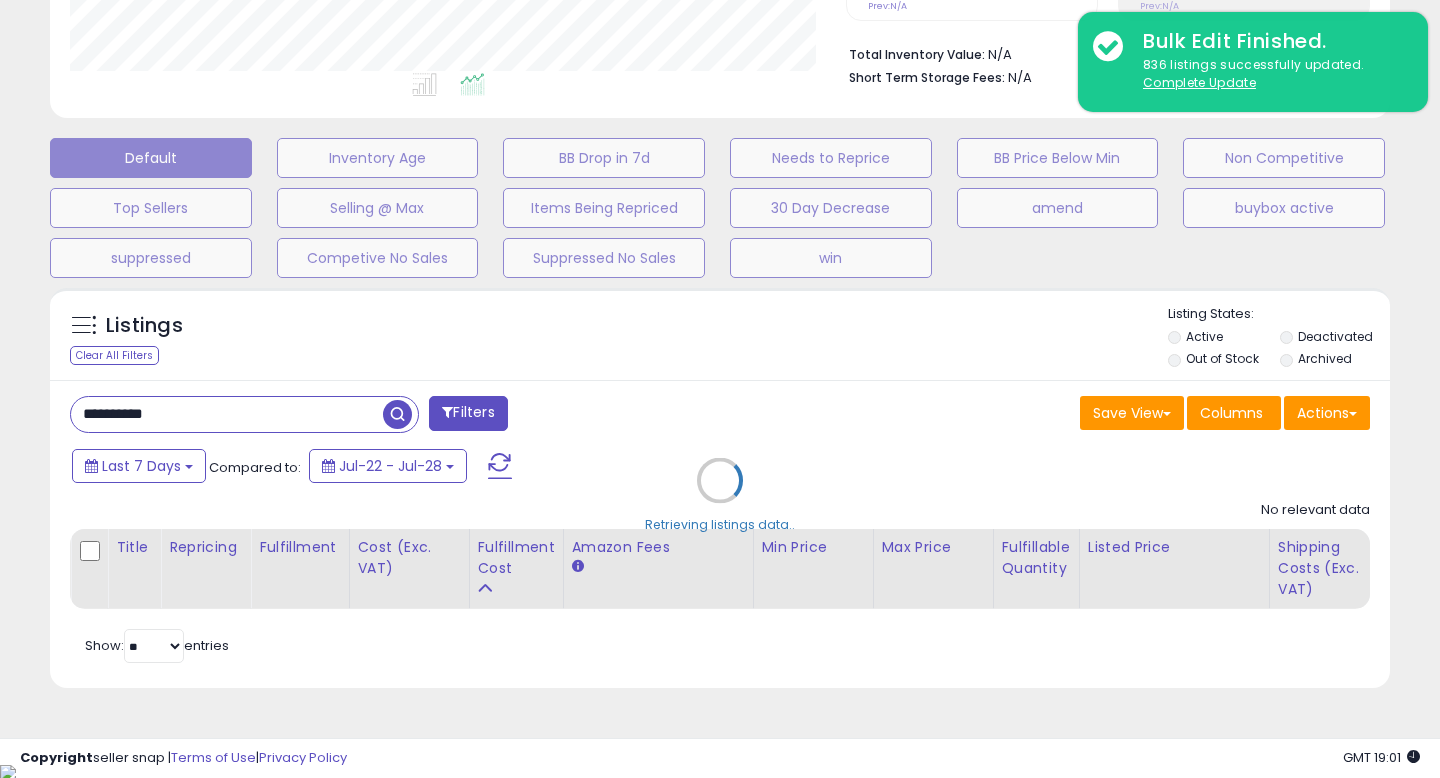 scroll, scrollTop: 999590, scrollLeft: 999224, axis: both 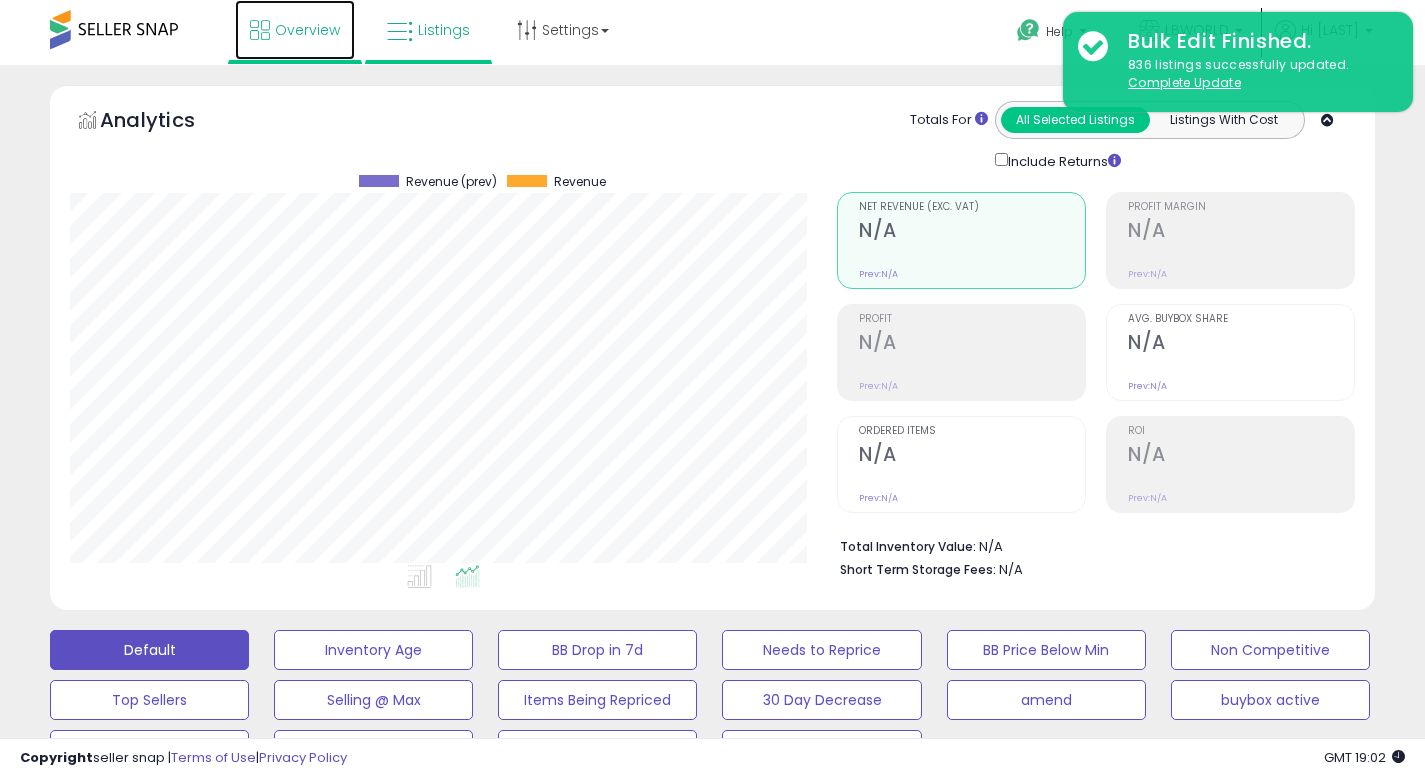 click on "Overview" at bounding box center (307, 30) 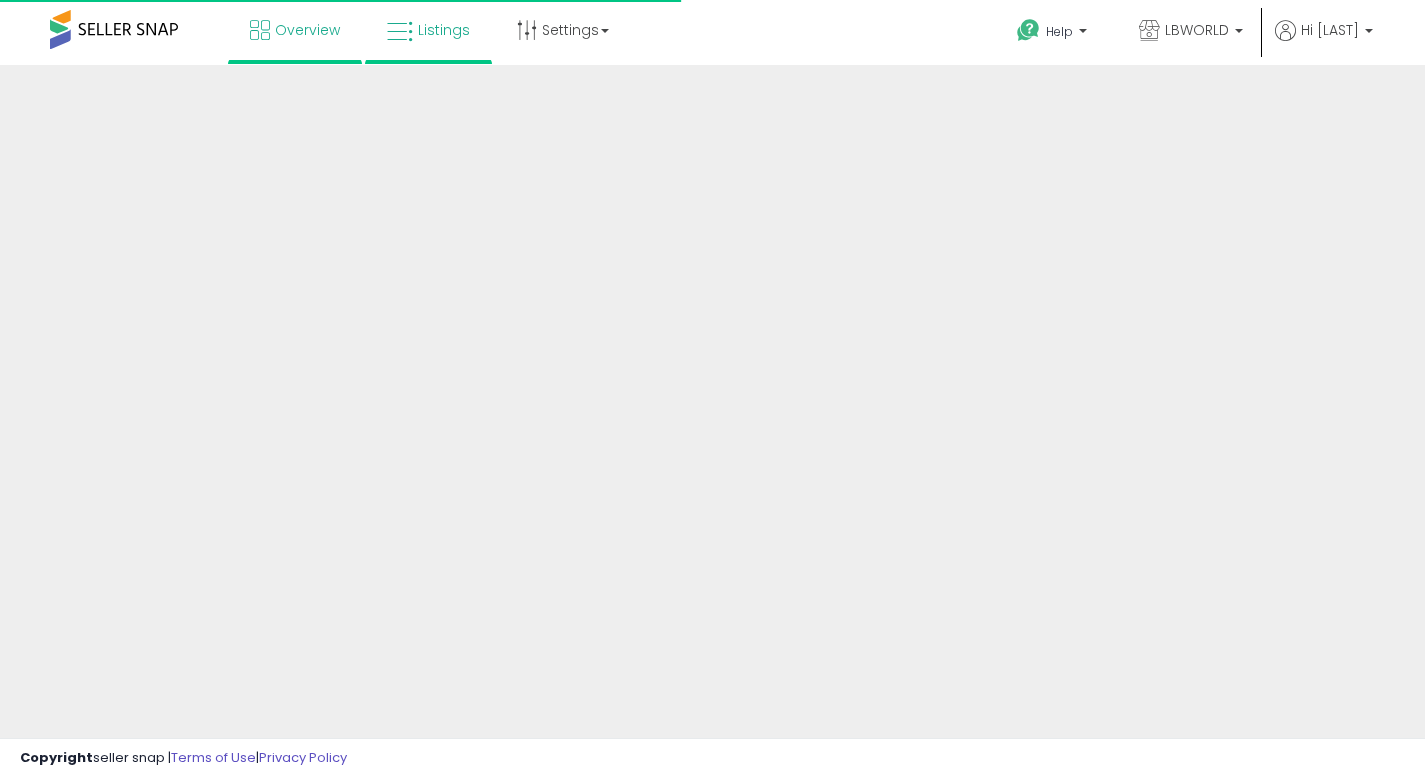 scroll, scrollTop: 0, scrollLeft: 0, axis: both 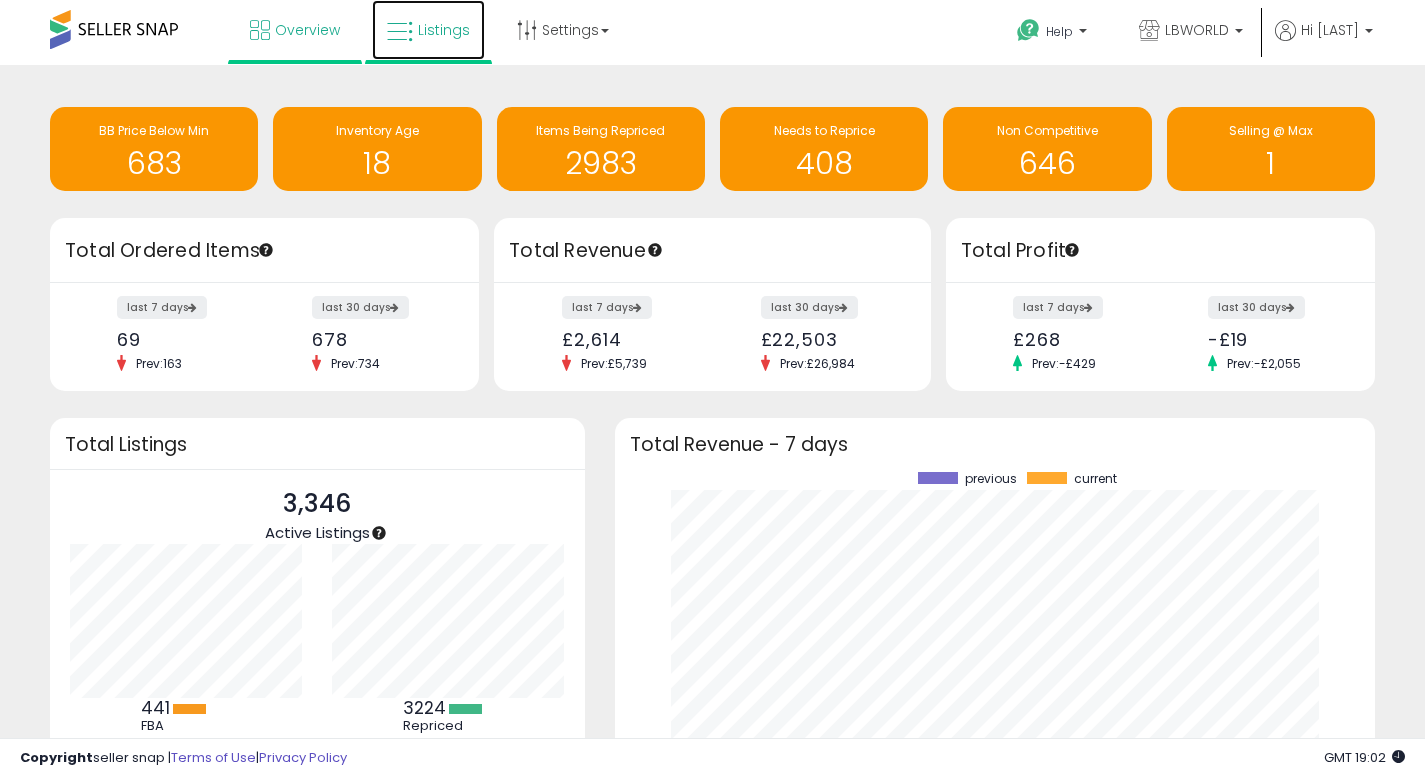 click on "Listings" at bounding box center (444, 30) 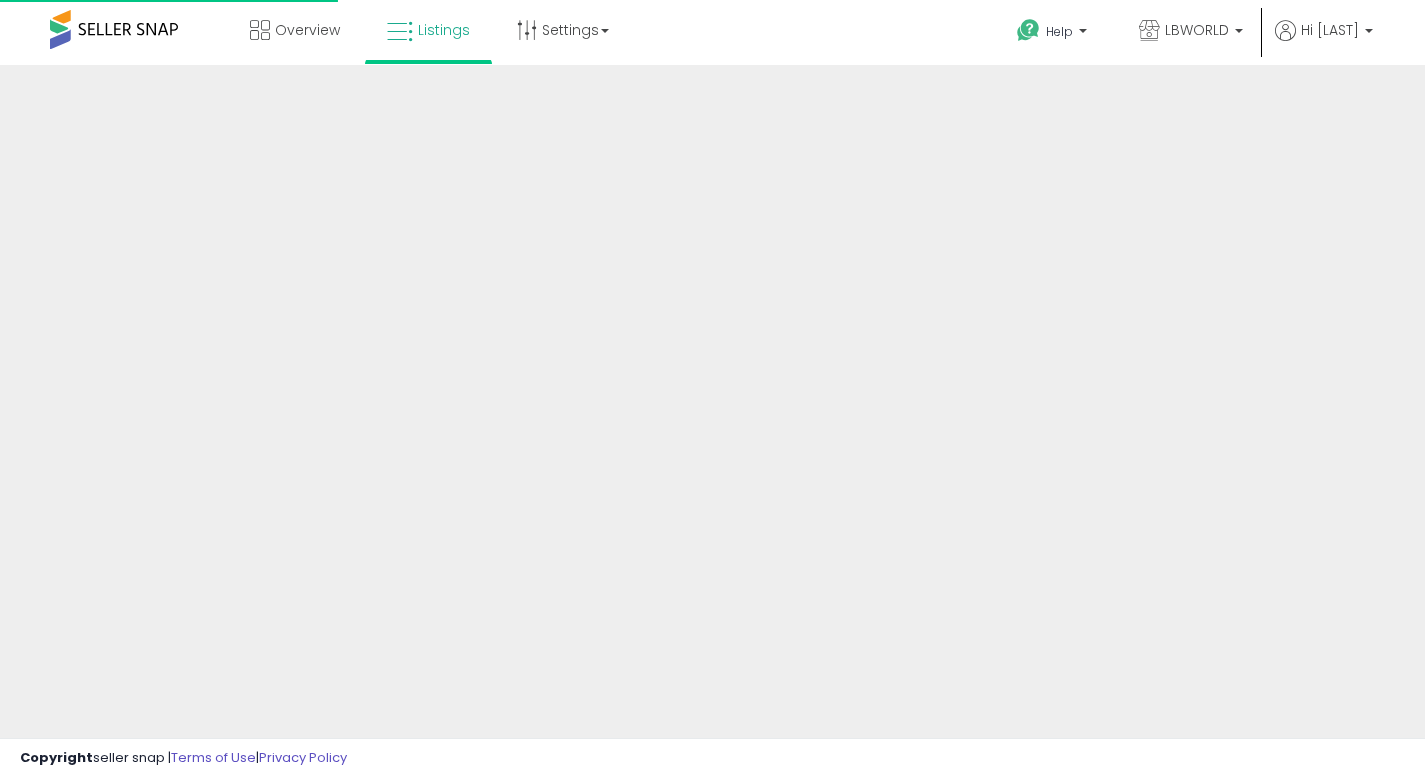scroll, scrollTop: 0, scrollLeft: 0, axis: both 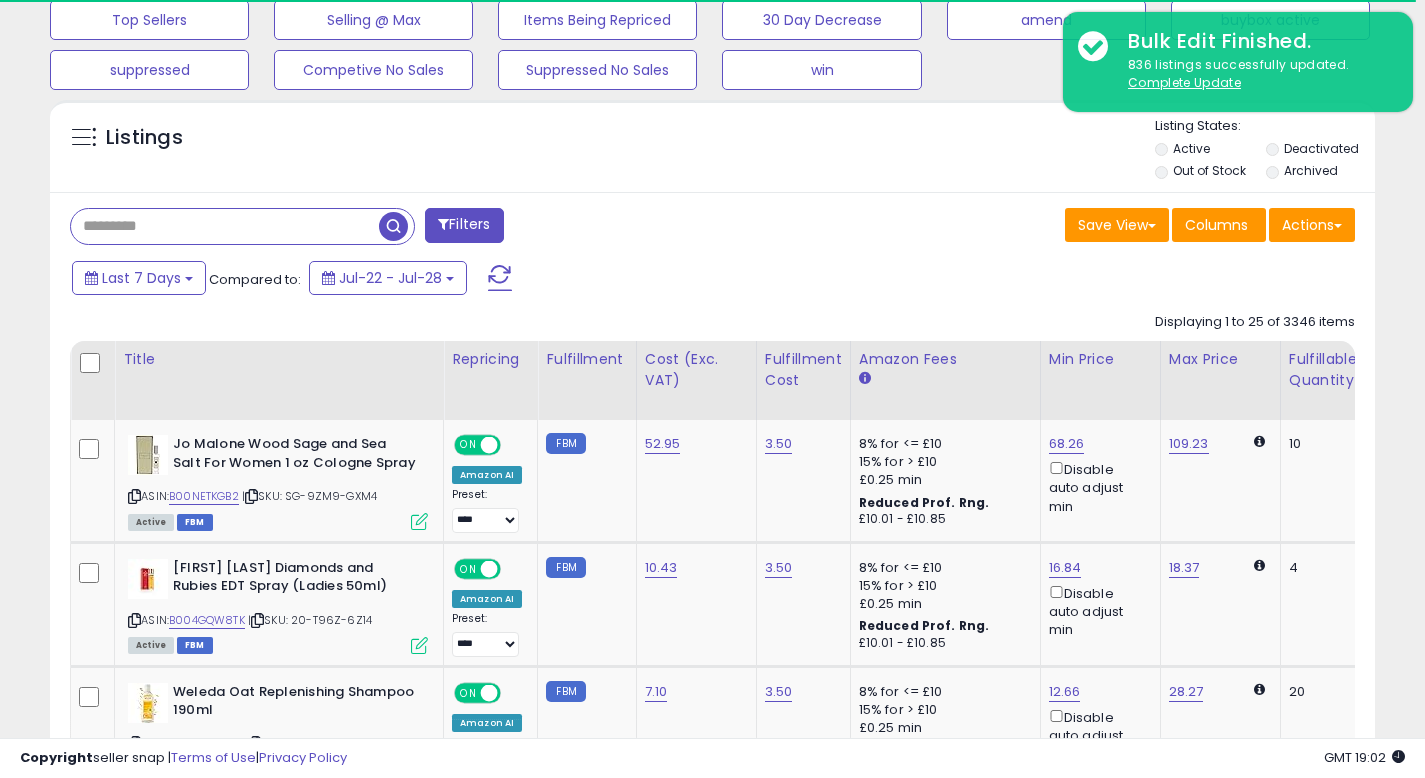 click at bounding box center (225, 226) 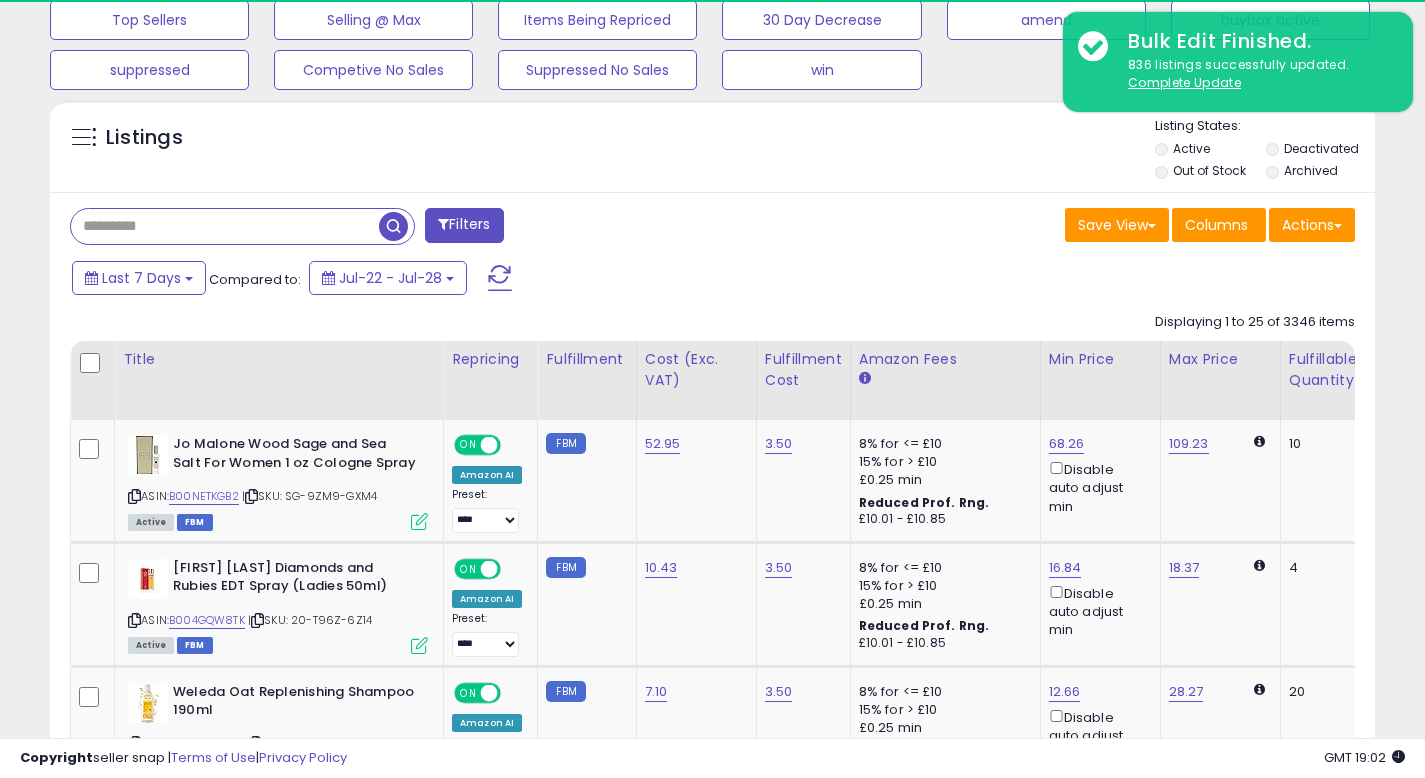 scroll, scrollTop: 999590, scrollLeft: 999233, axis: both 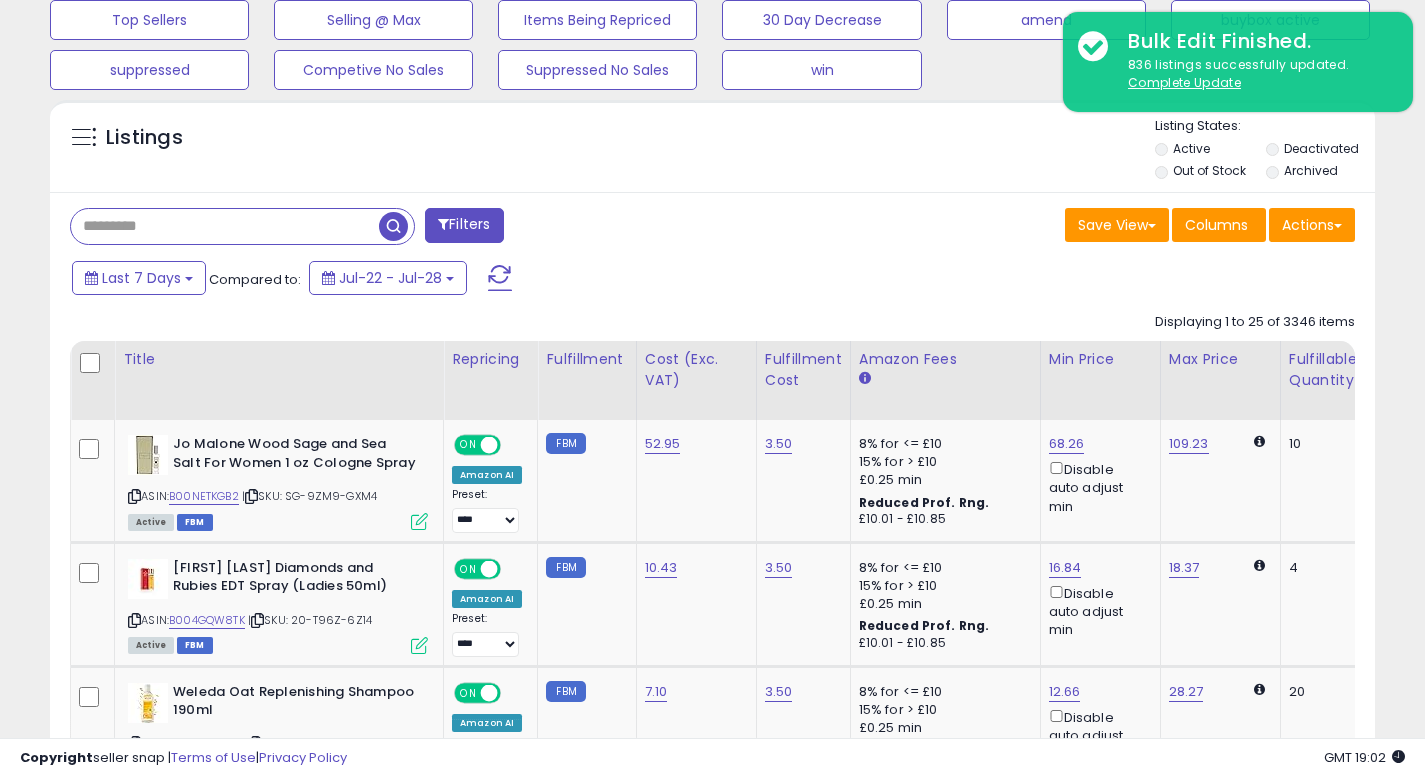 paste on "**********" 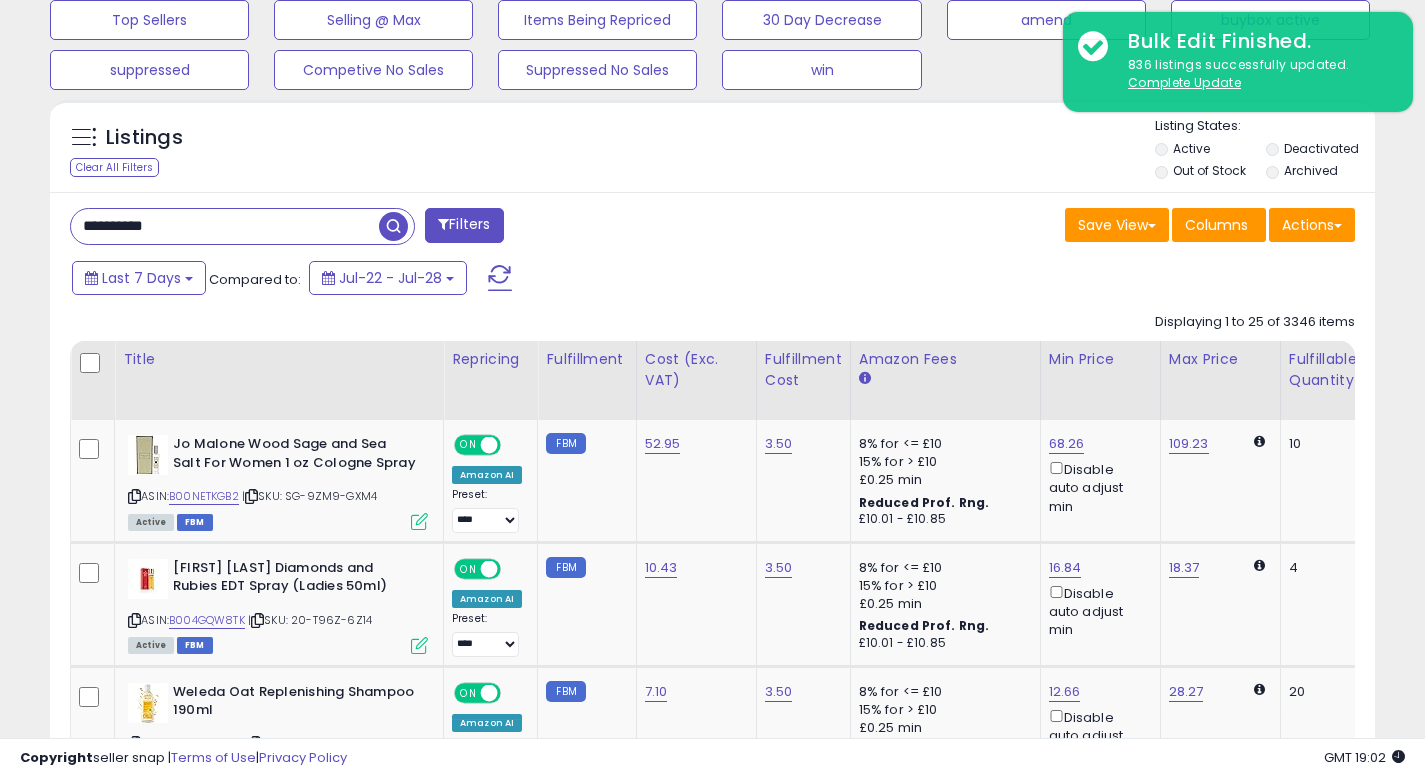 type on "**********" 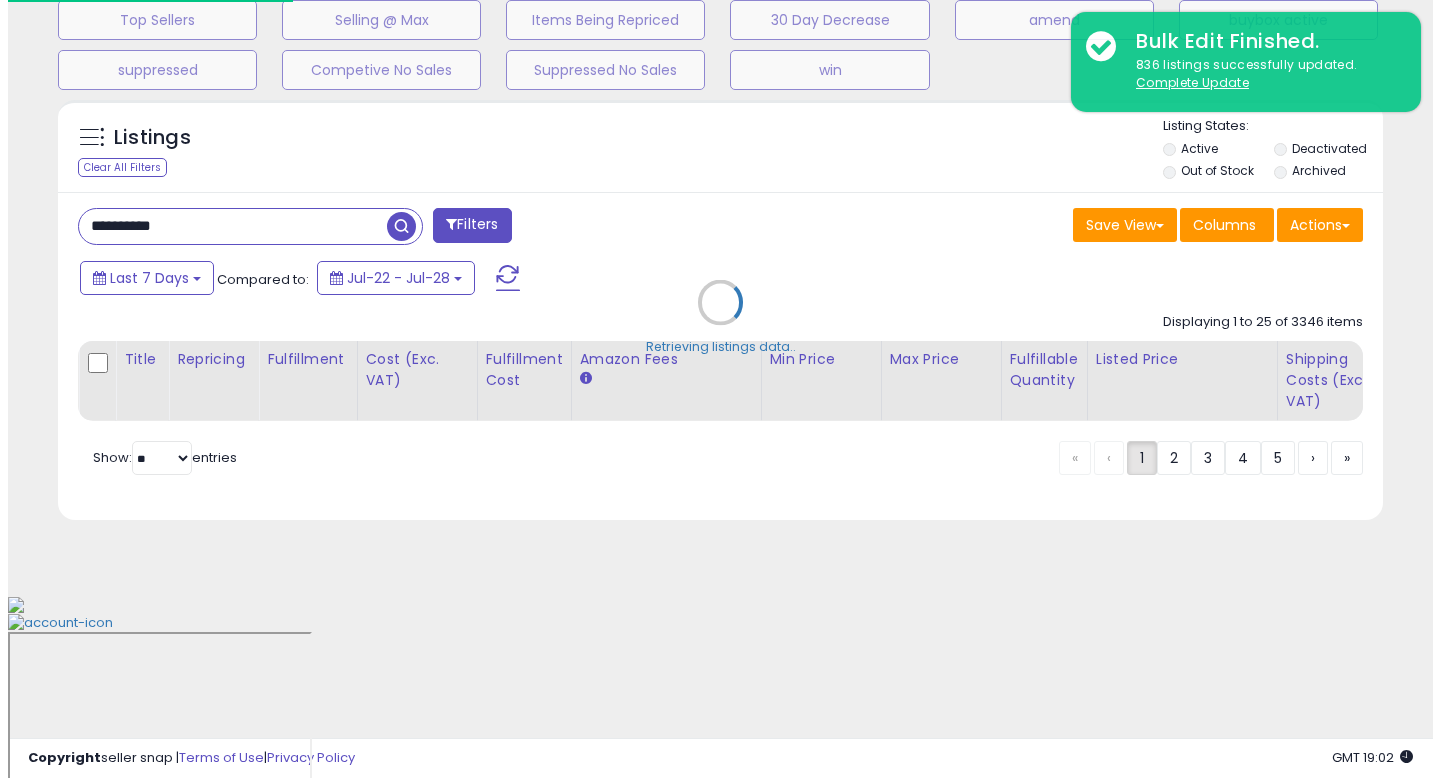 scroll, scrollTop: 512, scrollLeft: 0, axis: vertical 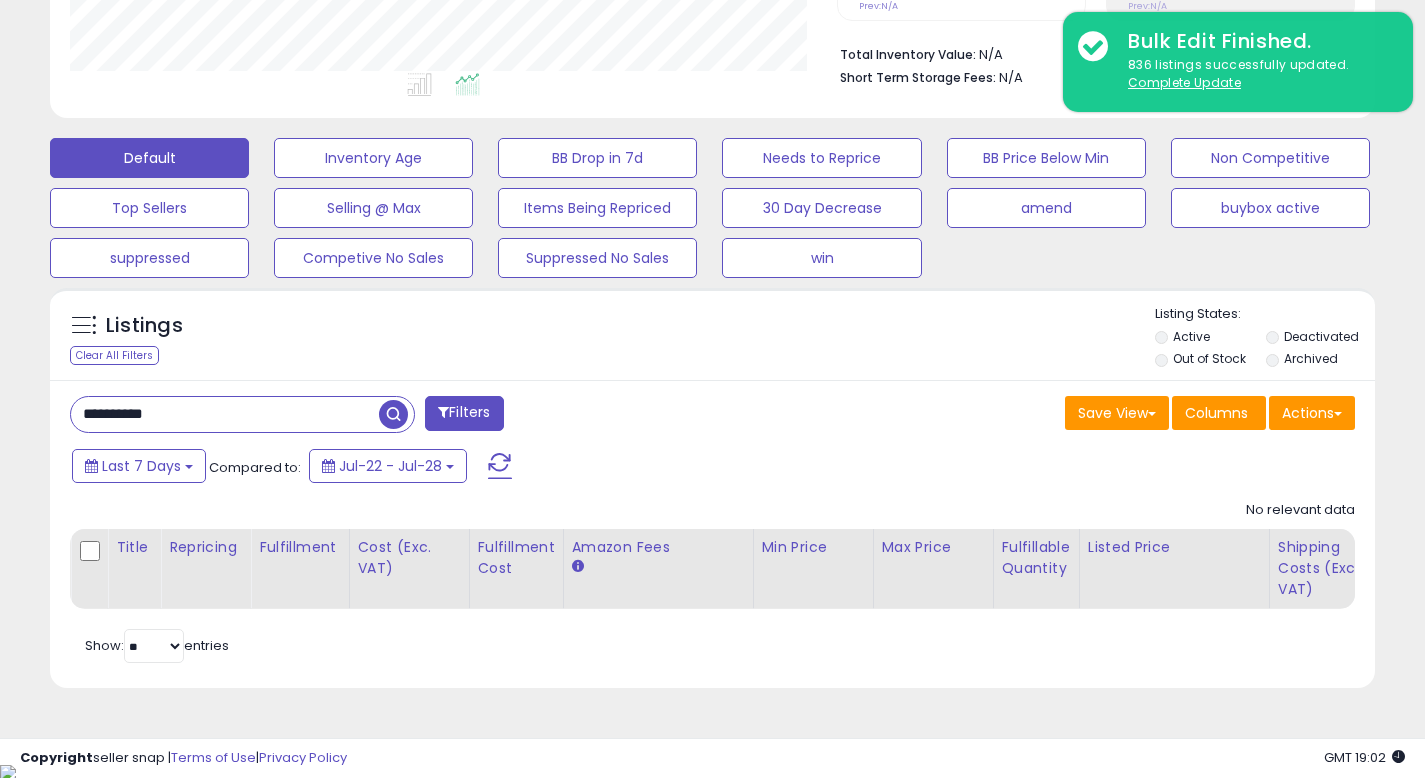 click on "**********" at bounding box center (225, 414) 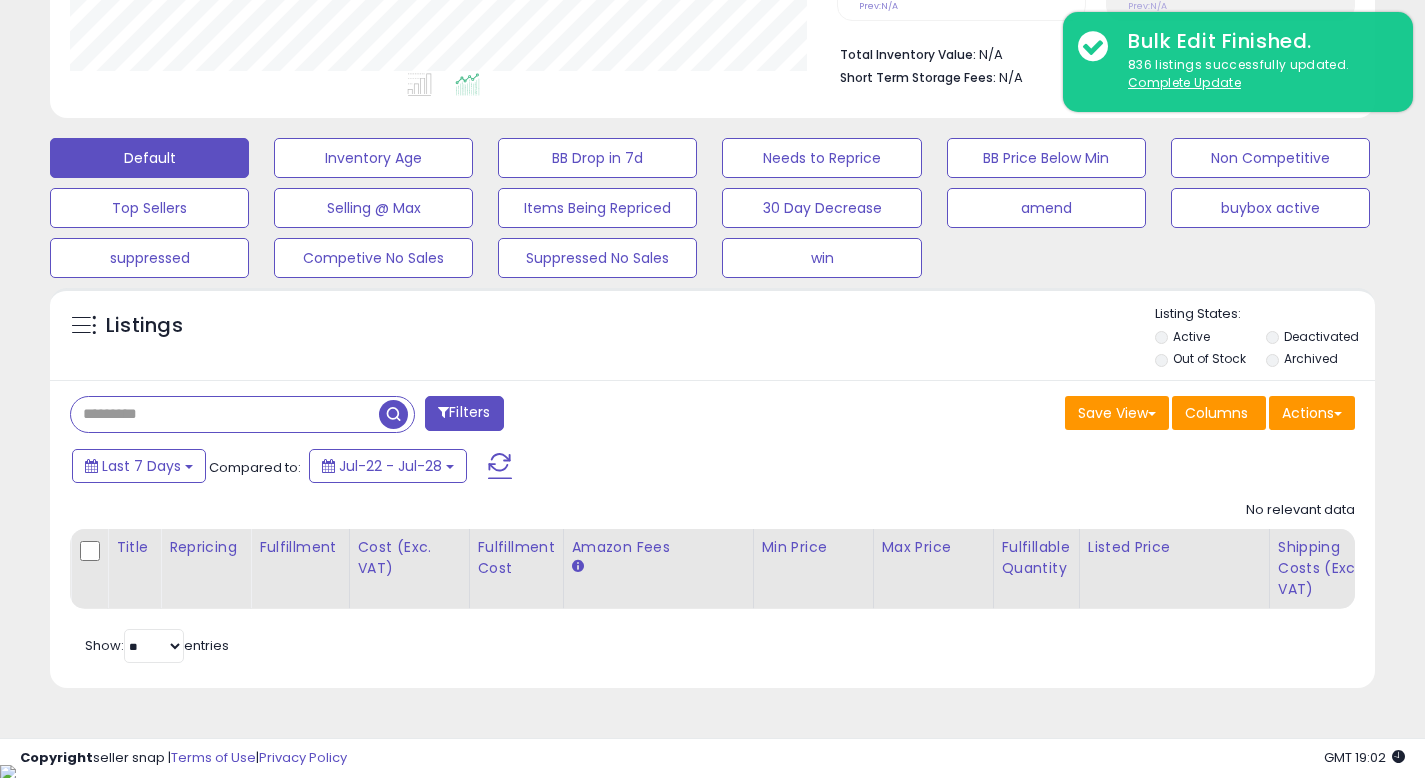 type 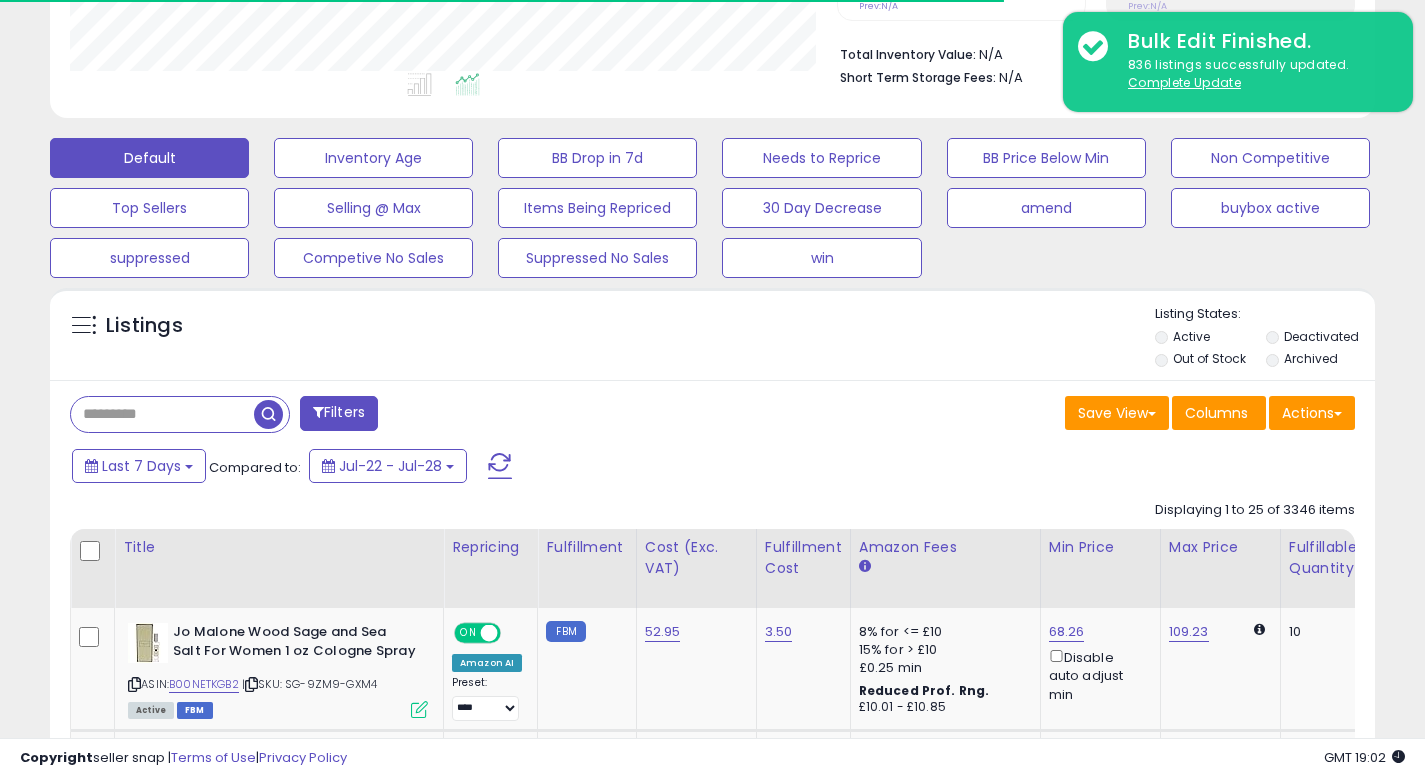 scroll, scrollTop: 410, scrollLeft: 767, axis: both 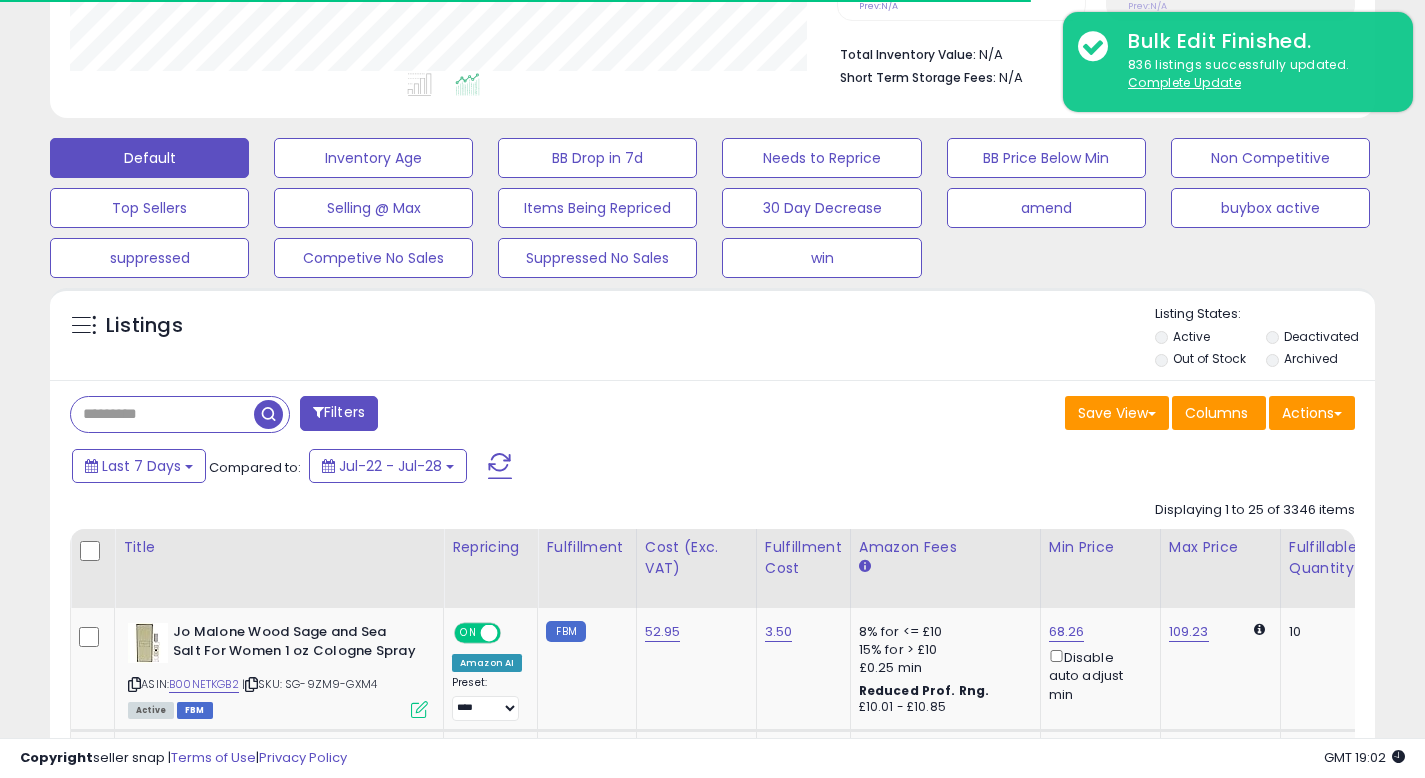 click on "Listings" at bounding box center [712, 339] 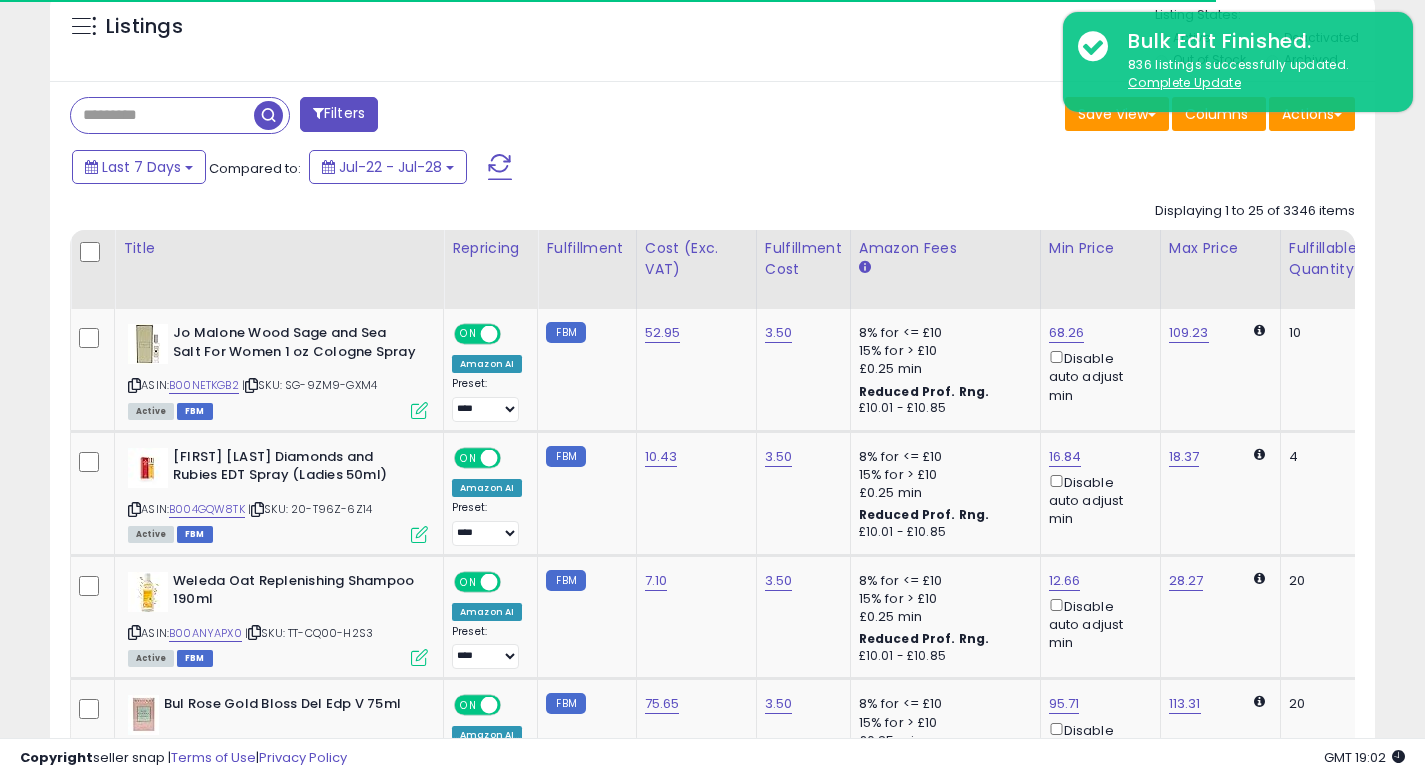 scroll, scrollTop: 812, scrollLeft: 0, axis: vertical 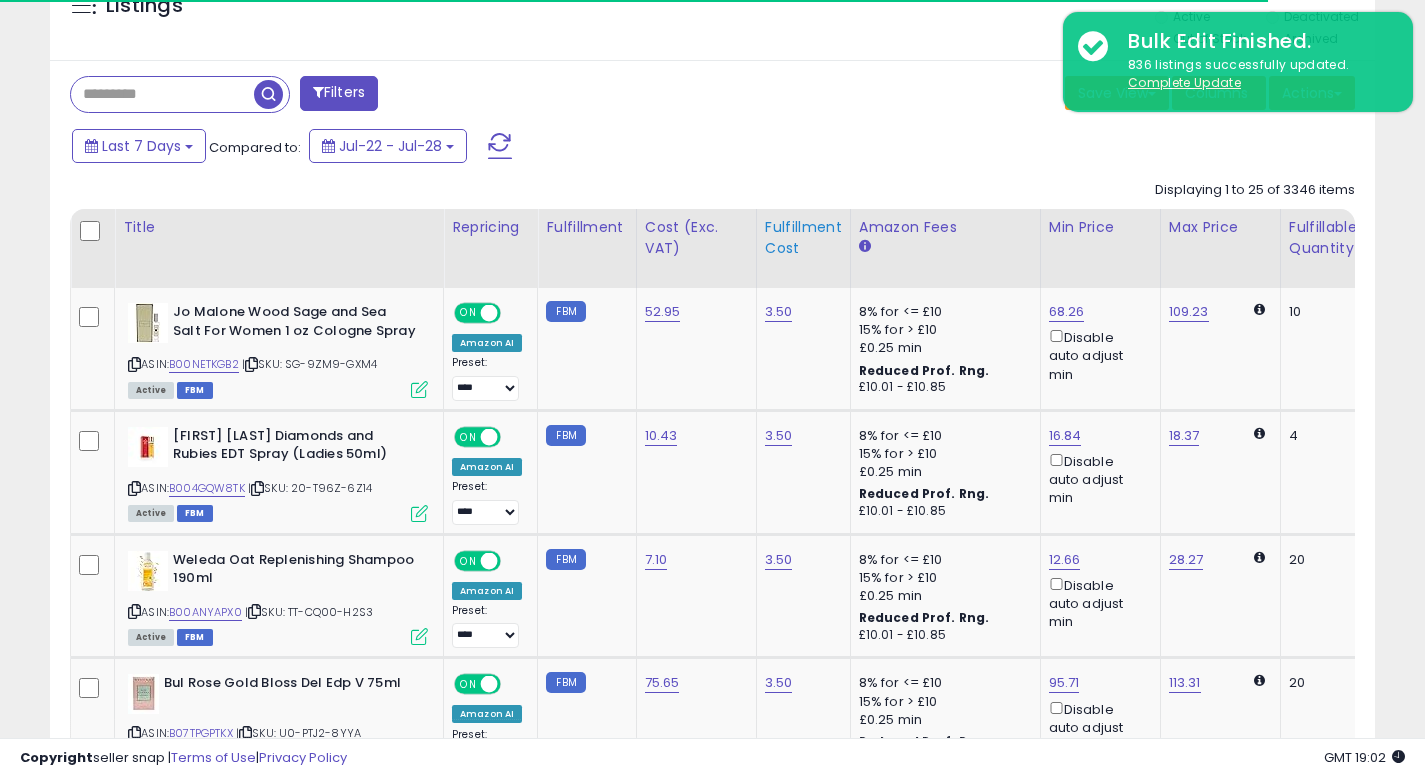 click on "Fulfillment Cost" at bounding box center (803, 238) 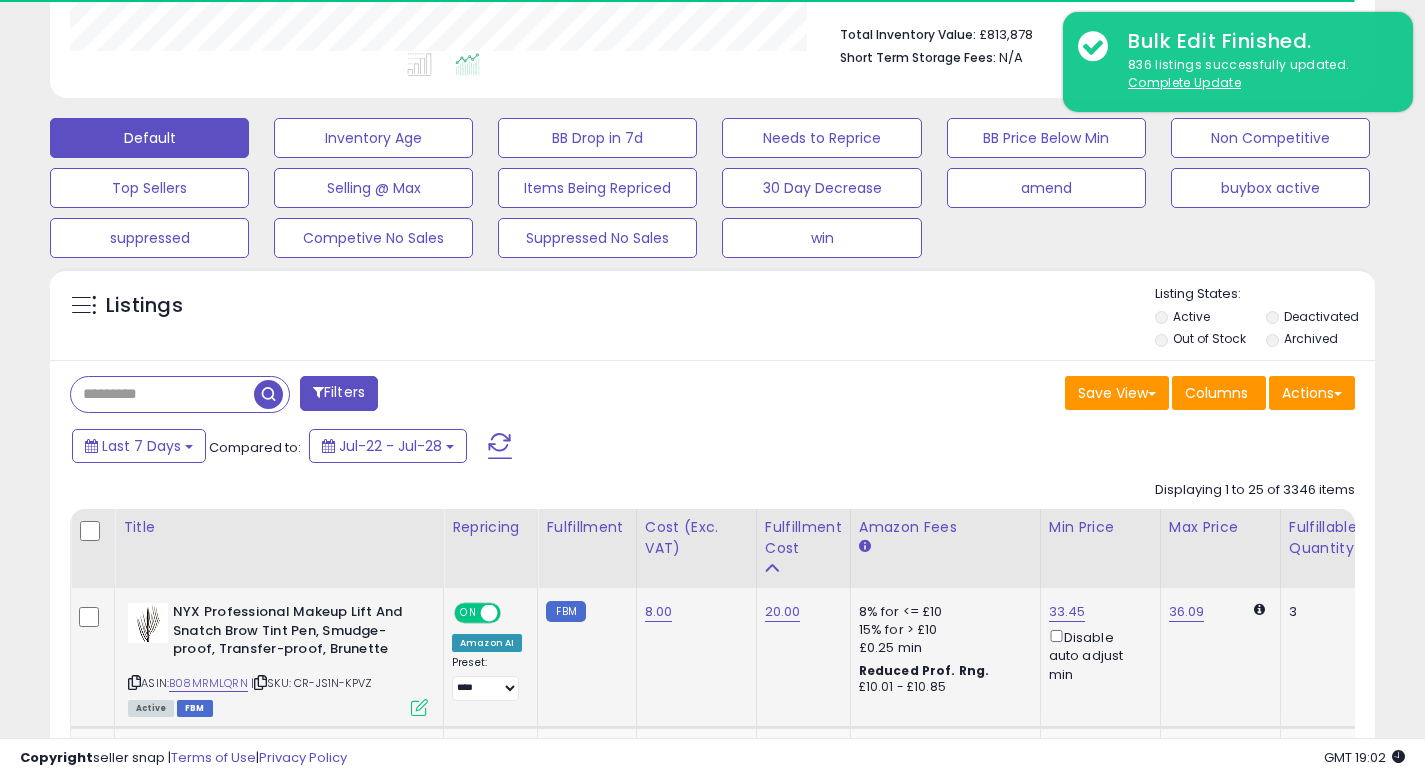 scroll, scrollTop: 812, scrollLeft: 0, axis: vertical 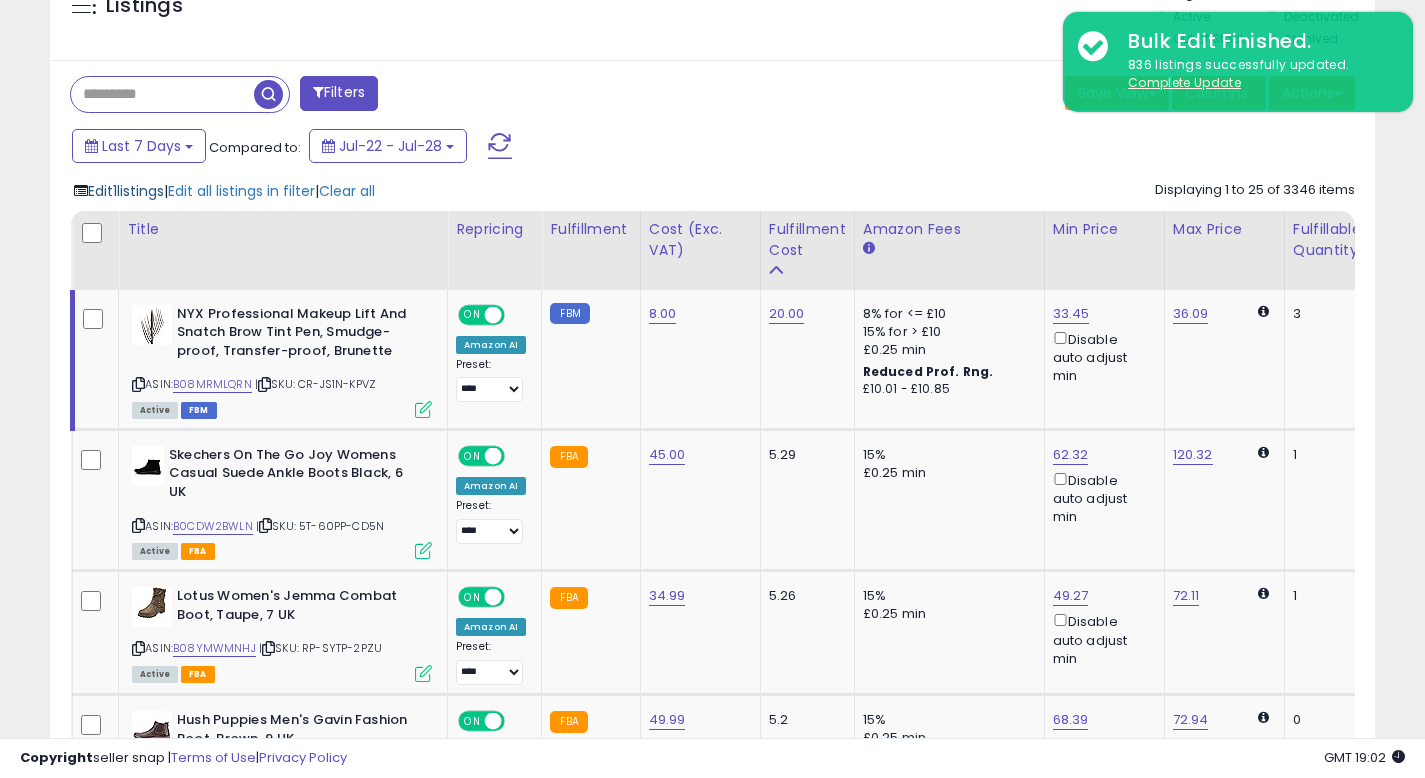 click on "Edit  1  listings" at bounding box center [126, 191] 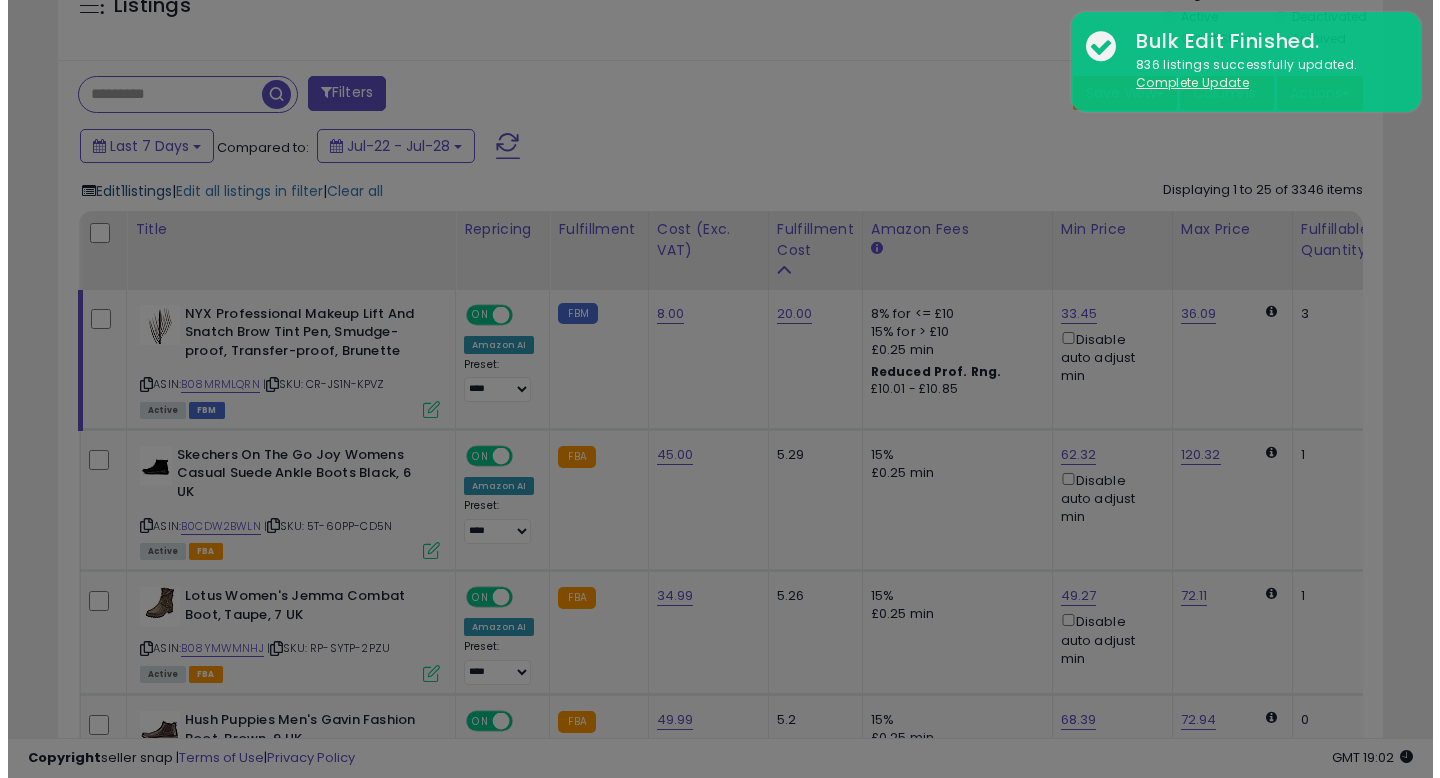 scroll, scrollTop: 999590, scrollLeft: 999224, axis: both 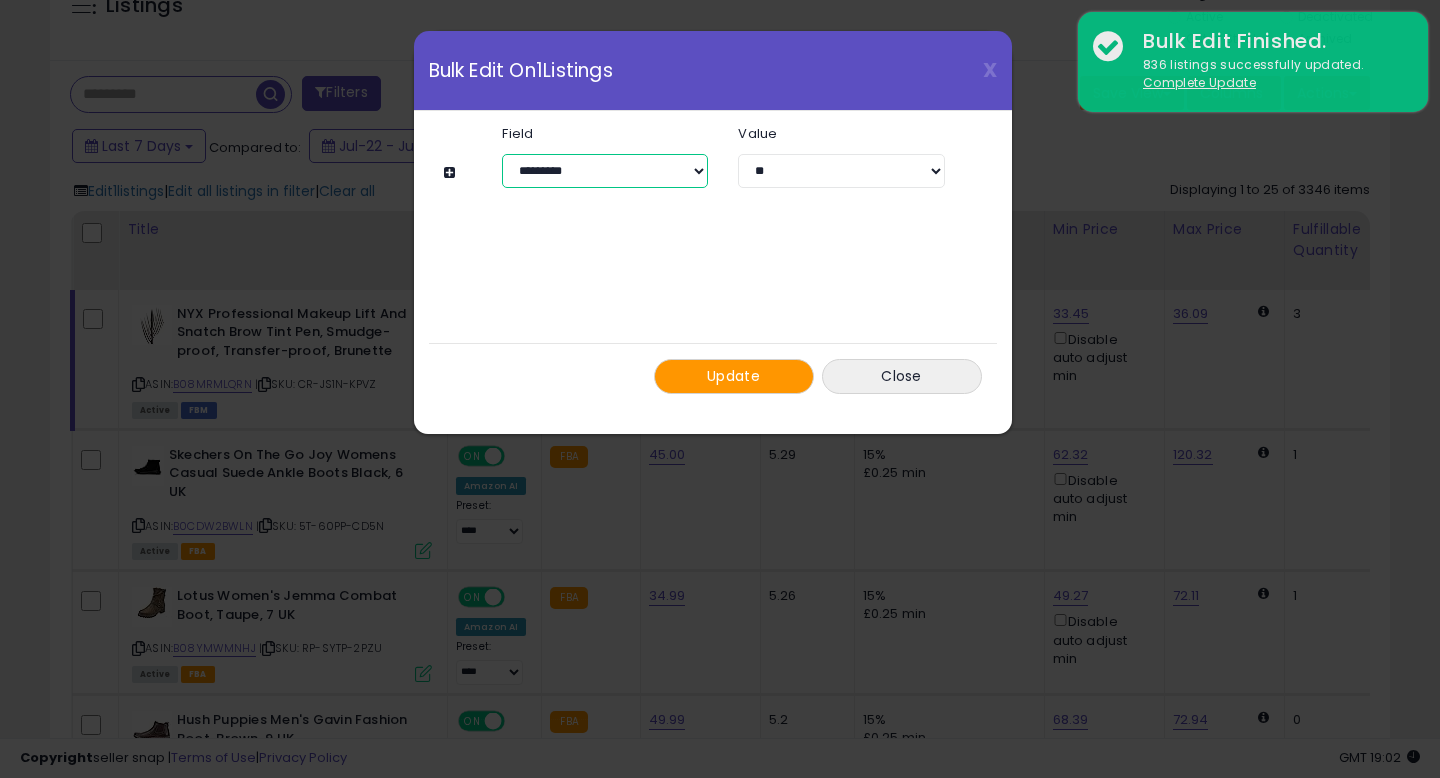 click on "**********" at bounding box center (605, 171) 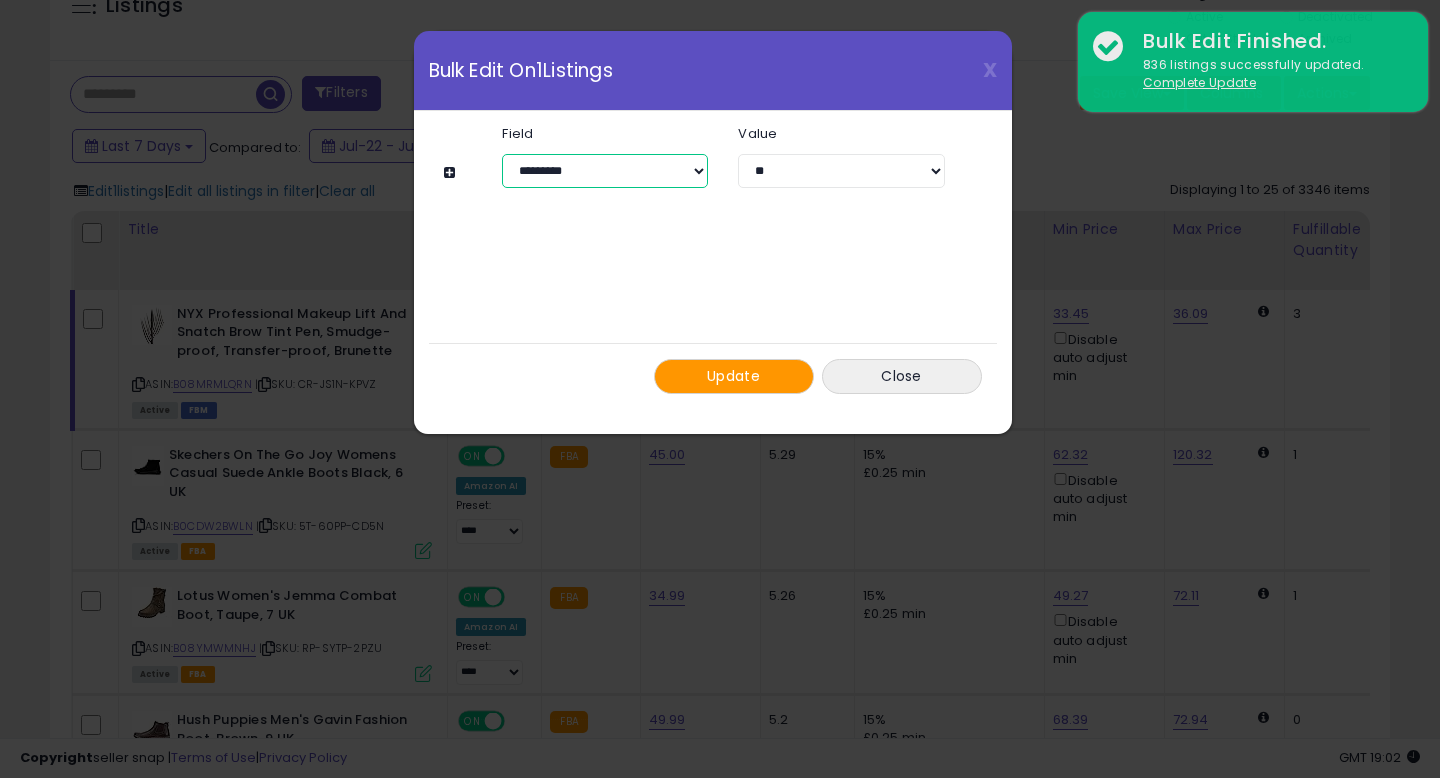 select on "**********" 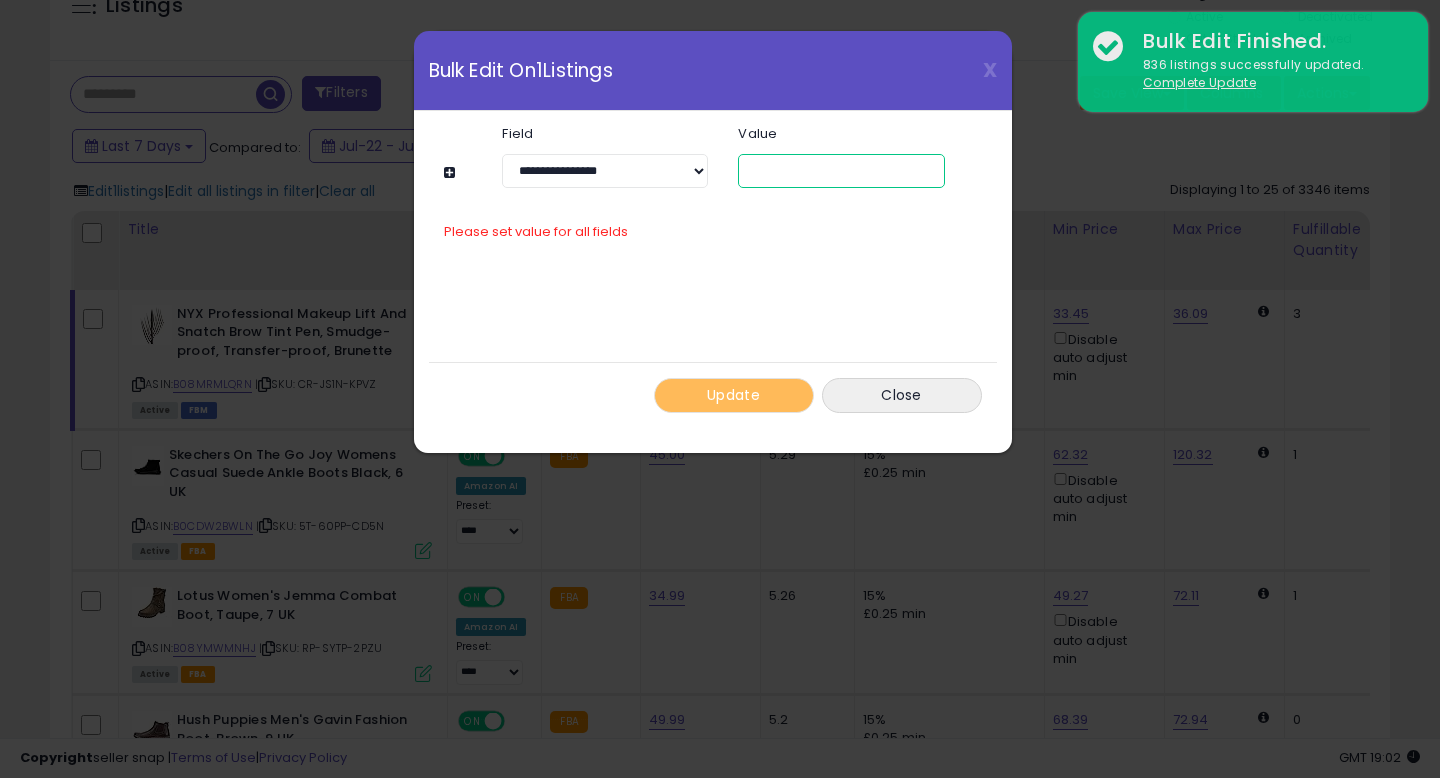 click at bounding box center (841, 171) 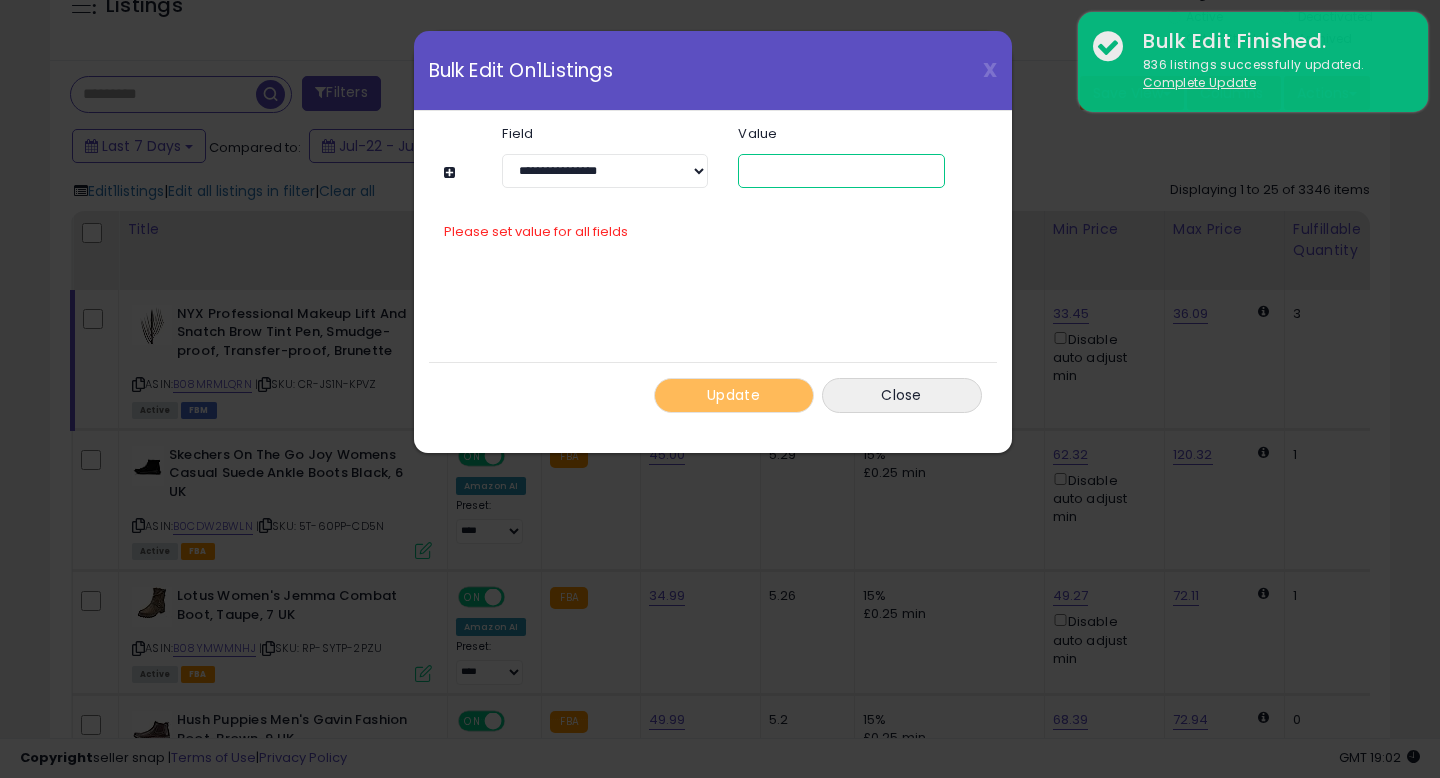 type on "*" 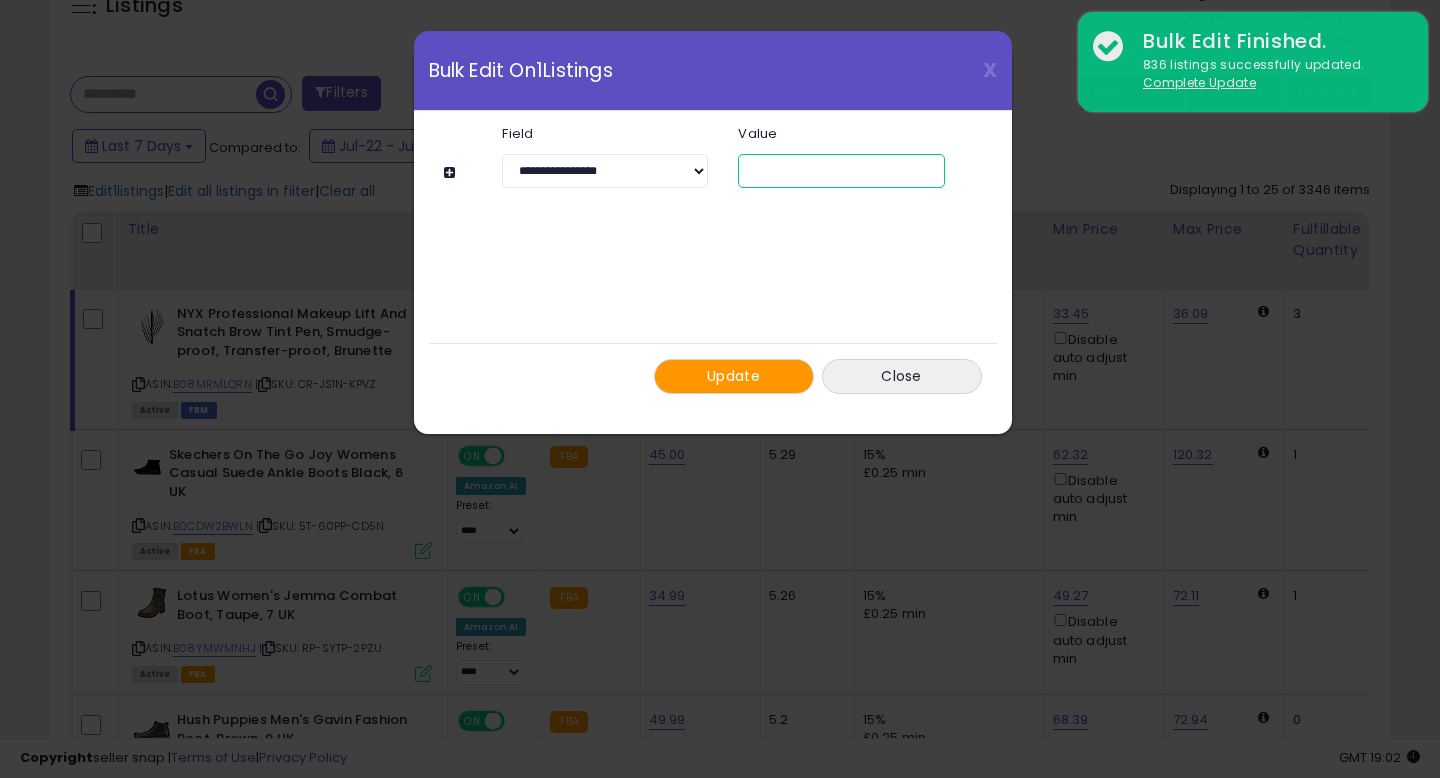 type on "*" 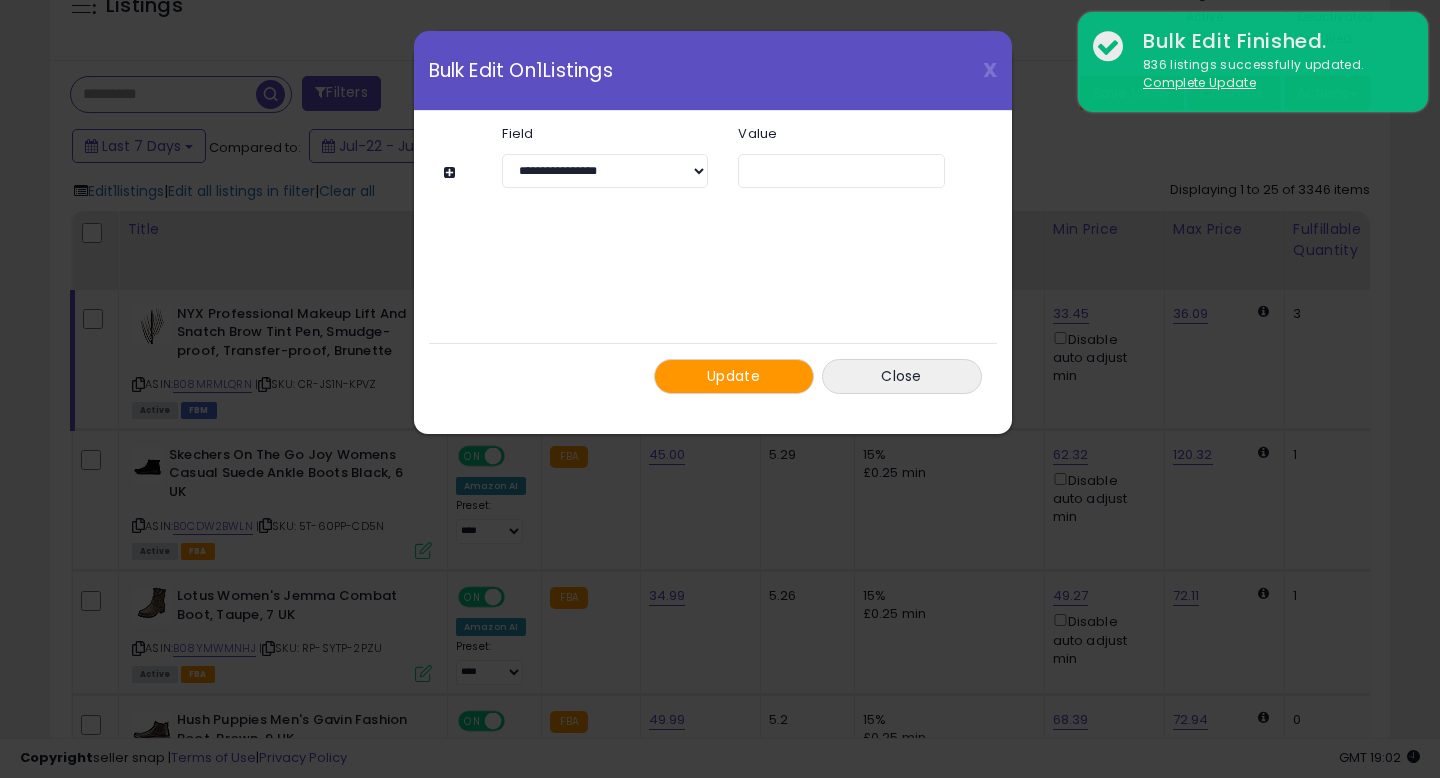 click on "Update" at bounding box center [734, 376] 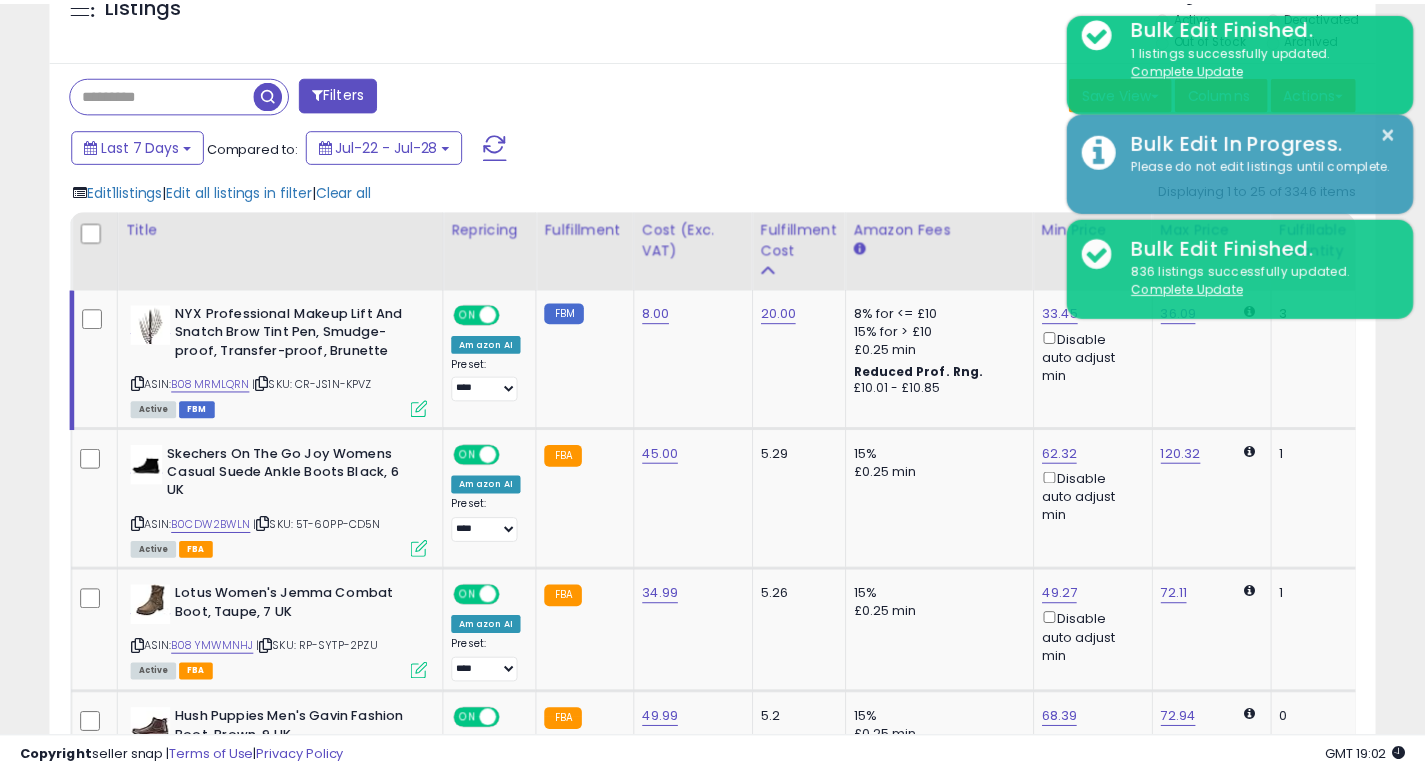 scroll, scrollTop: 410, scrollLeft: 767, axis: both 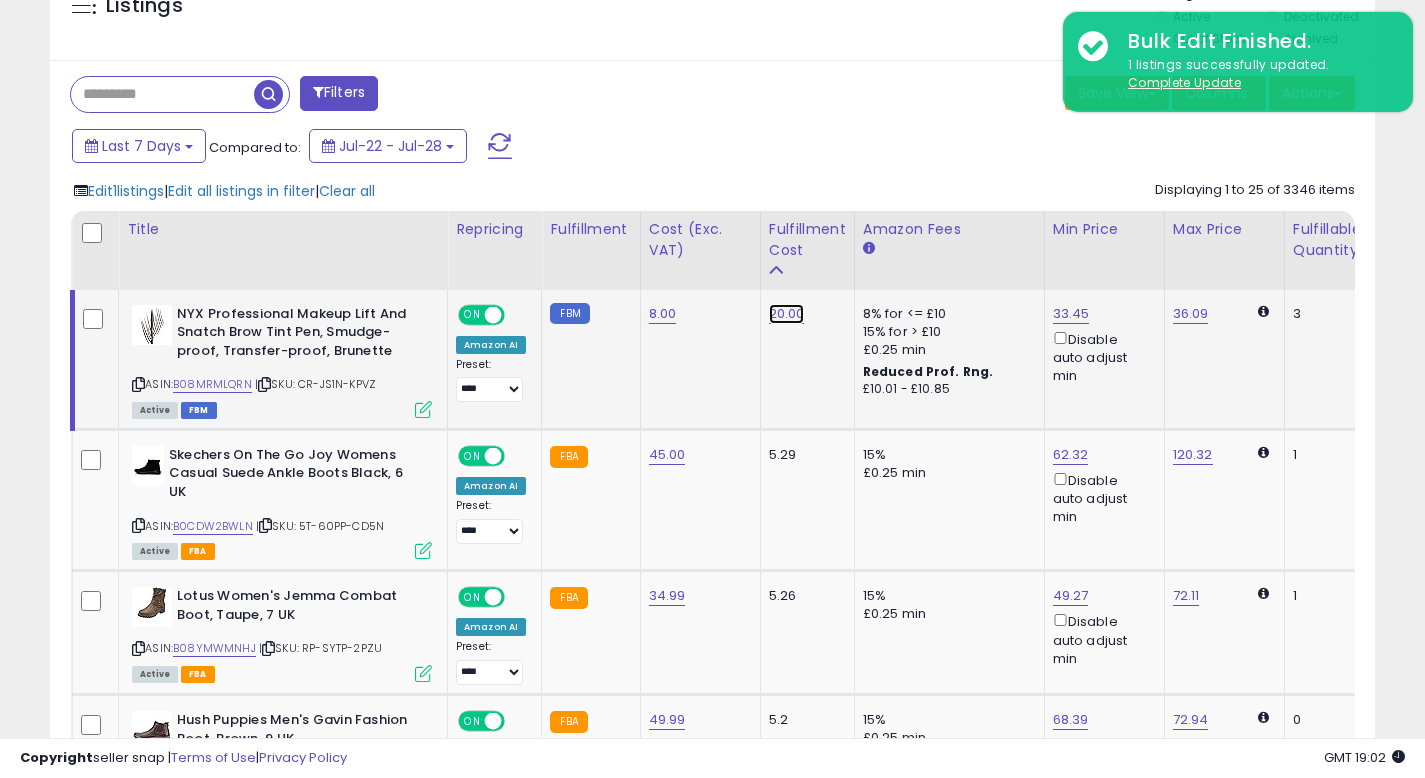 click on "20.00" at bounding box center (787, 314) 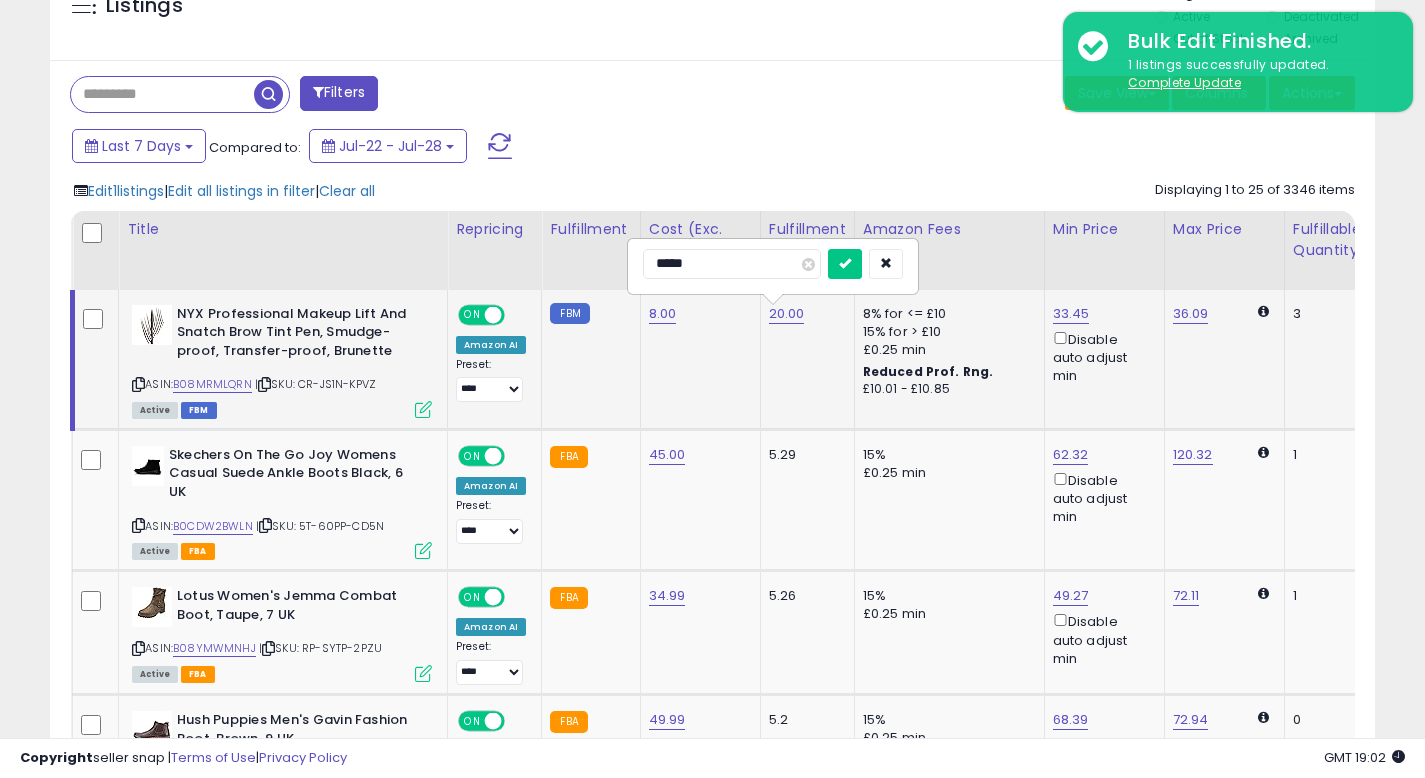 click on "*****" at bounding box center [732, 264] 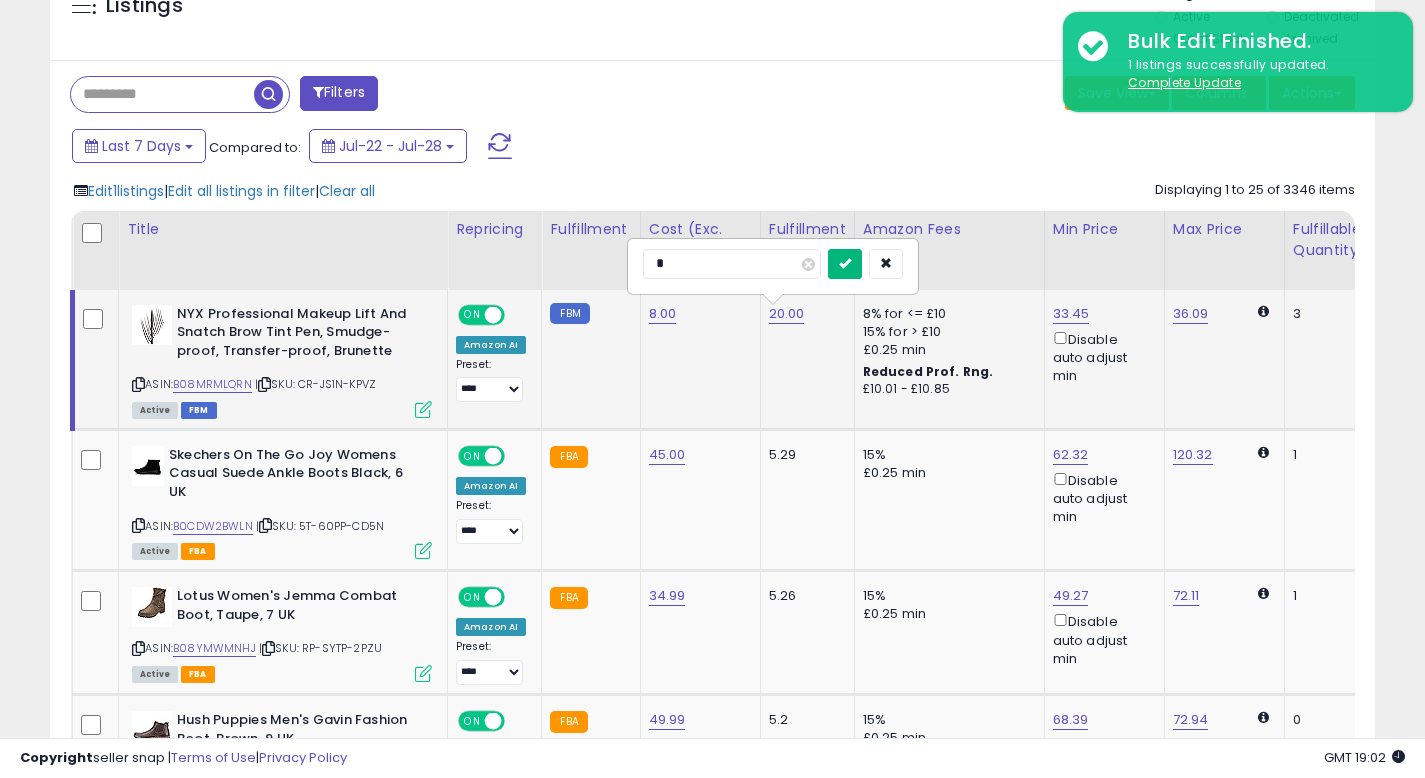 type on "*" 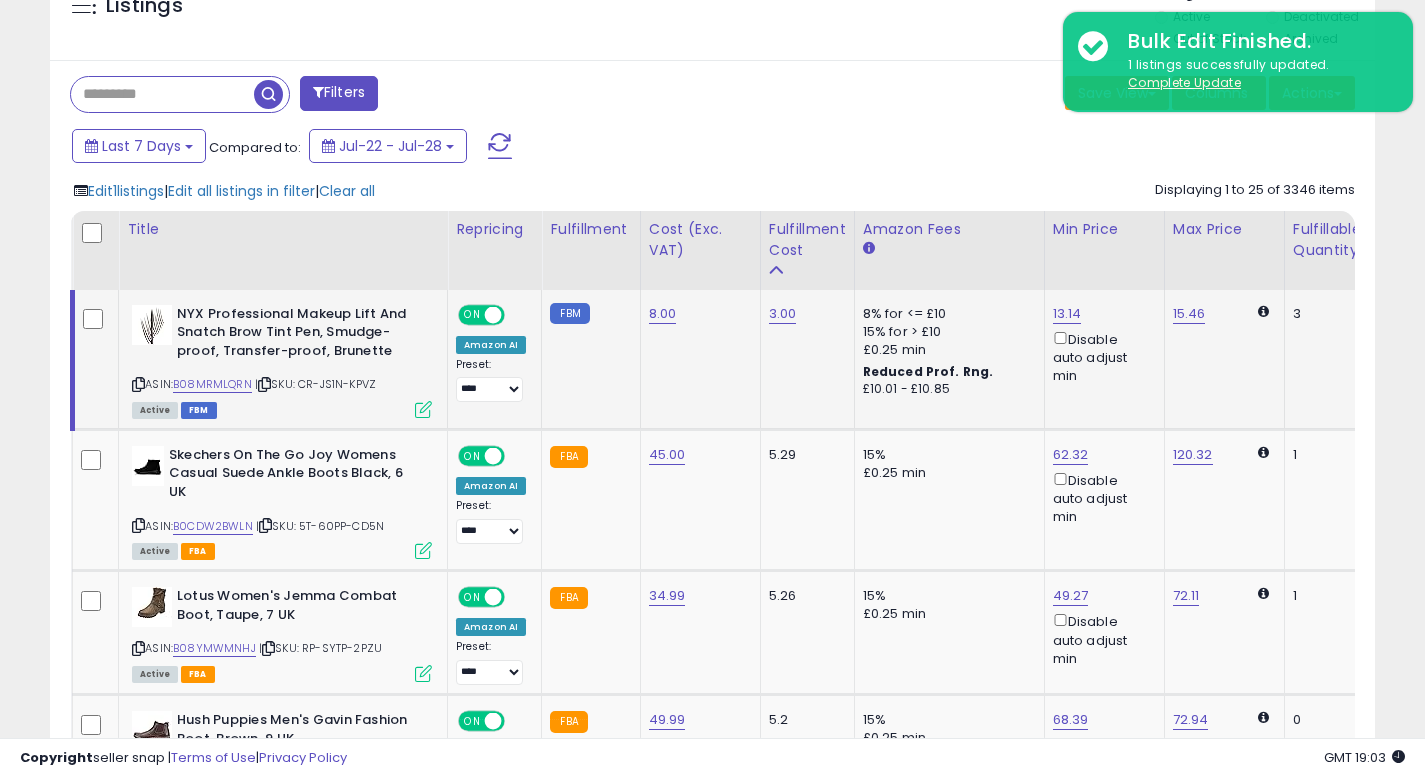 click on "Last 7 Days
Compared to:
Jul-22 - Jul-28" at bounding box center (549, 148) 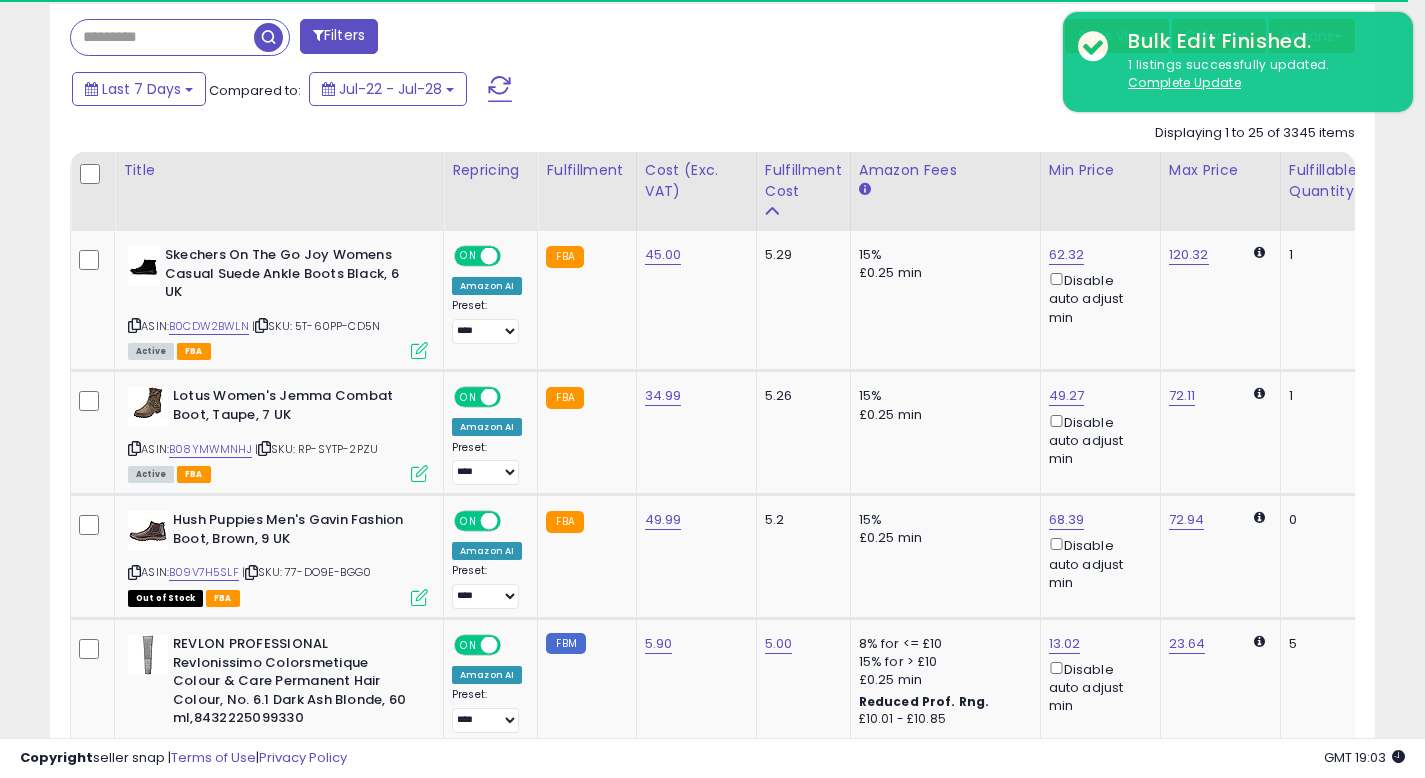 scroll, scrollTop: 873, scrollLeft: 0, axis: vertical 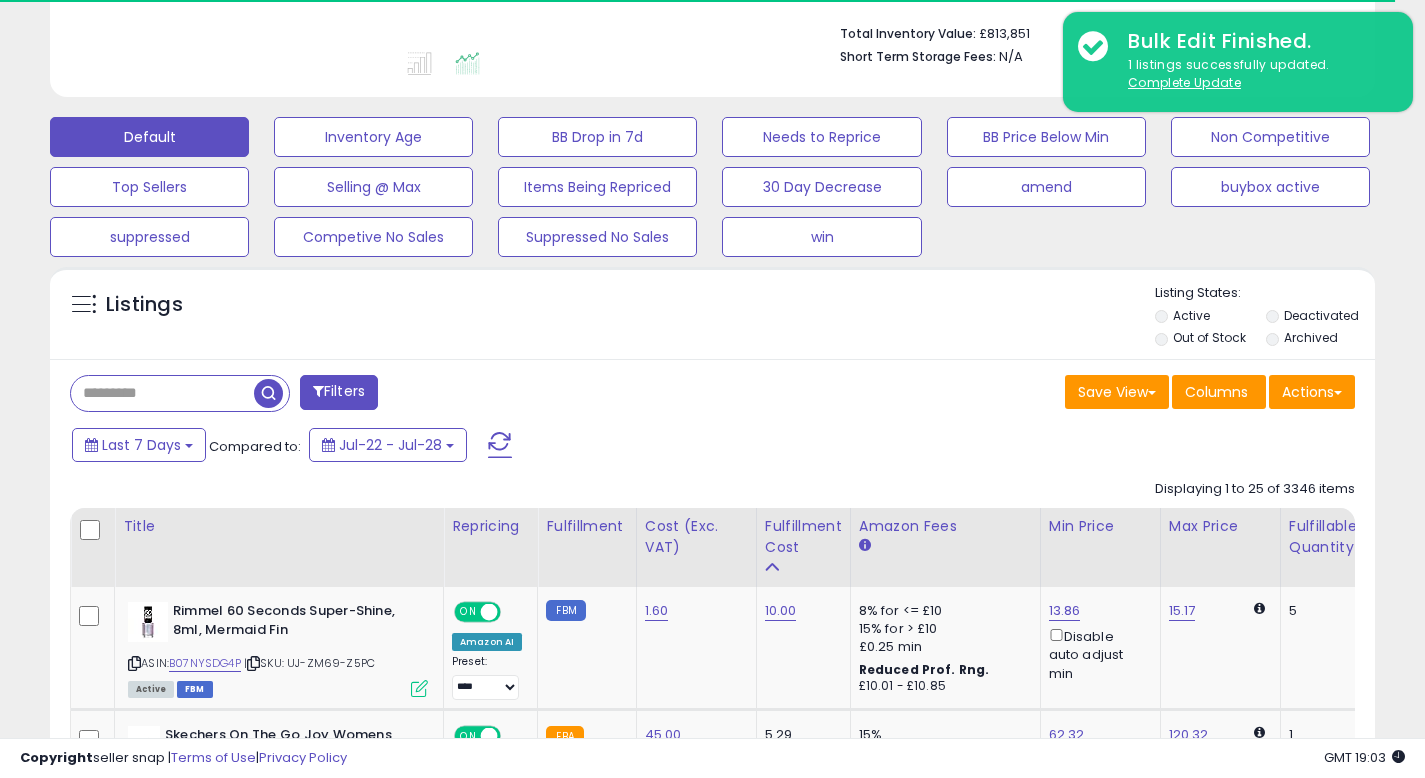 click on "Filters
Save View
Save As New View
Update Current View
Columns" at bounding box center [712, 2157] 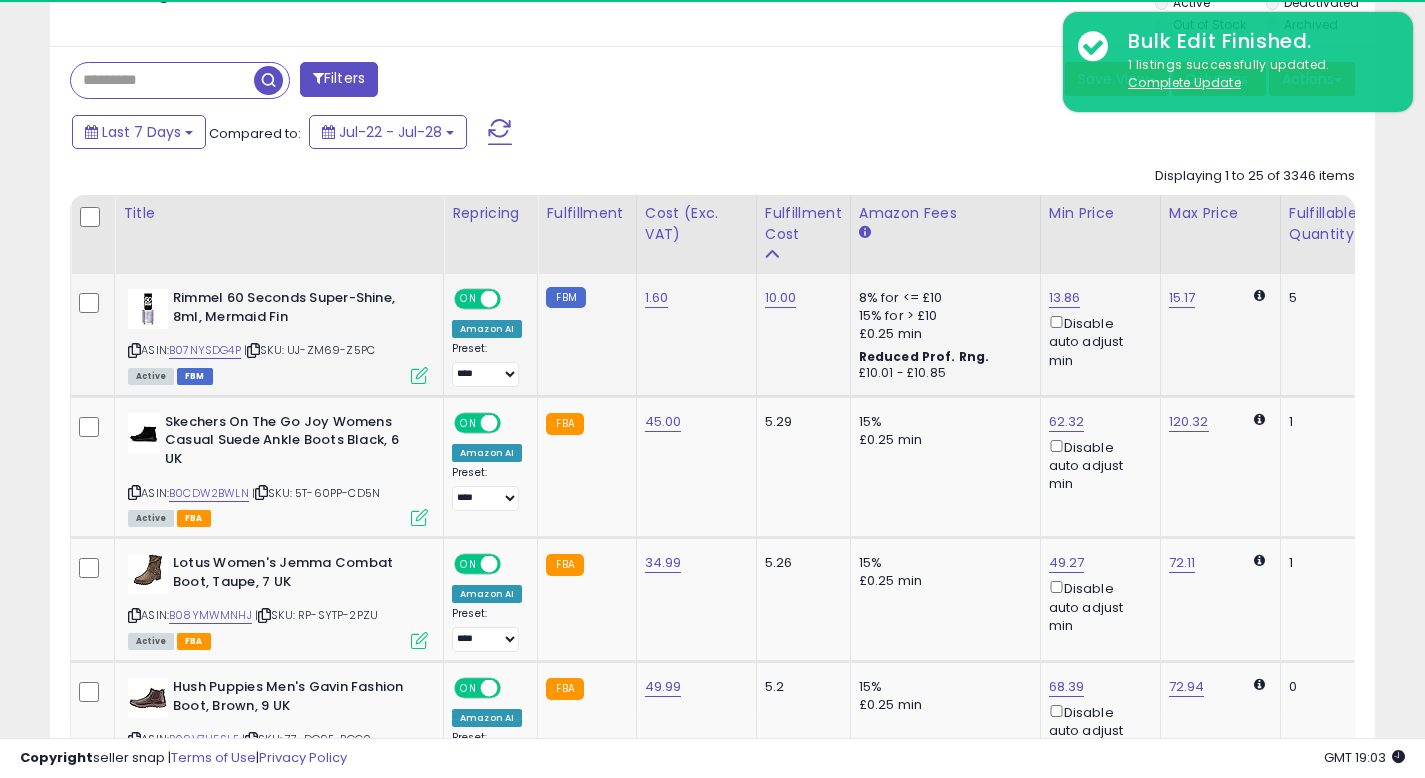 scroll, scrollTop: 833, scrollLeft: 0, axis: vertical 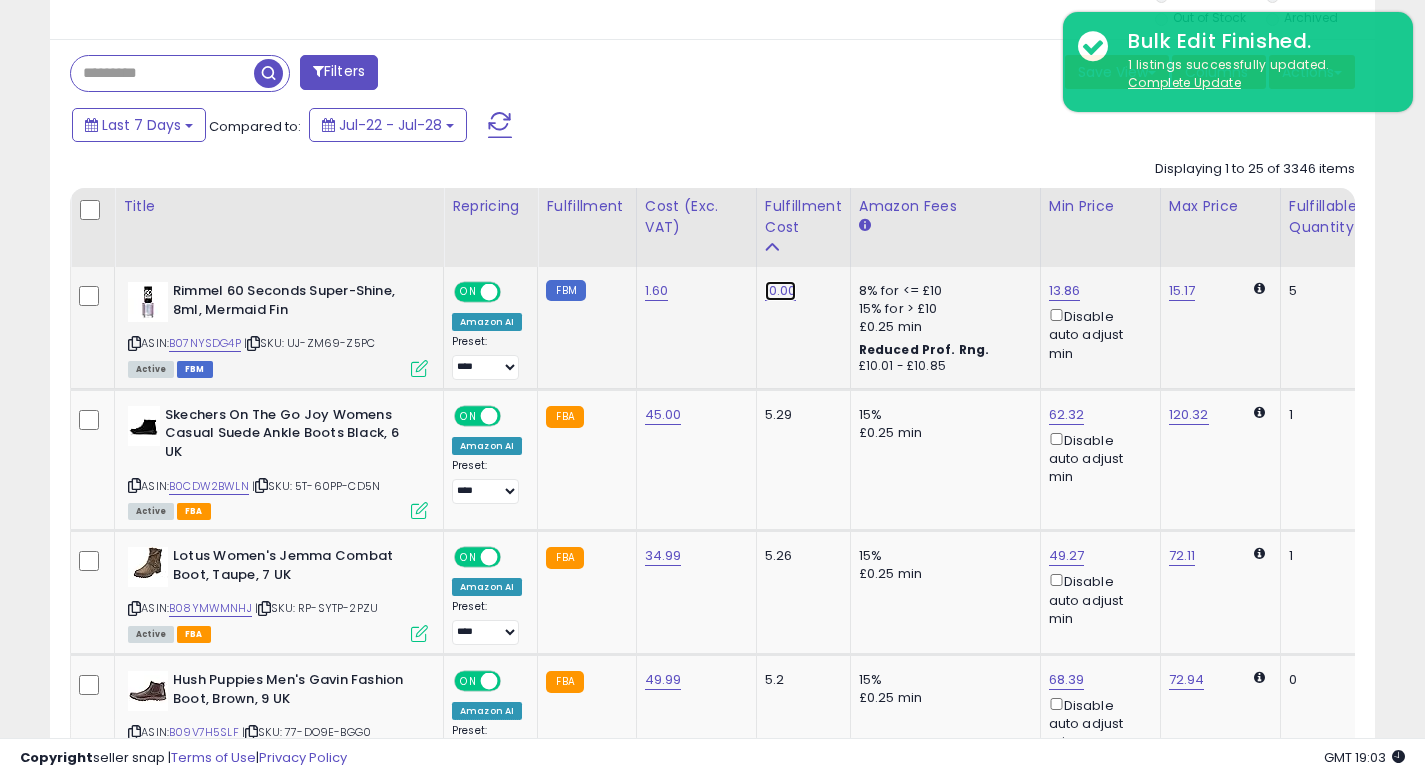 click on "10.00" at bounding box center [781, 291] 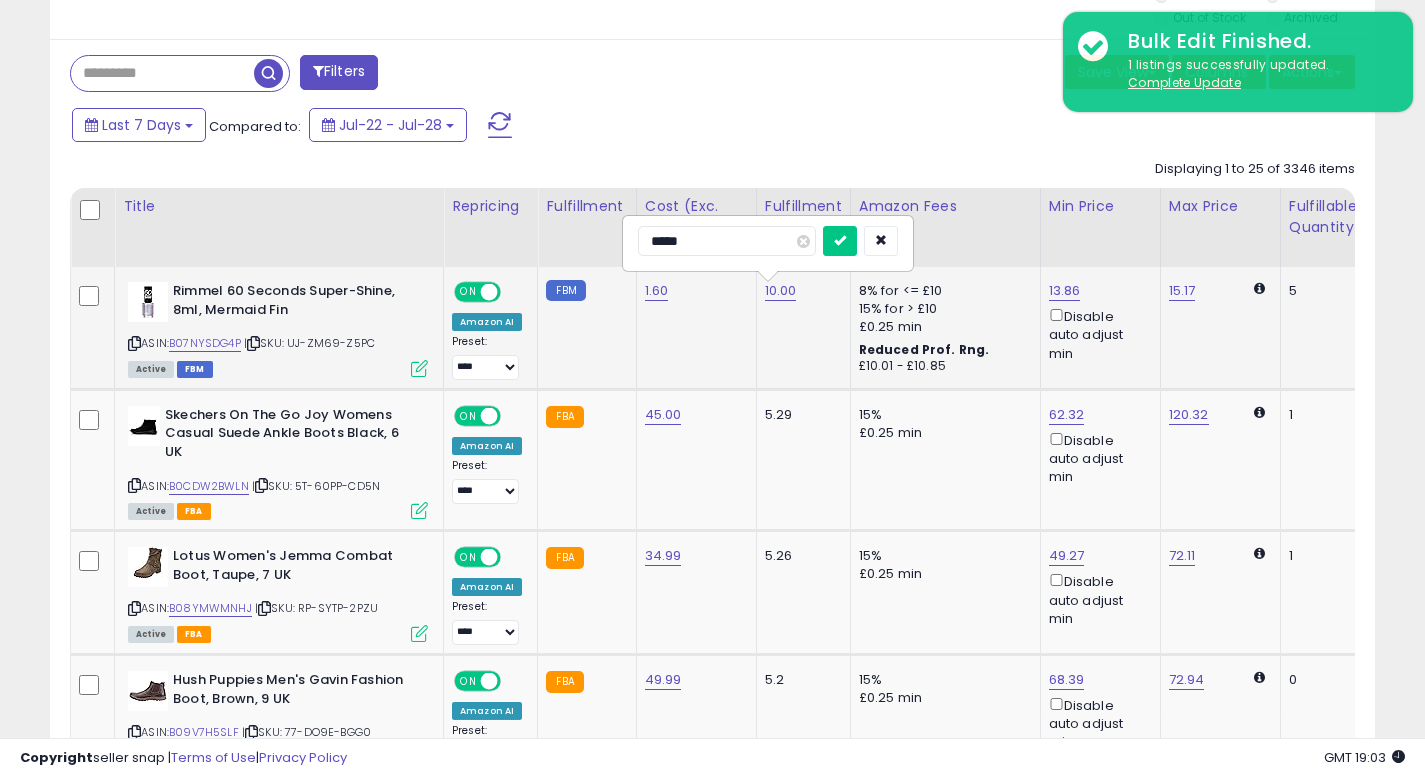 click on "*****" at bounding box center [727, 241] 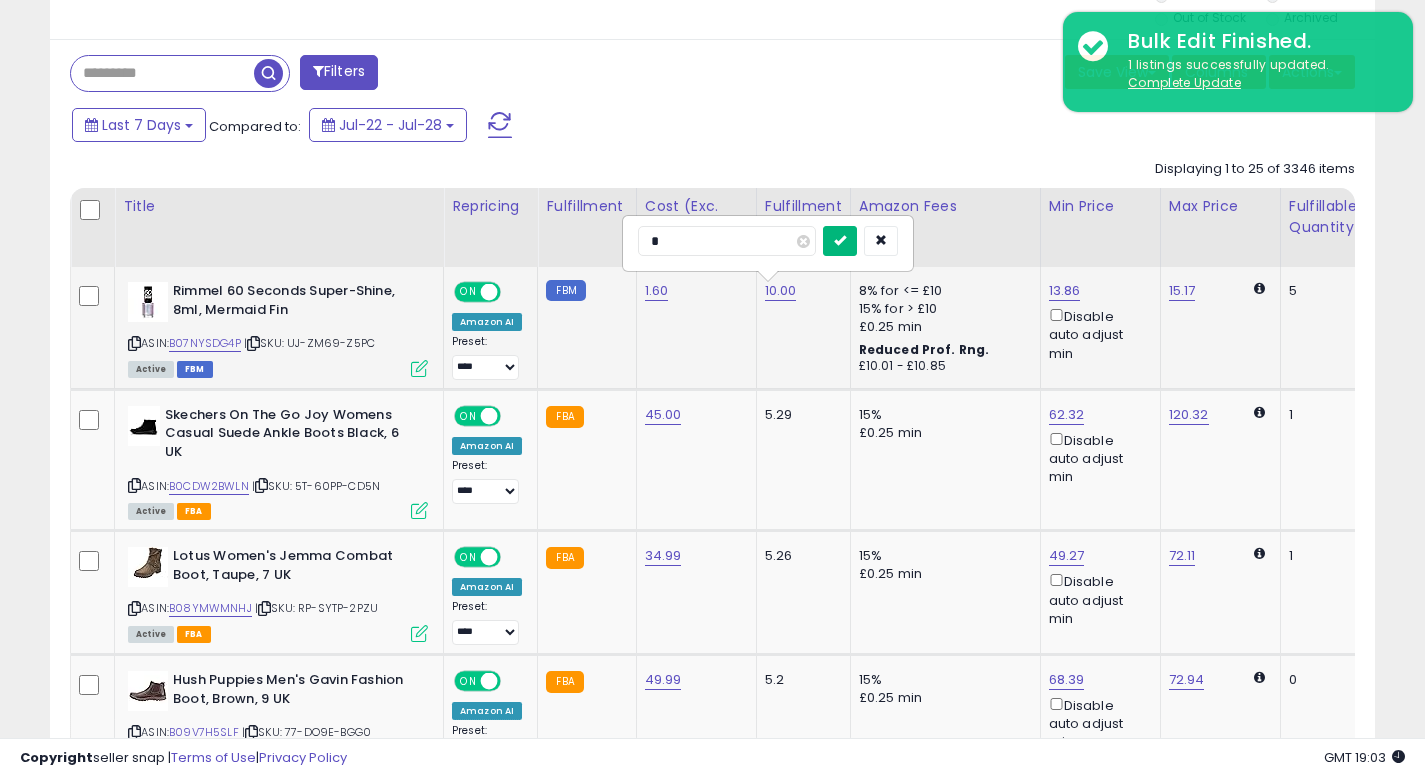 type on "*" 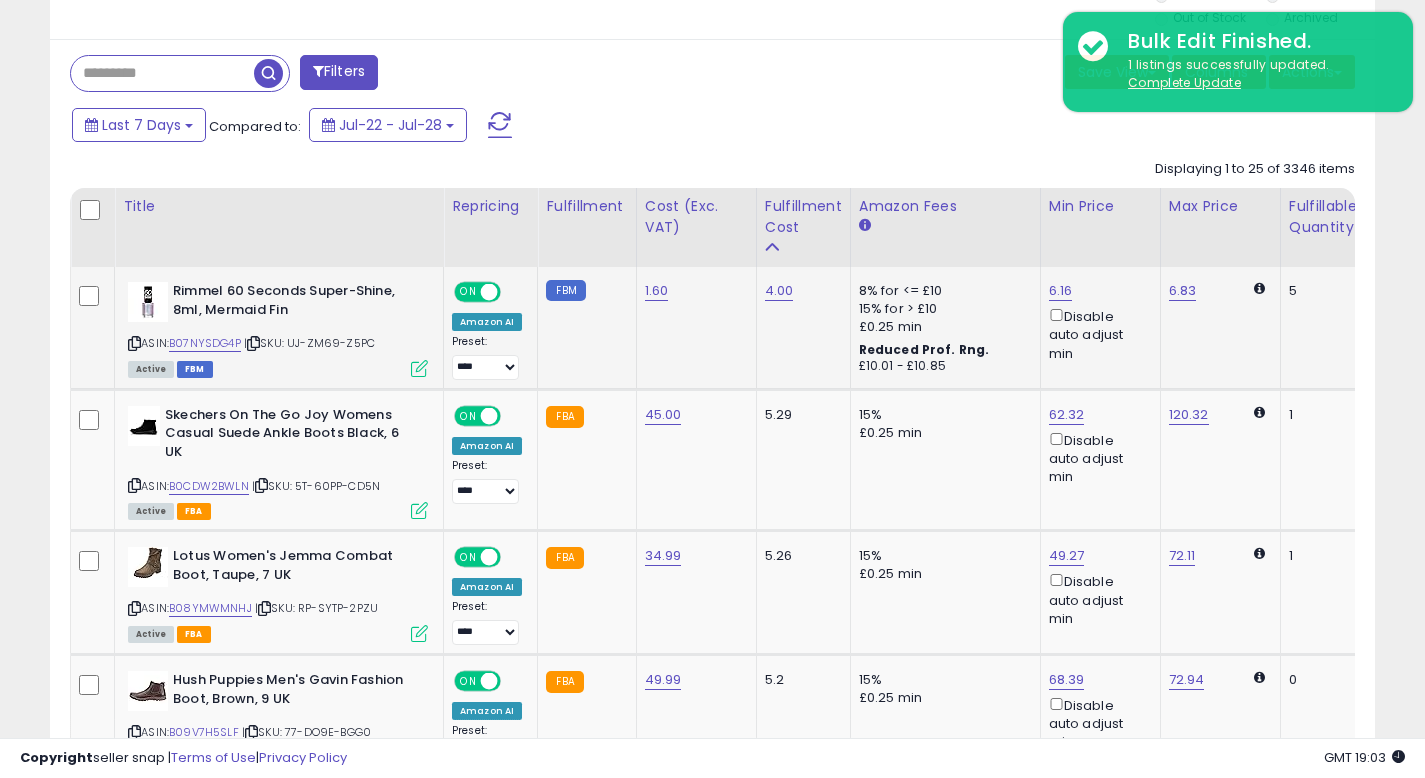 click on "Last 7 Days
Compared to:
Jul-22 - Jul-28" at bounding box center (549, 127) 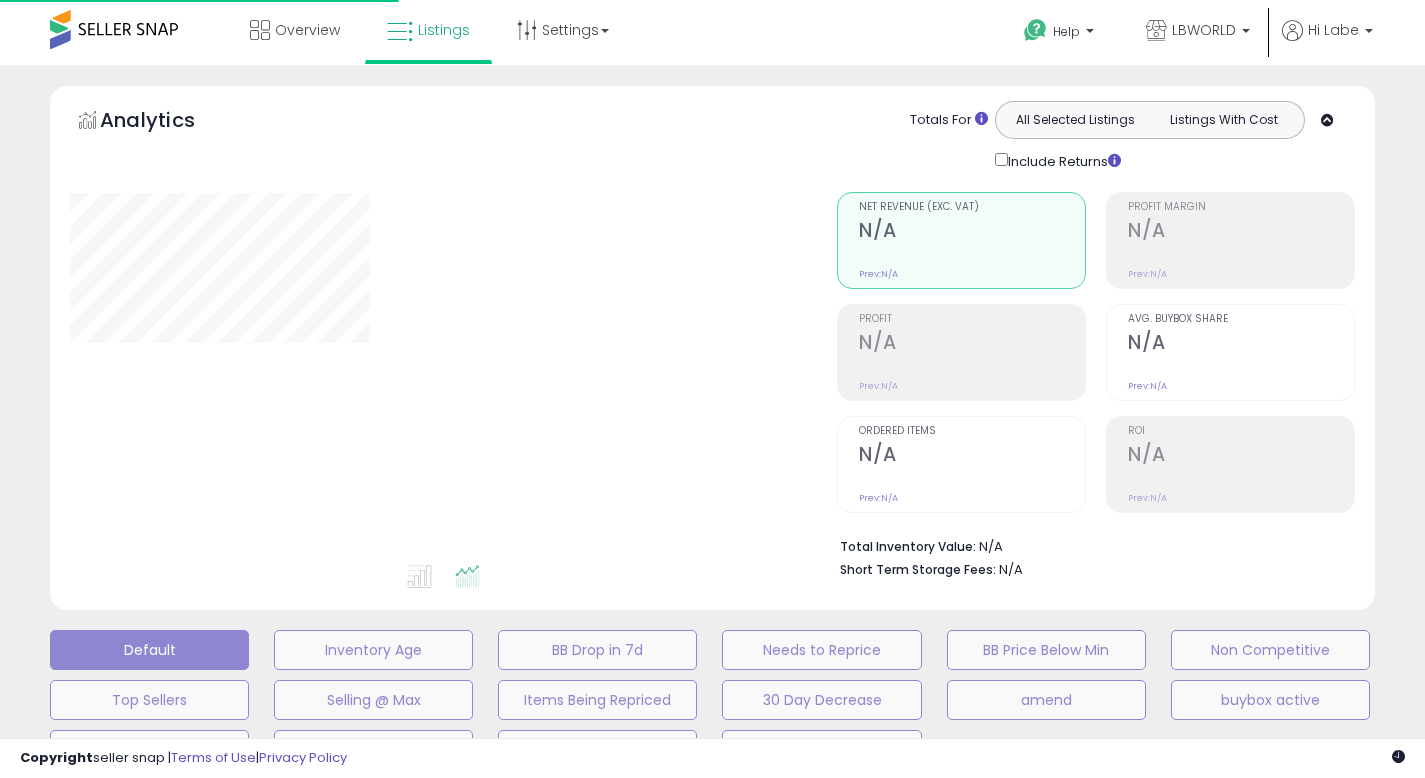 scroll, scrollTop: 513, scrollLeft: 0, axis: vertical 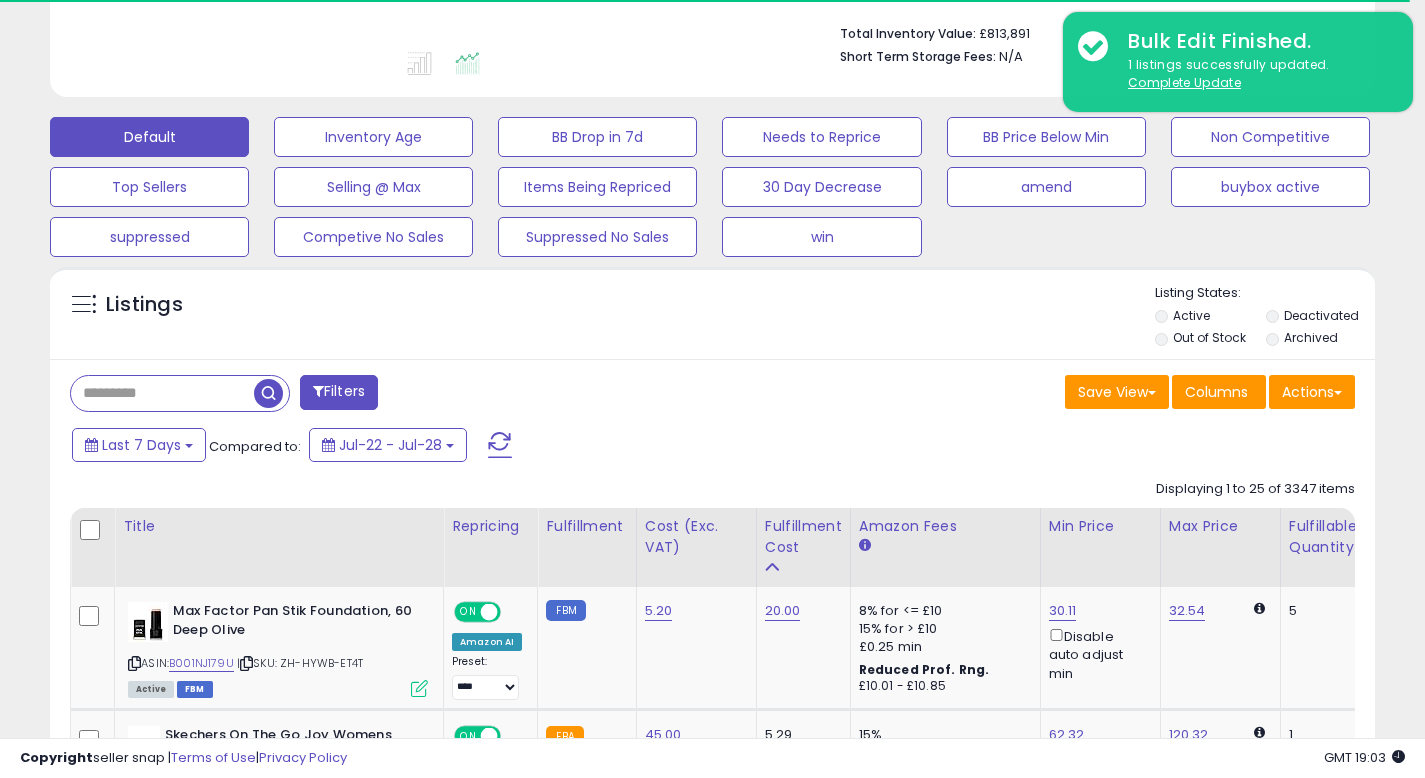 click on "Listings" at bounding box center (712, 318) 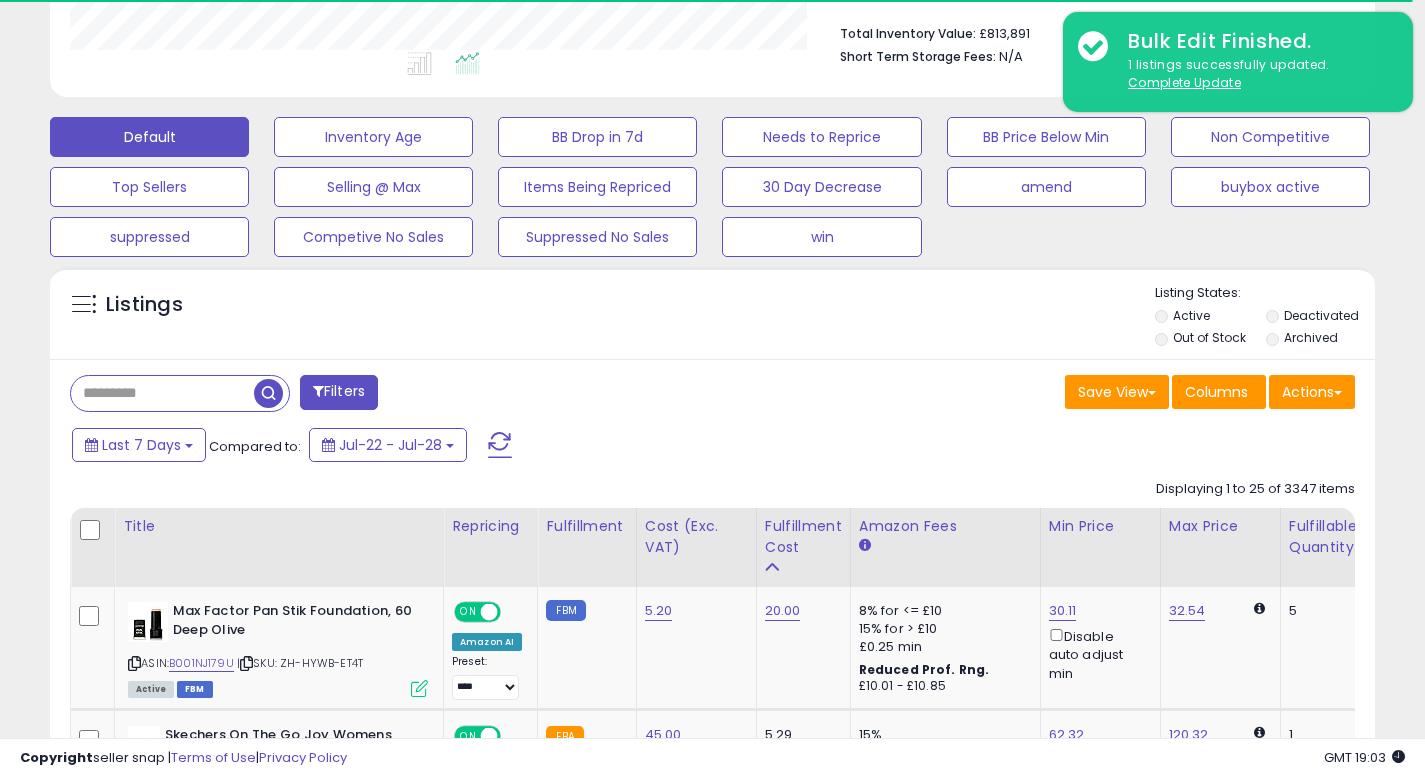 scroll, scrollTop: 999590, scrollLeft: 999233, axis: both 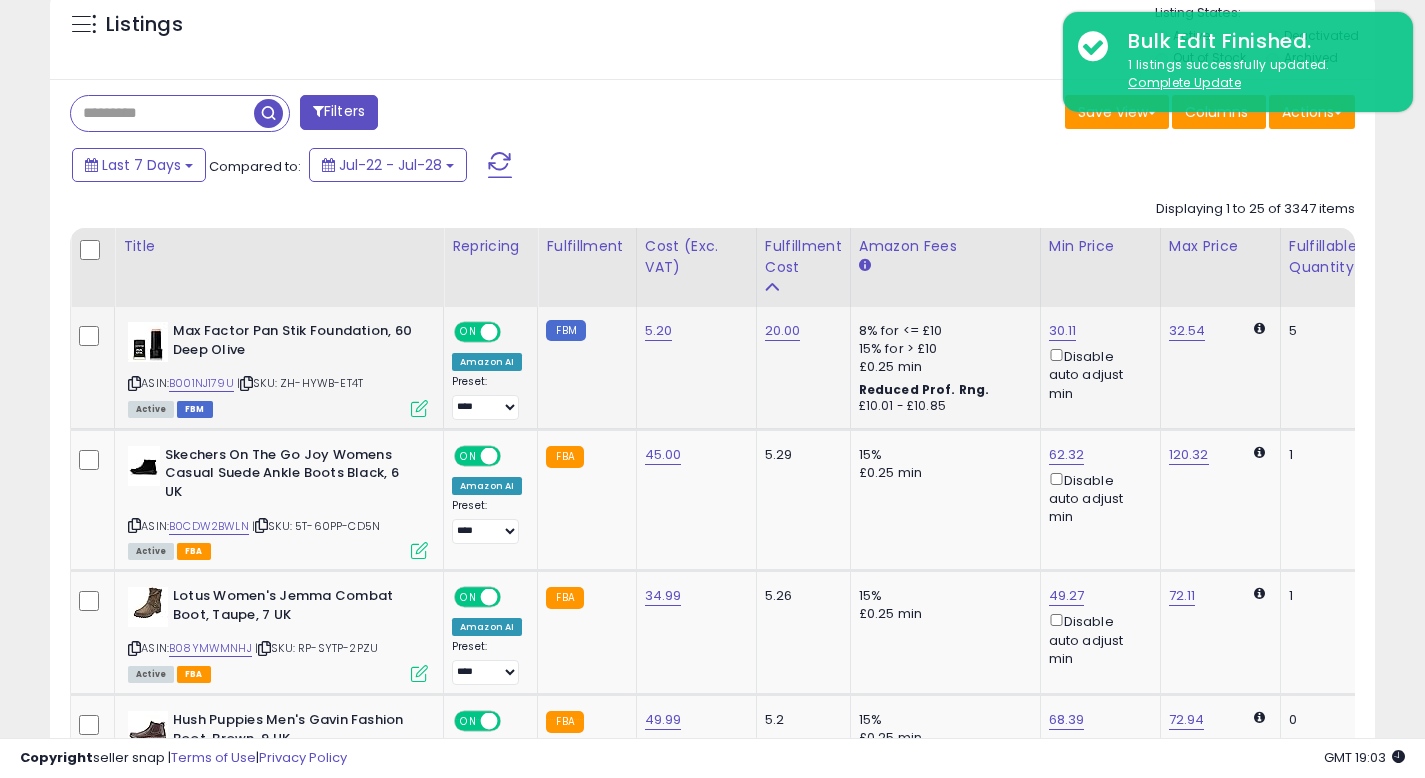 click on "20.00" 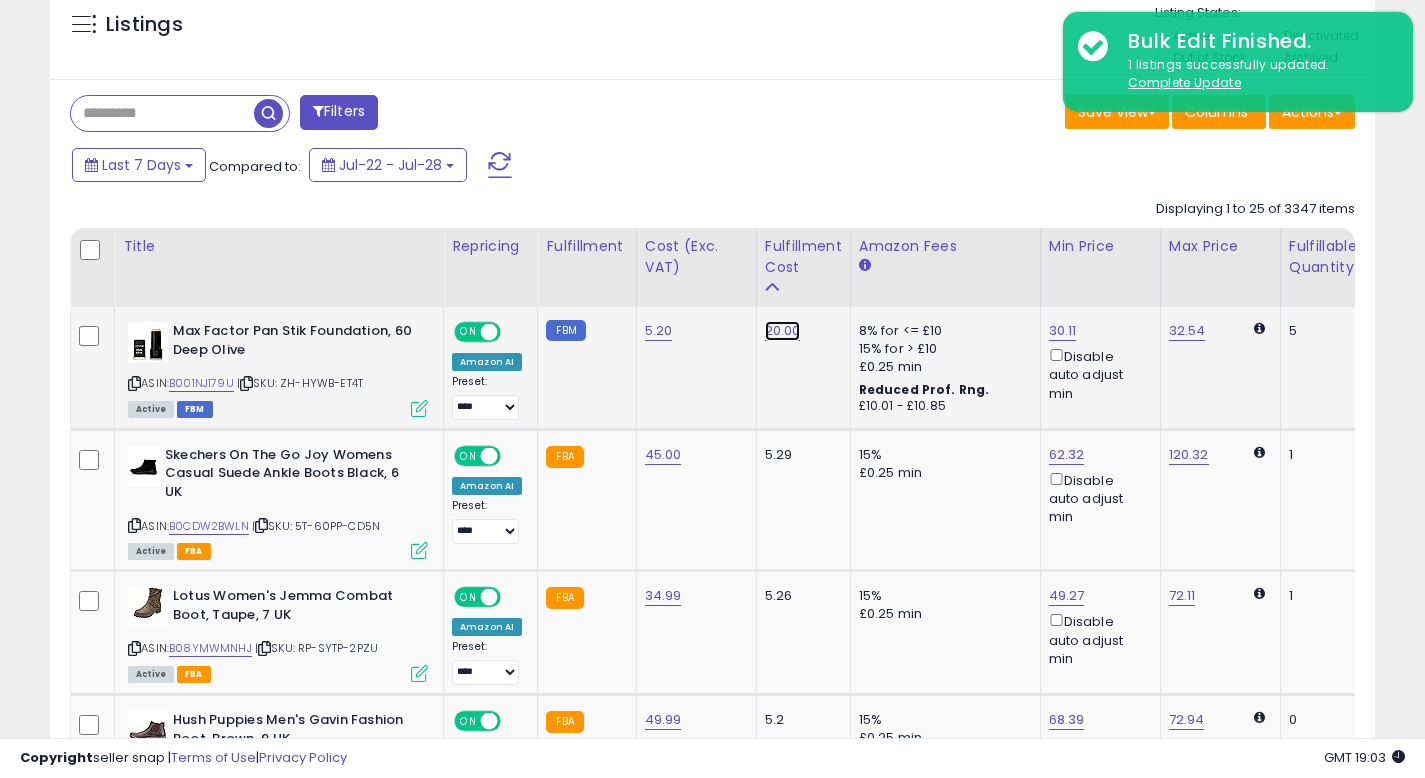 click on "20.00" at bounding box center (783, 331) 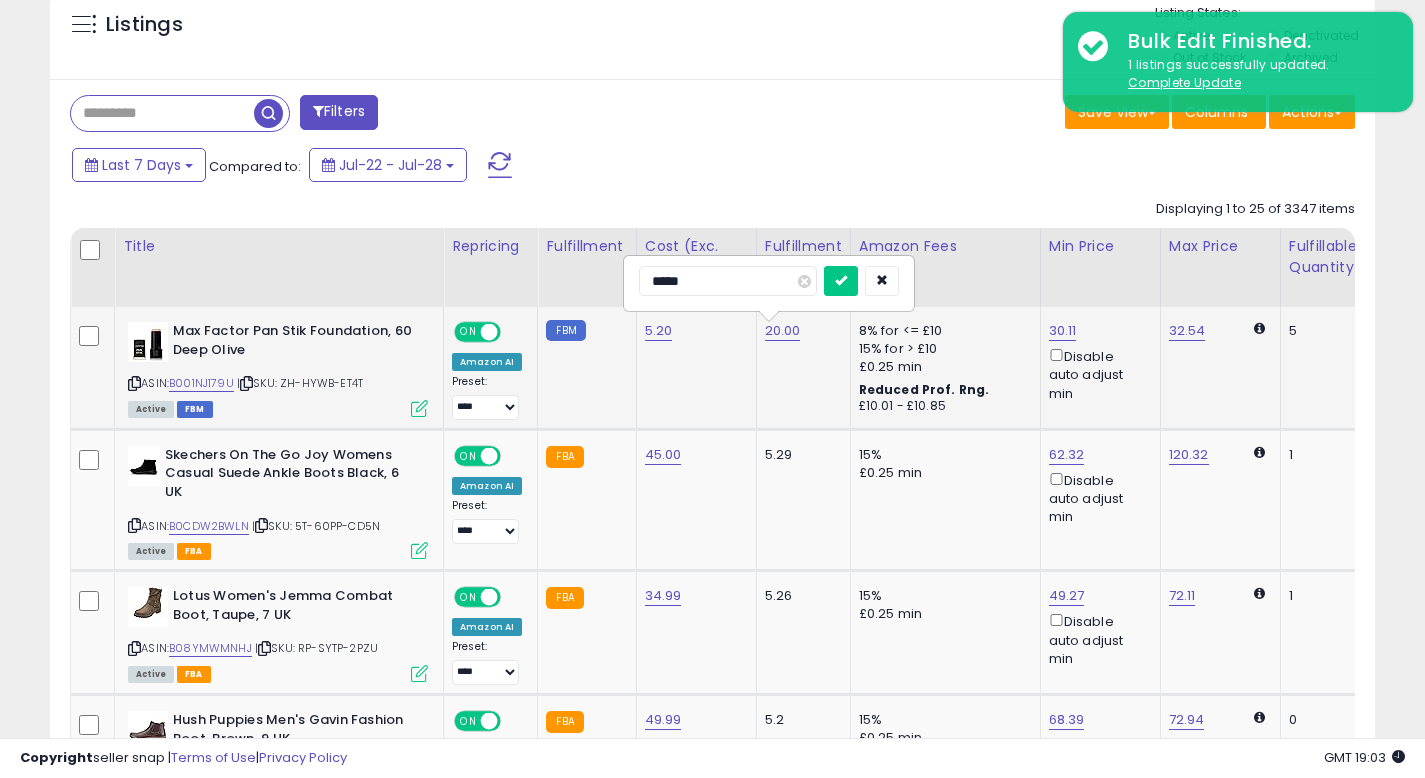 click on "*****" at bounding box center (728, 281) 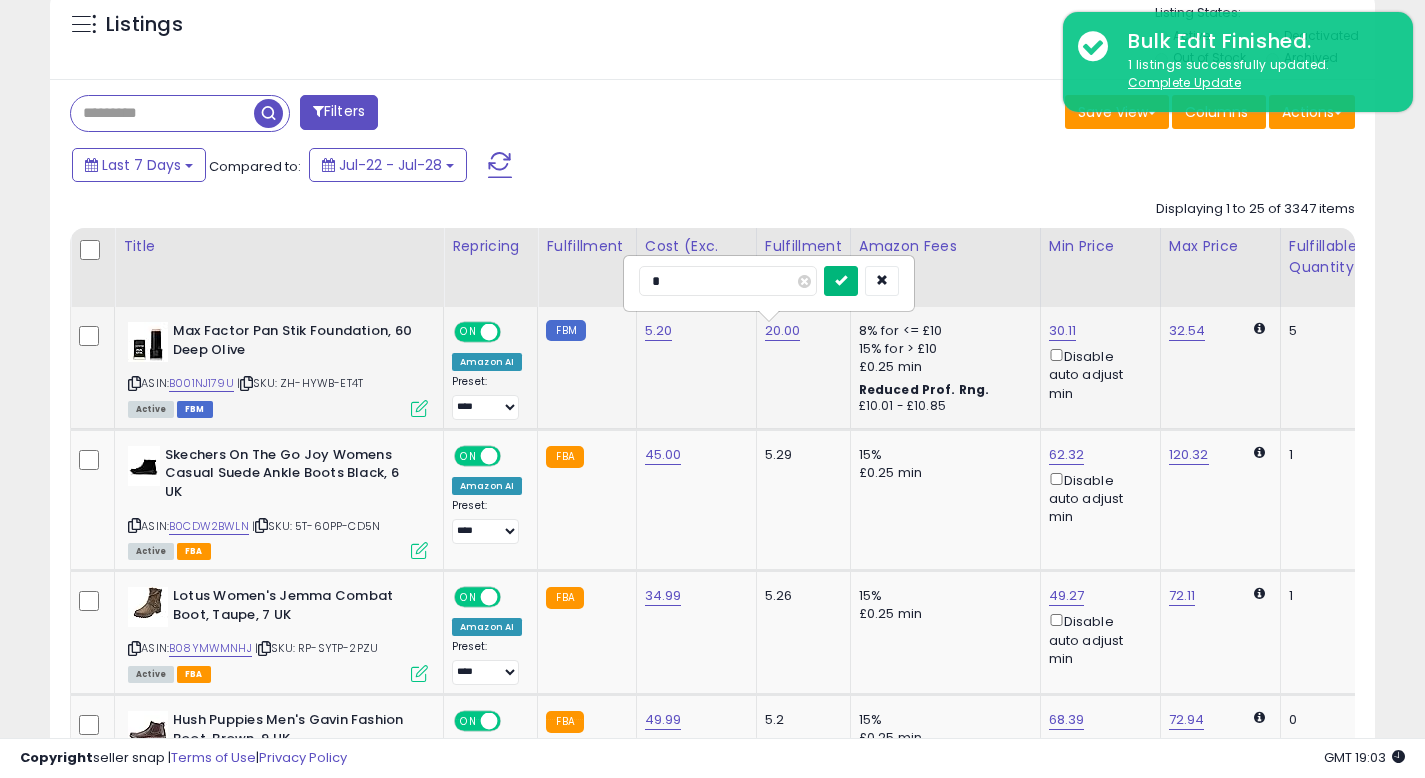 type on "*" 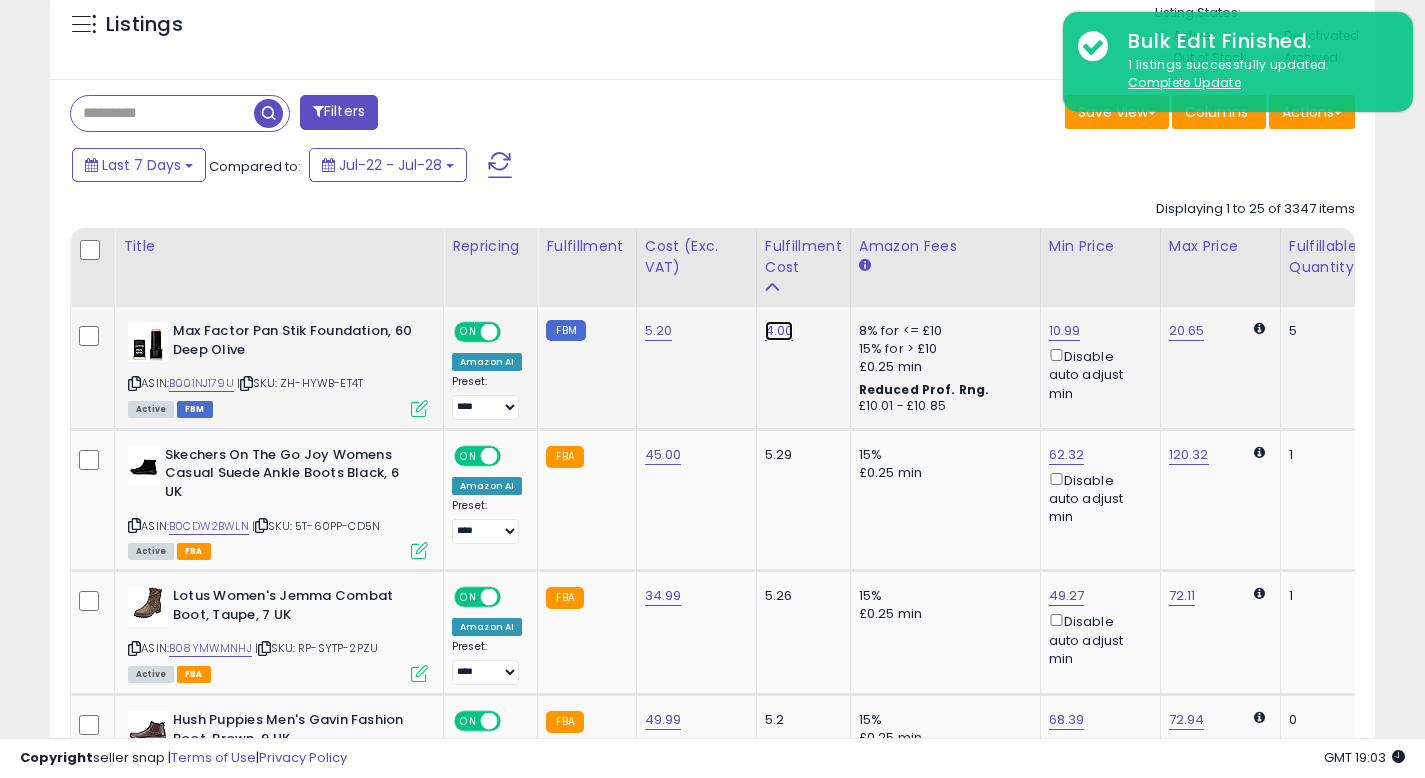 click on "4.00" at bounding box center (779, 331) 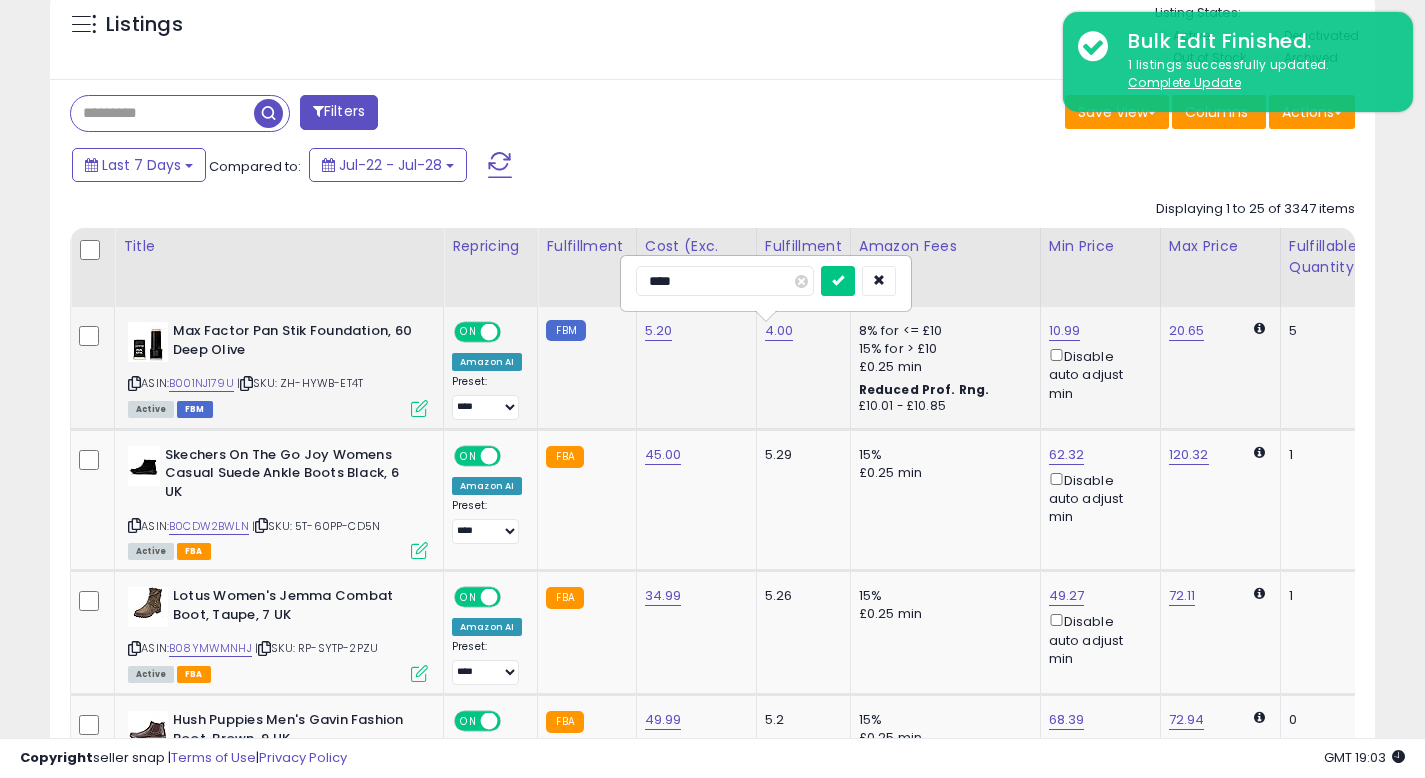 click on "****" at bounding box center (725, 281) 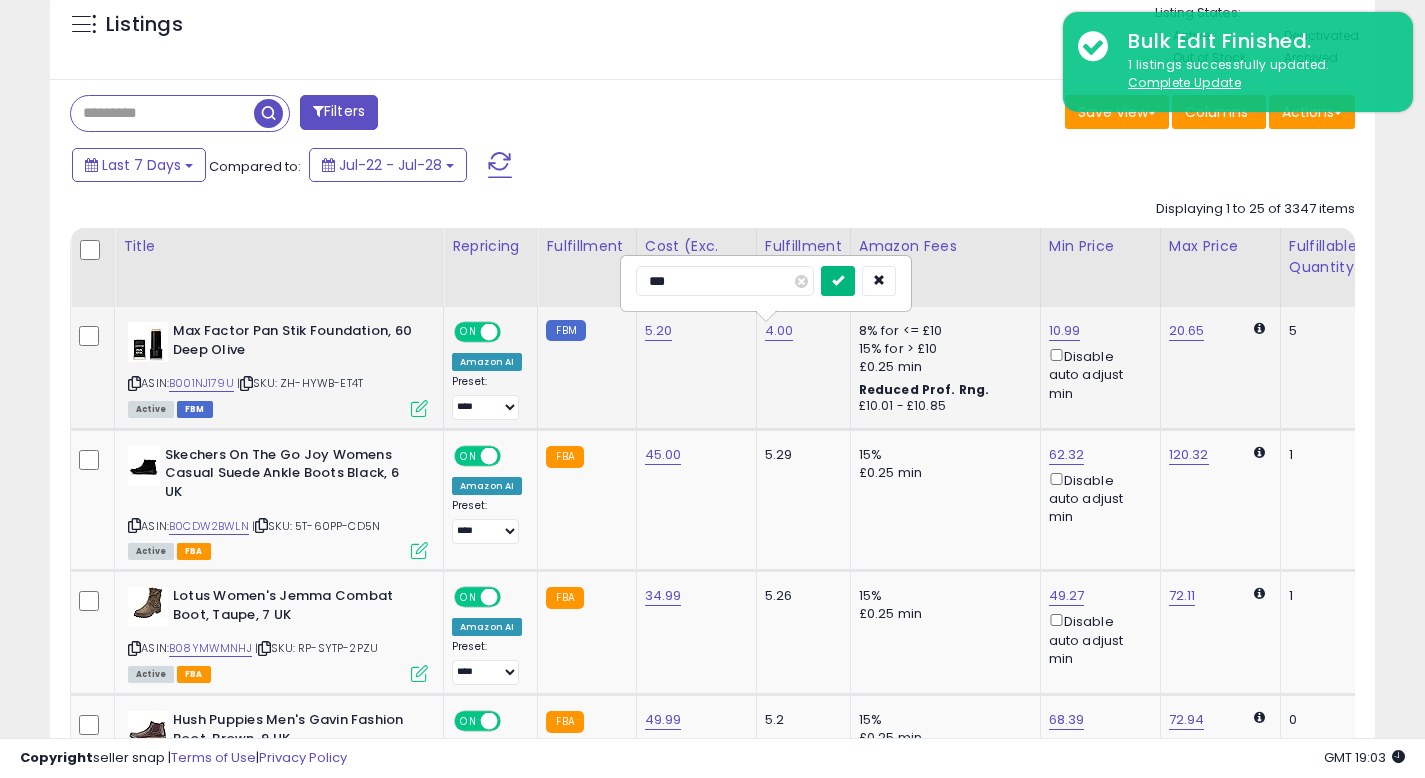 type on "***" 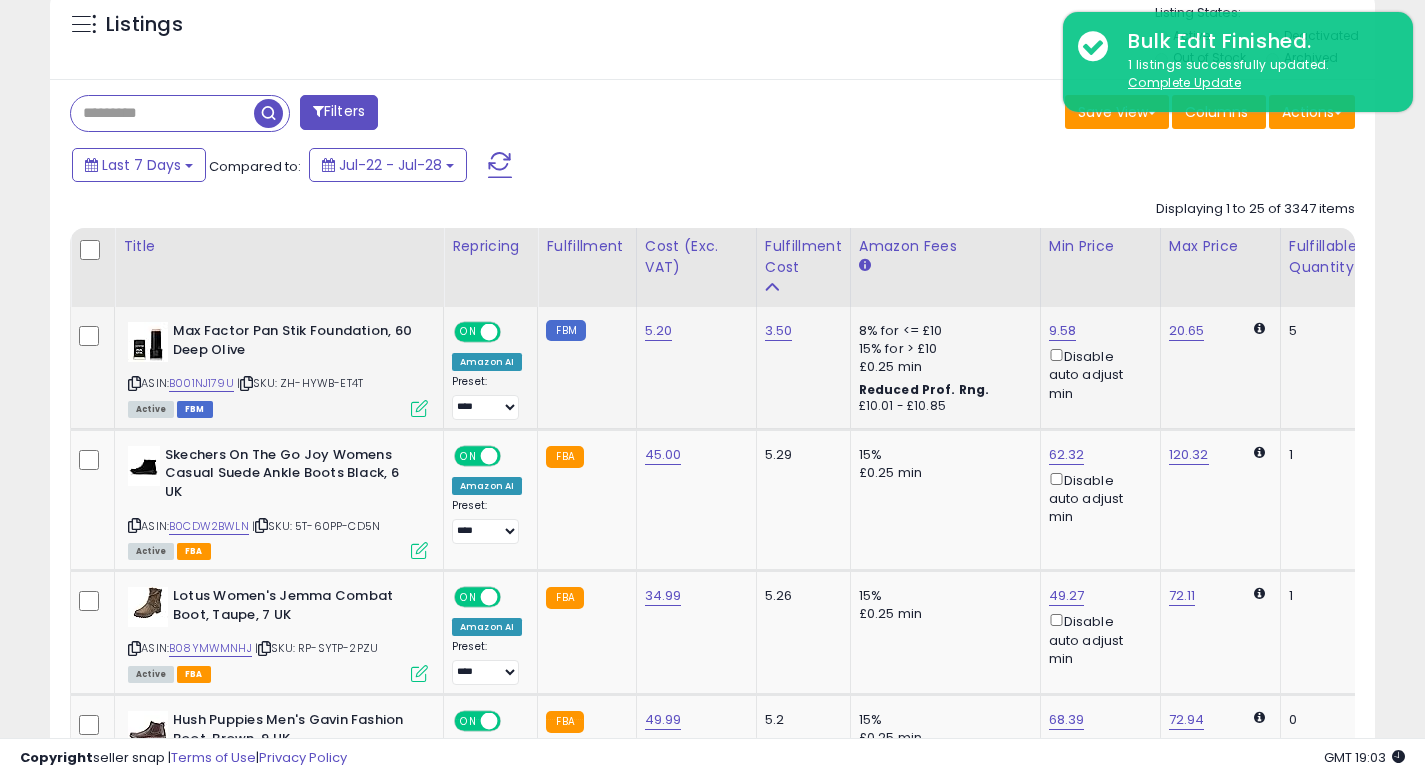 click on "Last 7 Days
Compared to:
Jul-22 - Jul-28" at bounding box center [549, 167] 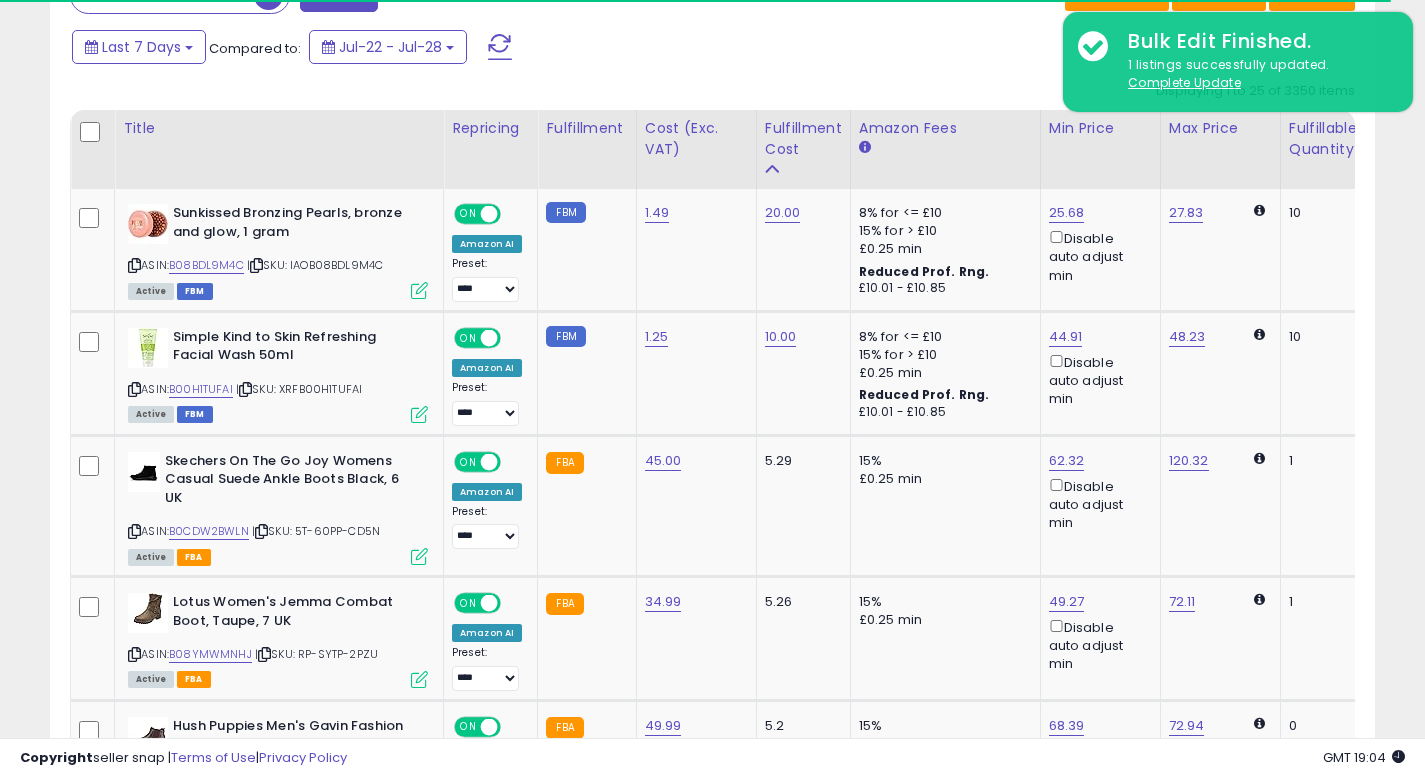 scroll, scrollTop: 913, scrollLeft: 0, axis: vertical 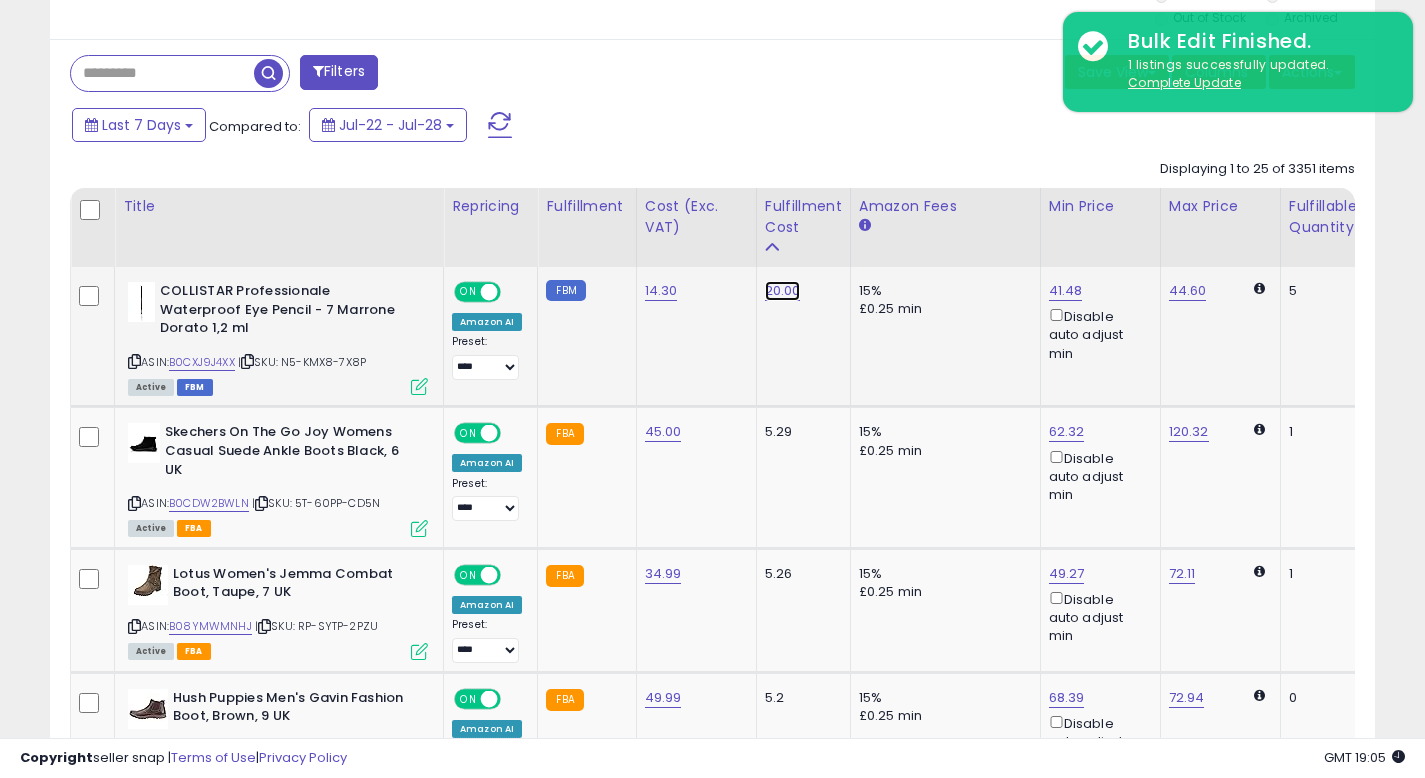 click on "20.00" at bounding box center [783, 291] 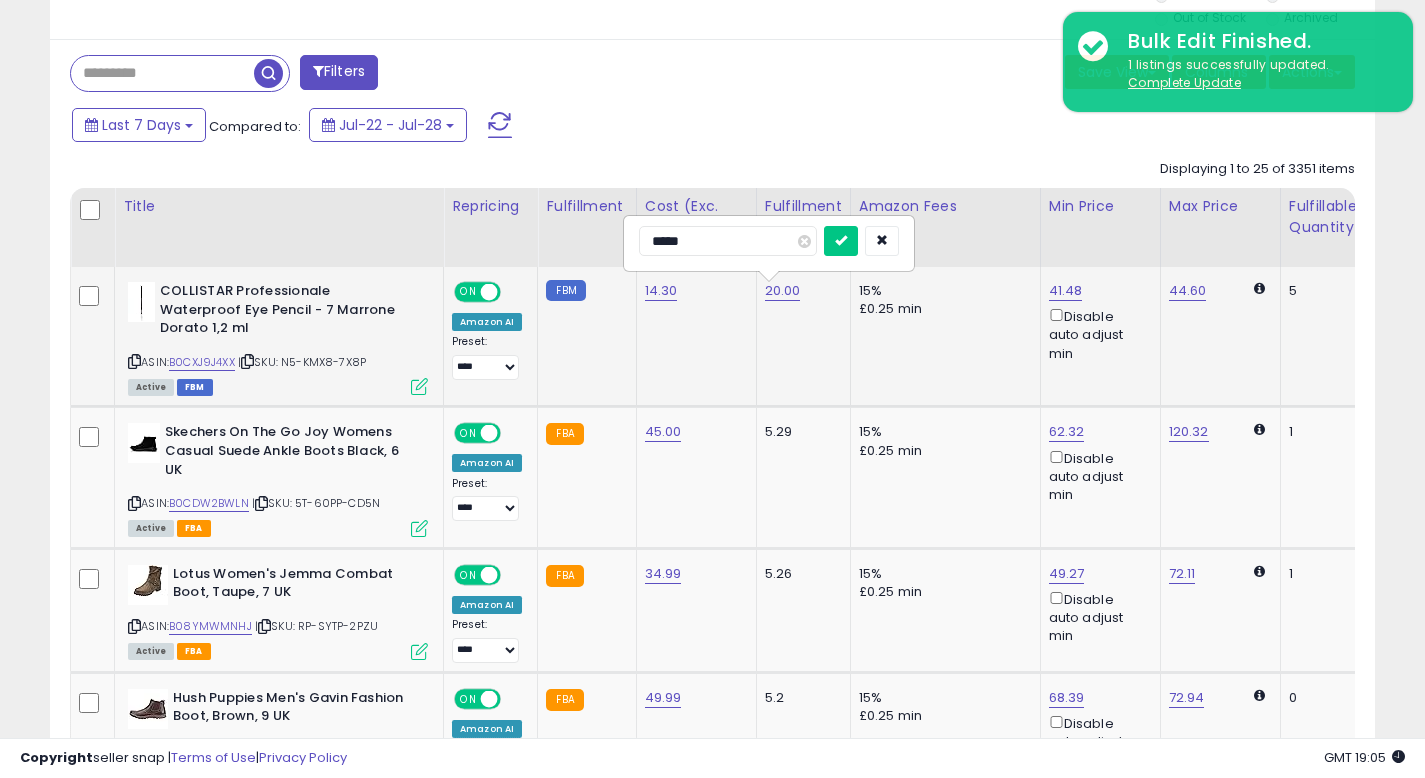 click on "*****" at bounding box center (728, 241) 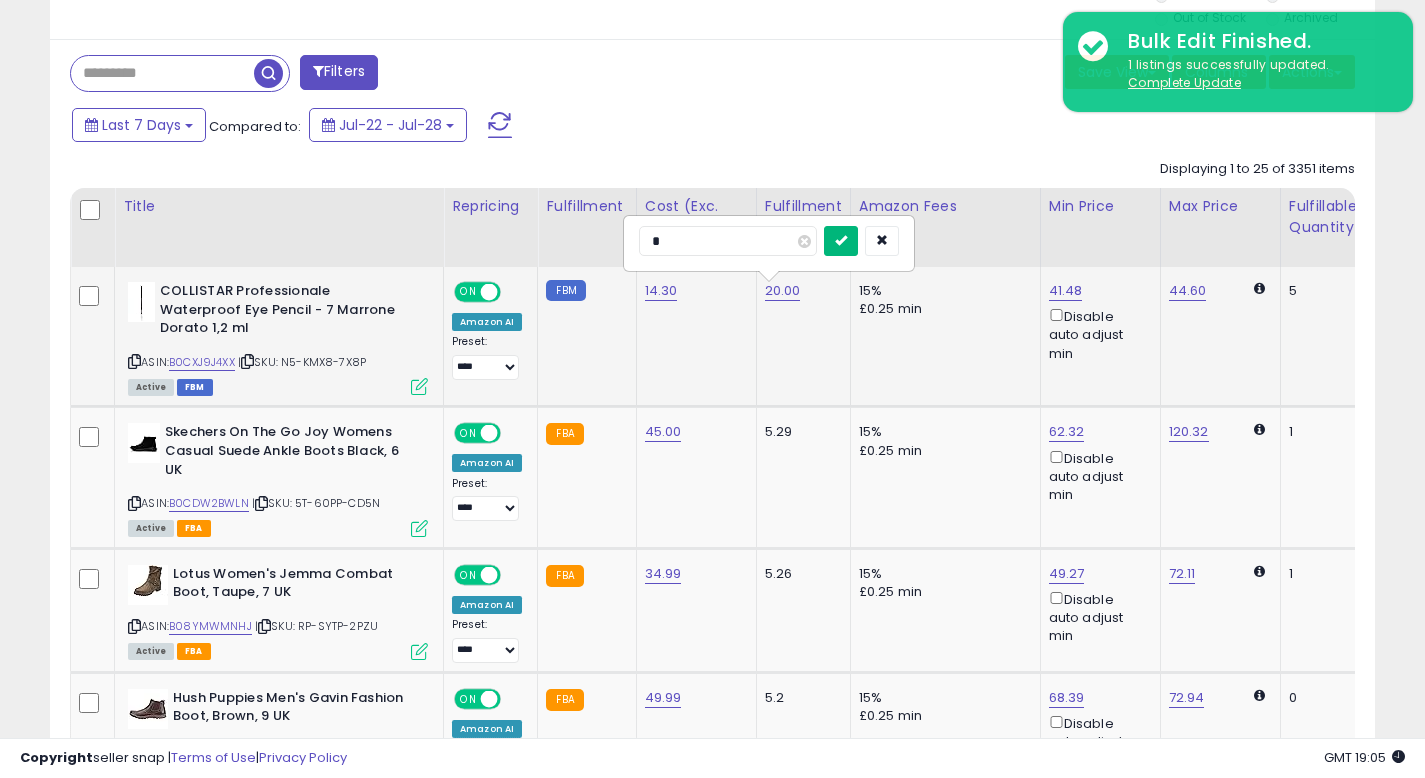 type on "*" 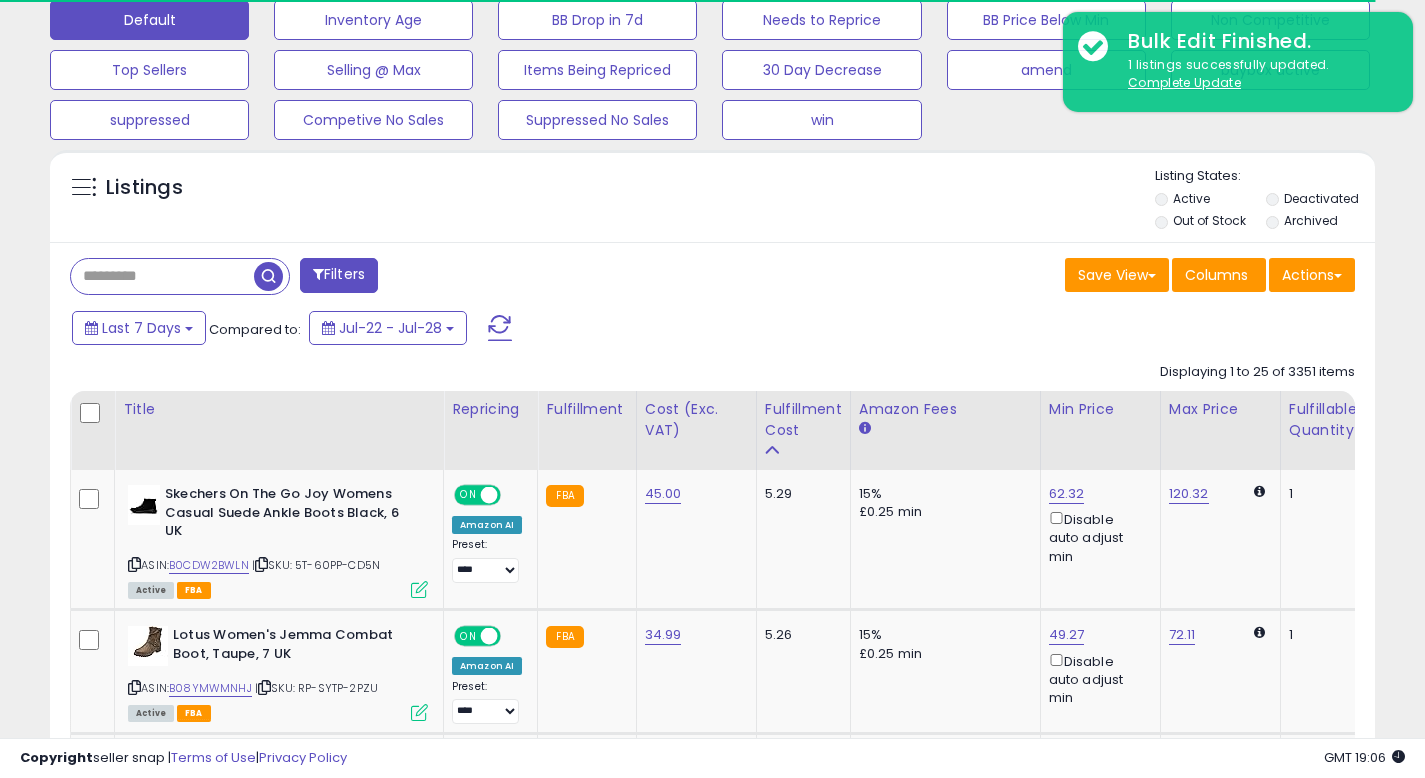 scroll, scrollTop: 633, scrollLeft: 0, axis: vertical 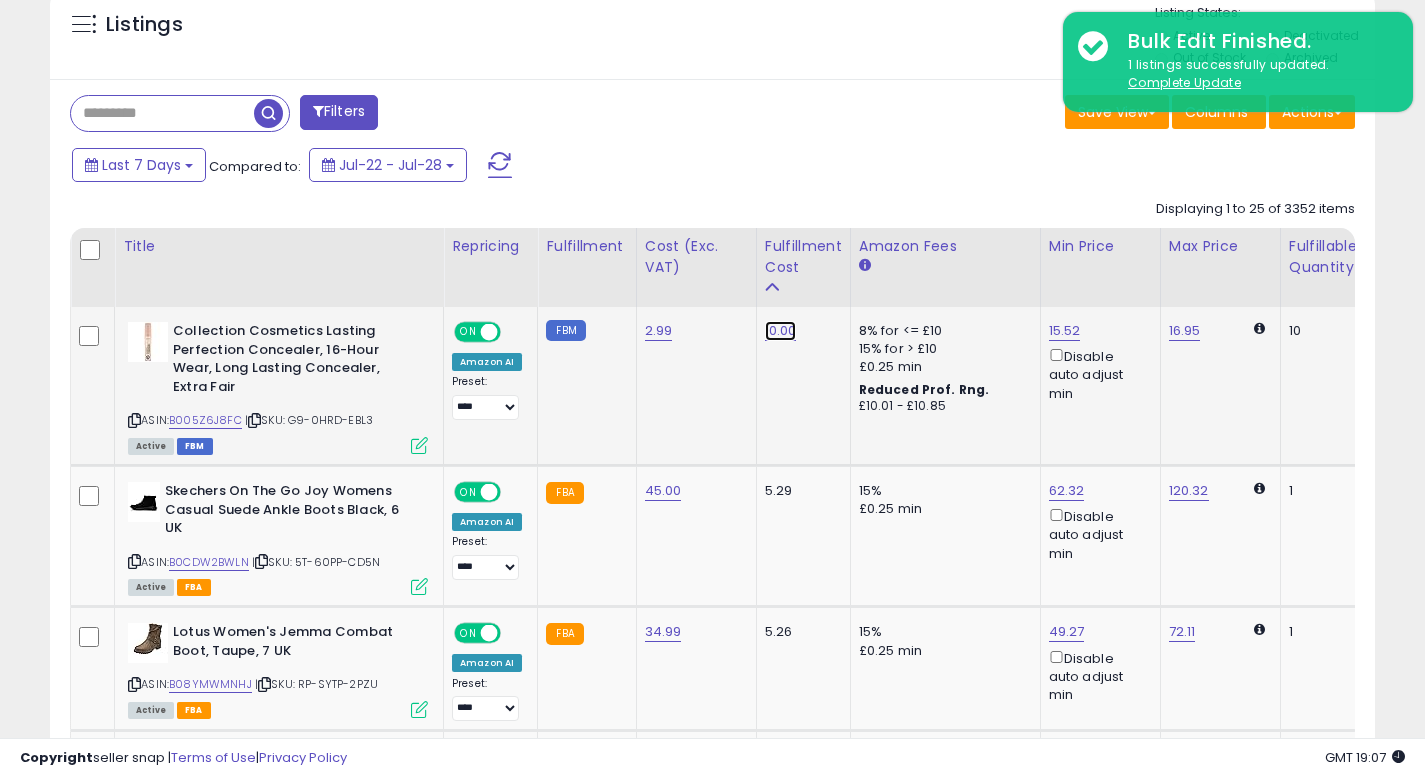 click on "10.00" at bounding box center (781, 331) 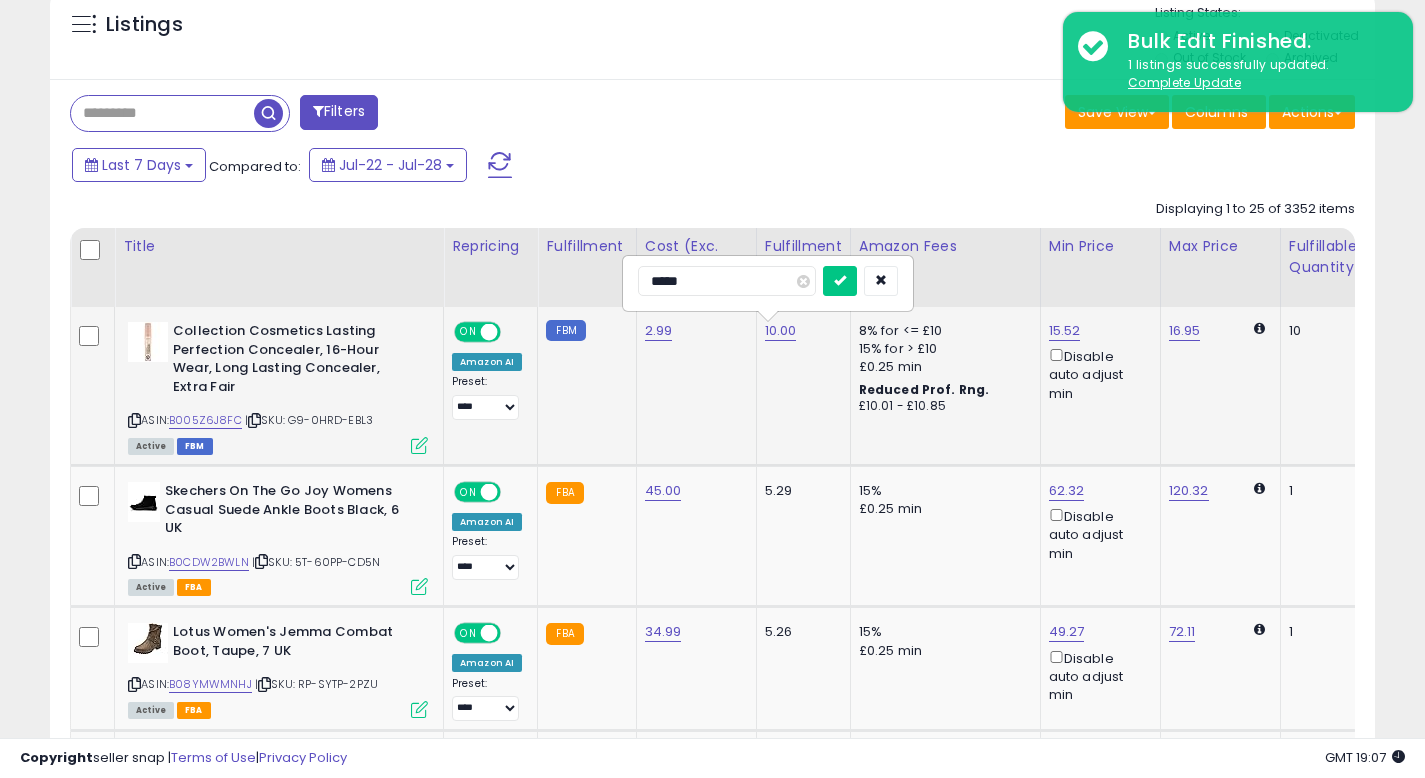 click on "*****" at bounding box center (727, 281) 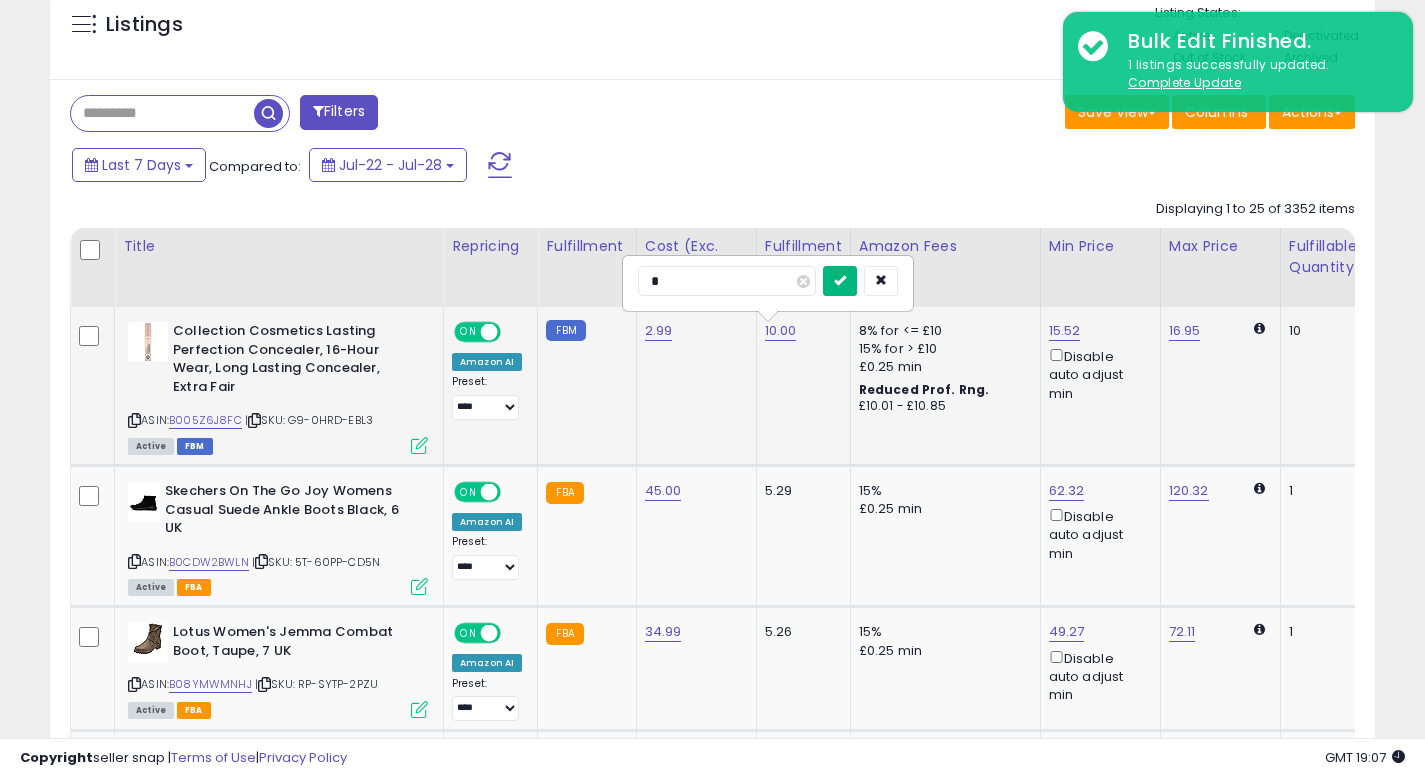 type on "*" 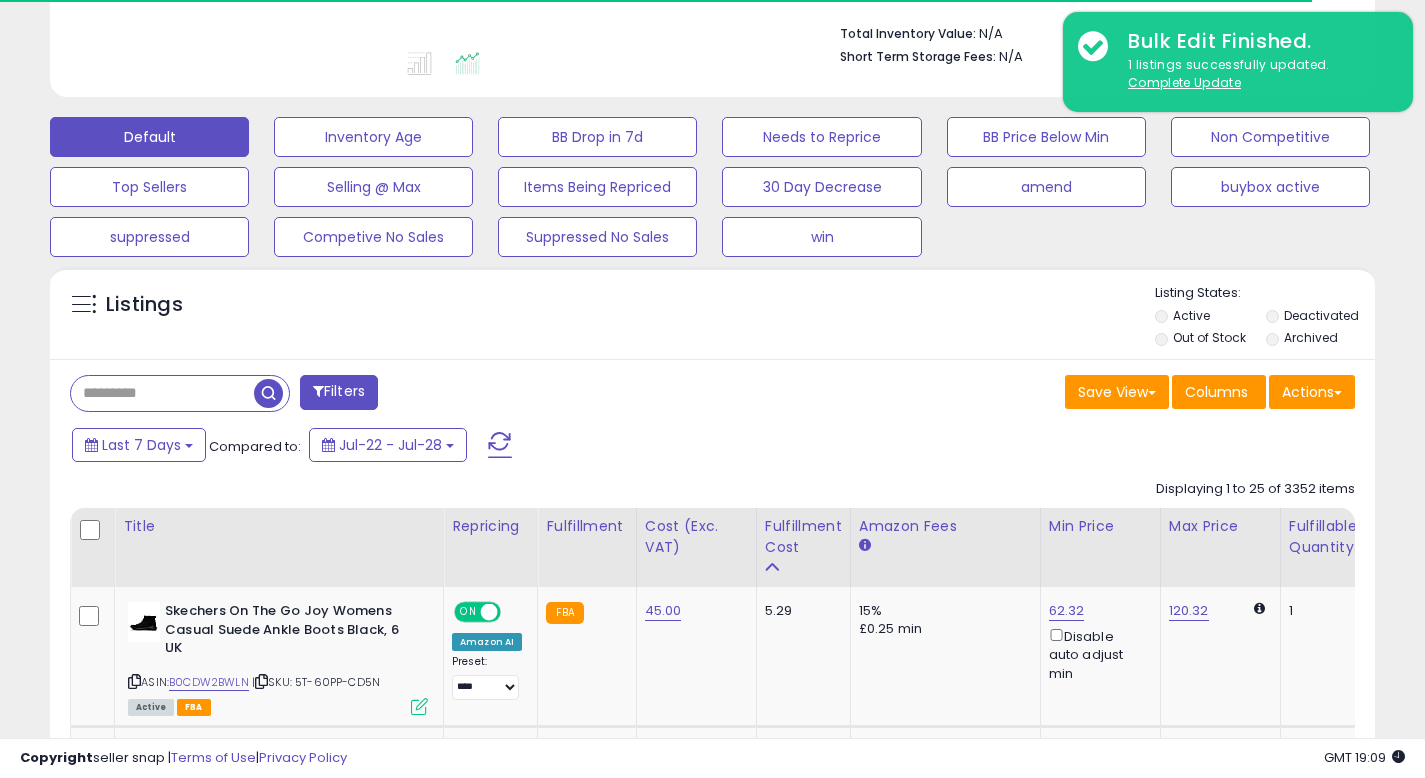 scroll, scrollTop: 553, scrollLeft: 0, axis: vertical 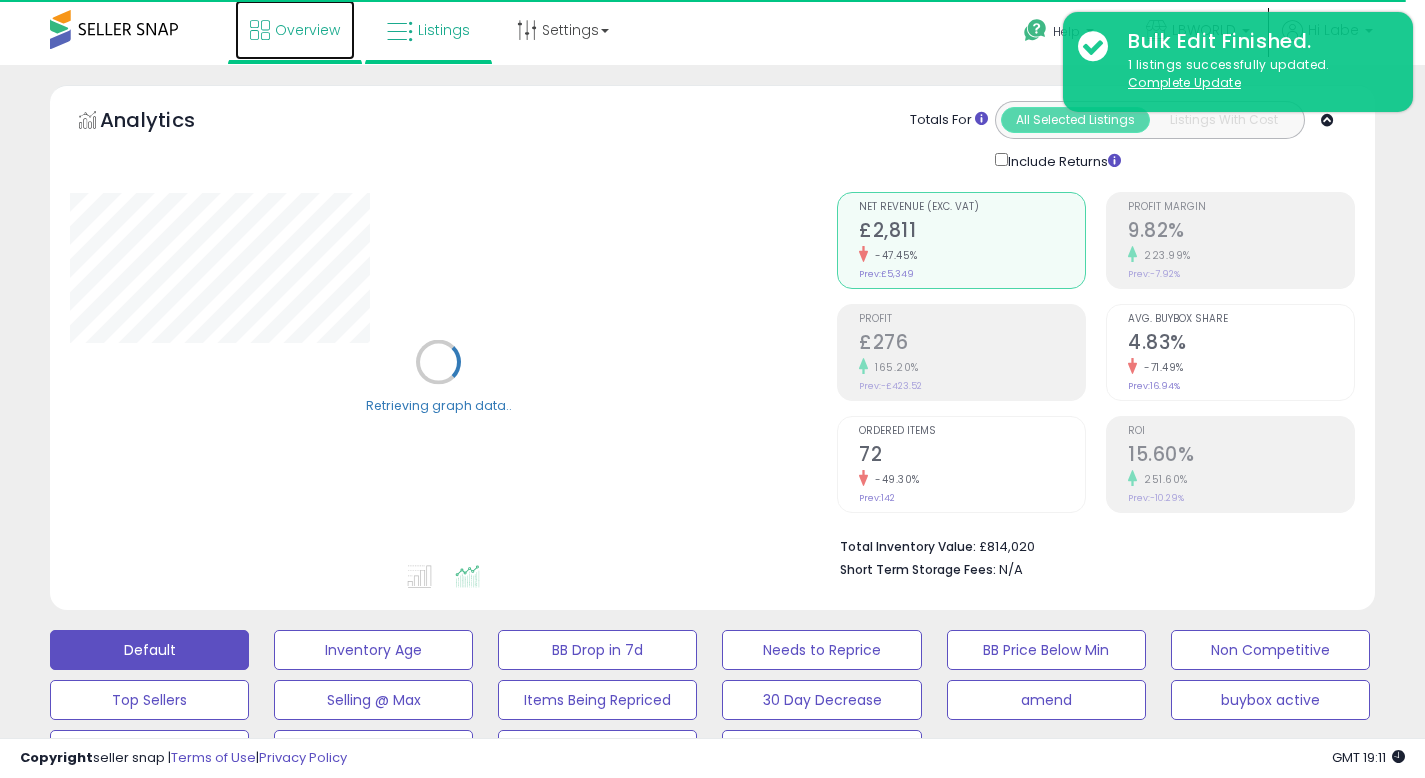 click on "Overview" at bounding box center (307, 30) 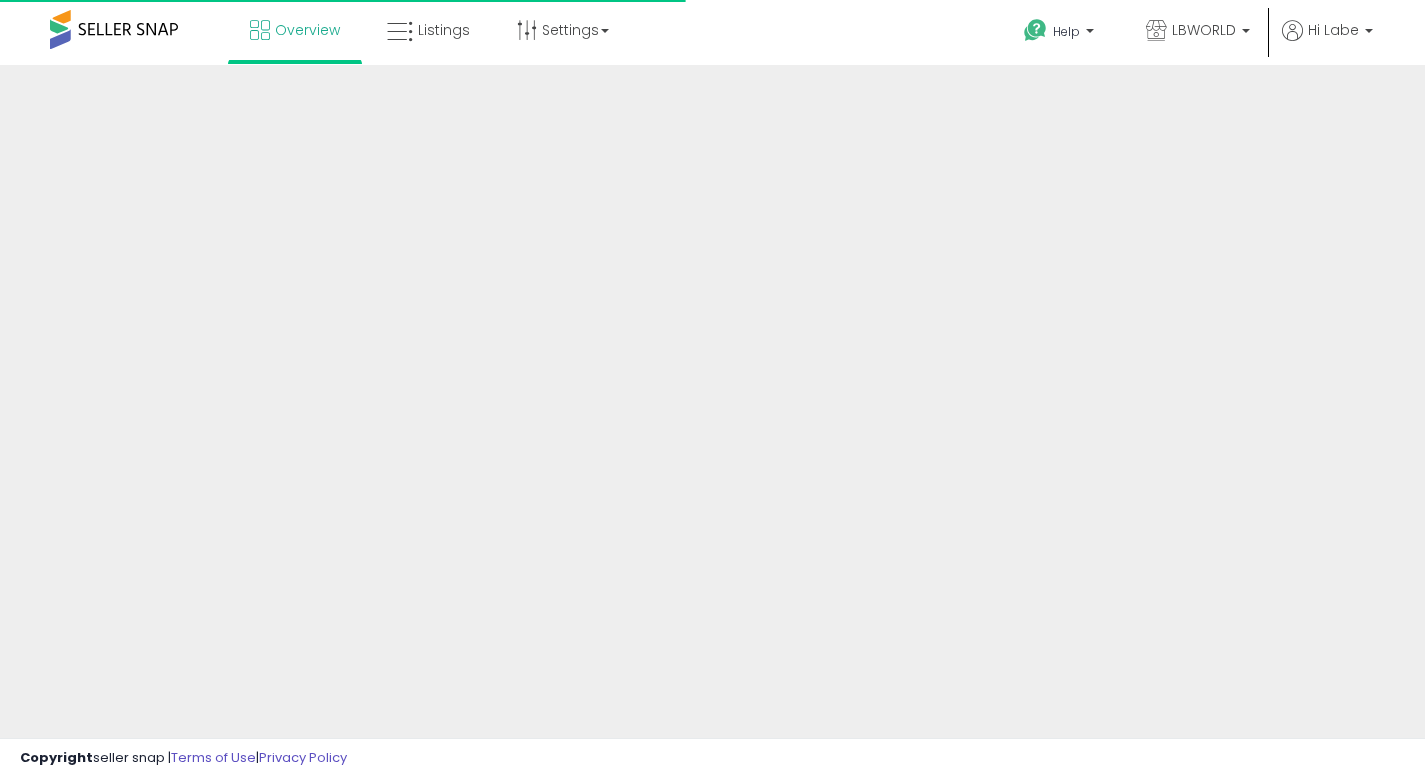scroll, scrollTop: 0, scrollLeft: 0, axis: both 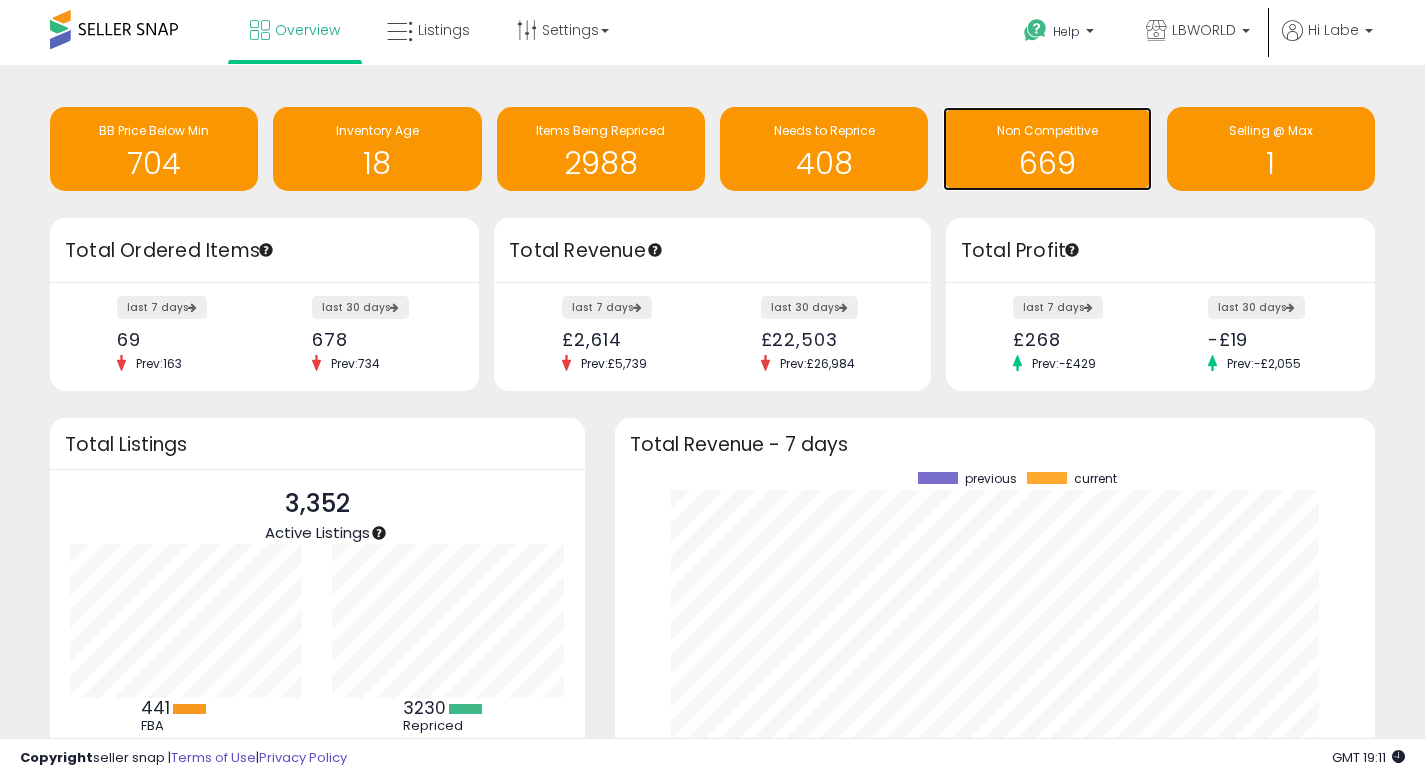 click on "Non Competitive" at bounding box center [1047, 130] 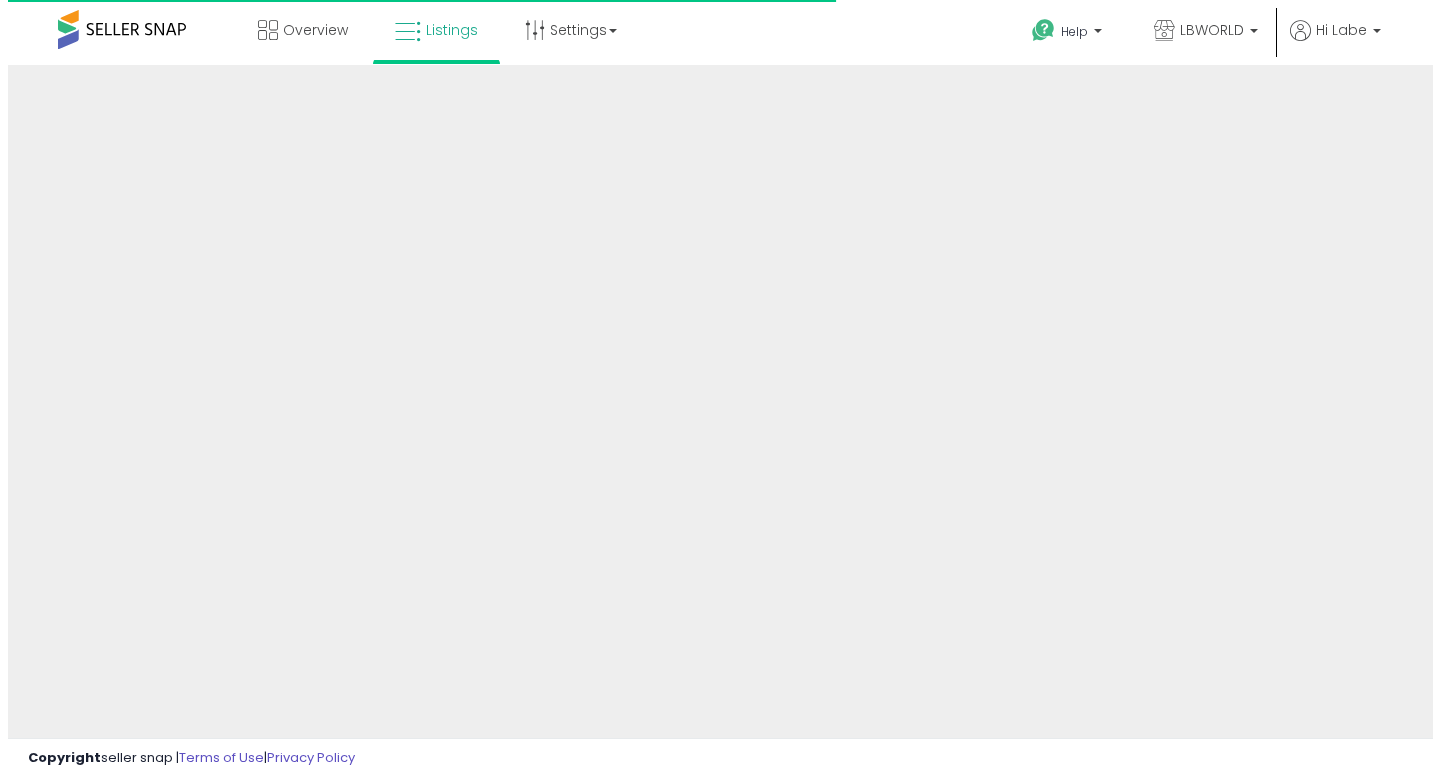 scroll, scrollTop: 0, scrollLeft: 0, axis: both 